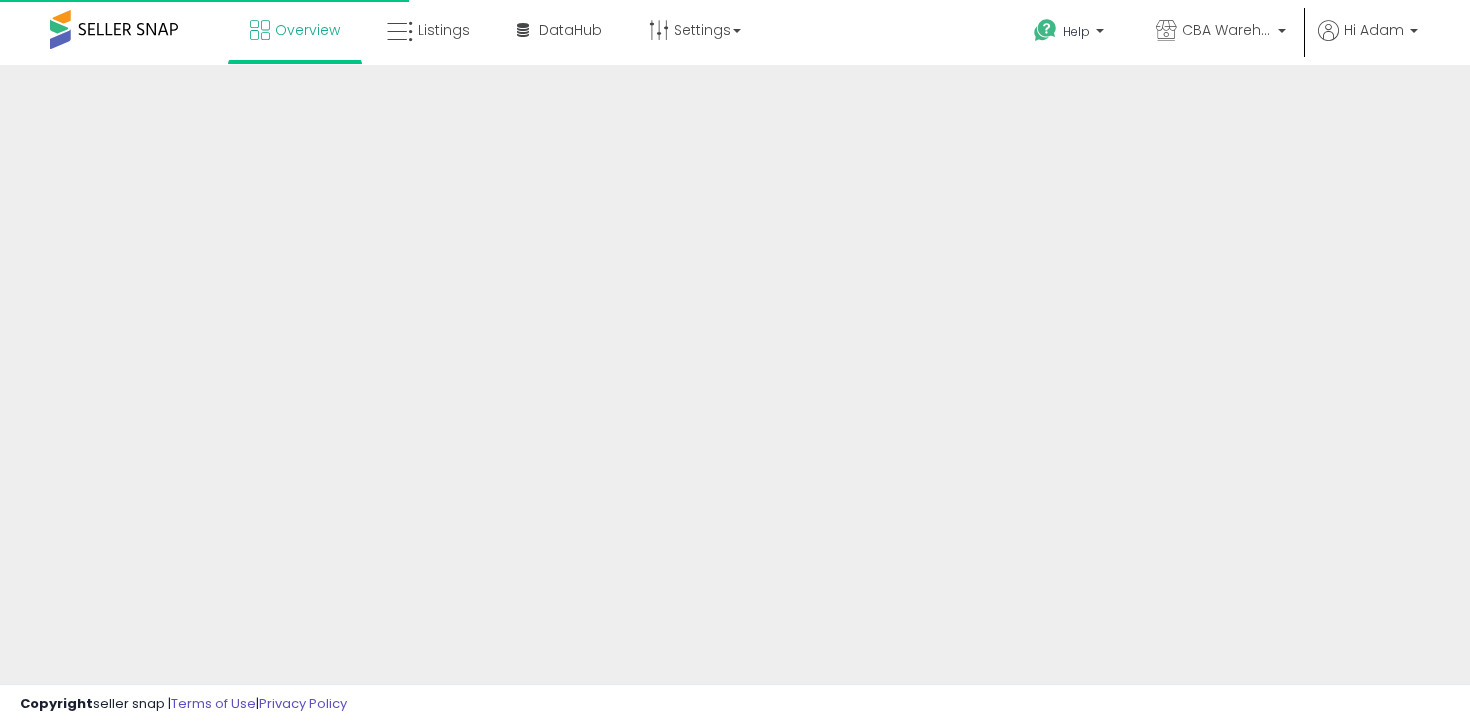 scroll, scrollTop: 0, scrollLeft: 0, axis: both 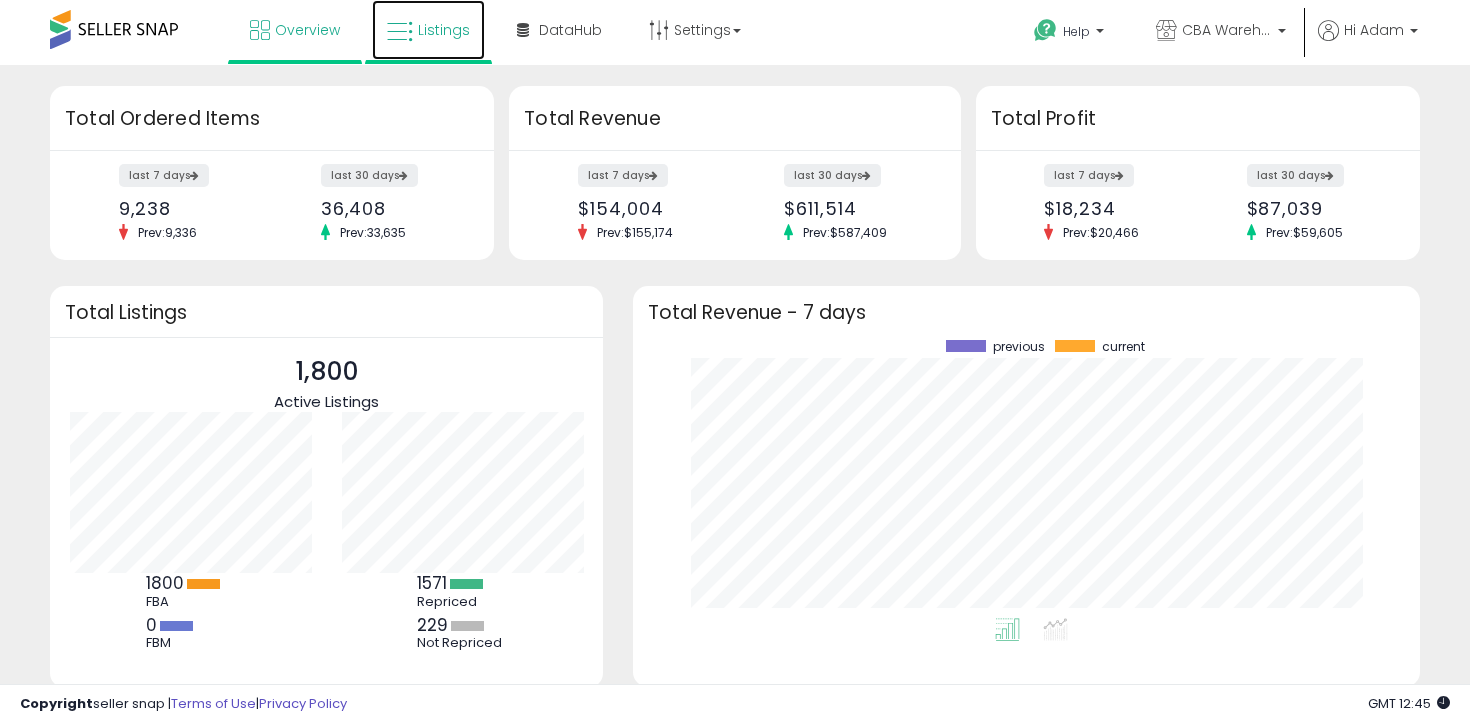 click on "Listings" at bounding box center (428, 30) 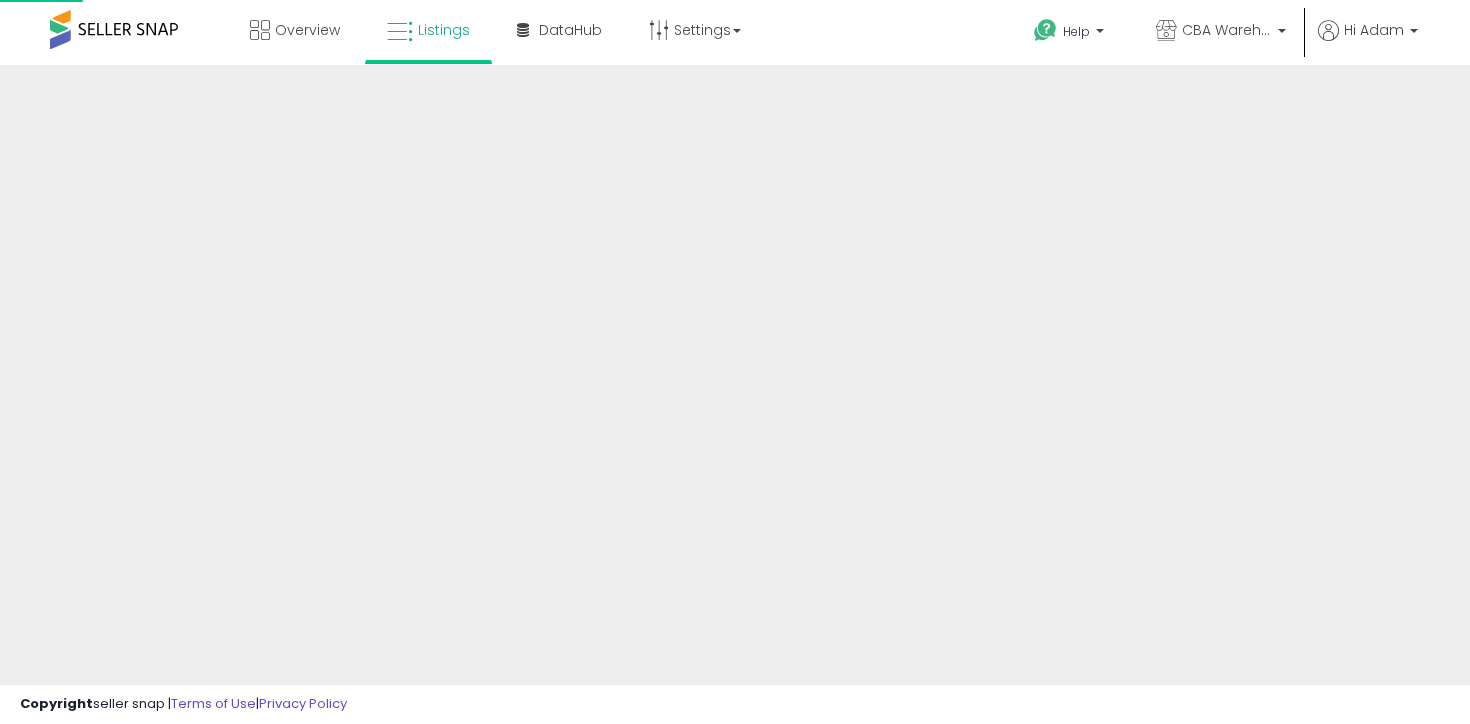 scroll, scrollTop: 0, scrollLeft: 0, axis: both 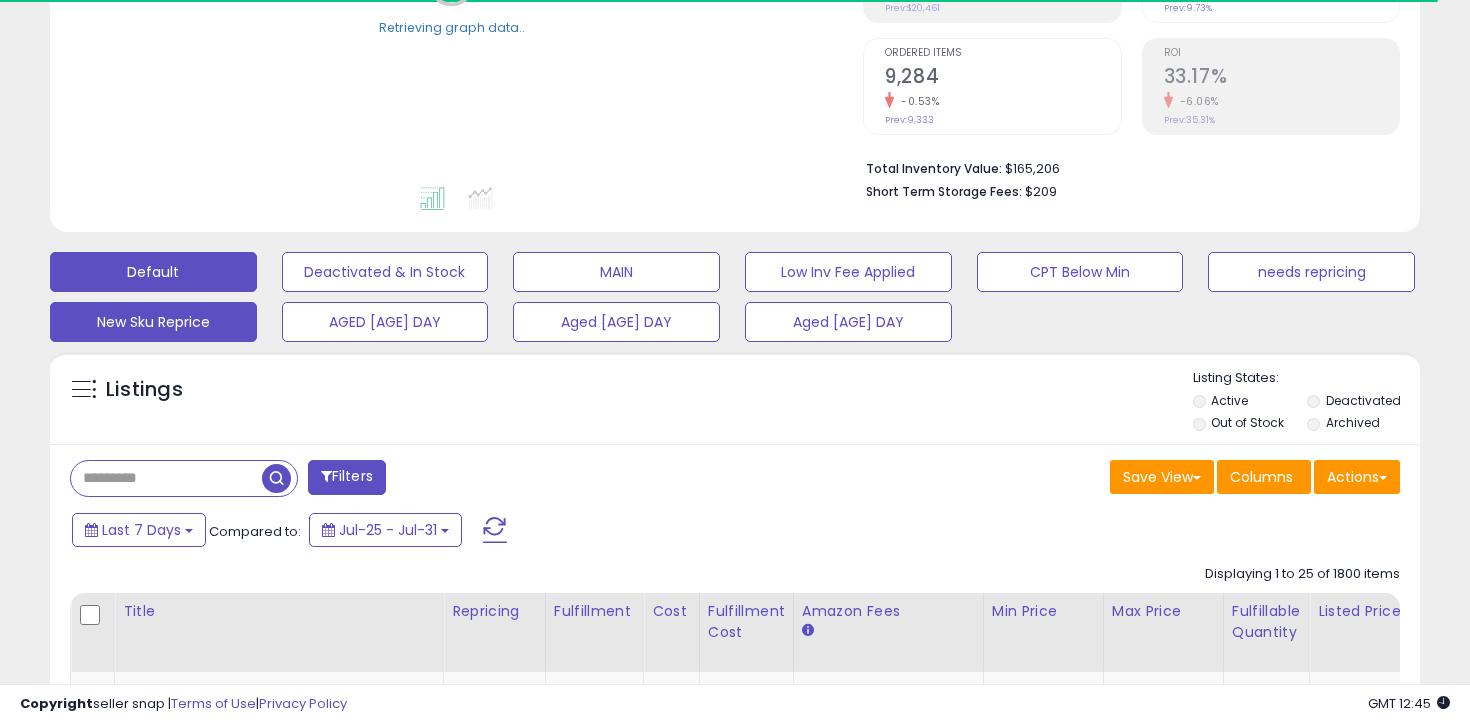 click on "New Sku Reprice" at bounding box center (385, 272) 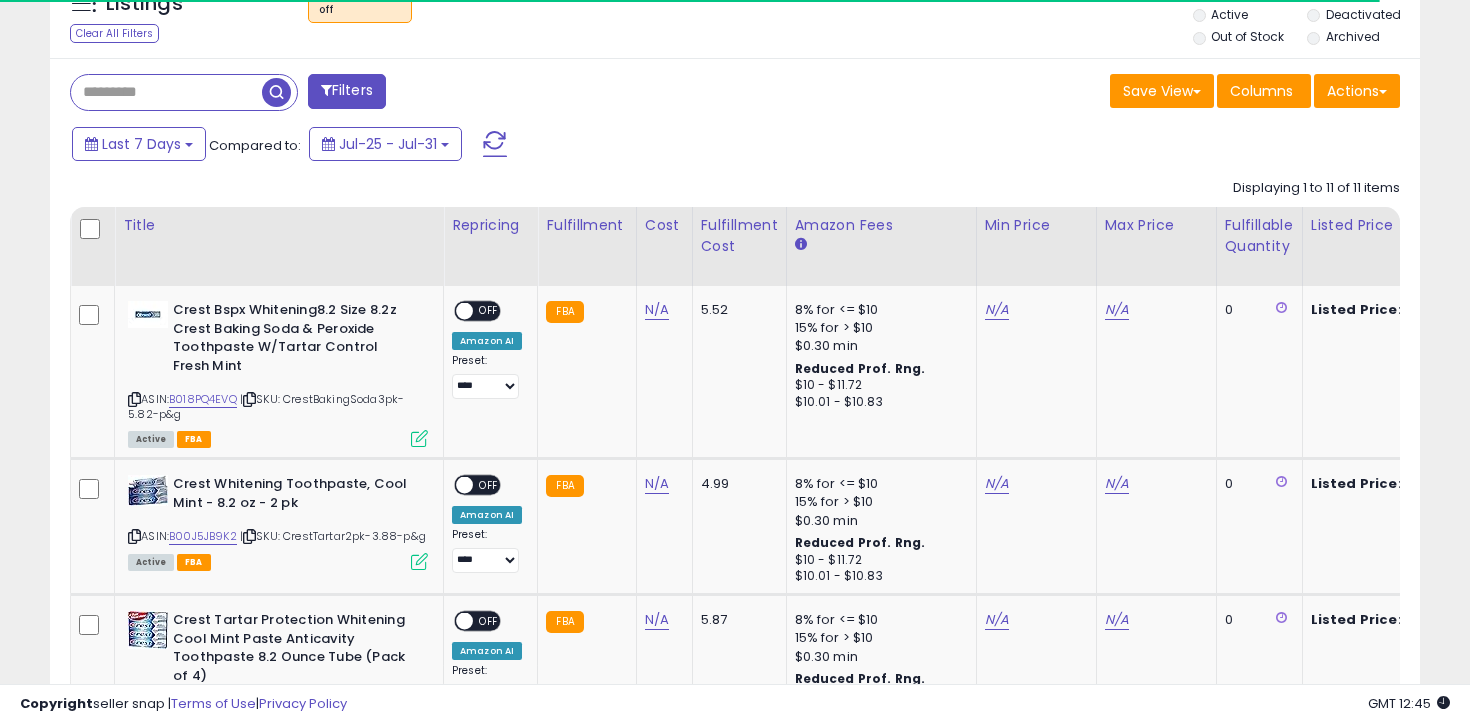 scroll, scrollTop: 969, scrollLeft: 0, axis: vertical 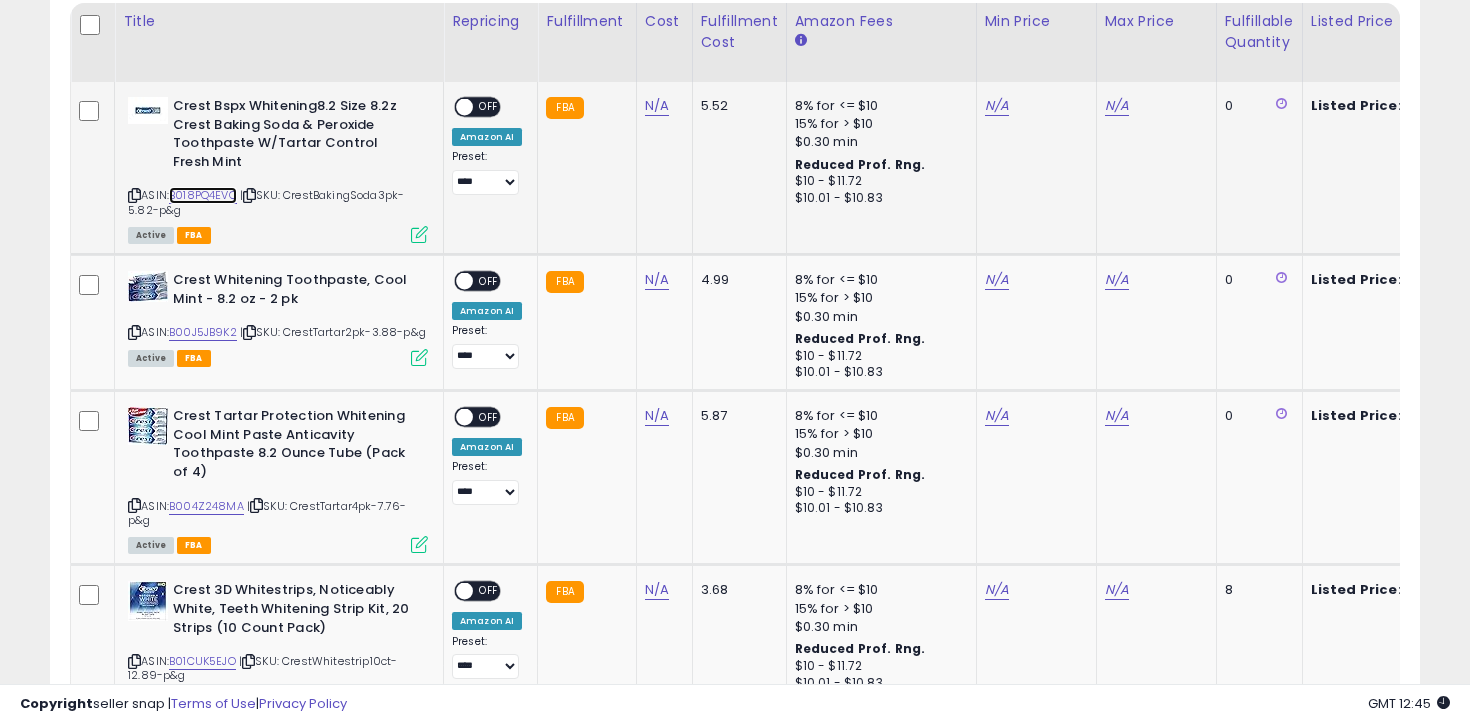 click on "B018PQ4EVQ" at bounding box center [203, 195] 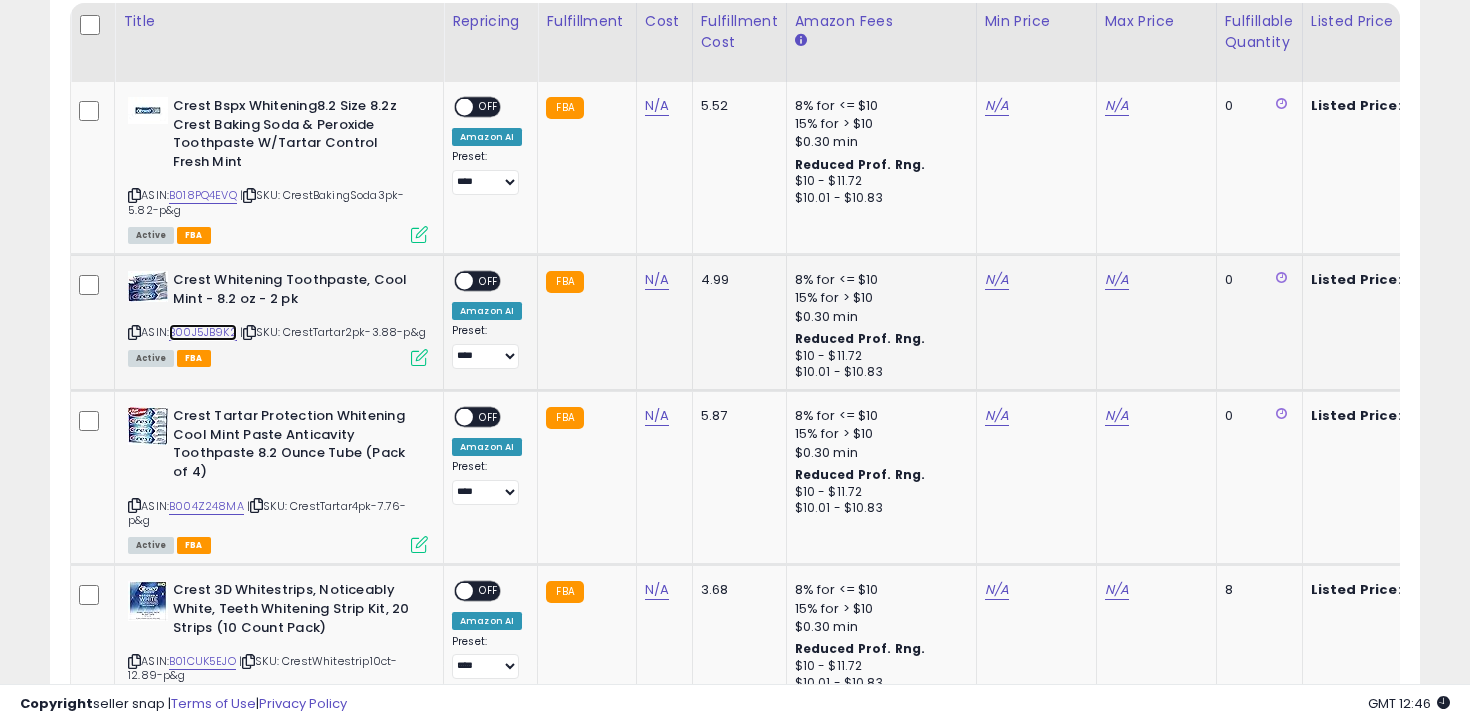 click on "B00J5JB9K2" at bounding box center (203, 332) 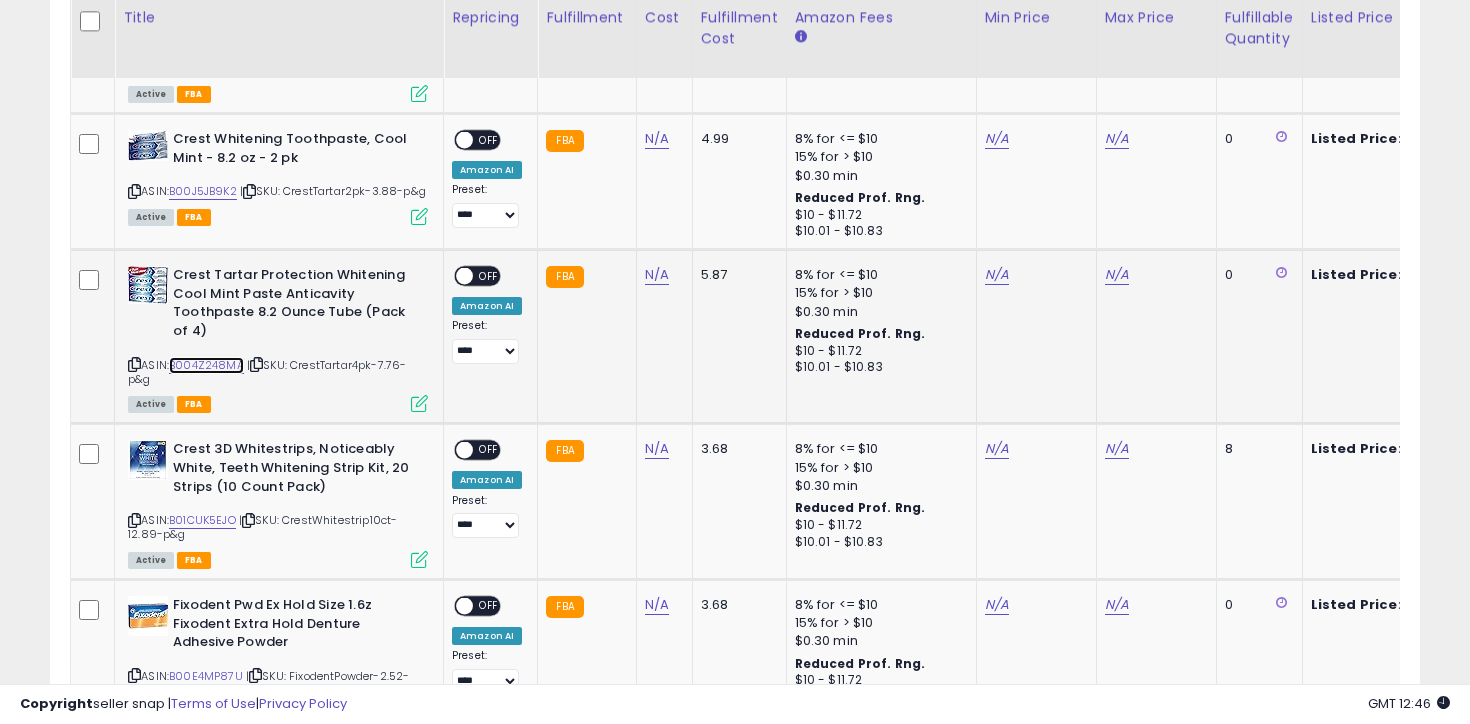 click on "B004Z248MA" at bounding box center [206, 365] 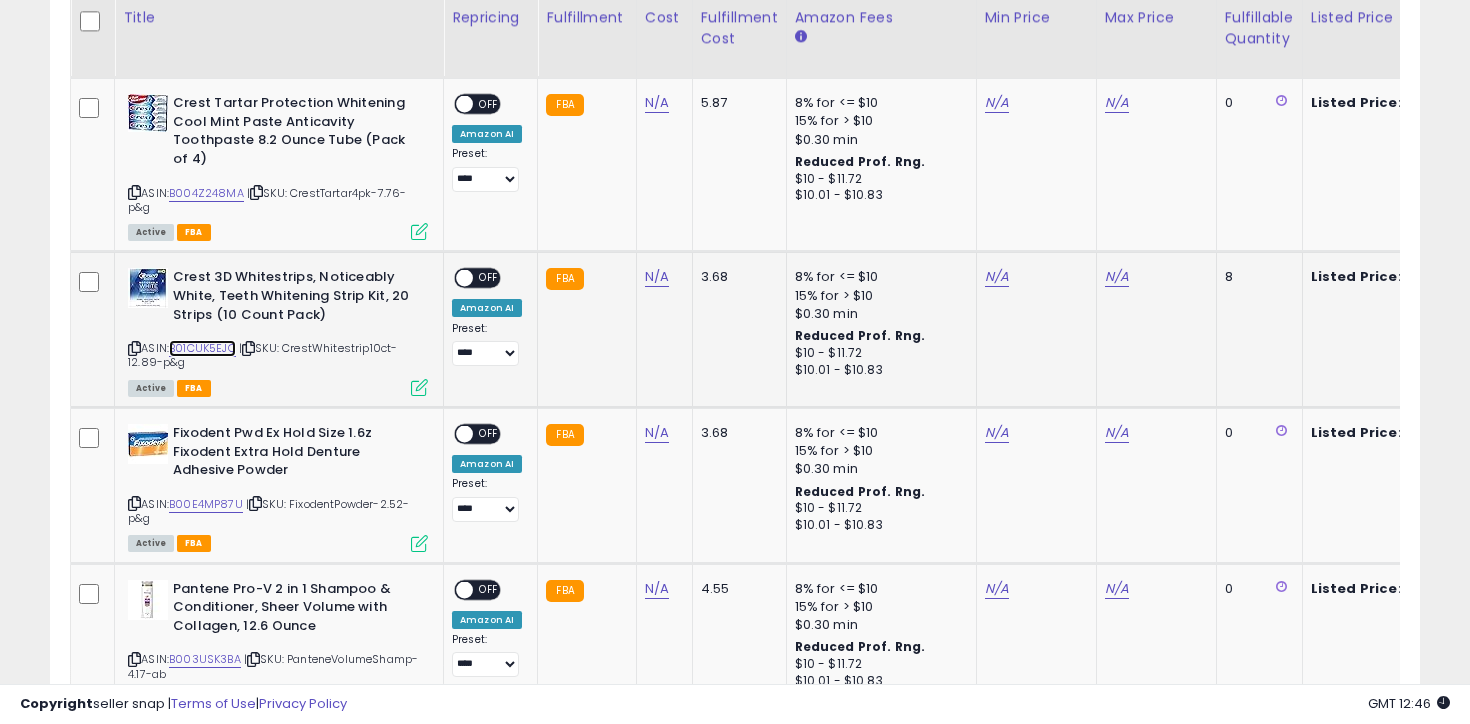 click on "B01CUK5EJO" at bounding box center (202, 348) 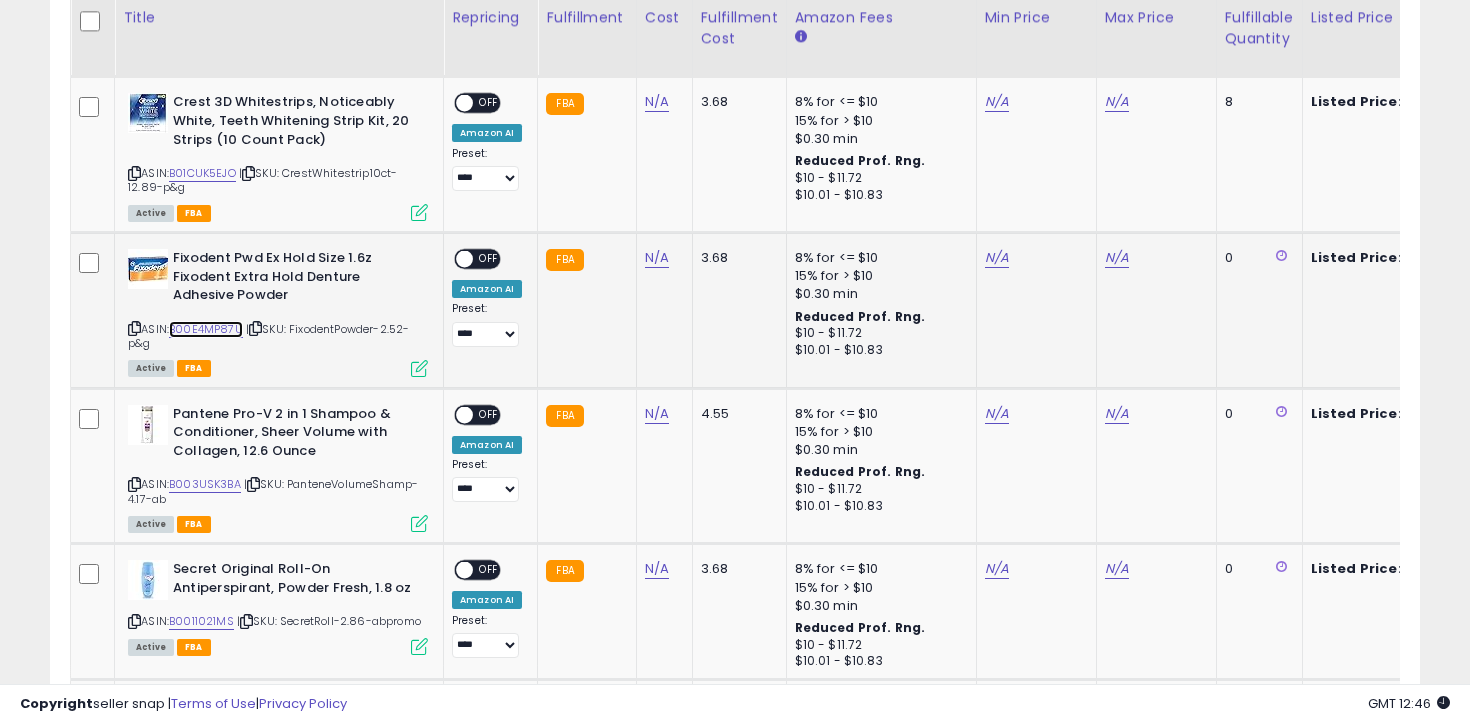 click on "B00E4MP87U" at bounding box center (206, 329) 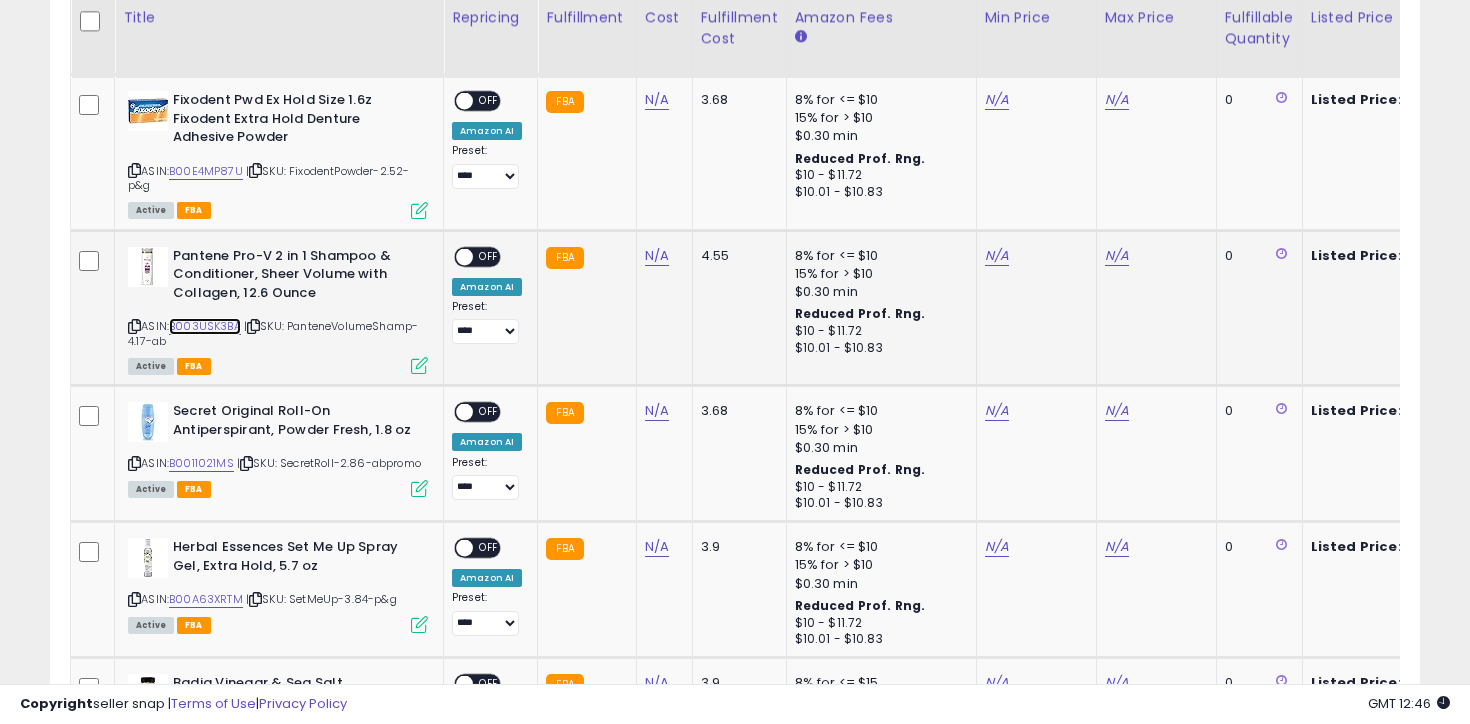 click on "B003USK3BA" at bounding box center [205, 326] 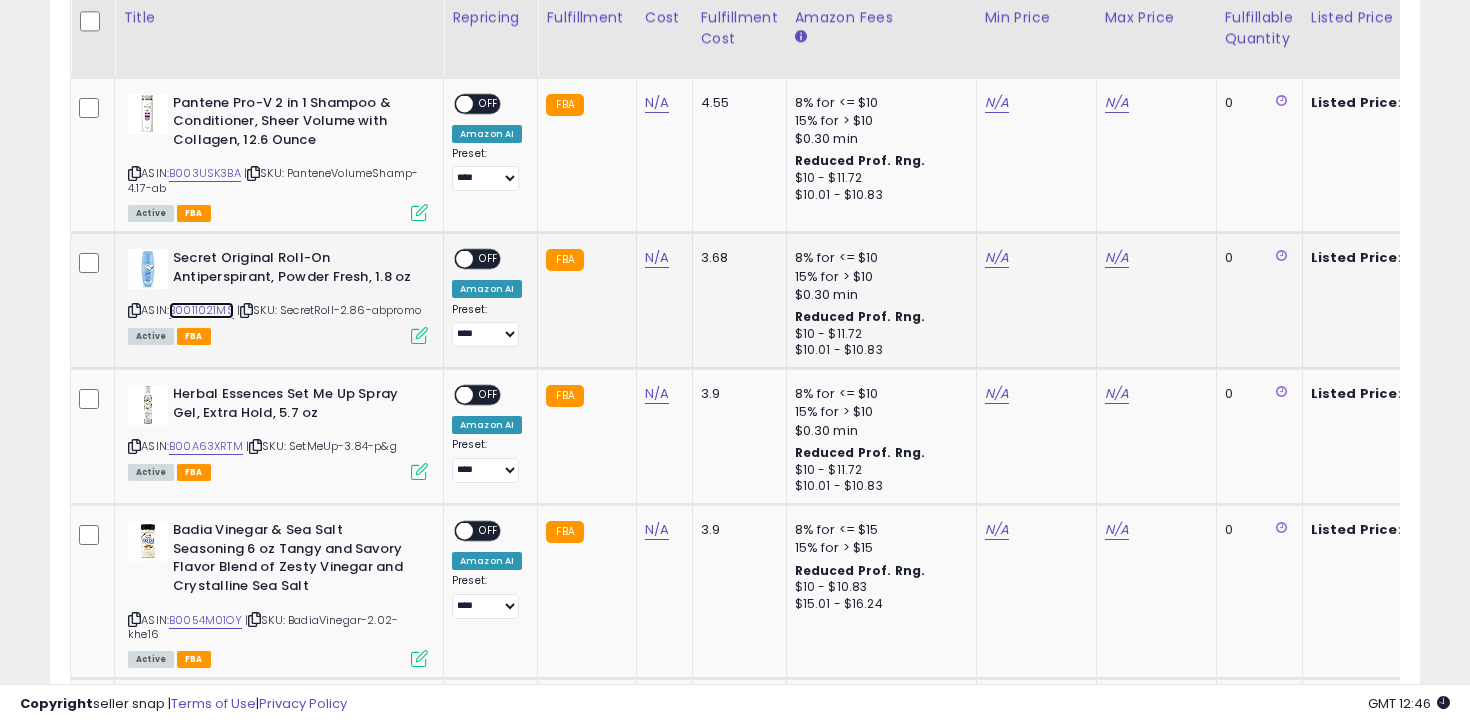 click on "B0011021MS" at bounding box center [201, 310] 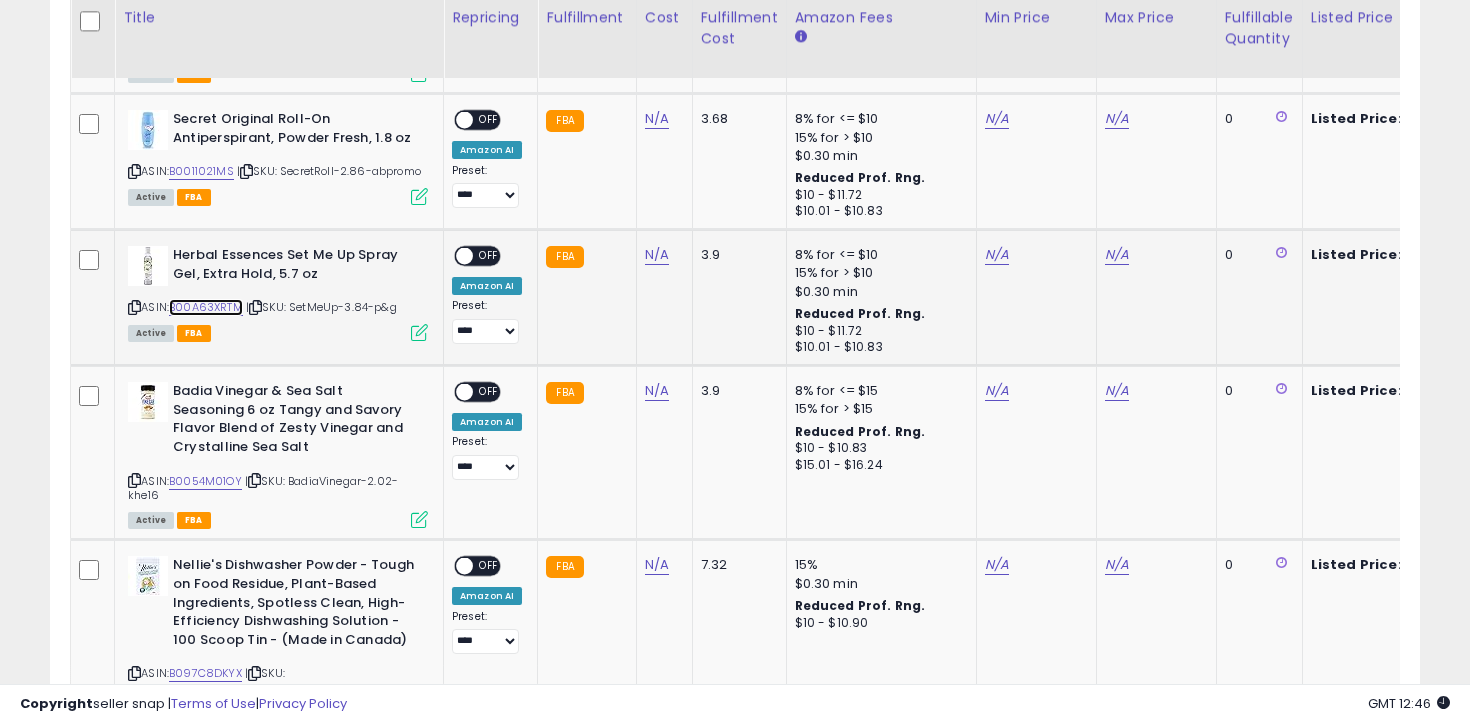 click on "B00A63XRTM" at bounding box center [206, 307] 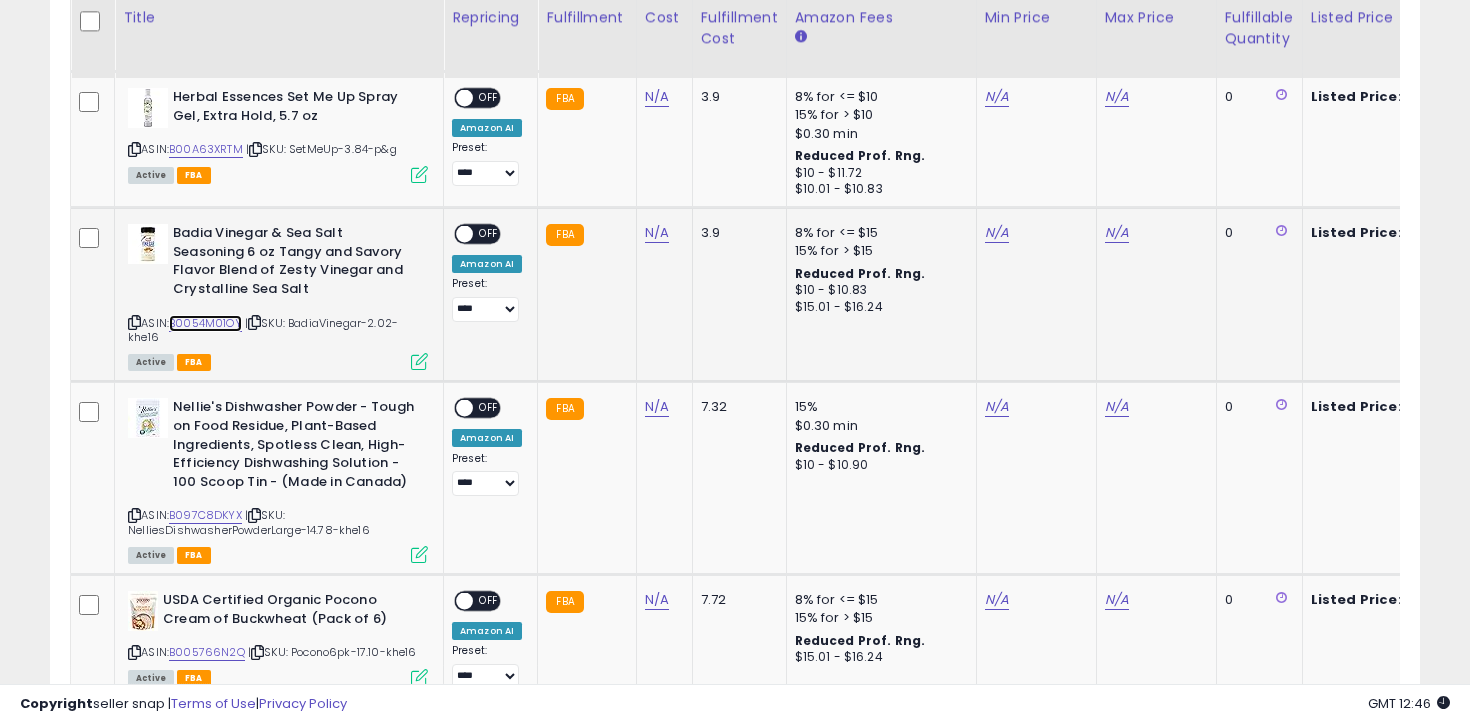 click on "B0054M01OY" at bounding box center [205, 323] 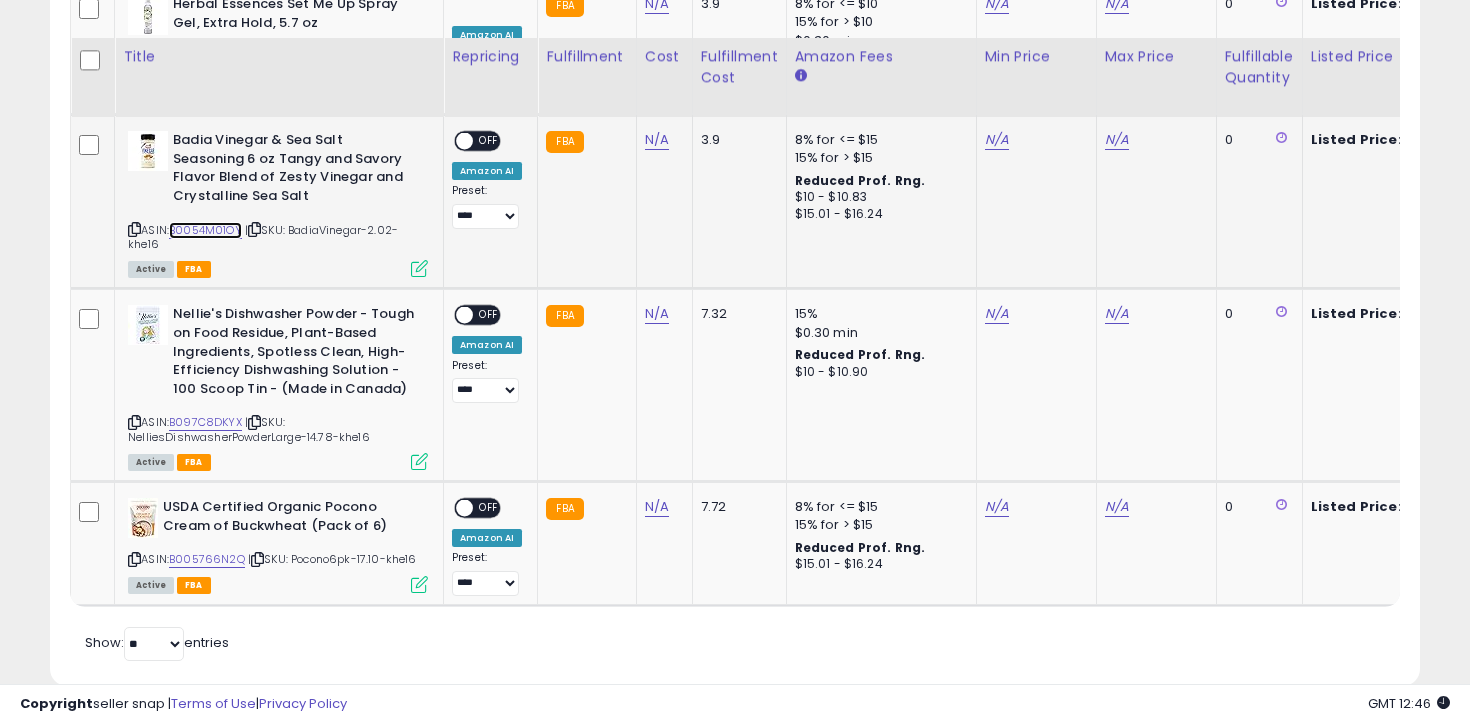 scroll, scrollTop: 2196, scrollLeft: 0, axis: vertical 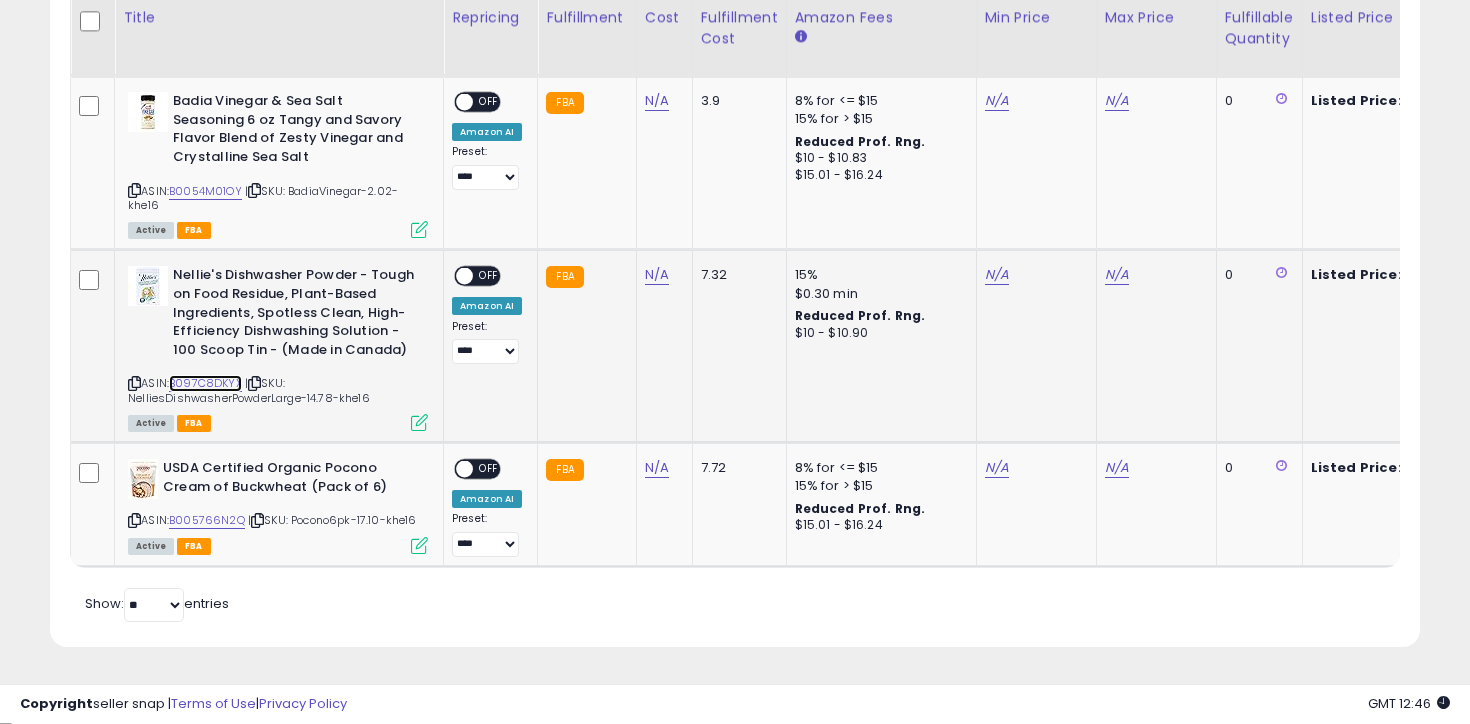 click on "B097C8DKYX" at bounding box center [205, 383] 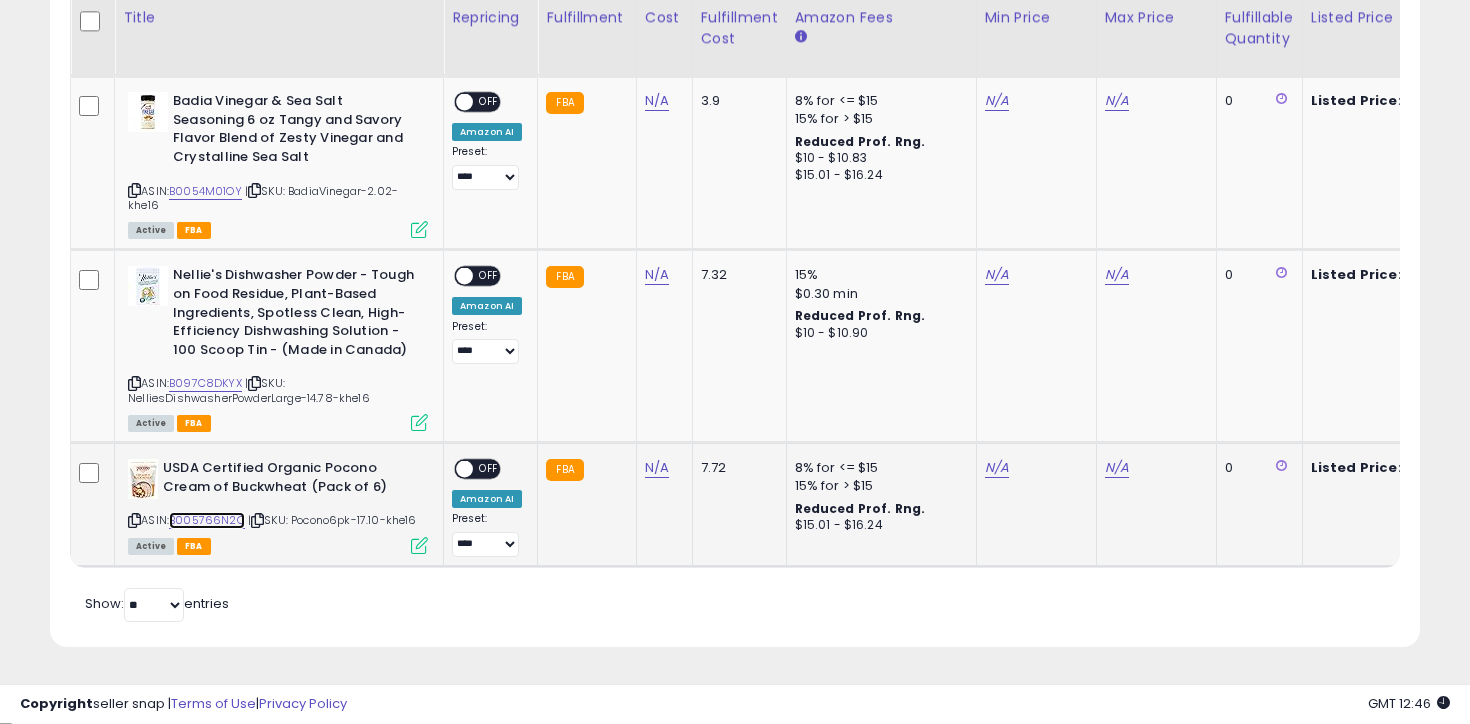 click on "B005766N2Q" at bounding box center (207, 520) 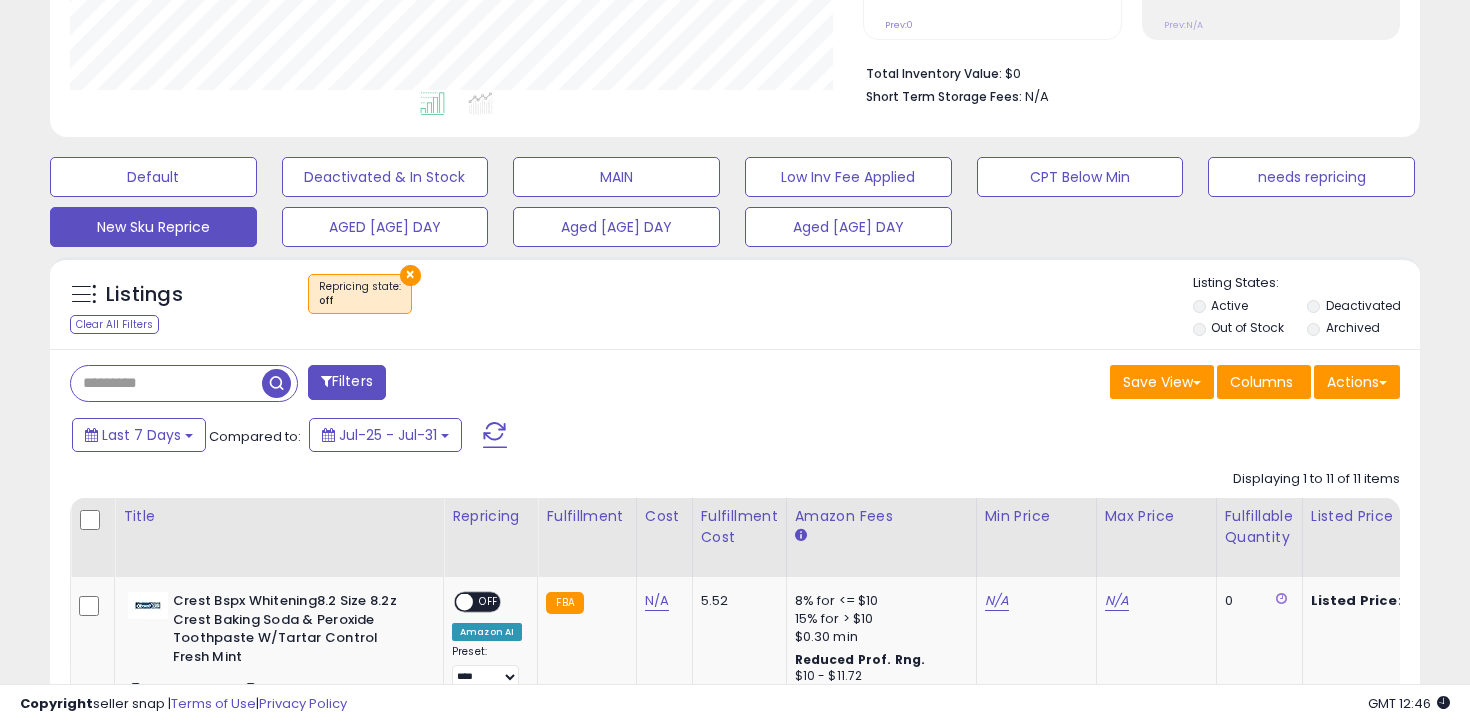 scroll, scrollTop: 452, scrollLeft: 0, axis: vertical 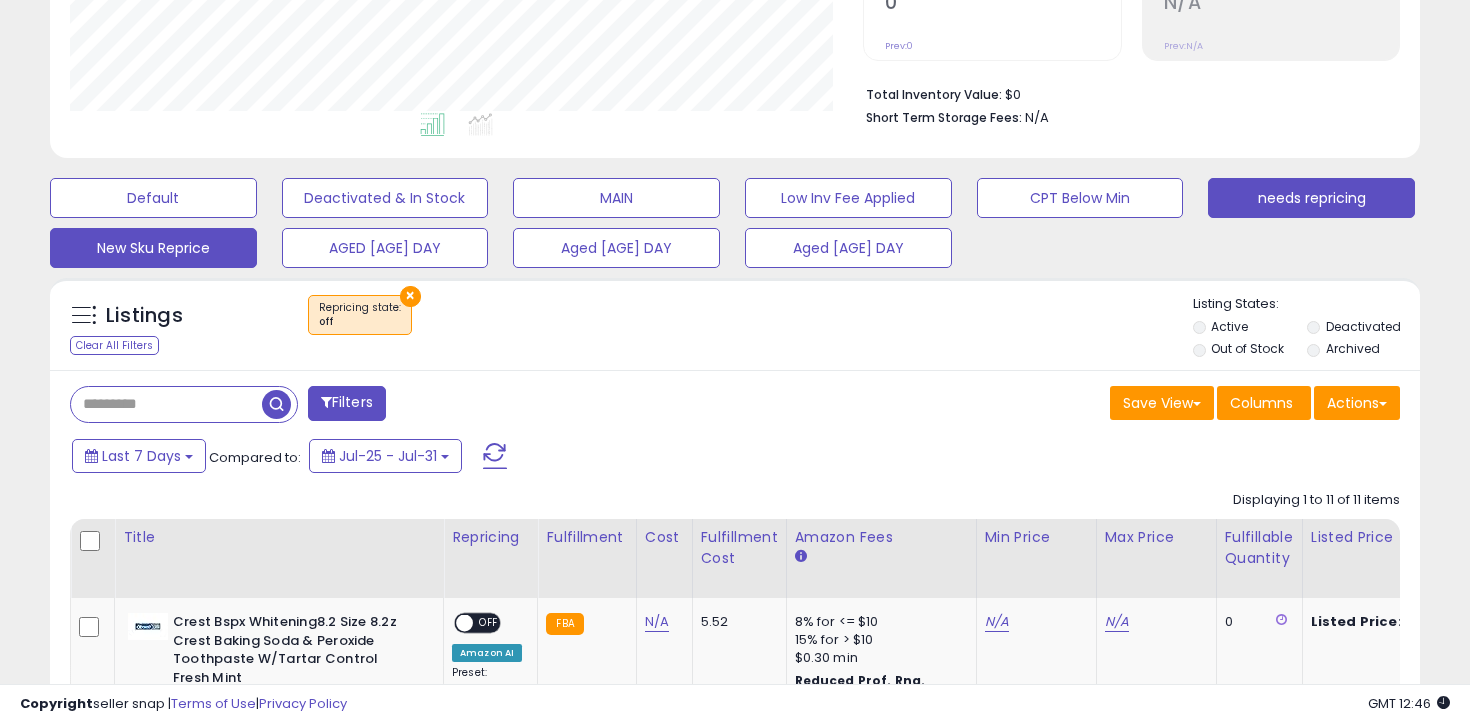 click on "needs repricing" at bounding box center [153, 198] 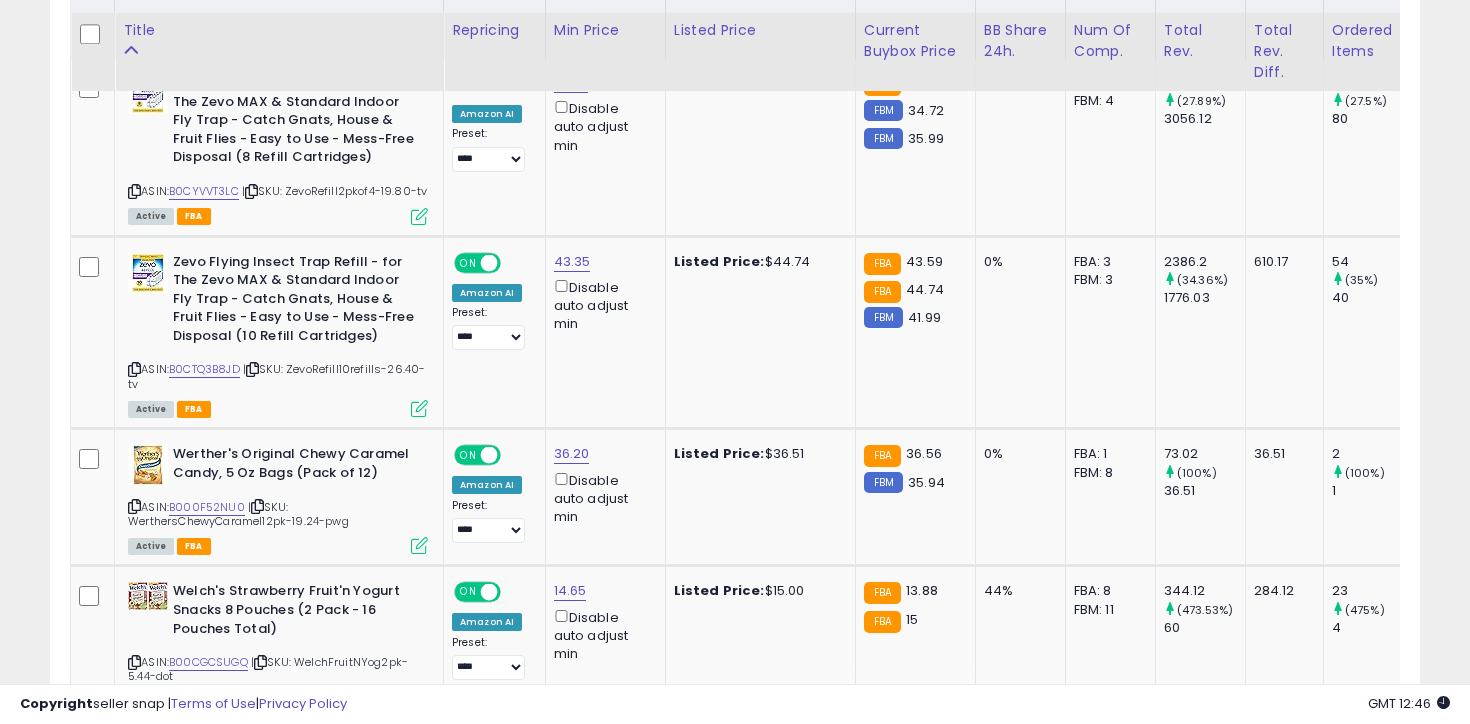 scroll, scrollTop: 1004, scrollLeft: 0, axis: vertical 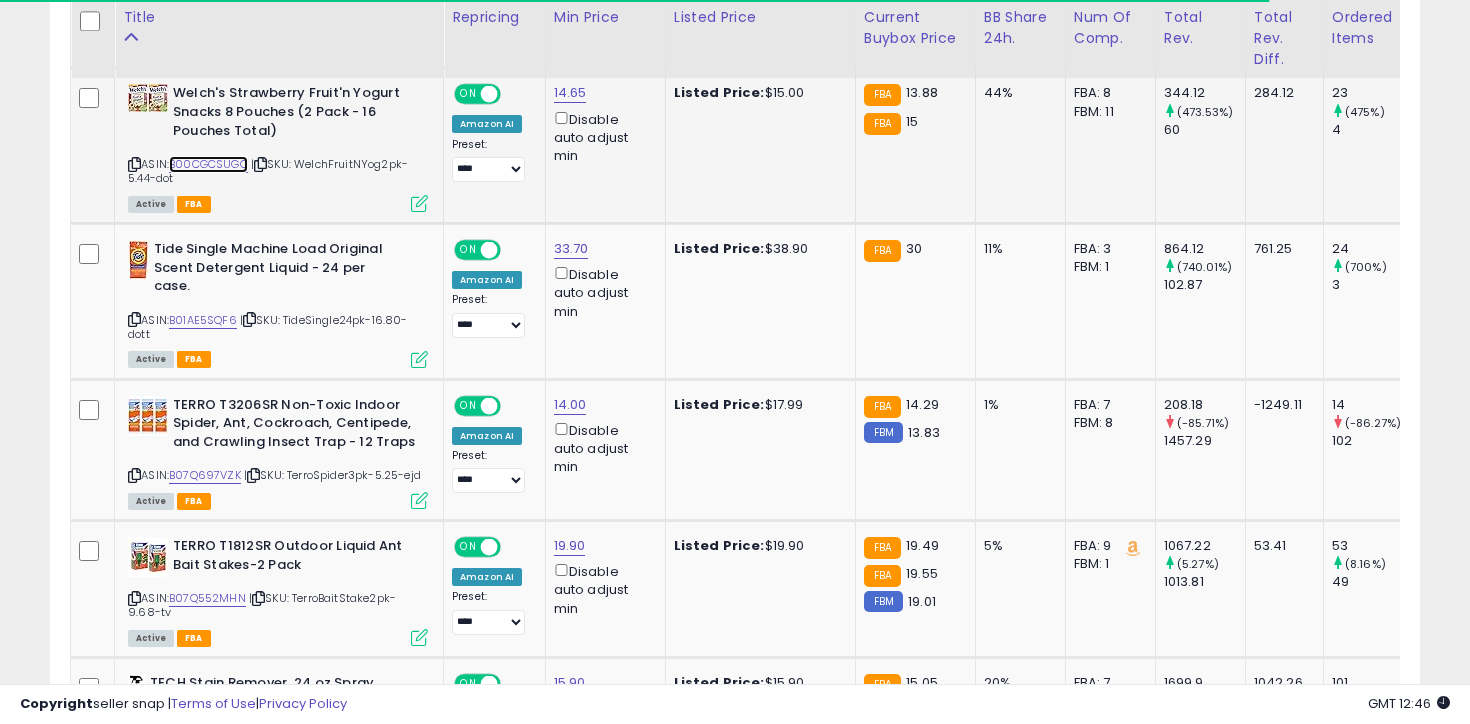 click on "B00CGCSUGQ" at bounding box center [208, 164] 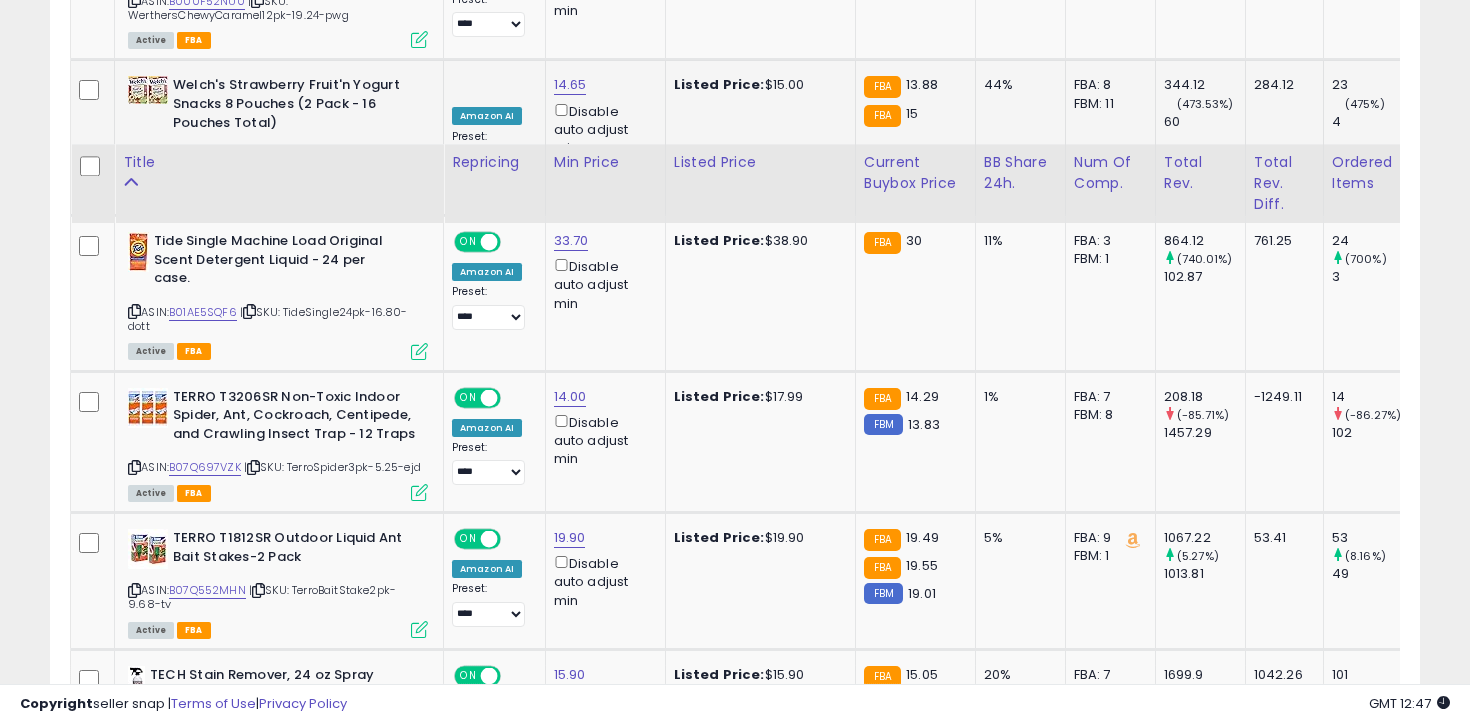 scroll, scrollTop: 1658, scrollLeft: 0, axis: vertical 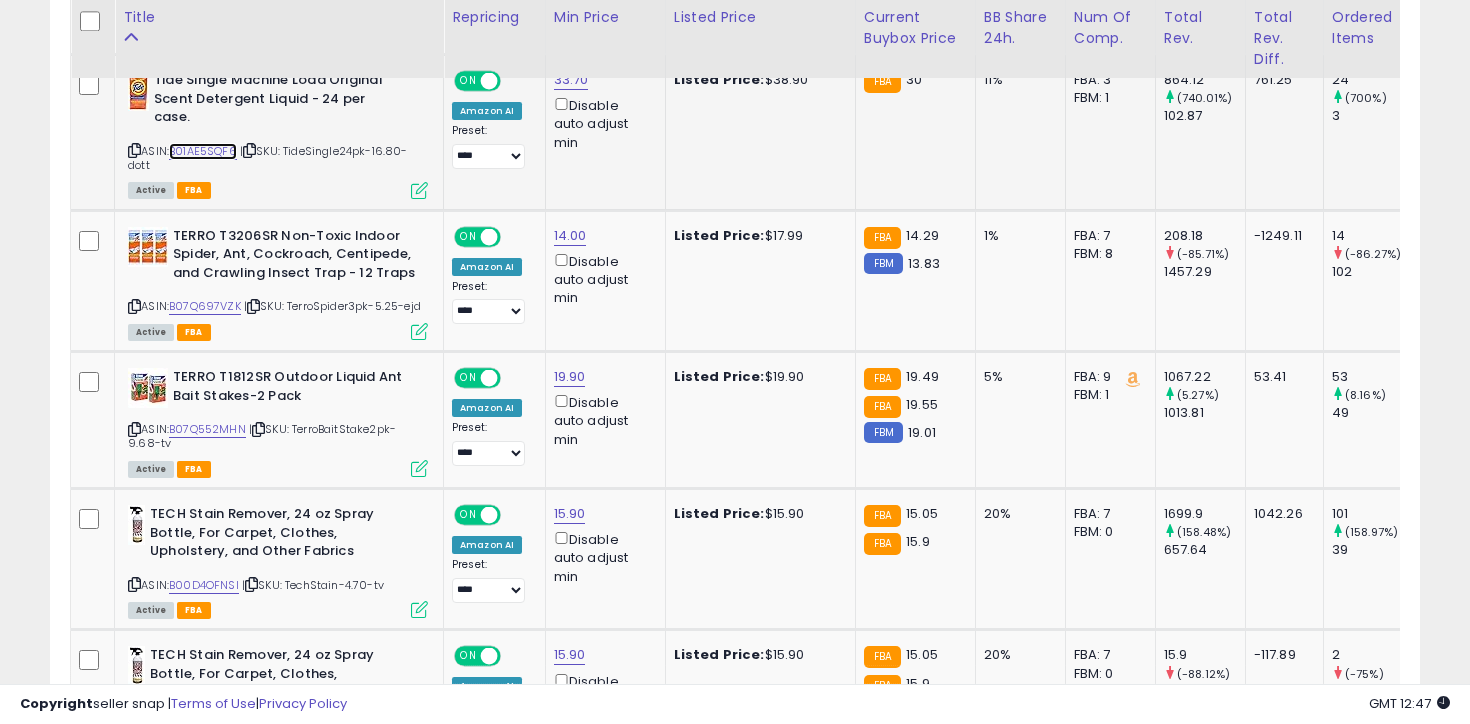 click on "B01AE5SQF6" at bounding box center (203, 151) 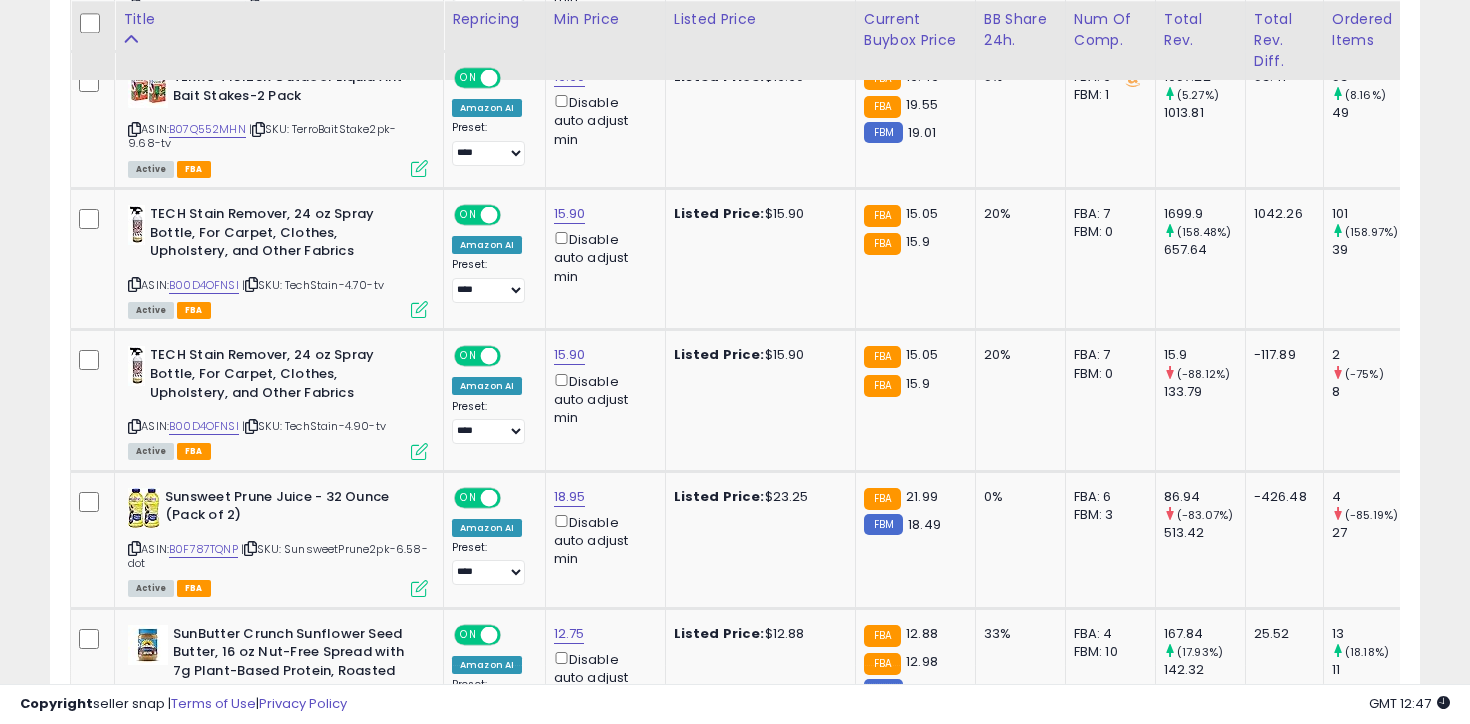 scroll, scrollTop: 1960, scrollLeft: 0, axis: vertical 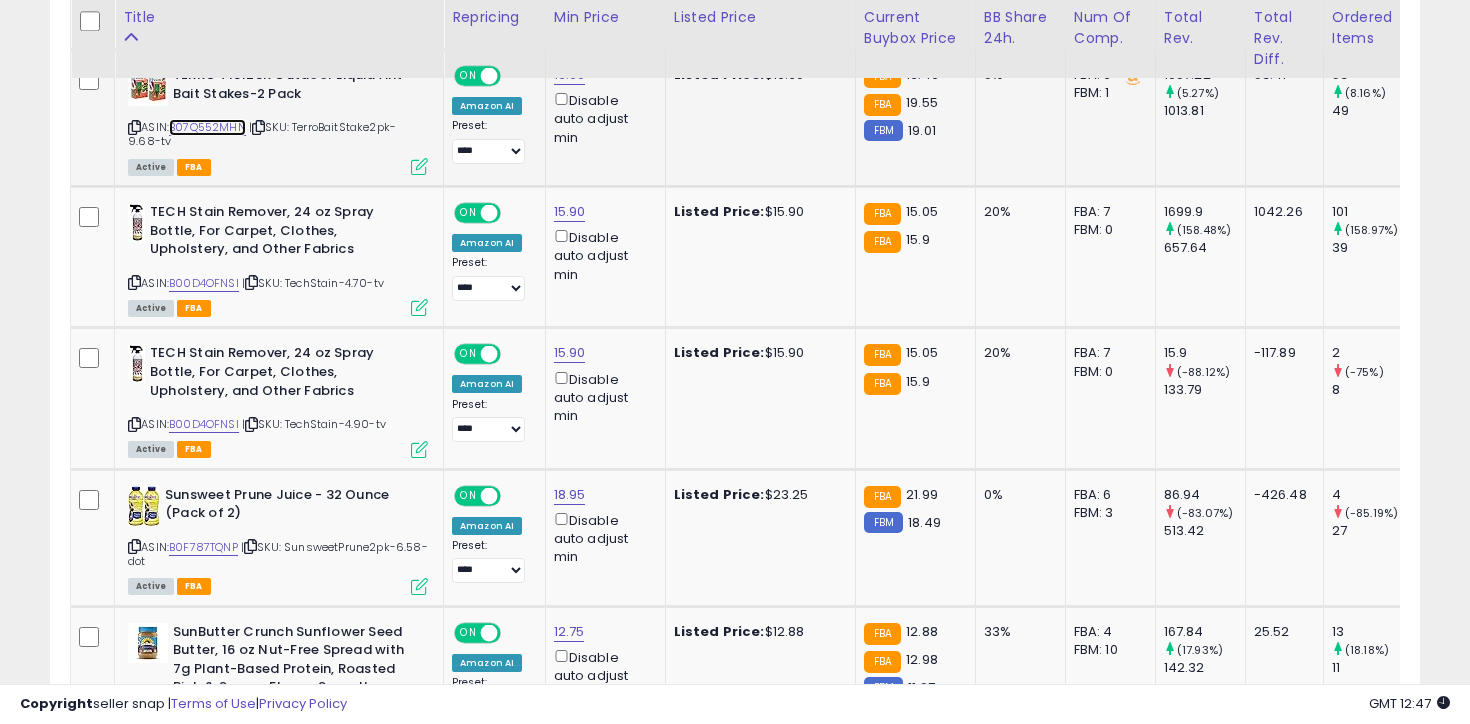 click on "B07Q552MHN" at bounding box center [207, 127] 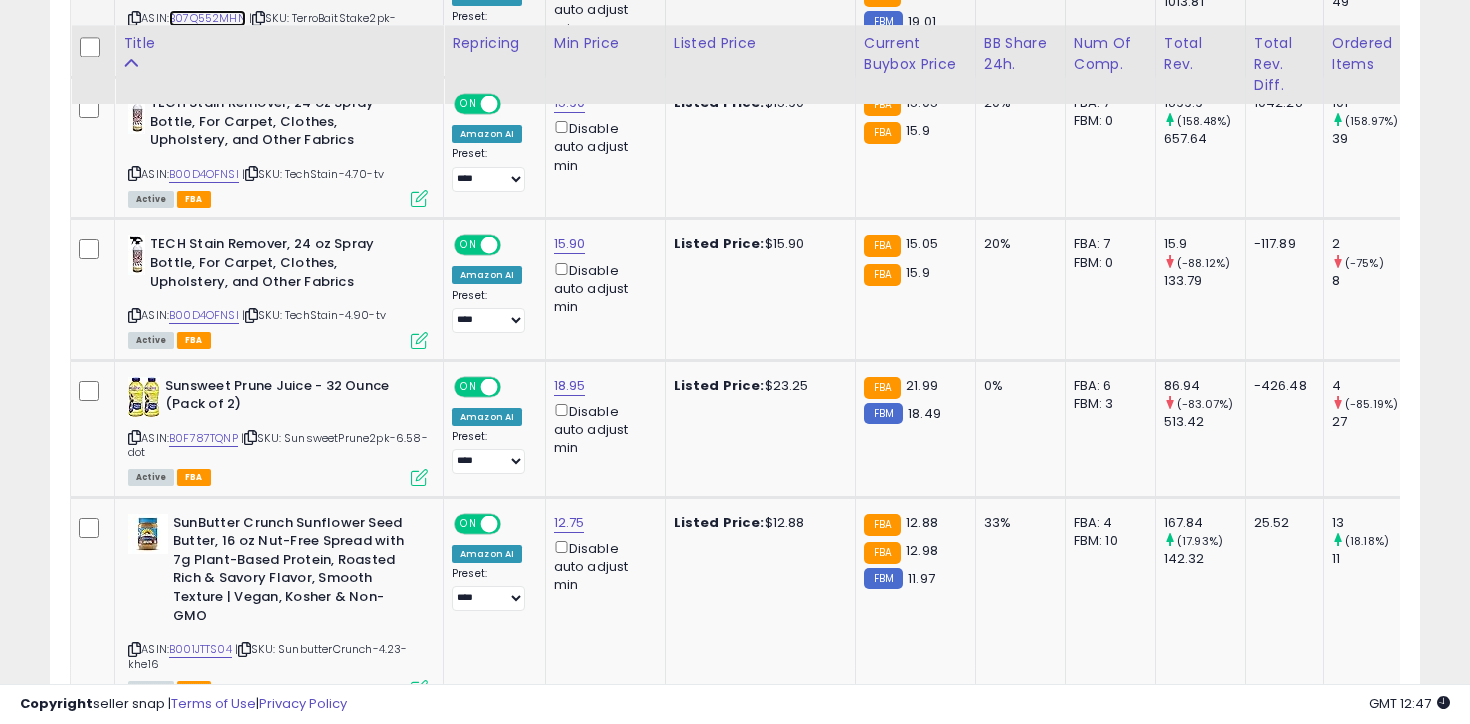 scroll, scrollTop: 2106, scrollLeft: 0, axis: vertical 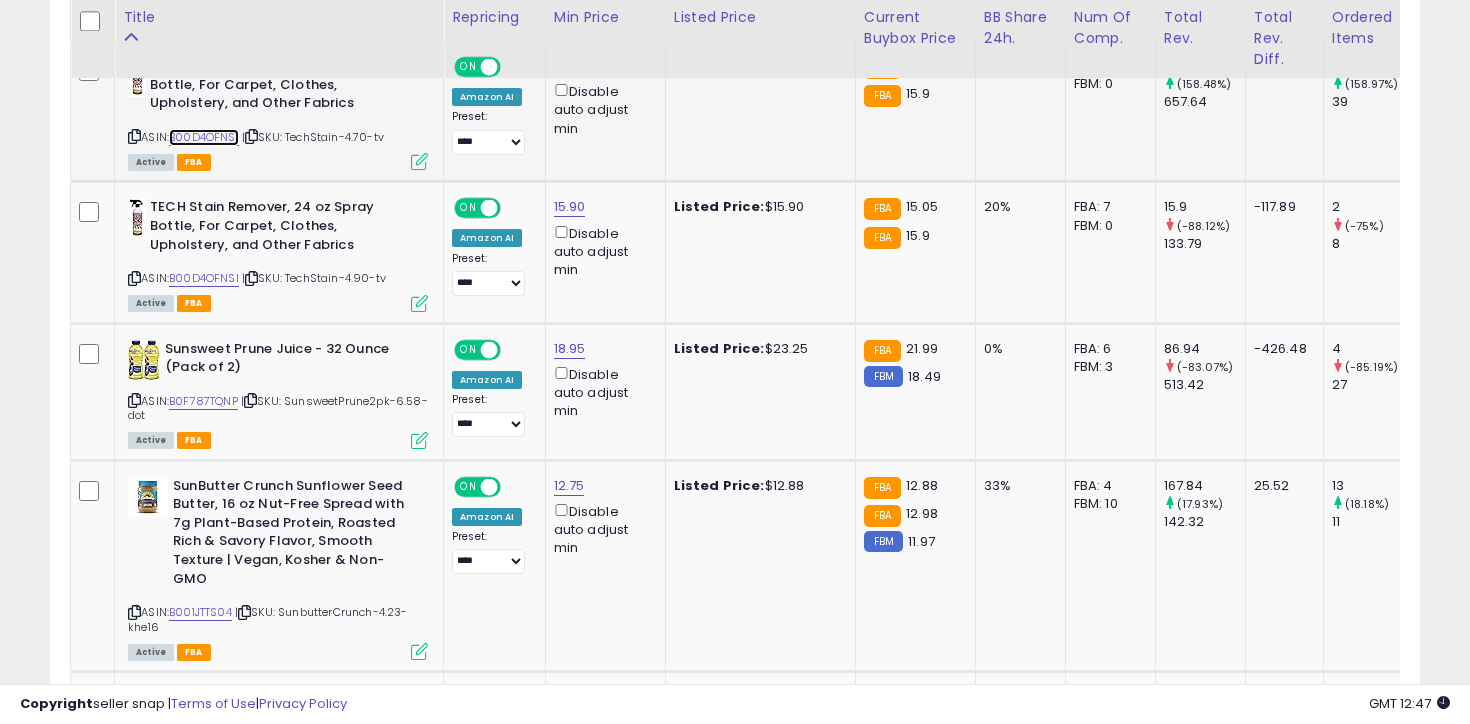 click on "B00D4OFNSI" at bounding box center [204, 137] 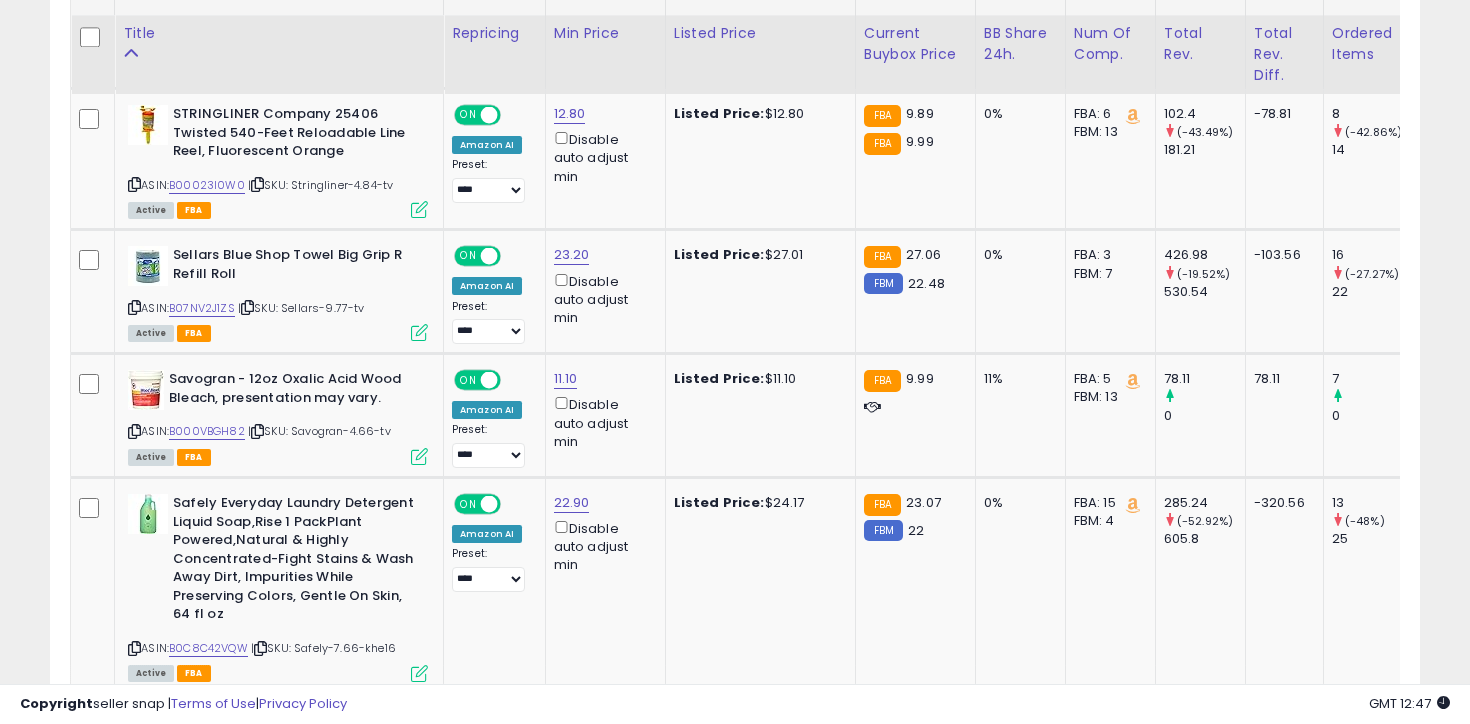 scroll, scrollTop: 2720, scrollLeft: 0, axis: vertical 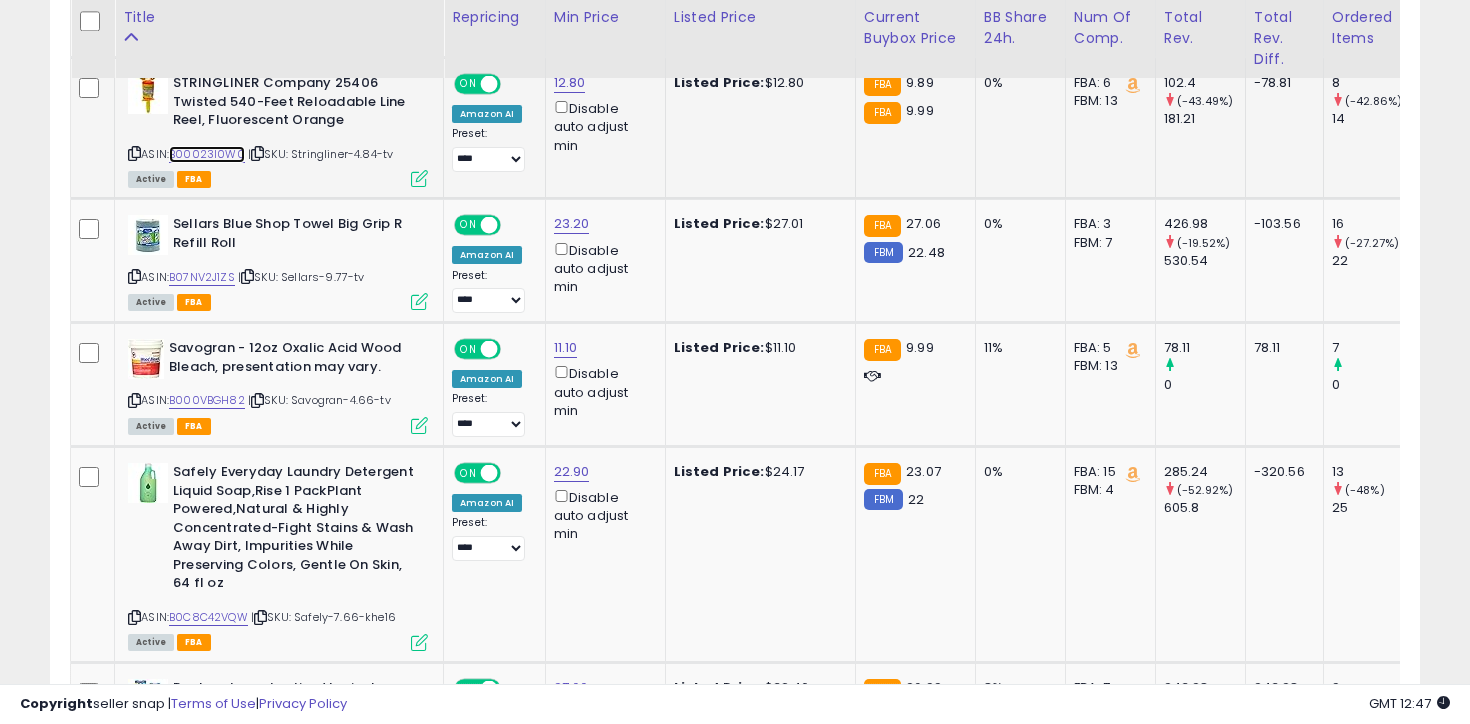 click on "B00023I0W0" at bounding box center [207, 154] 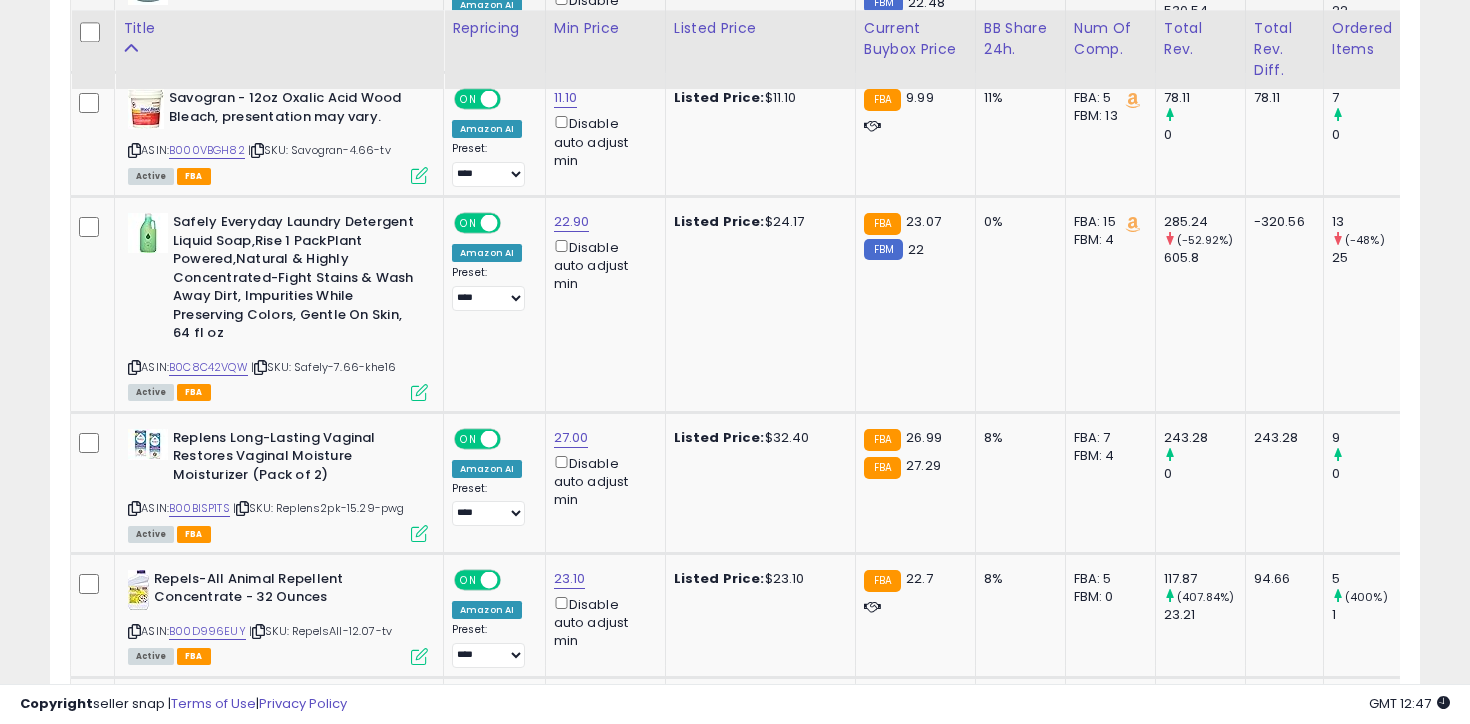 scroll, scrollTop: 2989, scrollLeft: 0, axis: vertical 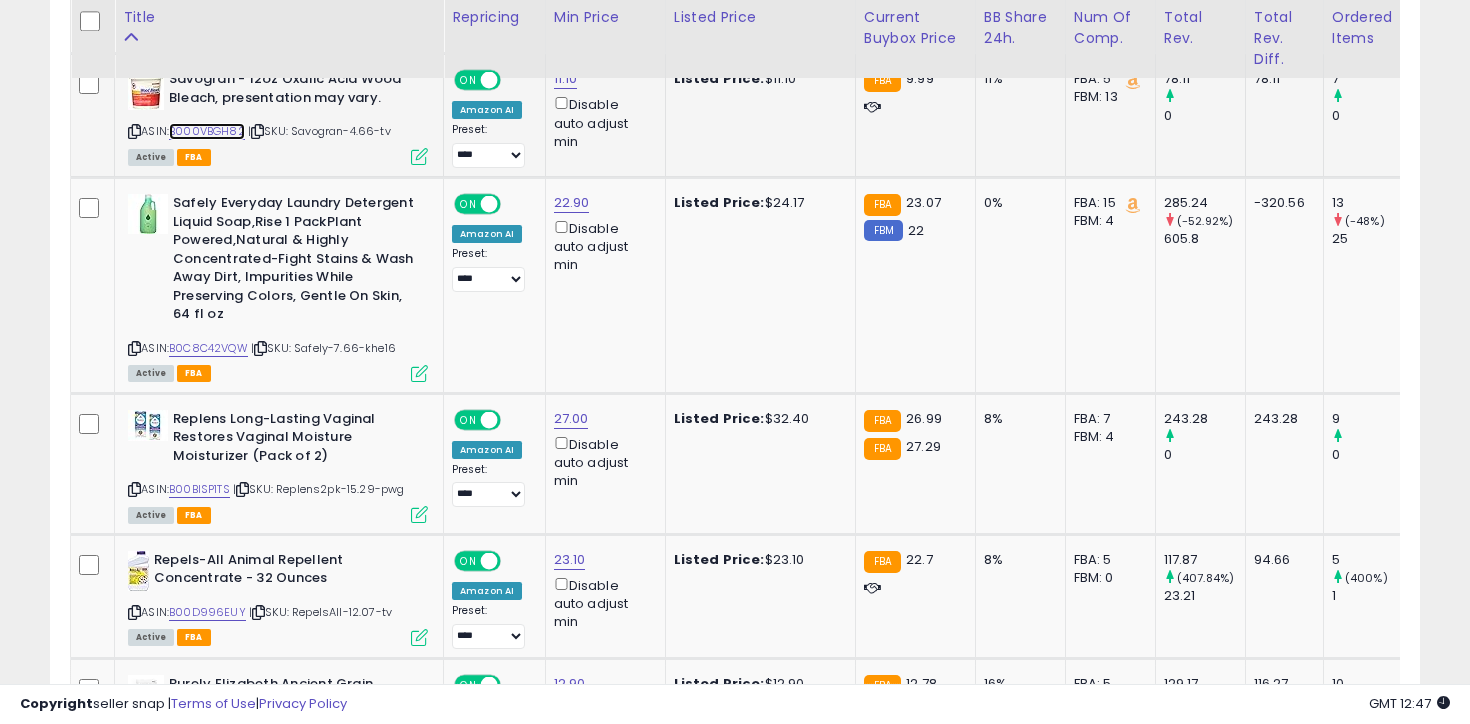 click on "B000VBGH82" at bounding box center [207, 131] 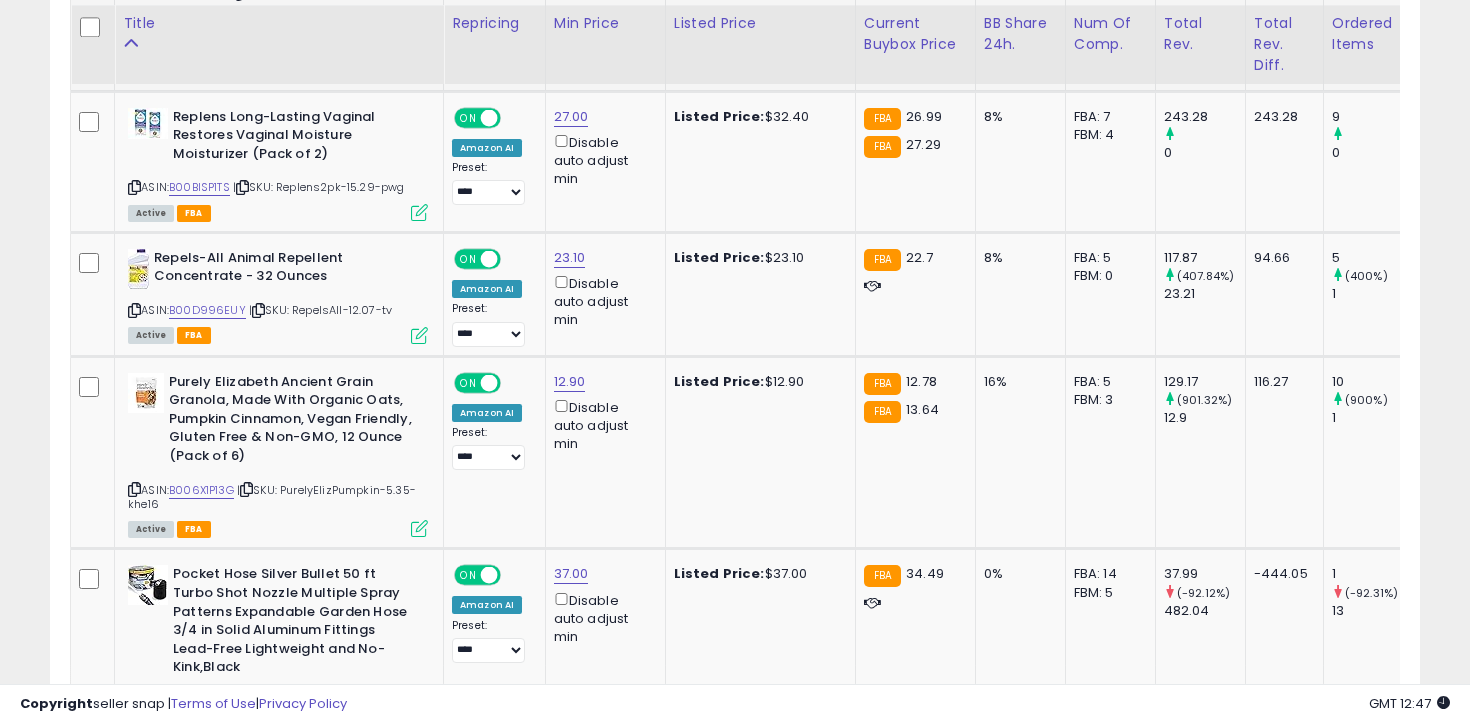 scroll, scrollTop: 3308, scrollLeft: 0, axis: vertical 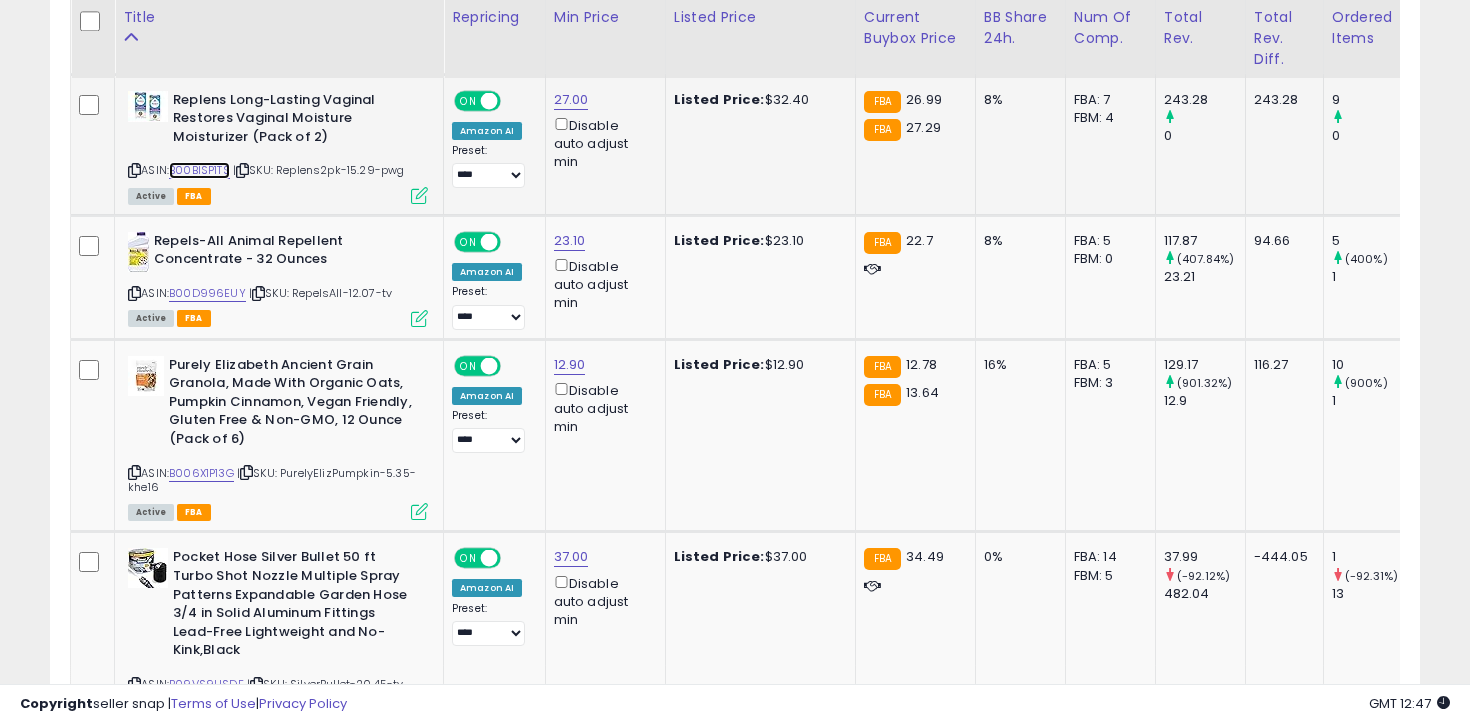 click on "B00BISP1TS" at bounding box center (199, 170) 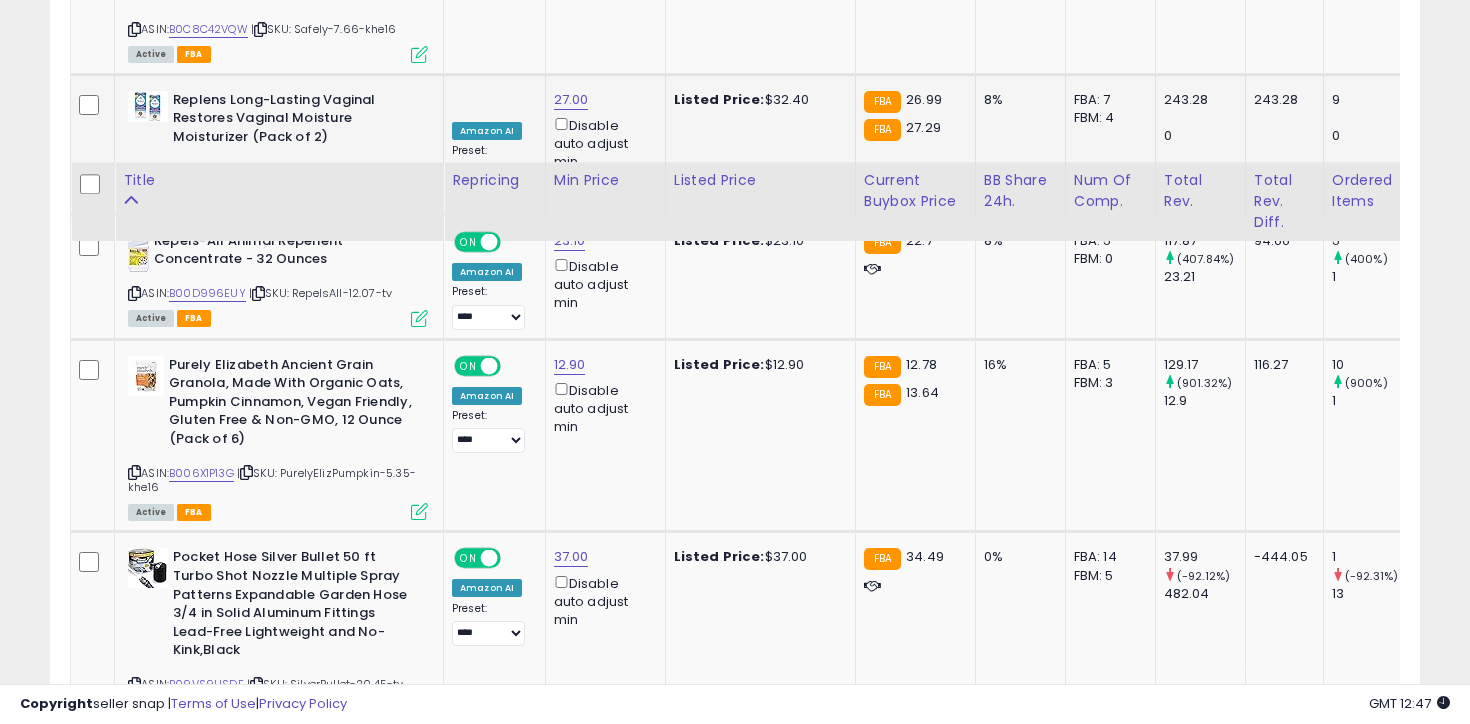 scroll, scrollTop: 3479, scrollLeft: 0, axis: vertical 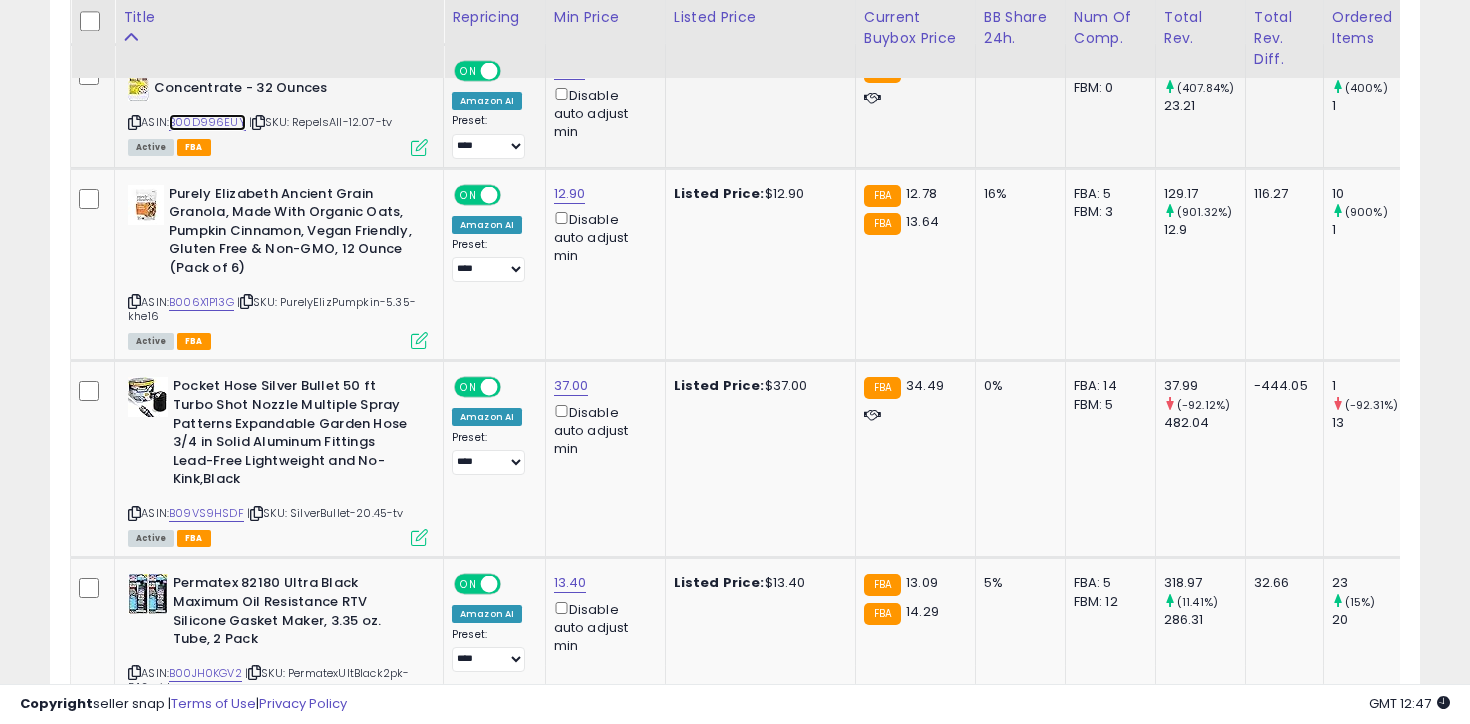 click on "B00D996EUY" at bounding box center (207, 122) 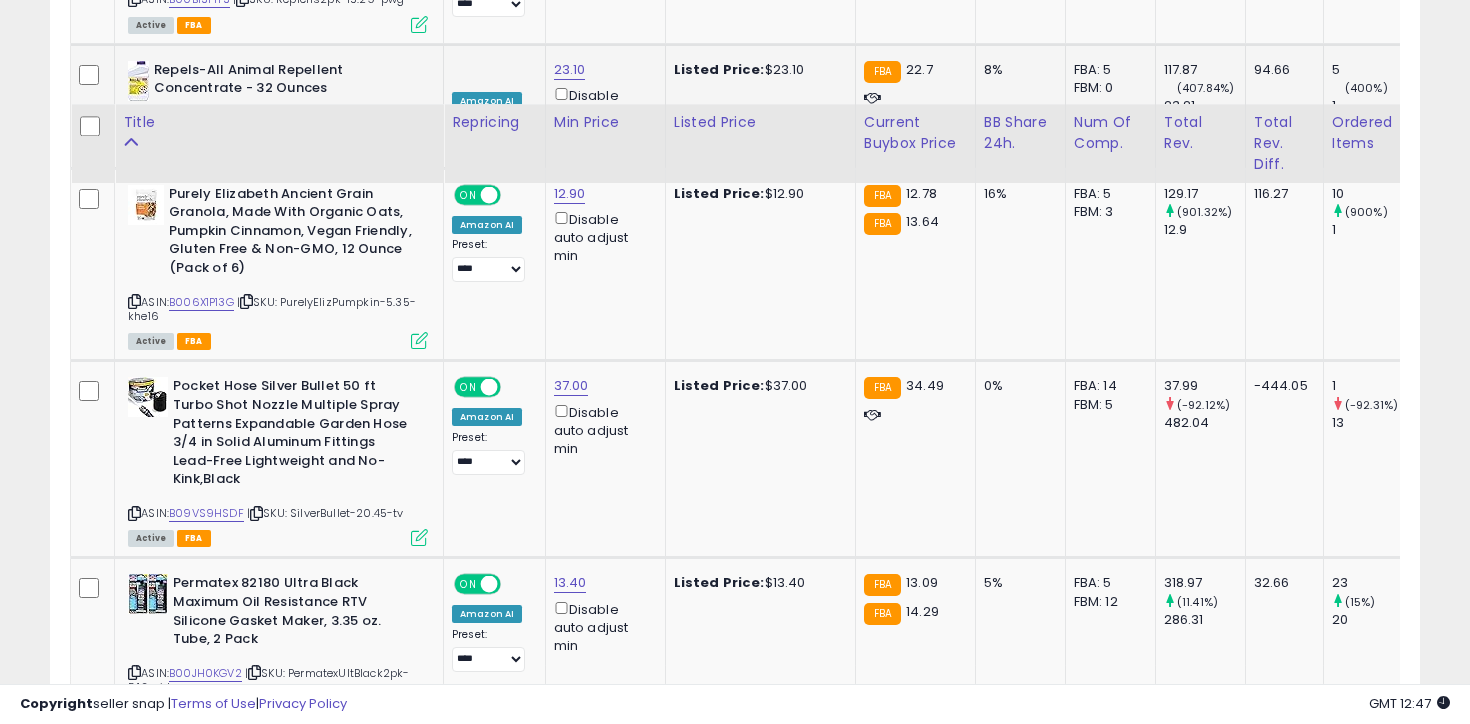 scroll, scrollTop: 3603, scrollLeft: 0, axis: vertical 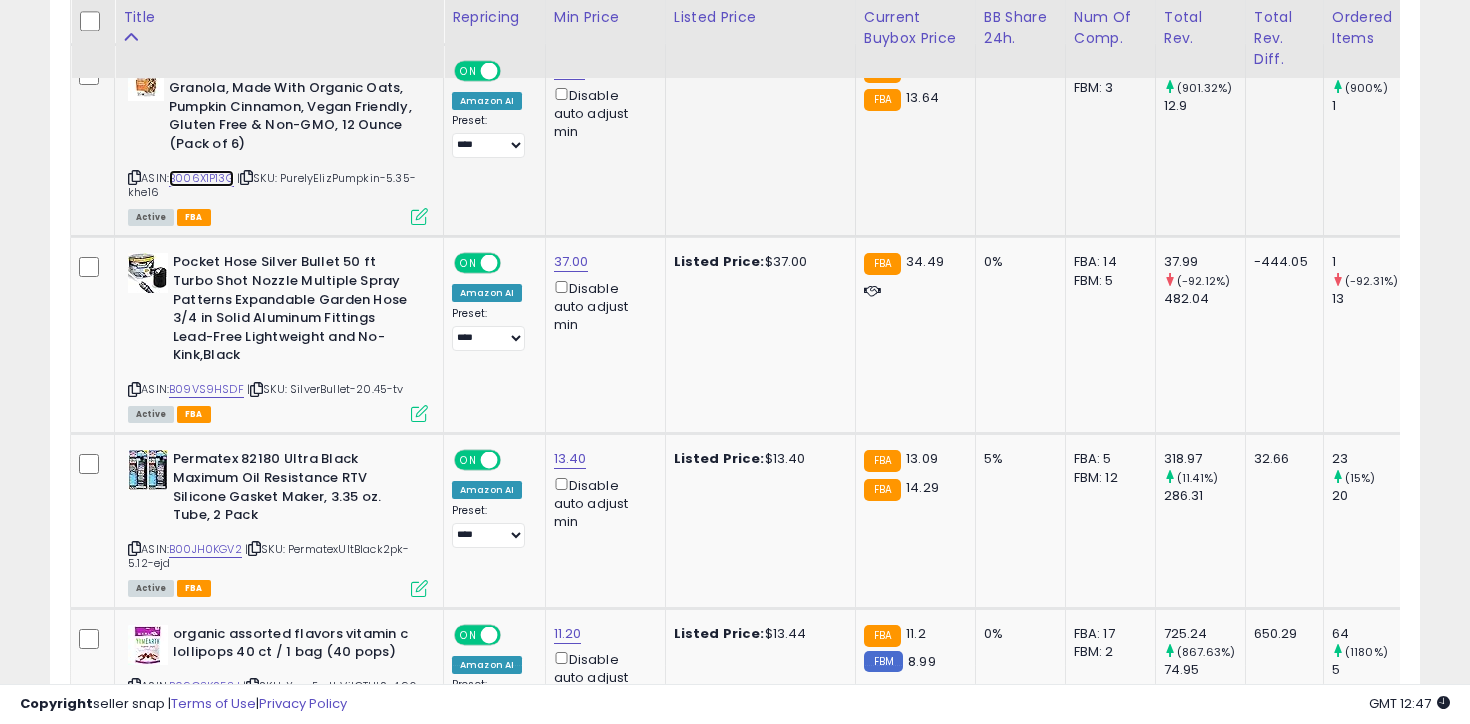 click on "B006X1P13G" at bounding box center [201, 178] 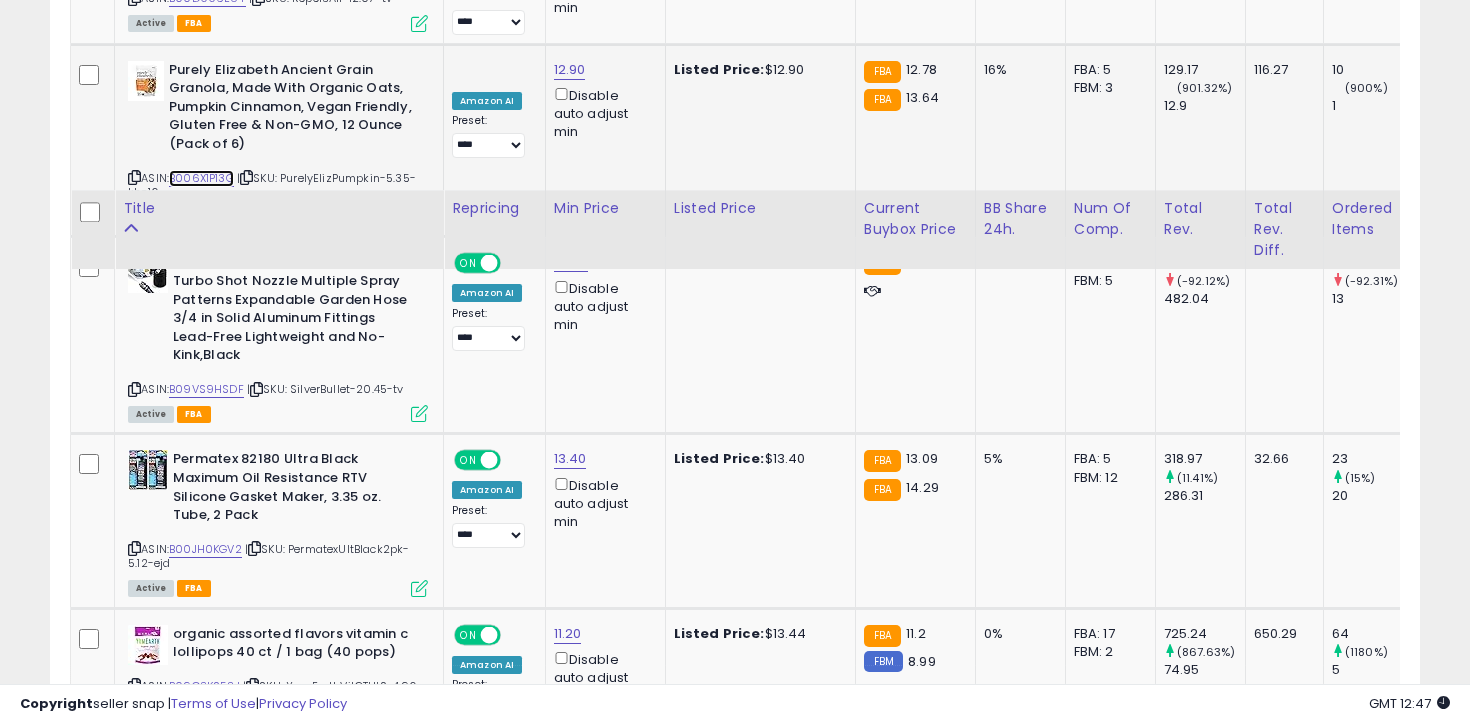 scroll, scrollTop: 3794, scrollLeft: 0, axis: vertical 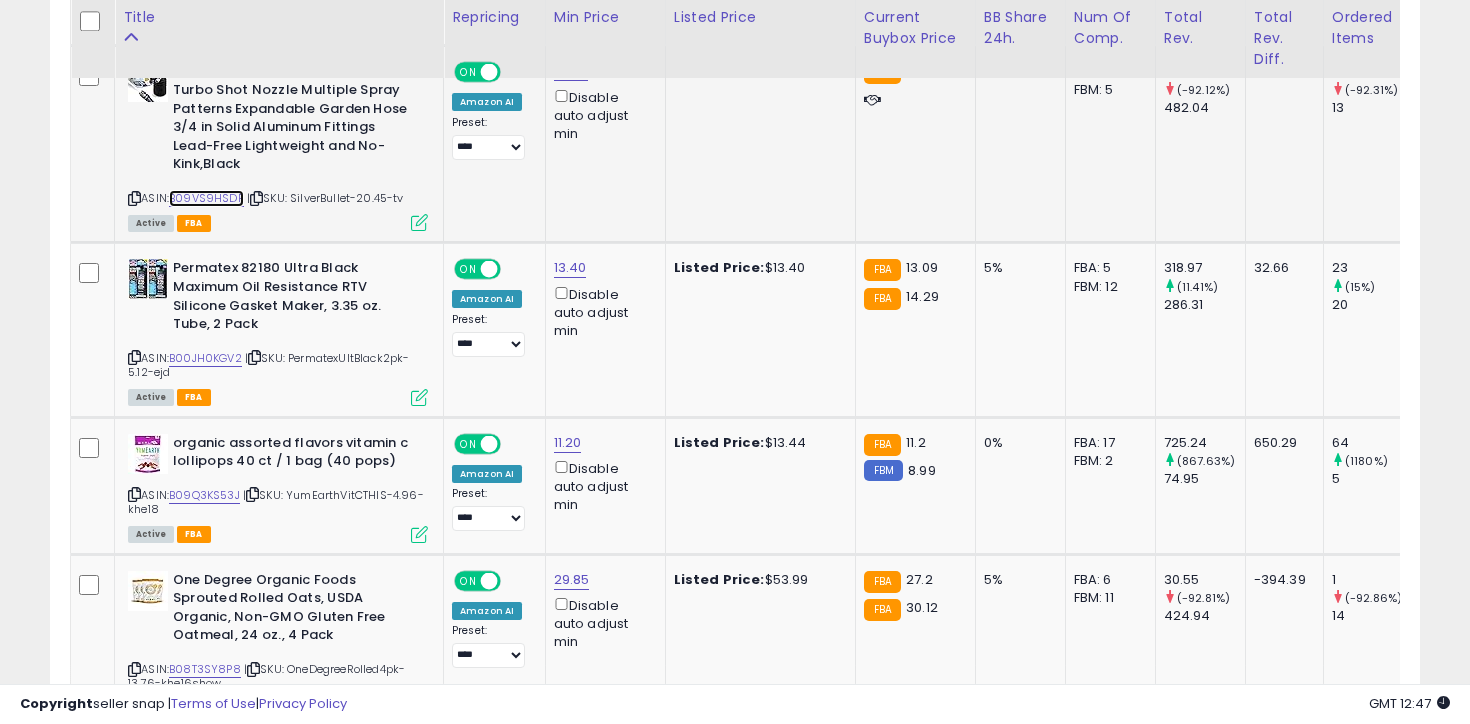 click on "B09VS9HSDF" at bounding box center [206, 198] 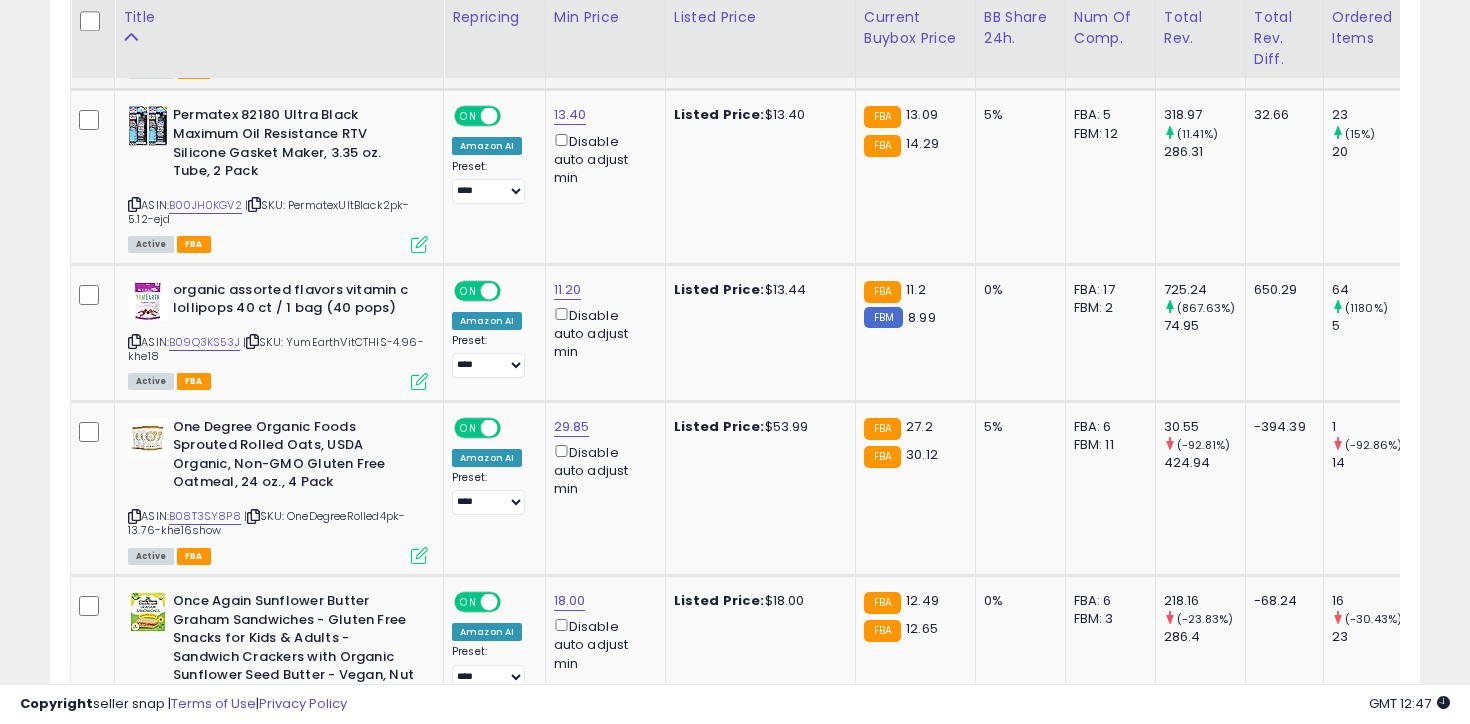 scroll, scrollTop: 3983, scrollLeft: 0, axis: vertical 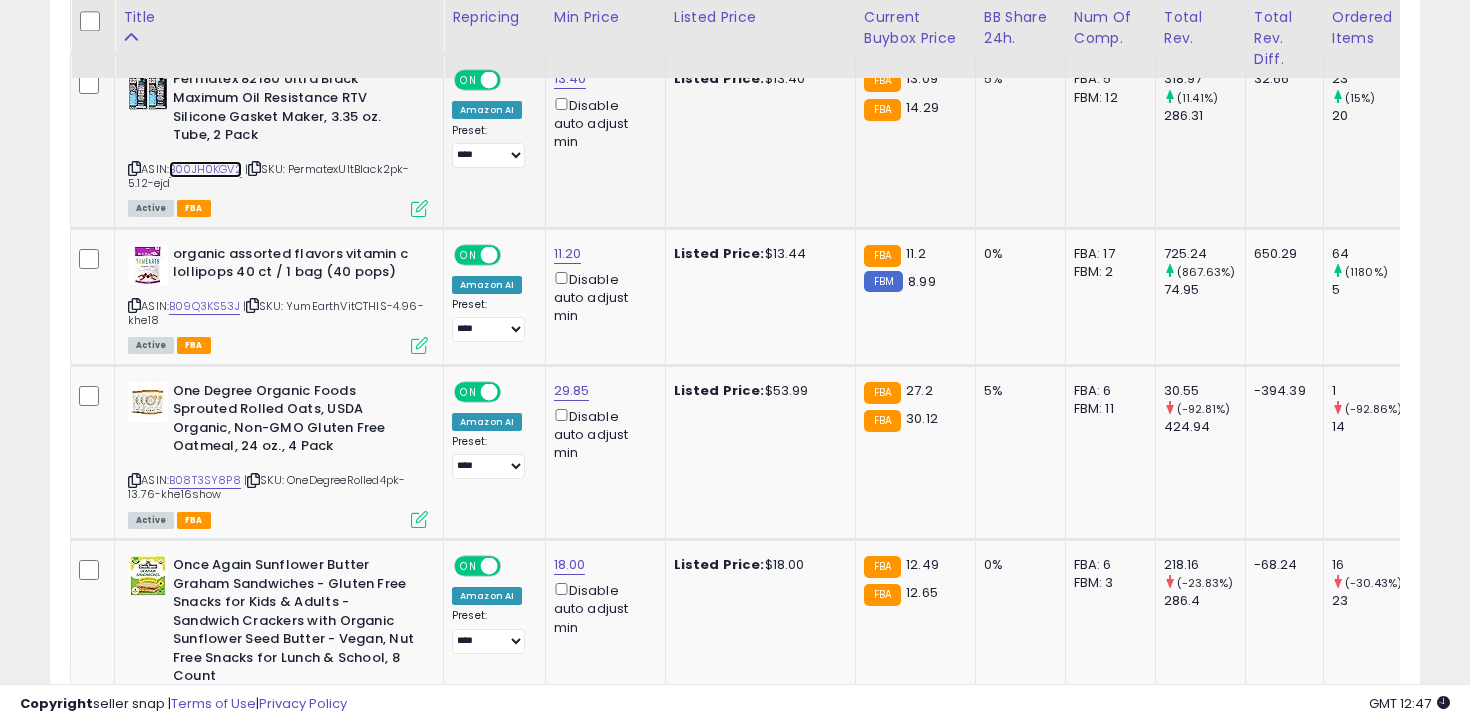 click on "B00JH0KGV2" at bounding box center [205, 169] 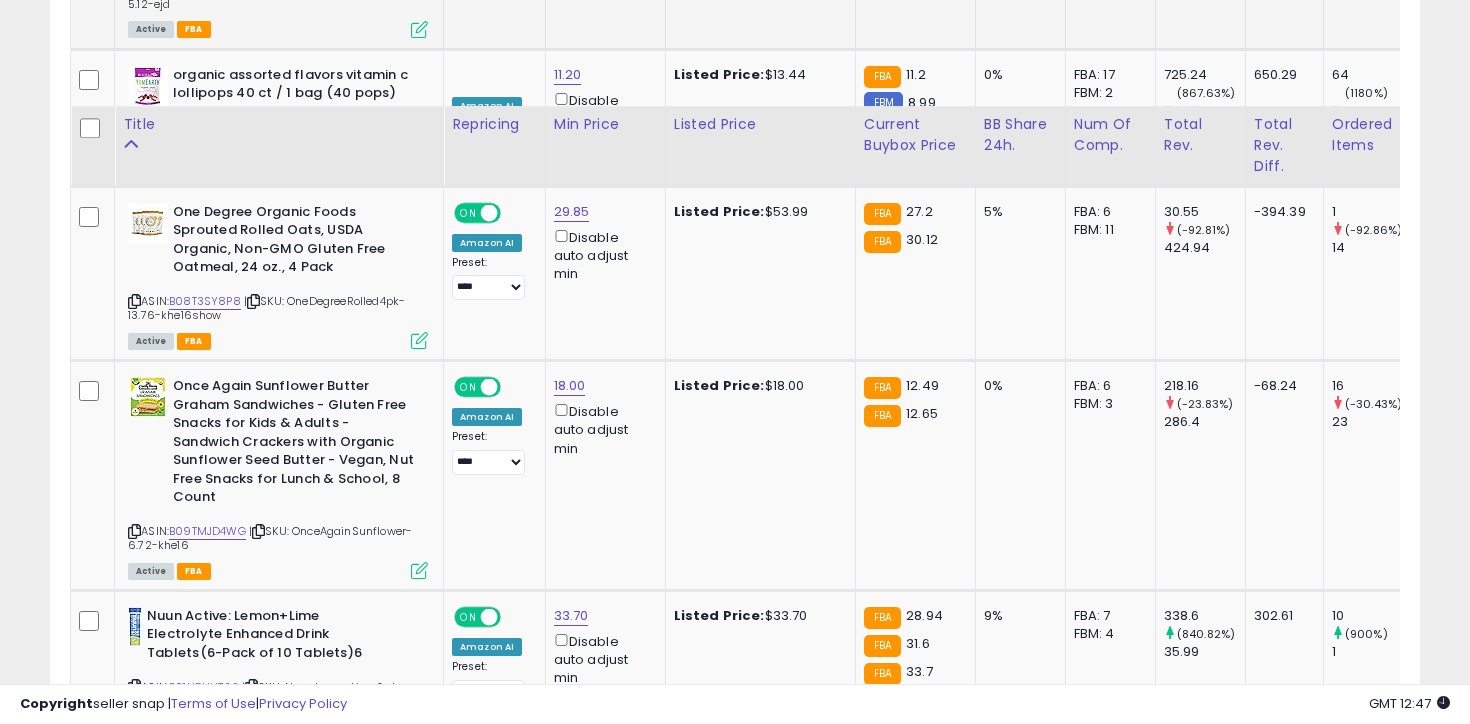 scroll, scrollTop: 4286, scrollLeft: 0, axis: vertical 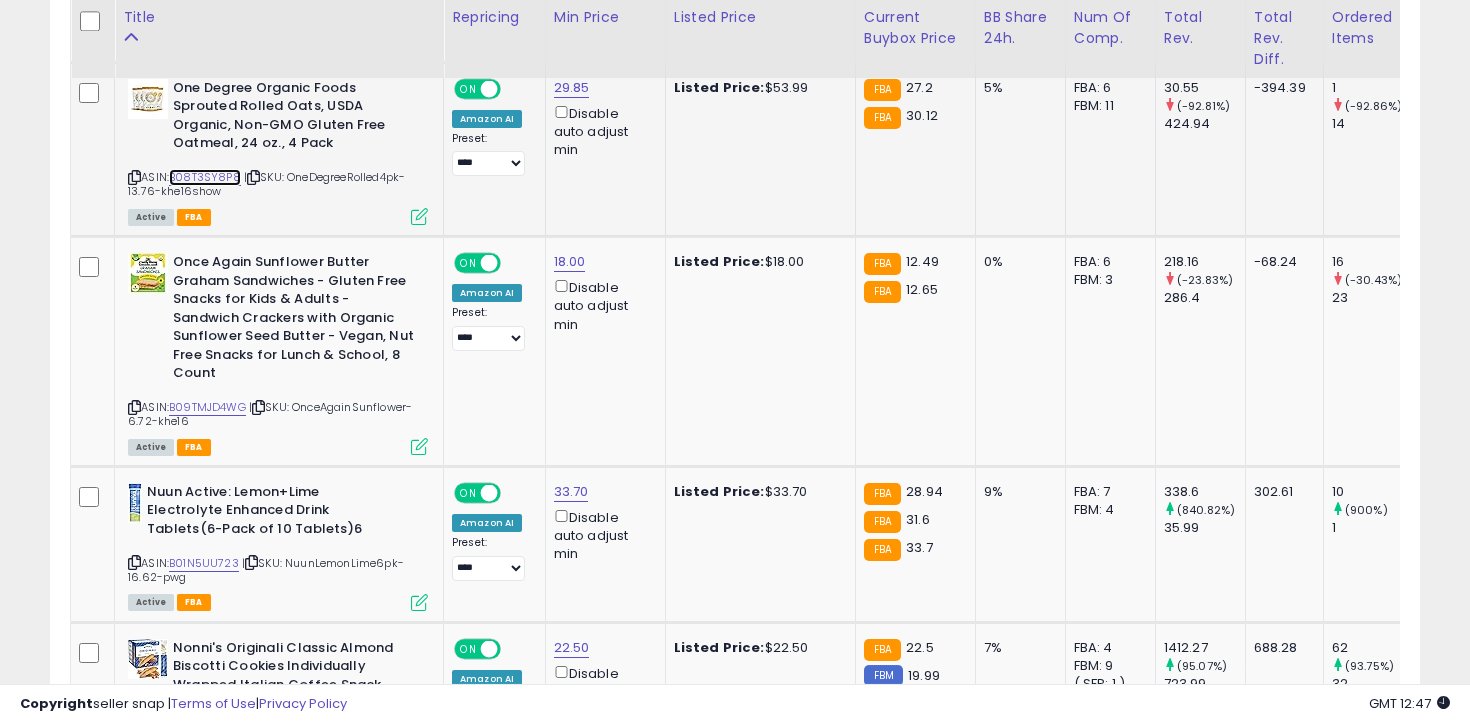 click on "B08T3SY8P8" at bounding box center [205, 177] 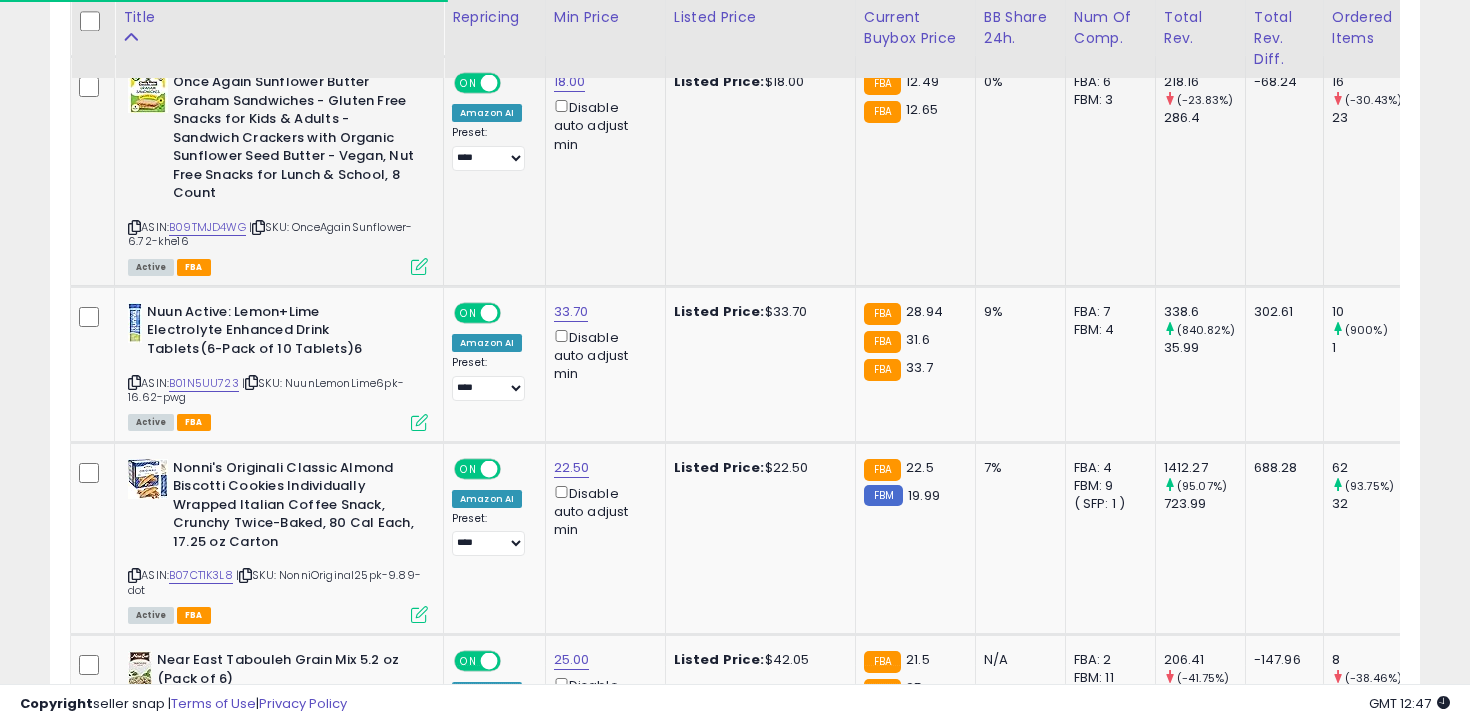 scroll, scrollTop: 4455, scrollLeft: 0, axis: vertical 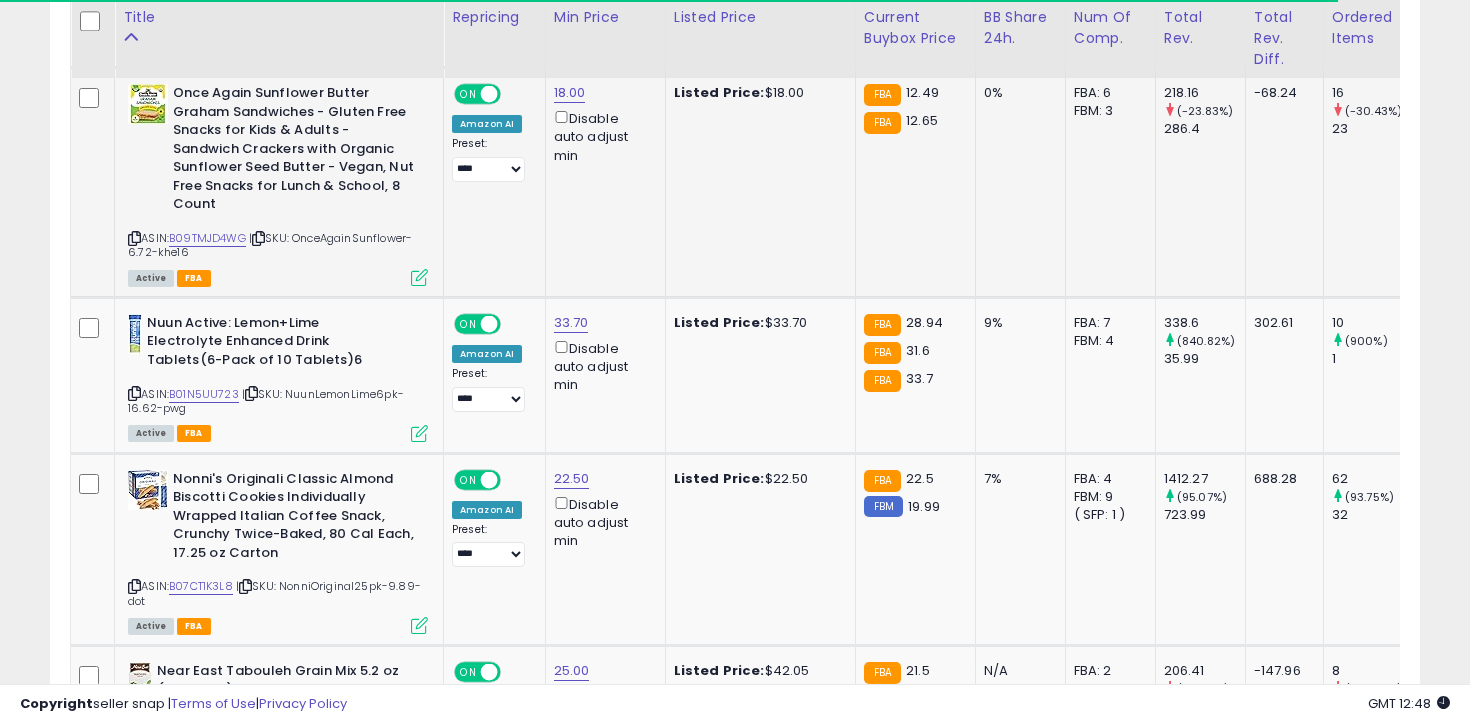 click at bounding box center [134, 238] 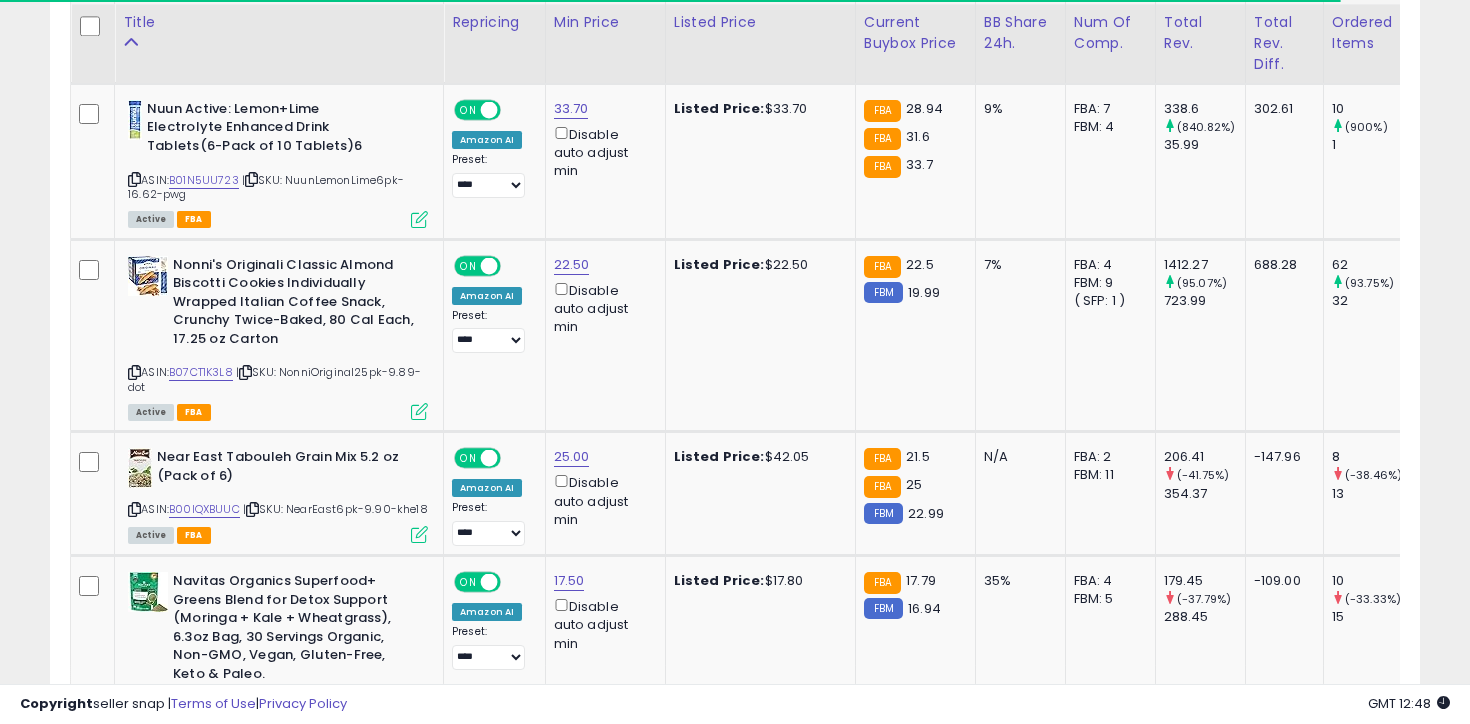 scroll, scrollTop: 4676, scrollLeft: 0, axis: vertical 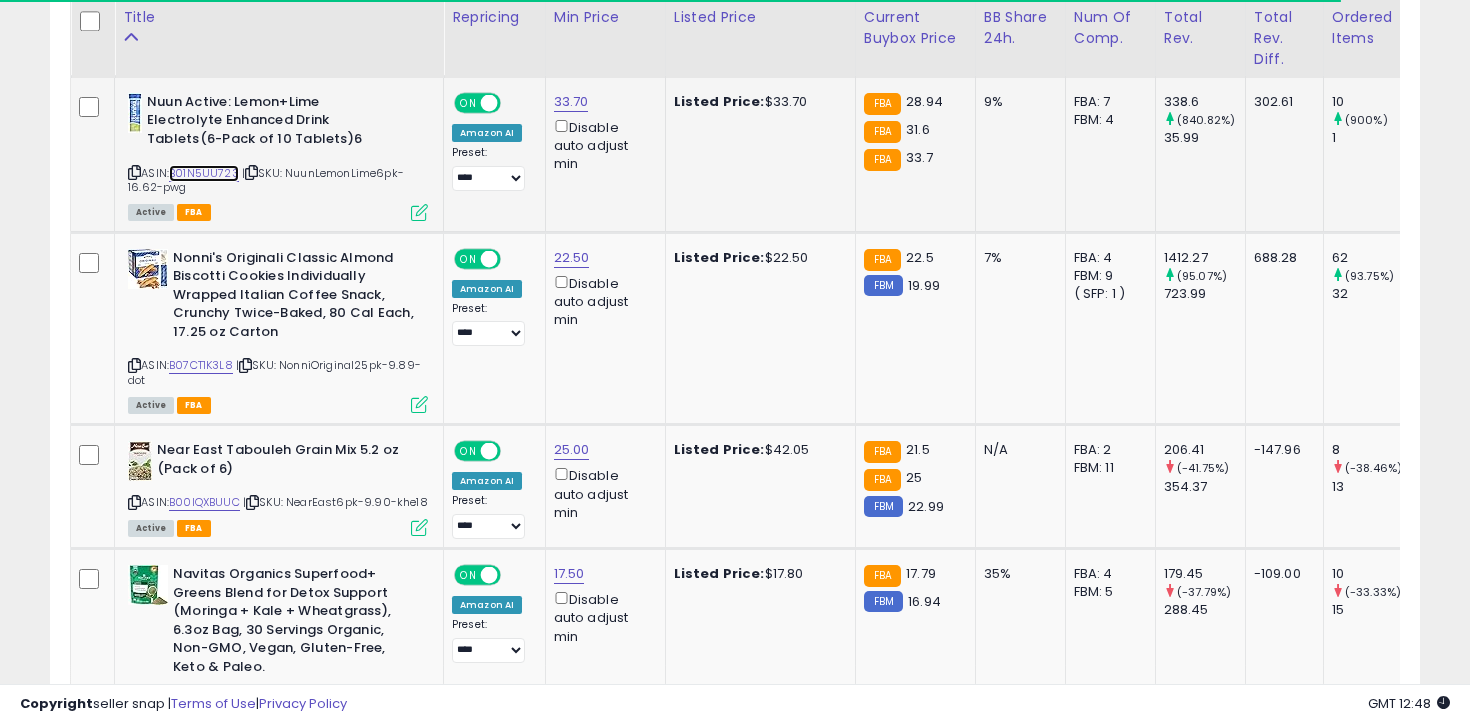 click on "B01N5UU723" at bounding box center (204, 173) 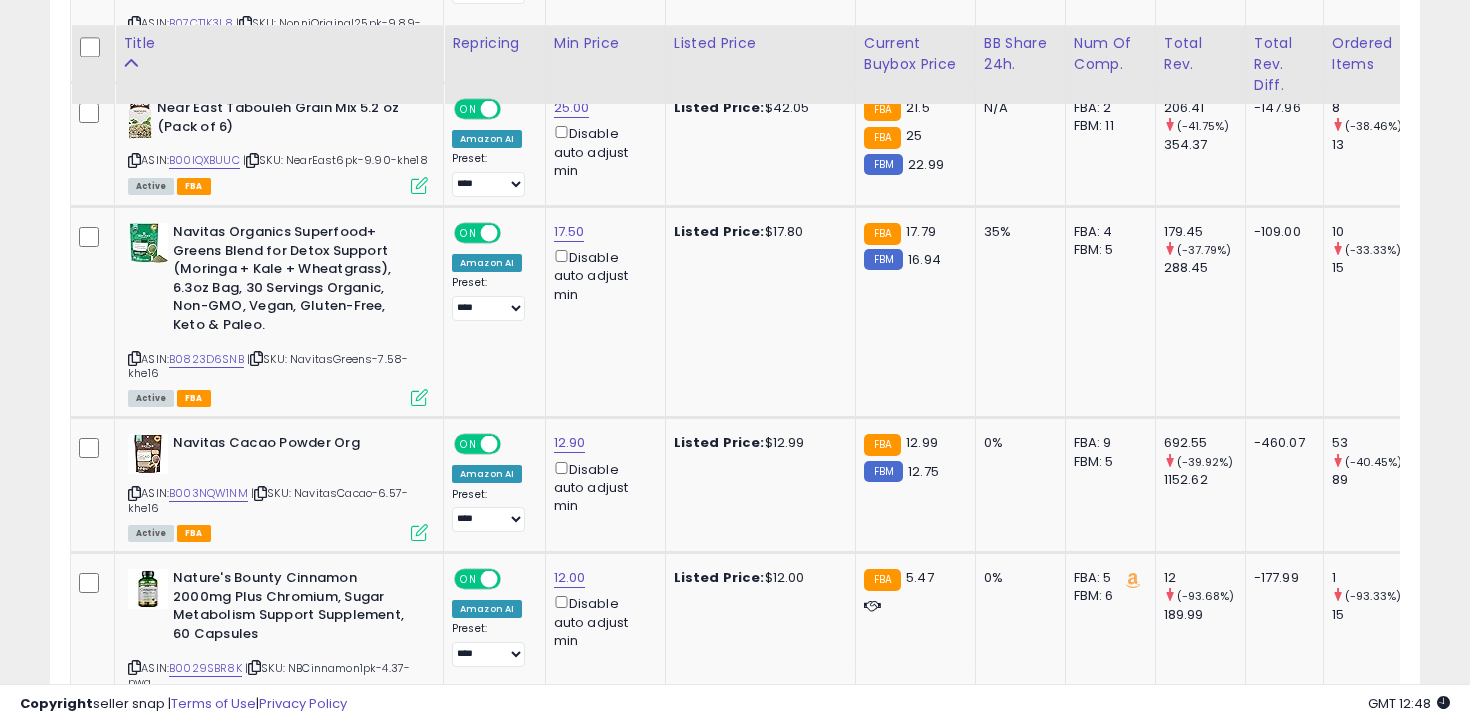 scroll, scrollTop: 5049, scrollLeft: 0, axis: vertical 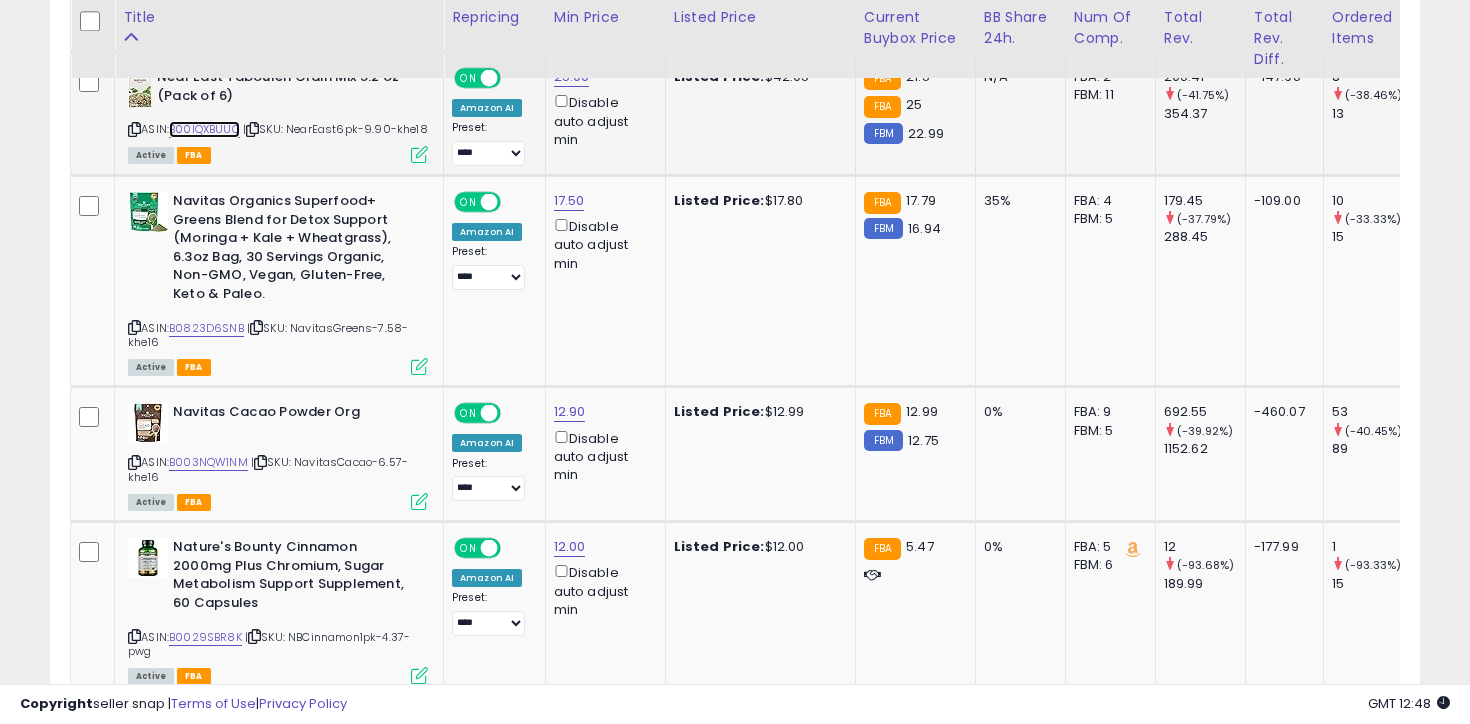 click on "B00IQXBUUC" at bounding box center (204, 129) 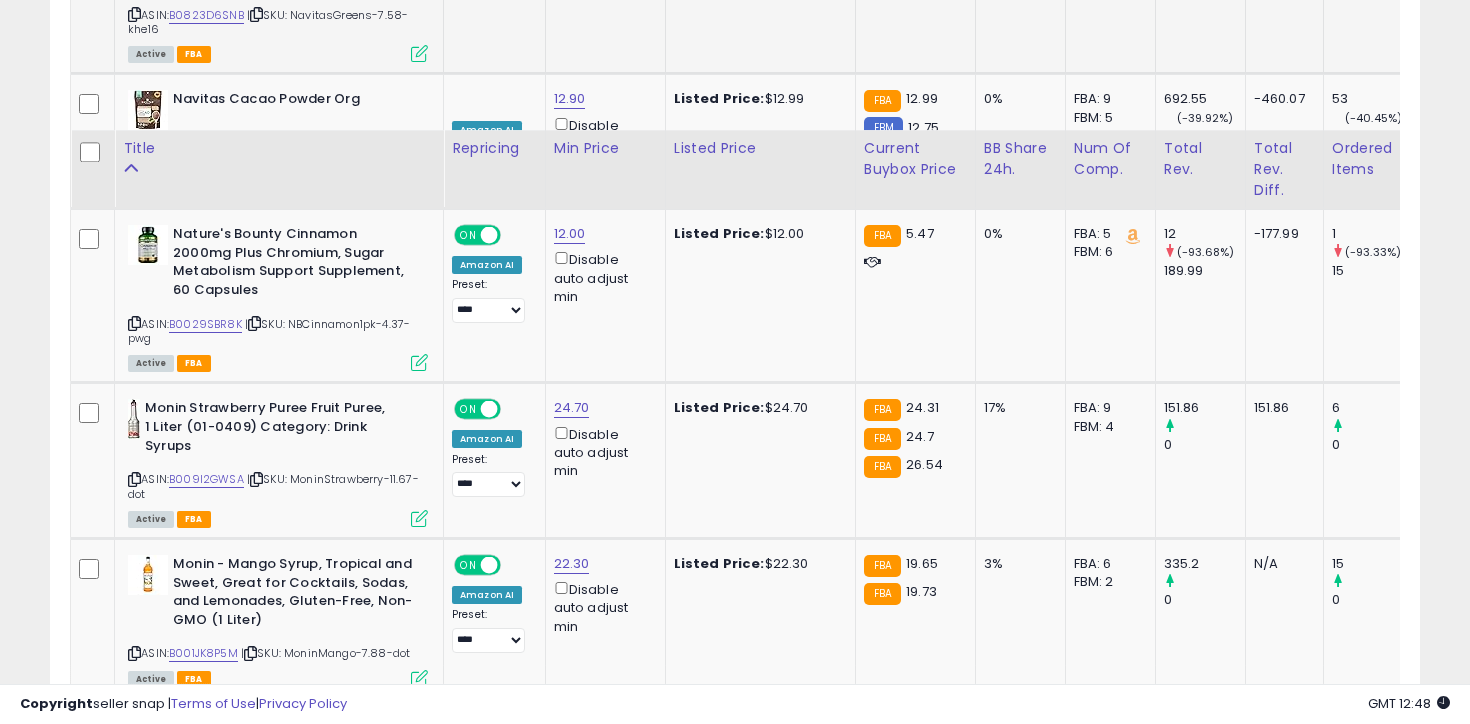 scroll, scrollTop: 5500, scrollLeft: 0, axis: vertical 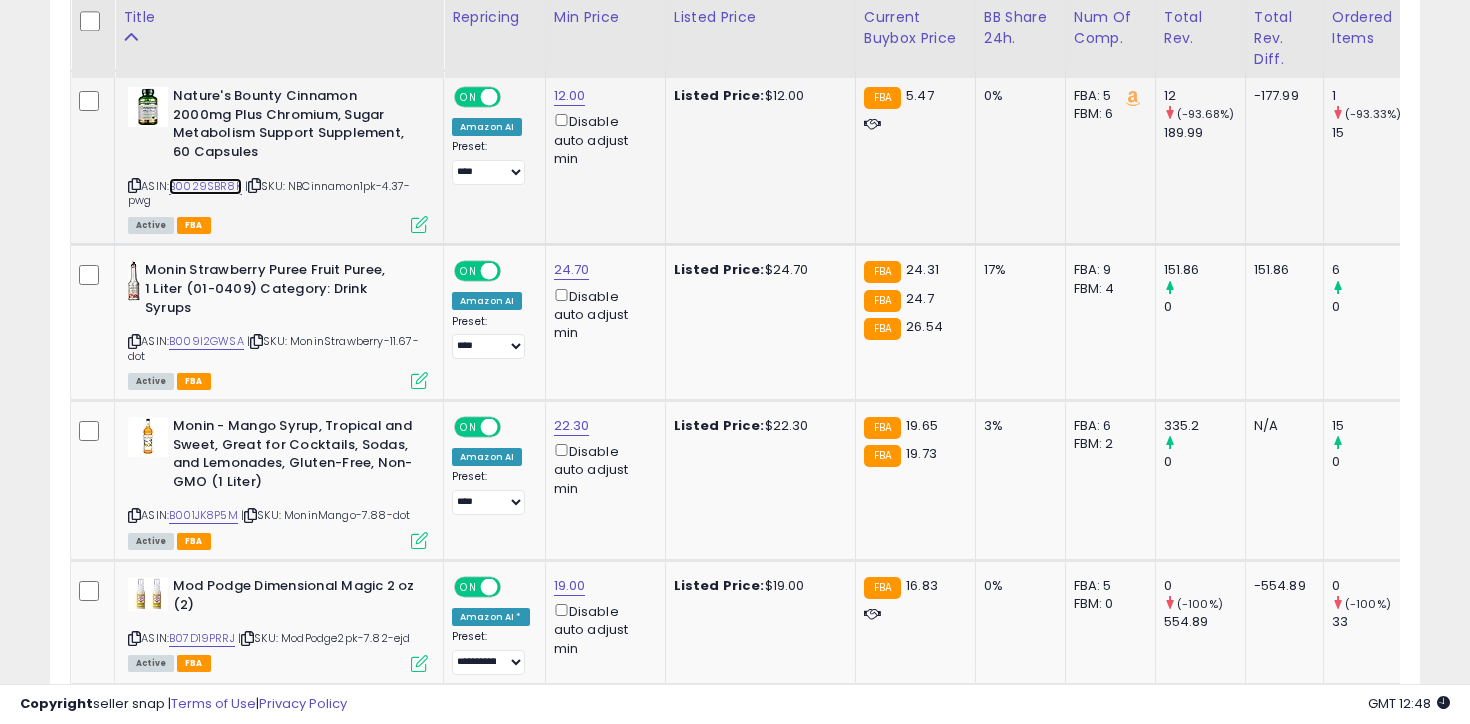 click on "B0029SBR8K" at bounding box center [205, 186] 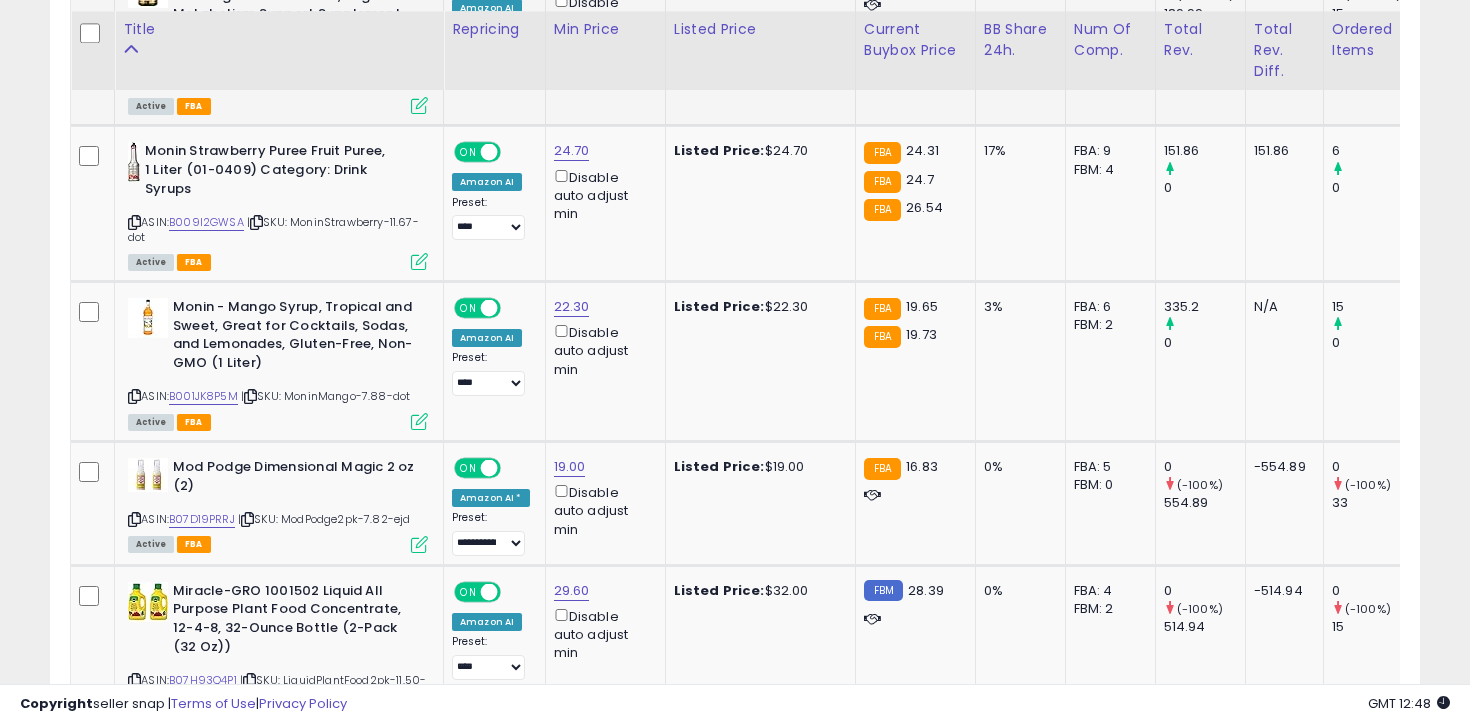 scroll, scrollTop: 5661, scrollLeft: 0, axis: vertical 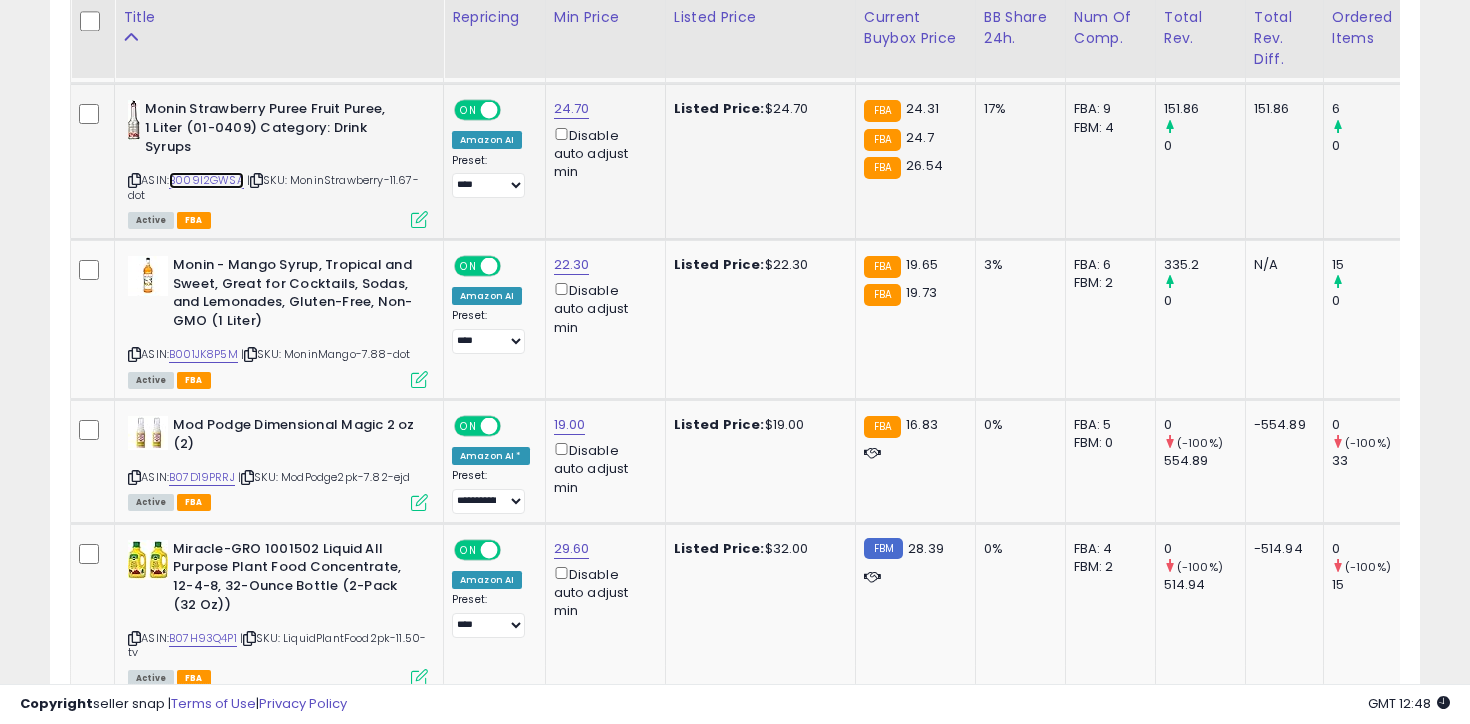 click on "B009I2GWSA" at bounding box center [206, 180] 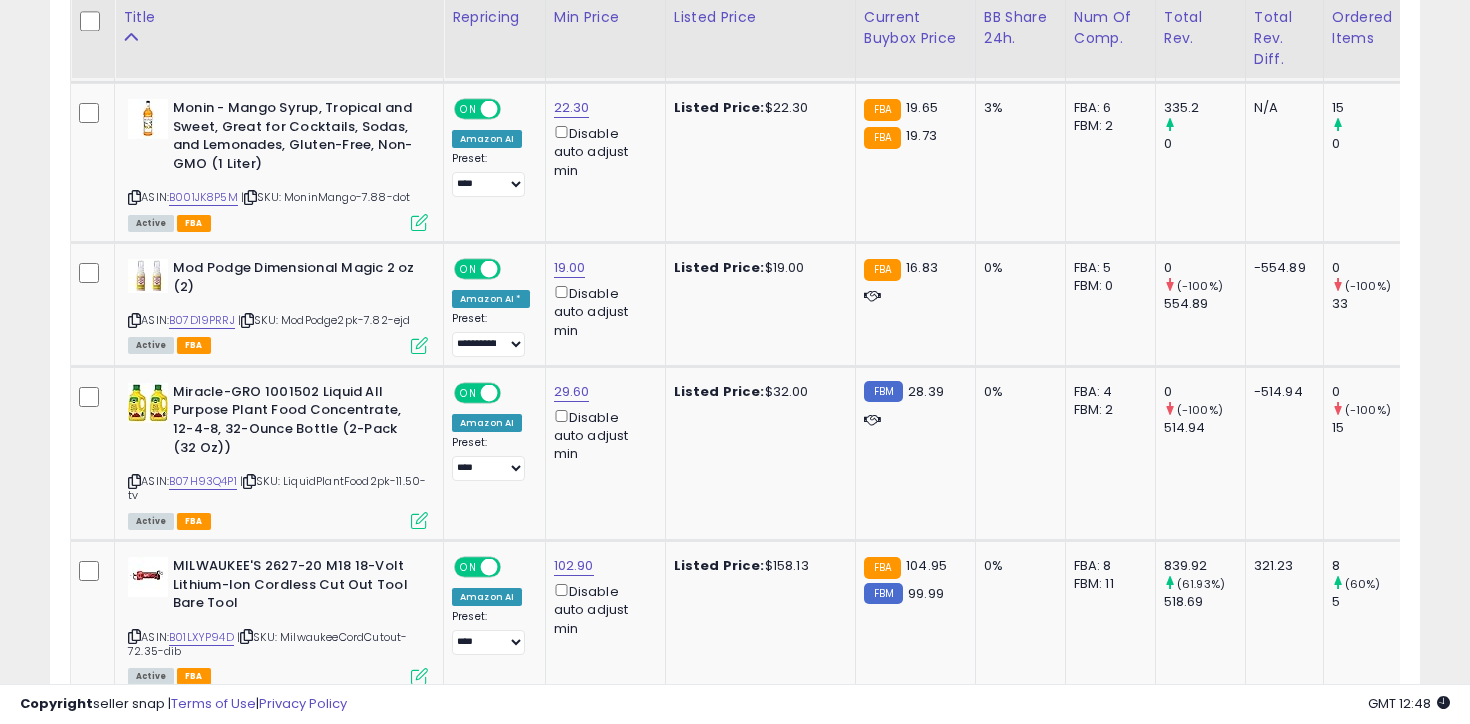 scroll, scrollTop: 5820, scrollLeft: 0, axis: vertical 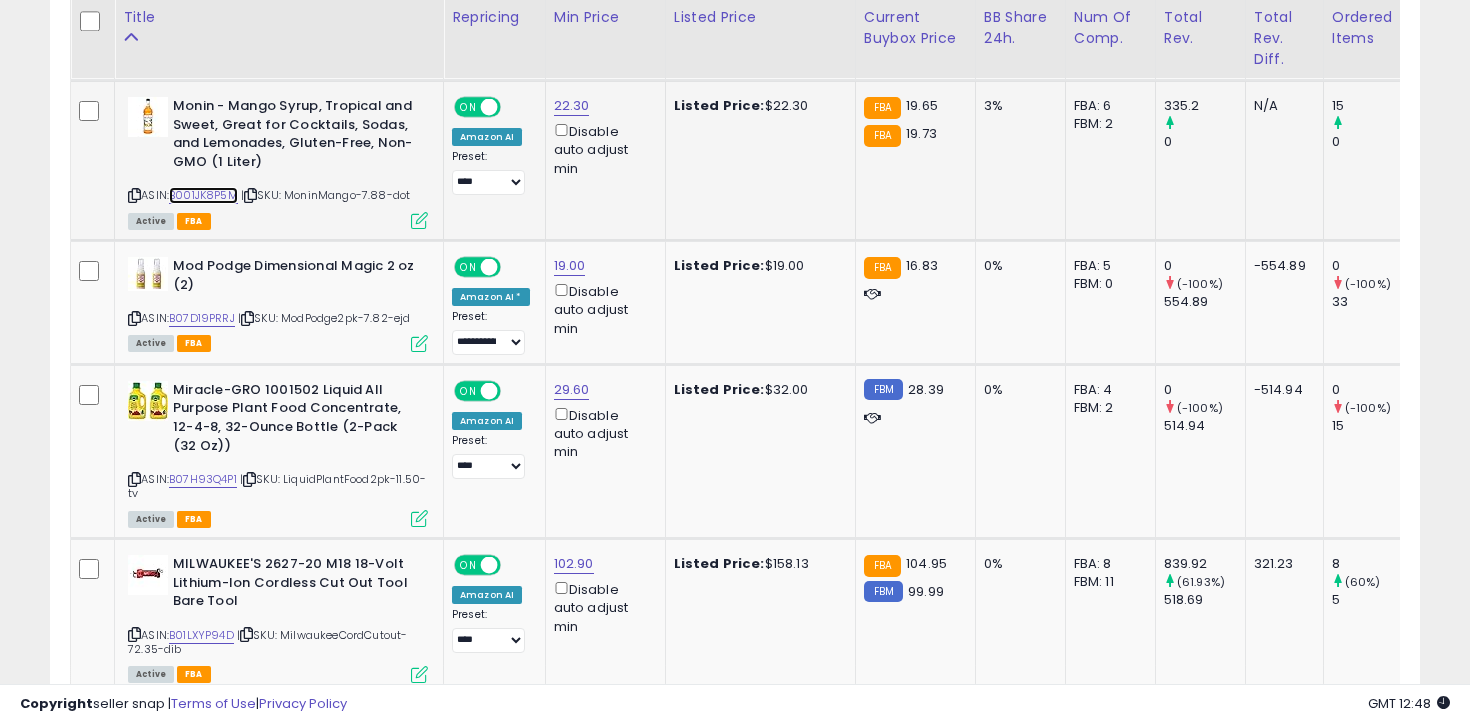 click on "B001JK8P5M" at bounding box center (203, 195) 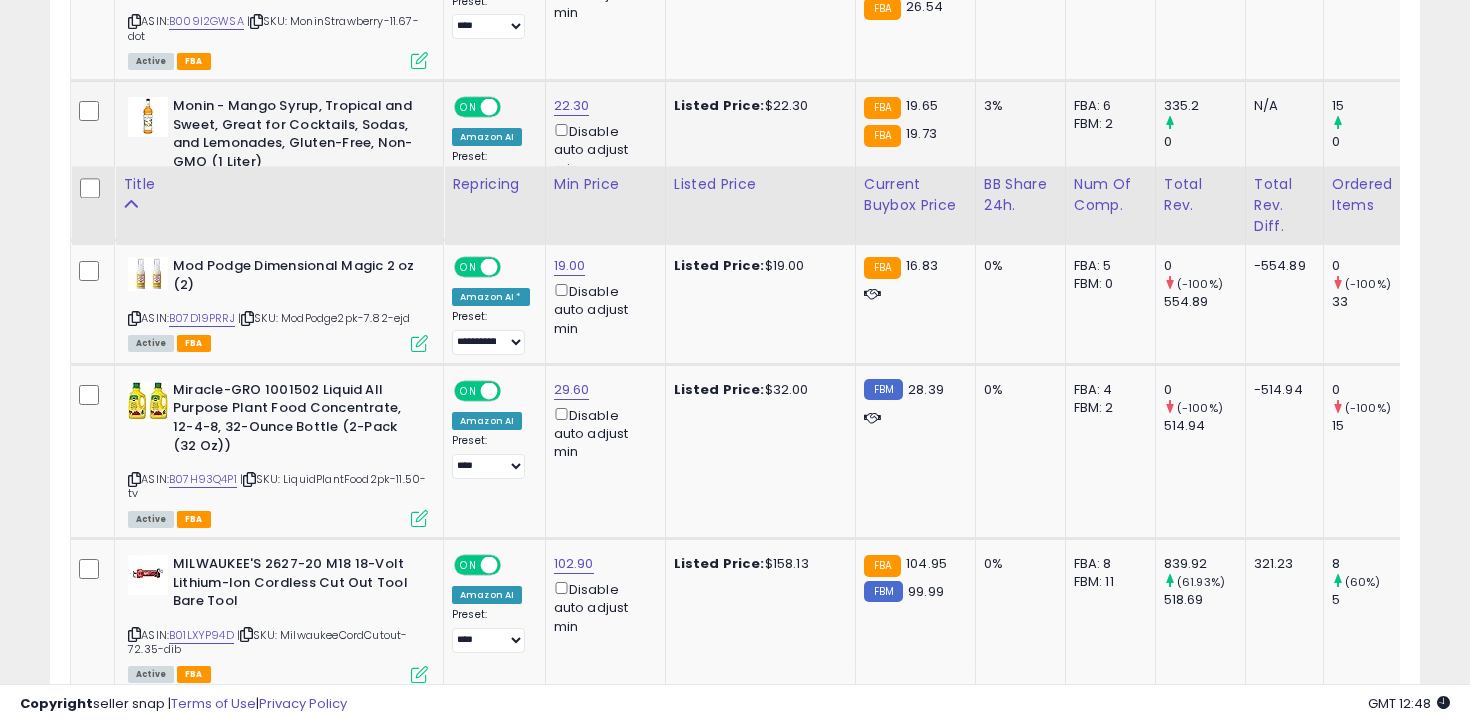 scroll, scrollTop: 5989, scrollLeft: 0, axis: vertical 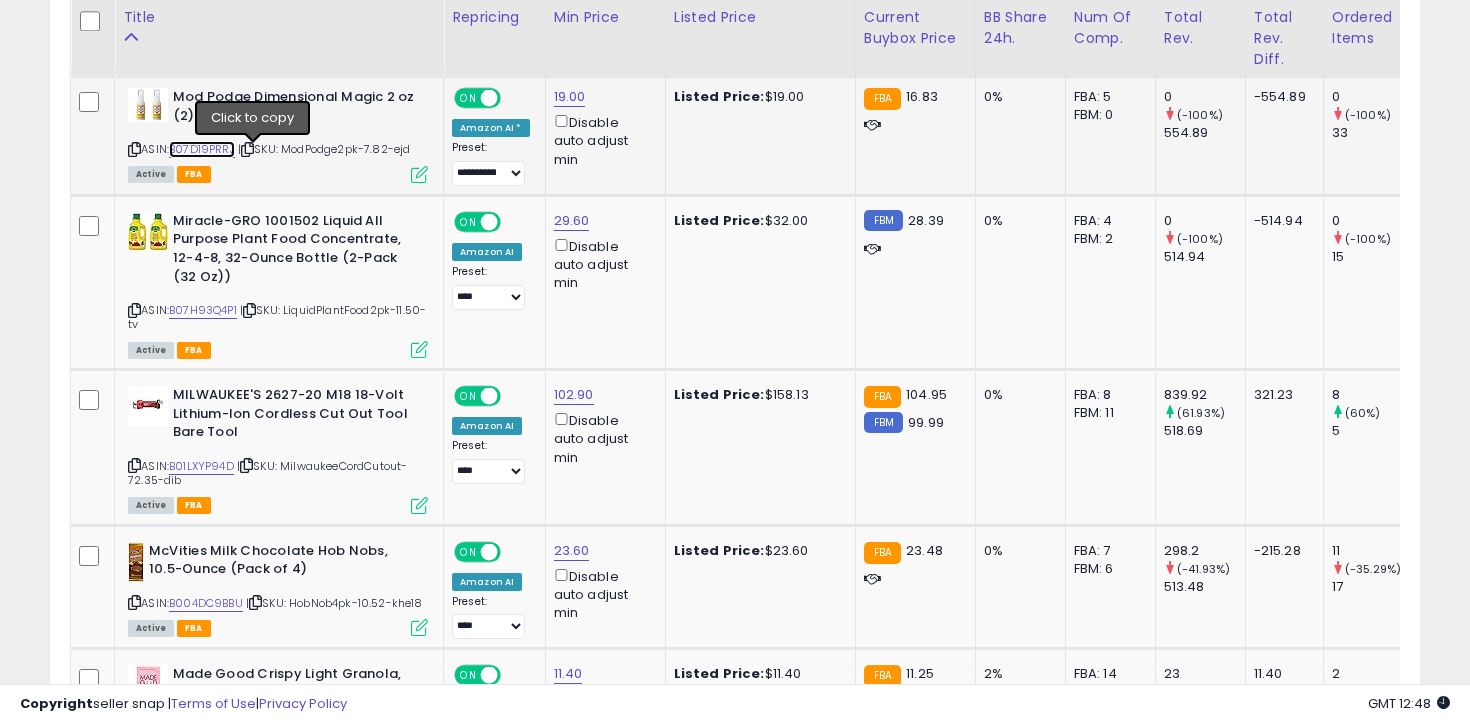 click on "B07D19PRRJ" at bounding box center [202, 149] 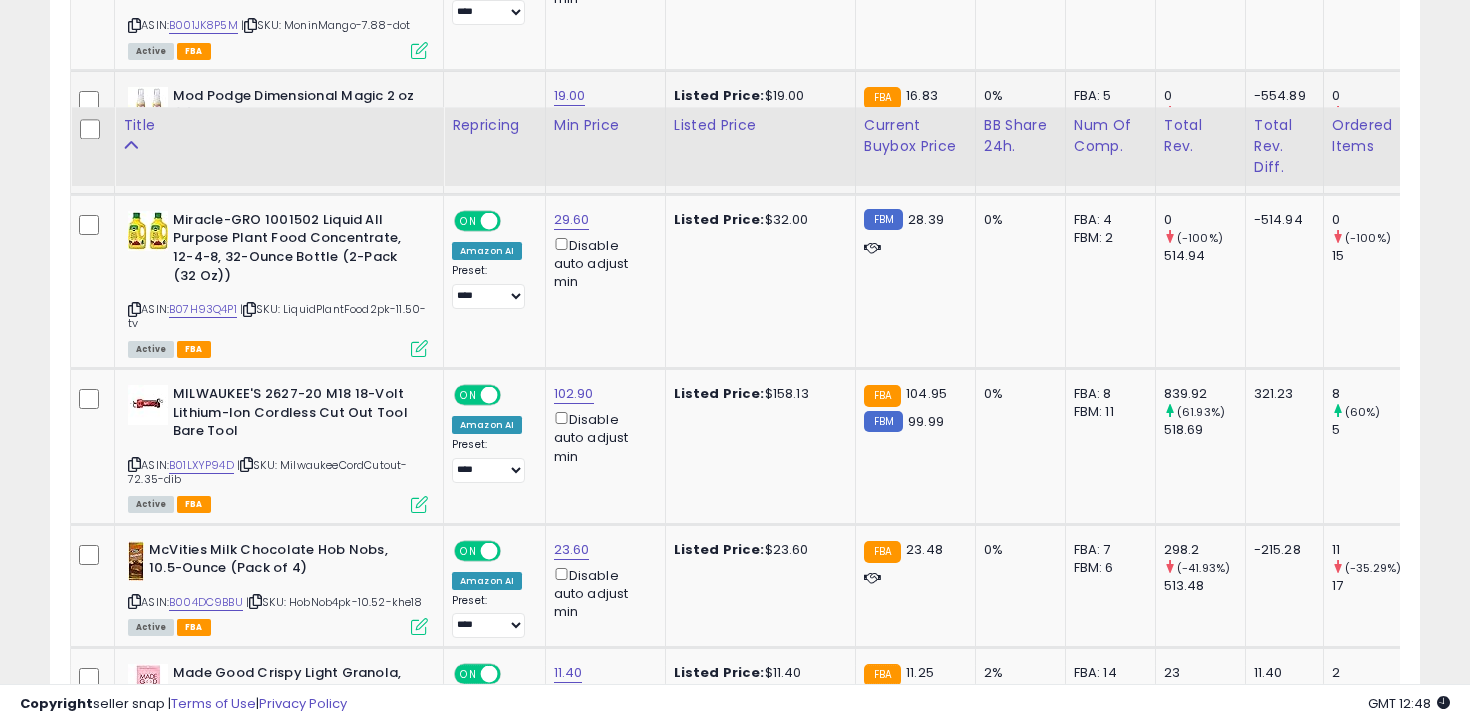 scroll, scrollTop: 6124, scrollLeft: 0, axis: vertical 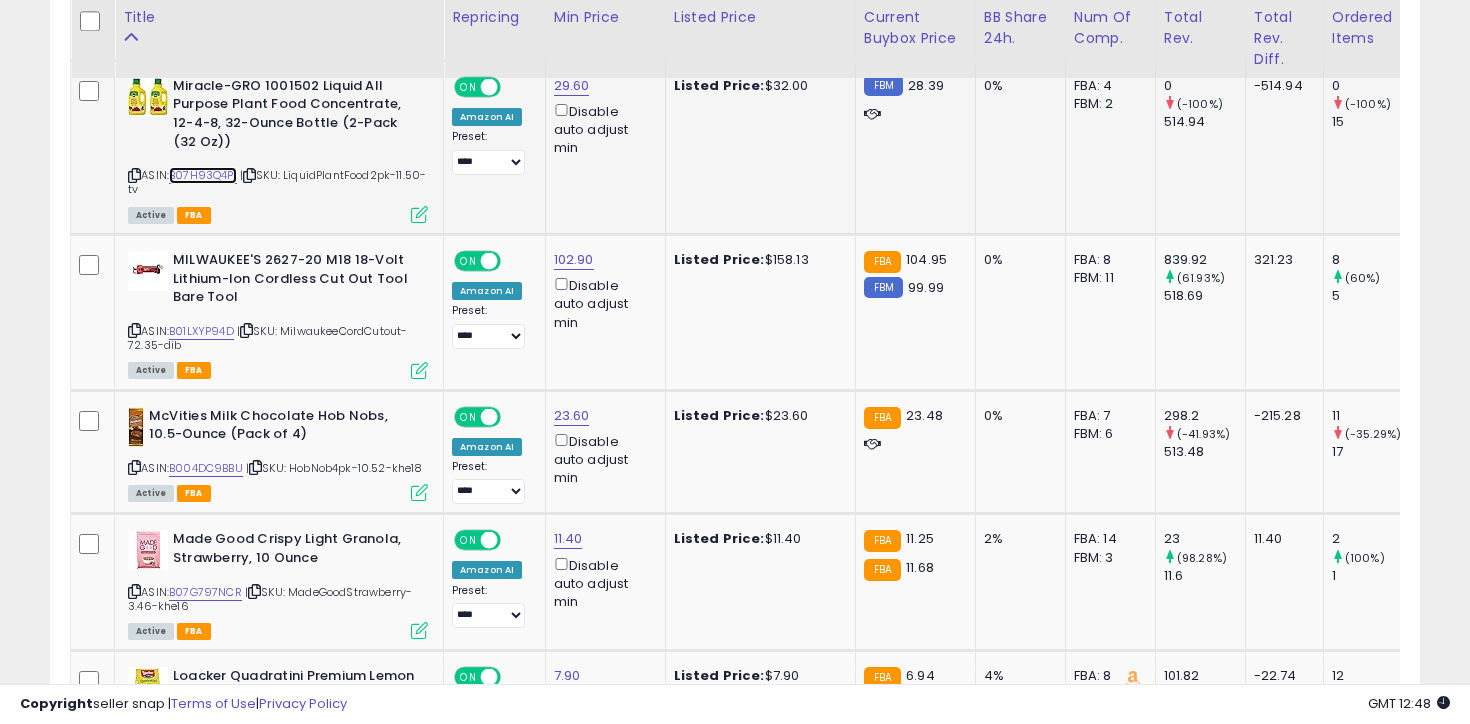click on "B07H93Q4P1" at bounding box center (203, 175) 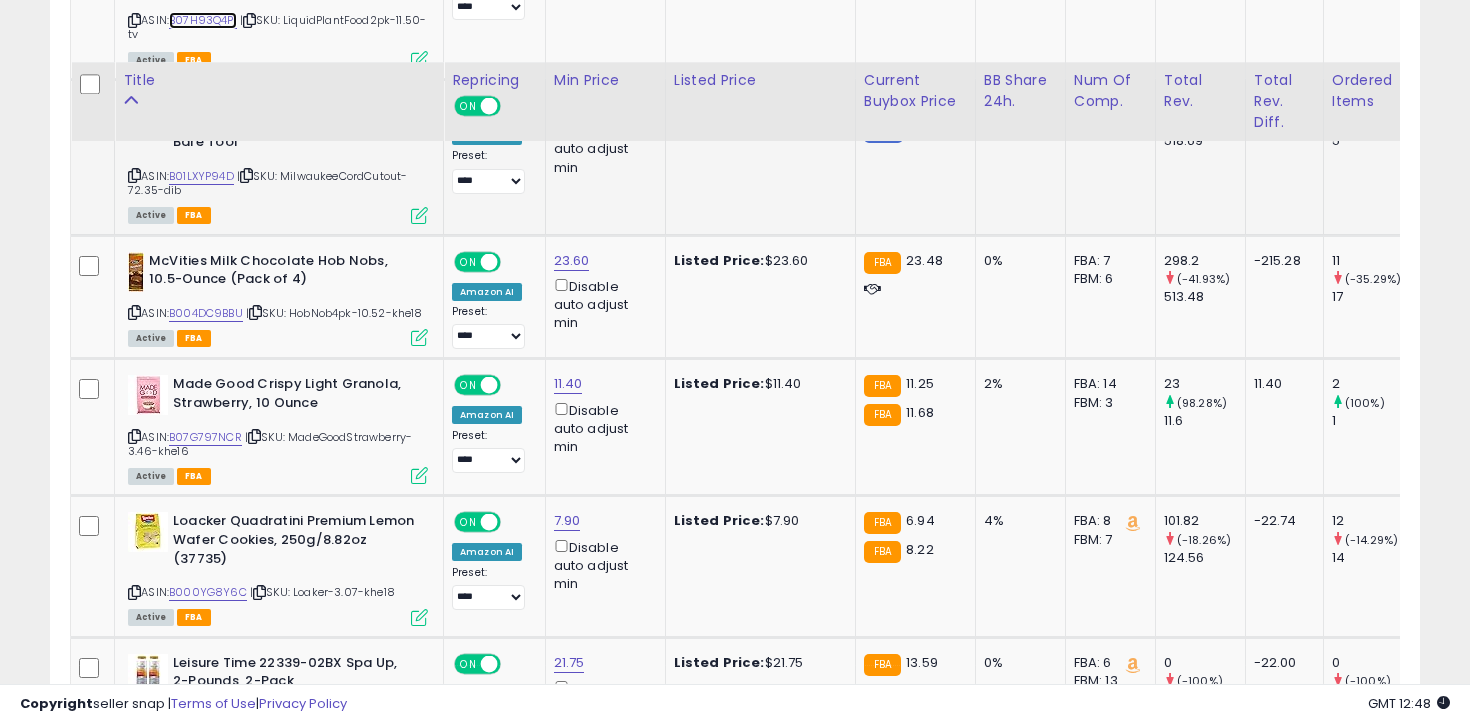 scroll, scrollTop: 6436, scrollLeft: 0, axis: vertical 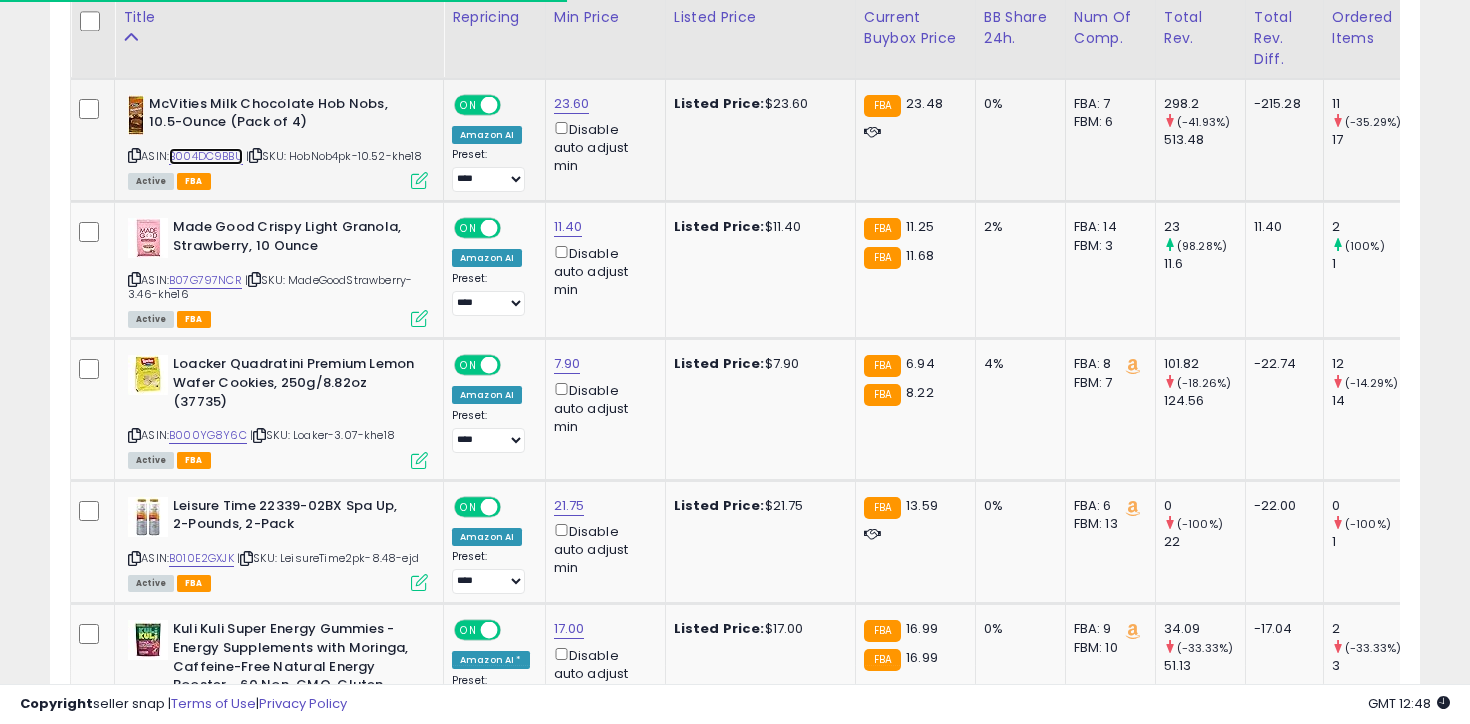 click on "B004DC9BBU" at bounding box center [206, 156] 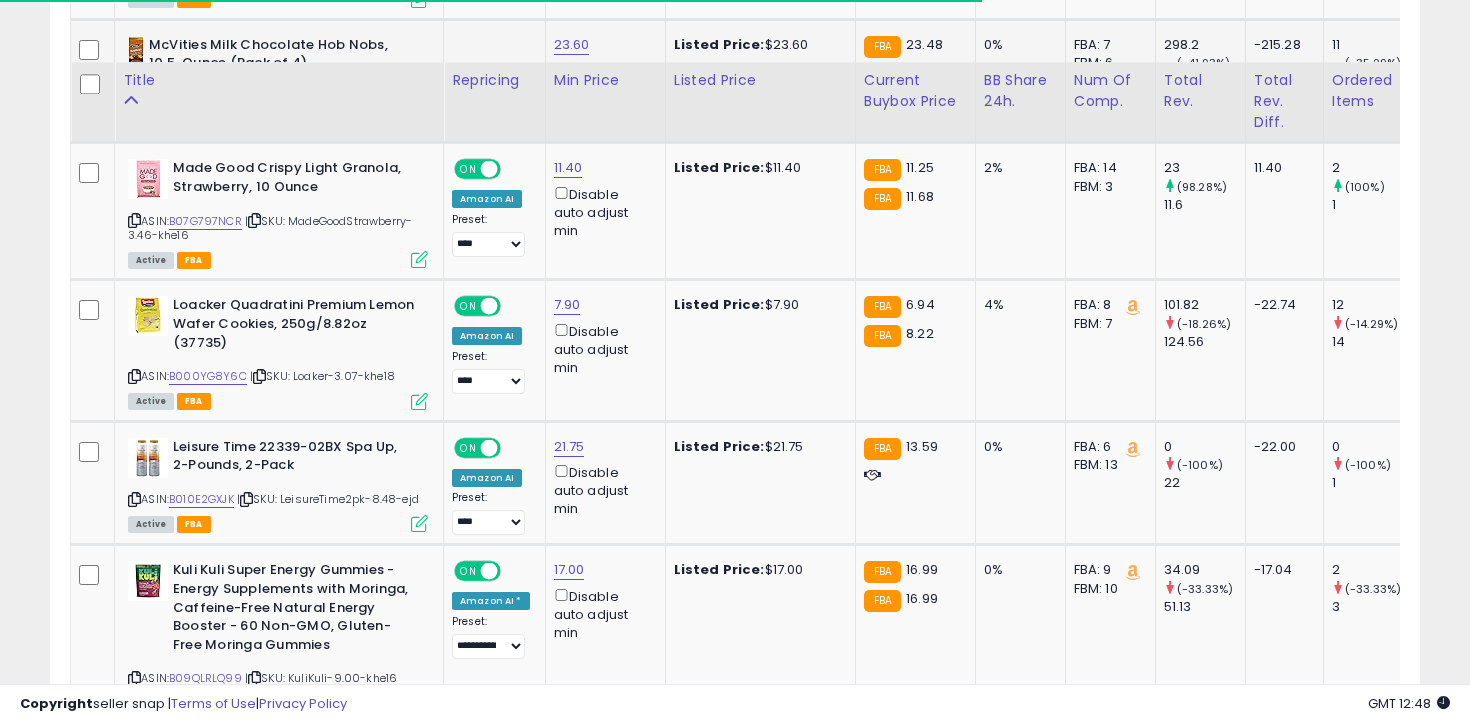 scroll, scrollTop: 6591, scrollLeft: 0, axis: vertical 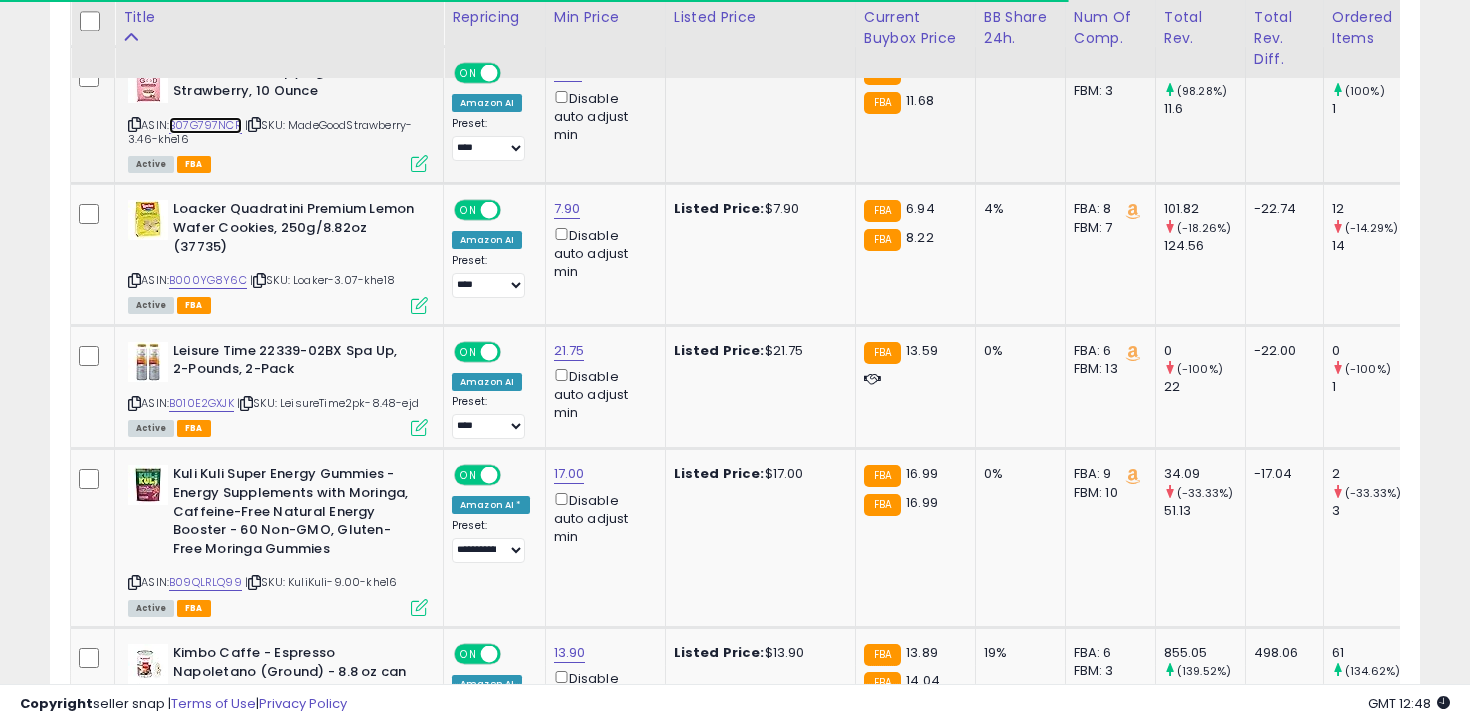 click on "B07G797NCR" at bounding box center (205, 125) 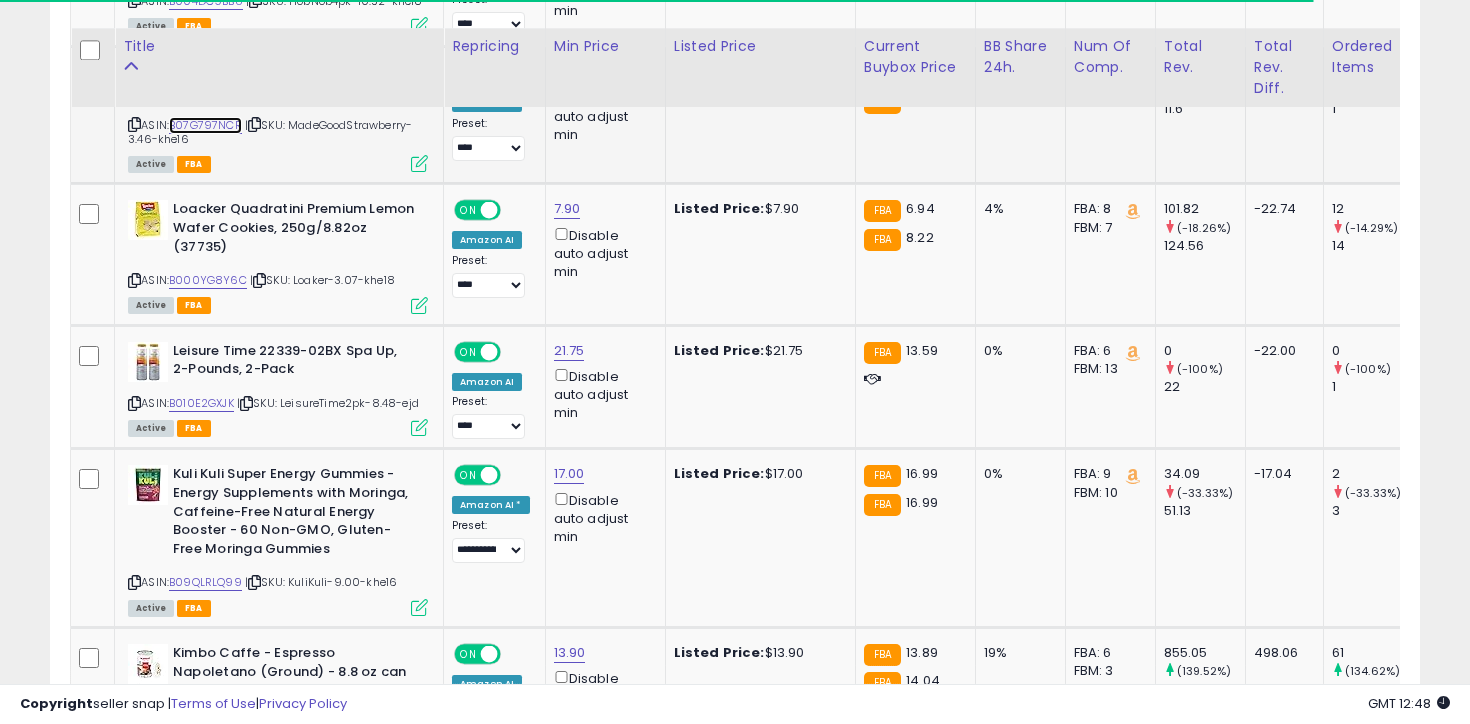 scroll, scrollTop: 6724, scrollLeft: 0, axis: vertical 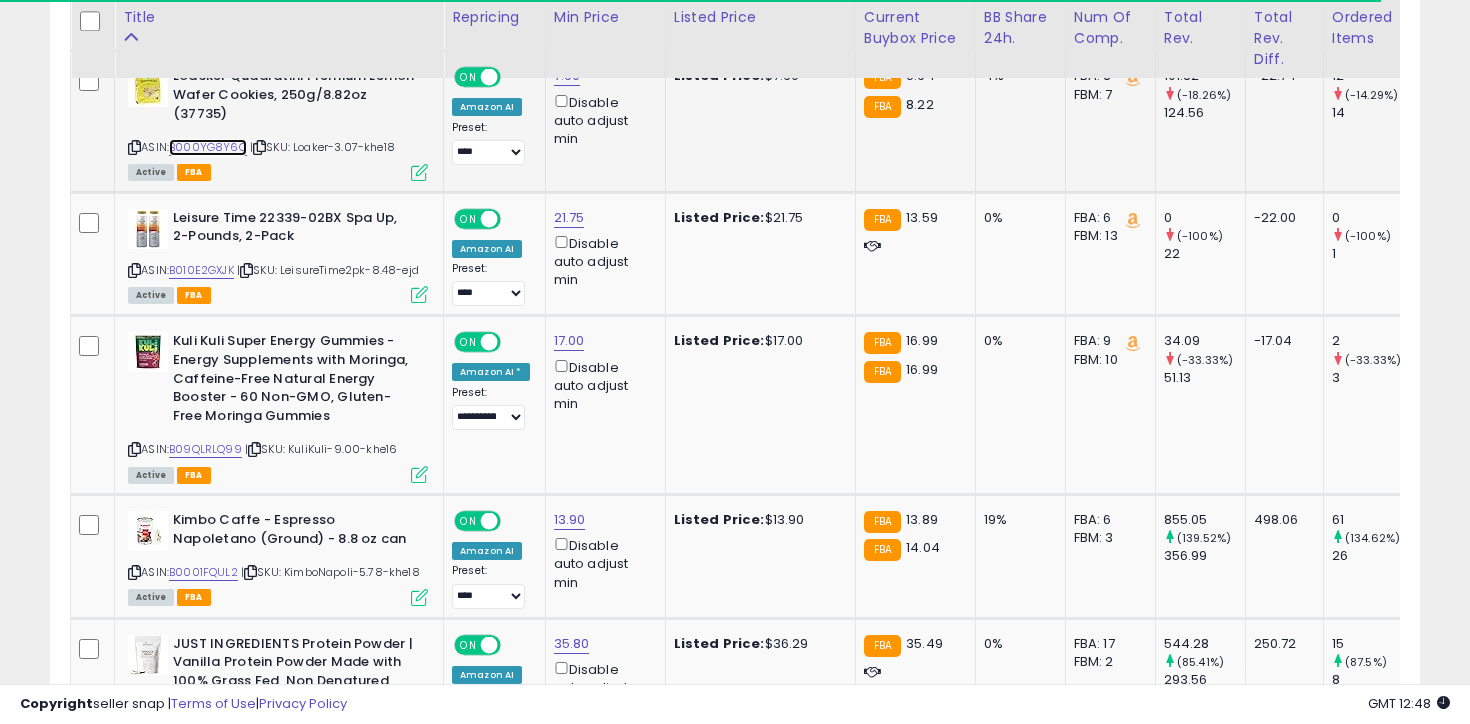 click on "B000YG8Y6C" at bounding box center [208, 147] 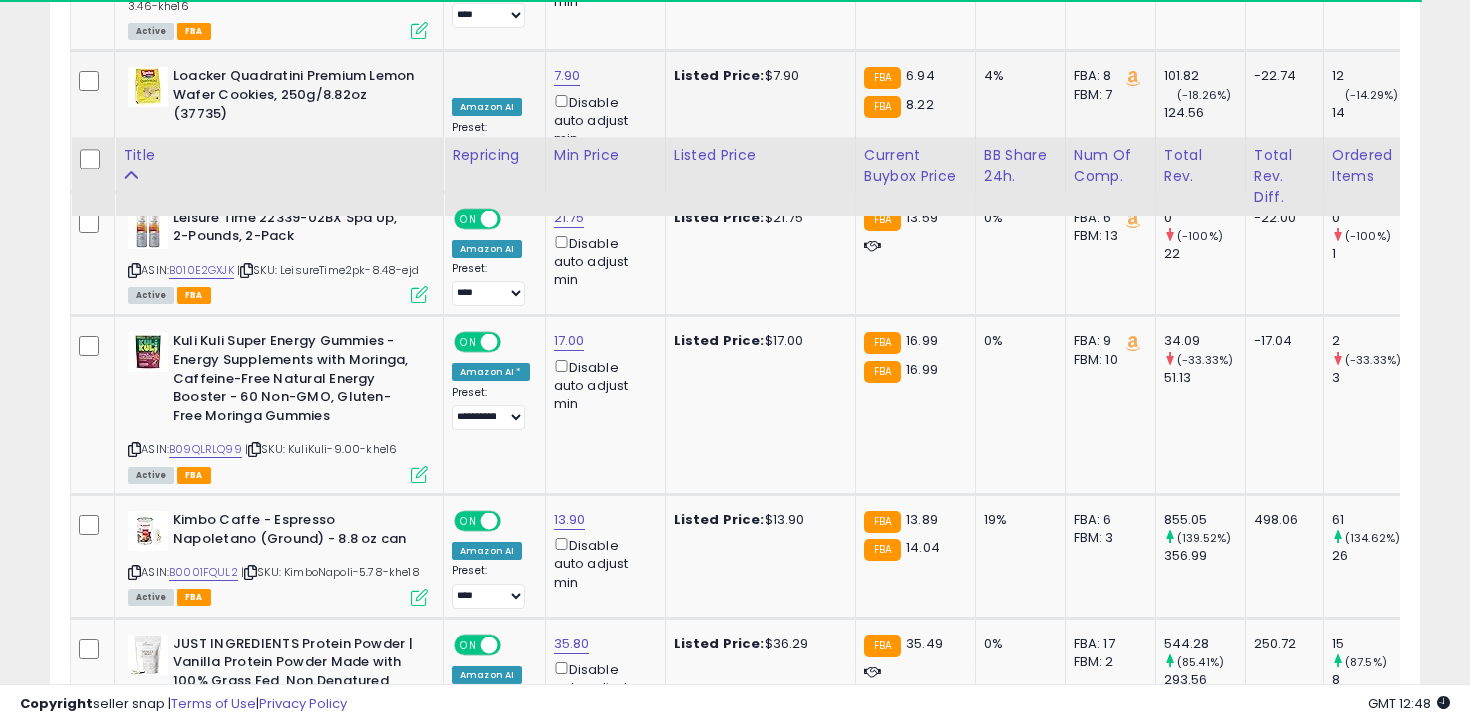 scroll, scrollTop: 6865, scrollLeft: 0, axis: vertical 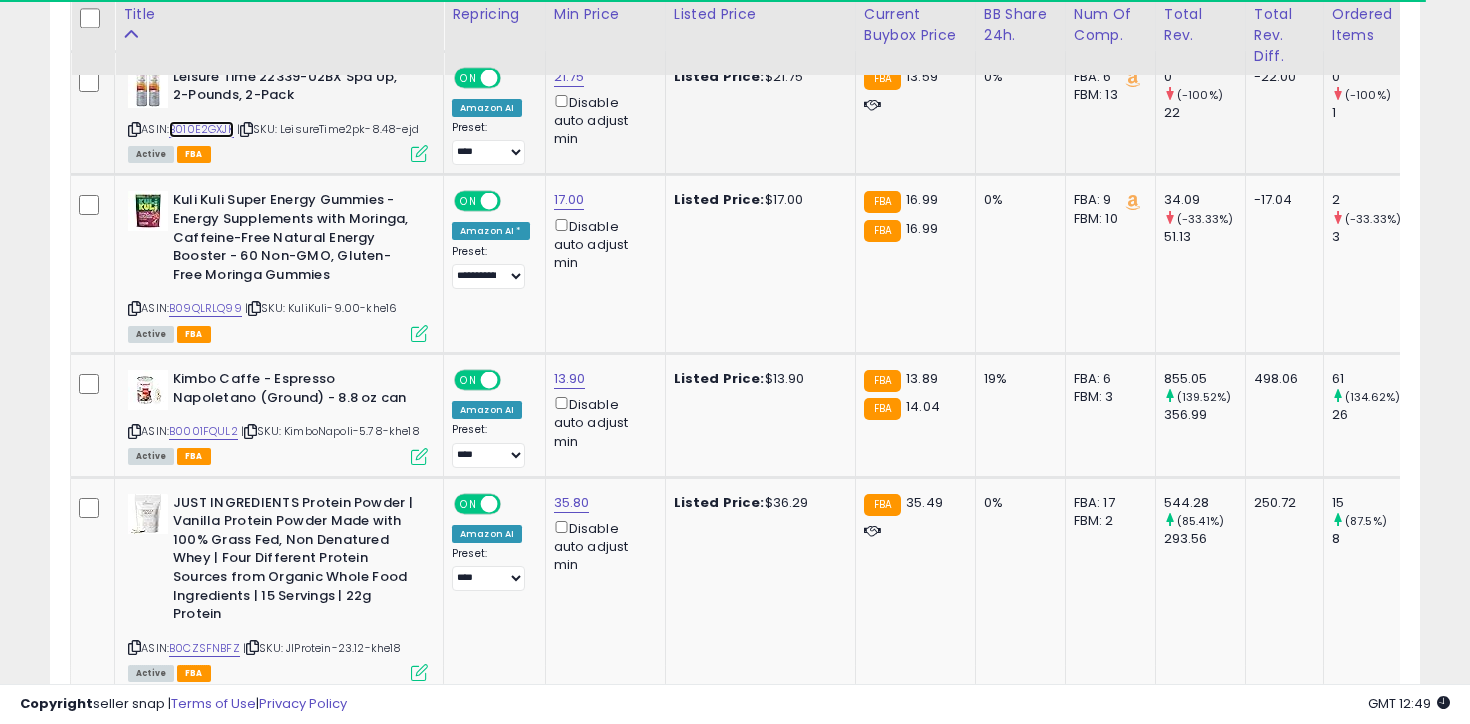 click on "B010E2GXJK" at bounding box center [201, 129] 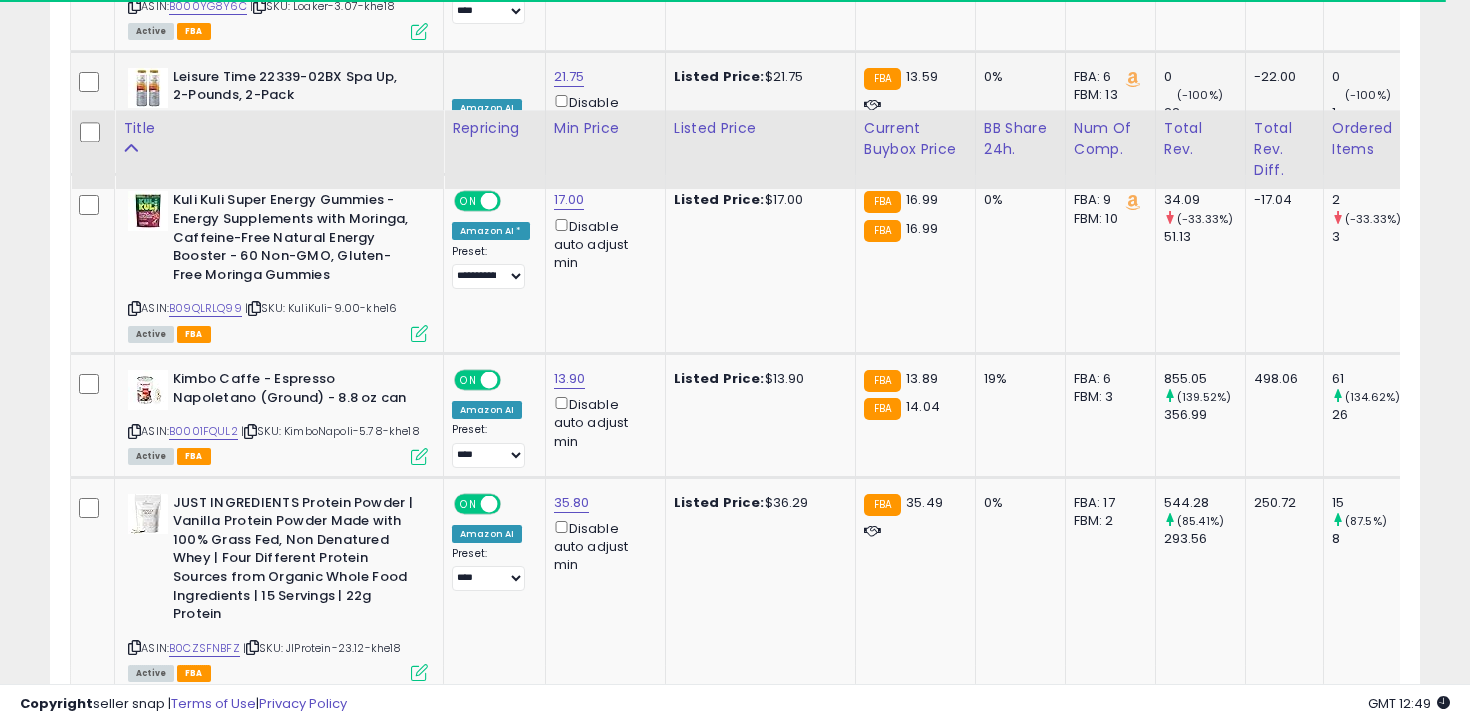 scroll, scrollTop: 7000, scrollLeft: 0, axis: vertical 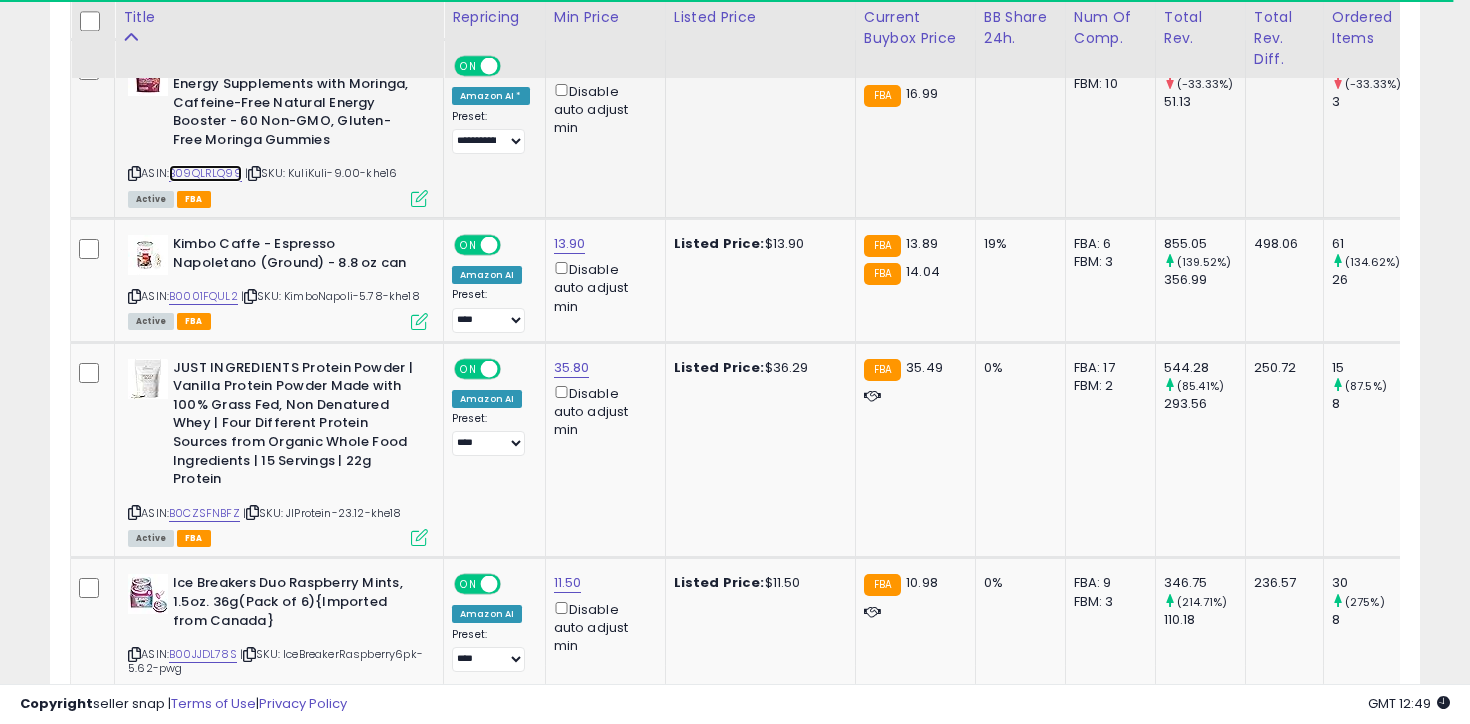 click on "B09QLRLQ99" at bounding box center [205, 173] 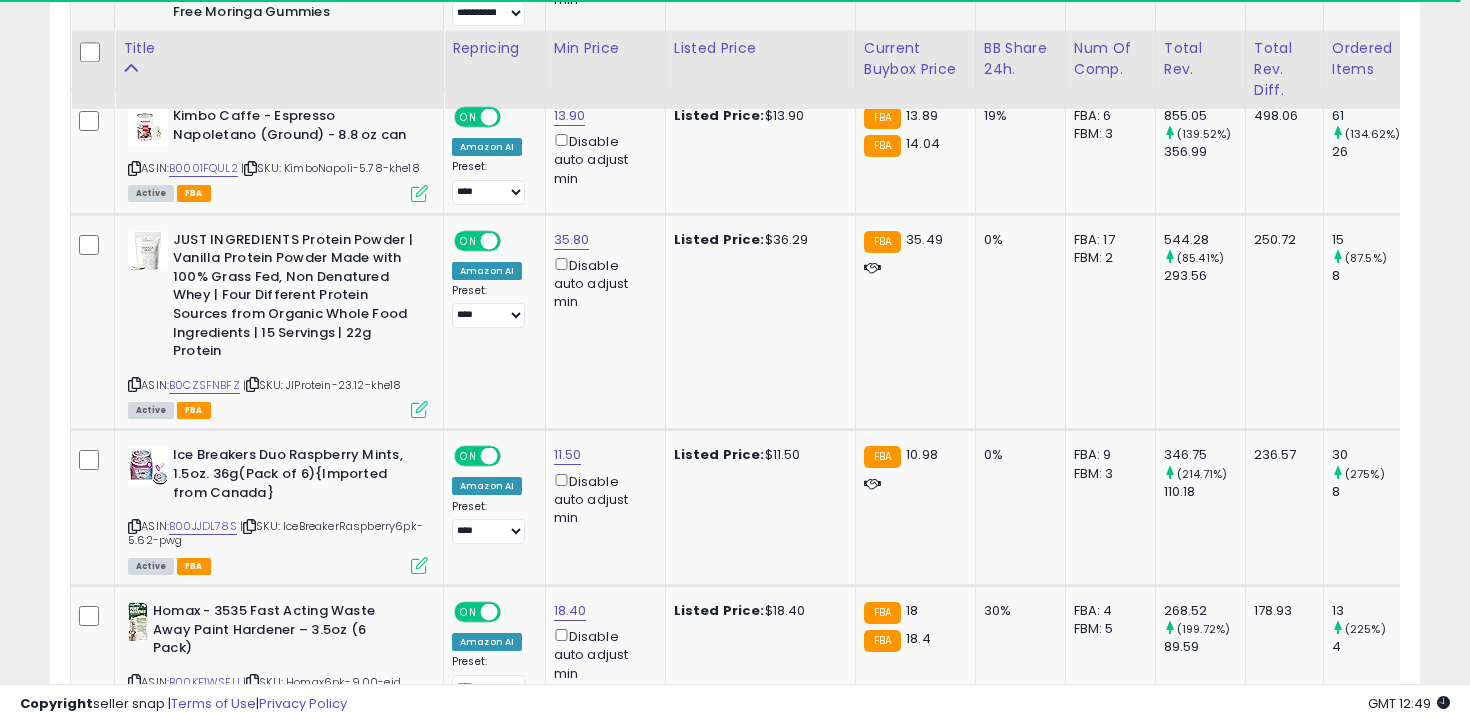 scroll, scrollTop: 7163, scrollLeft: 0, axis: vertical 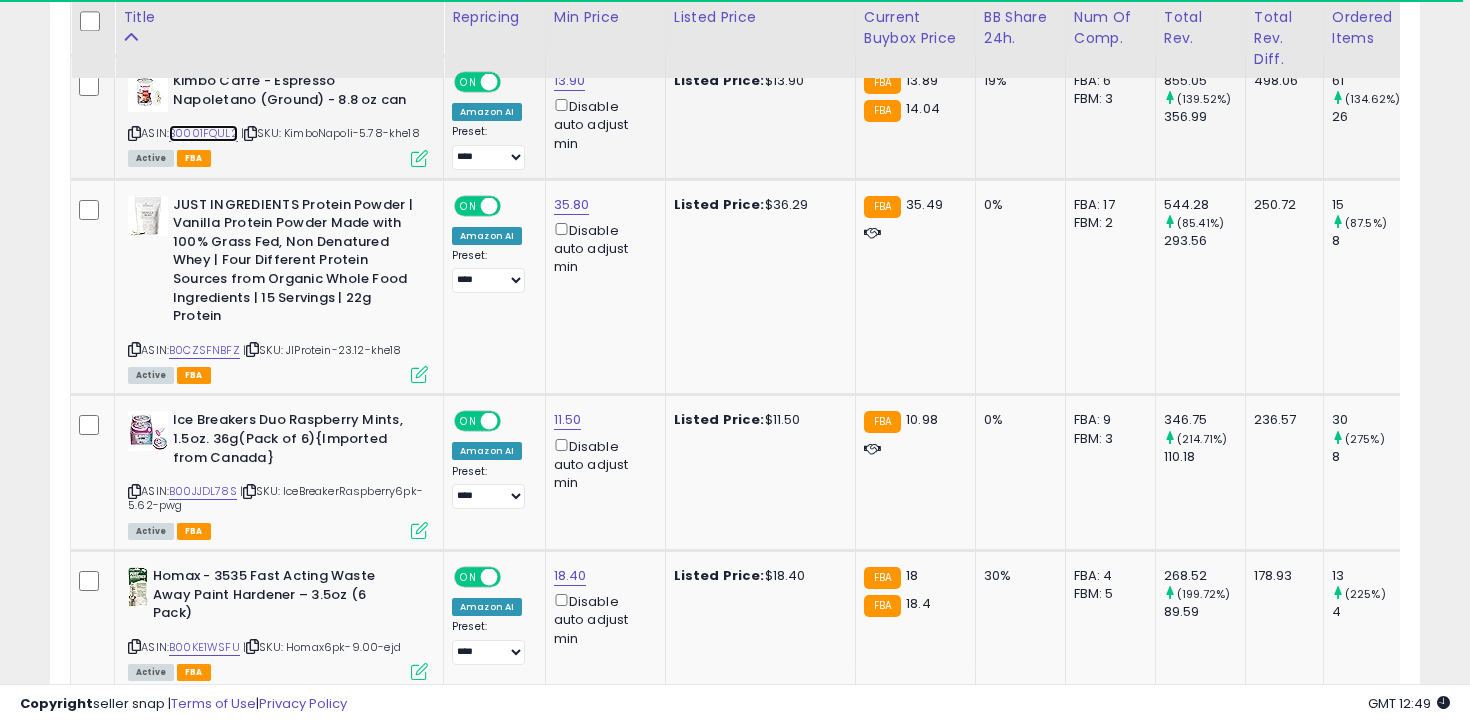 click on "B0001FQUL2" at bounding box center (203, 133) 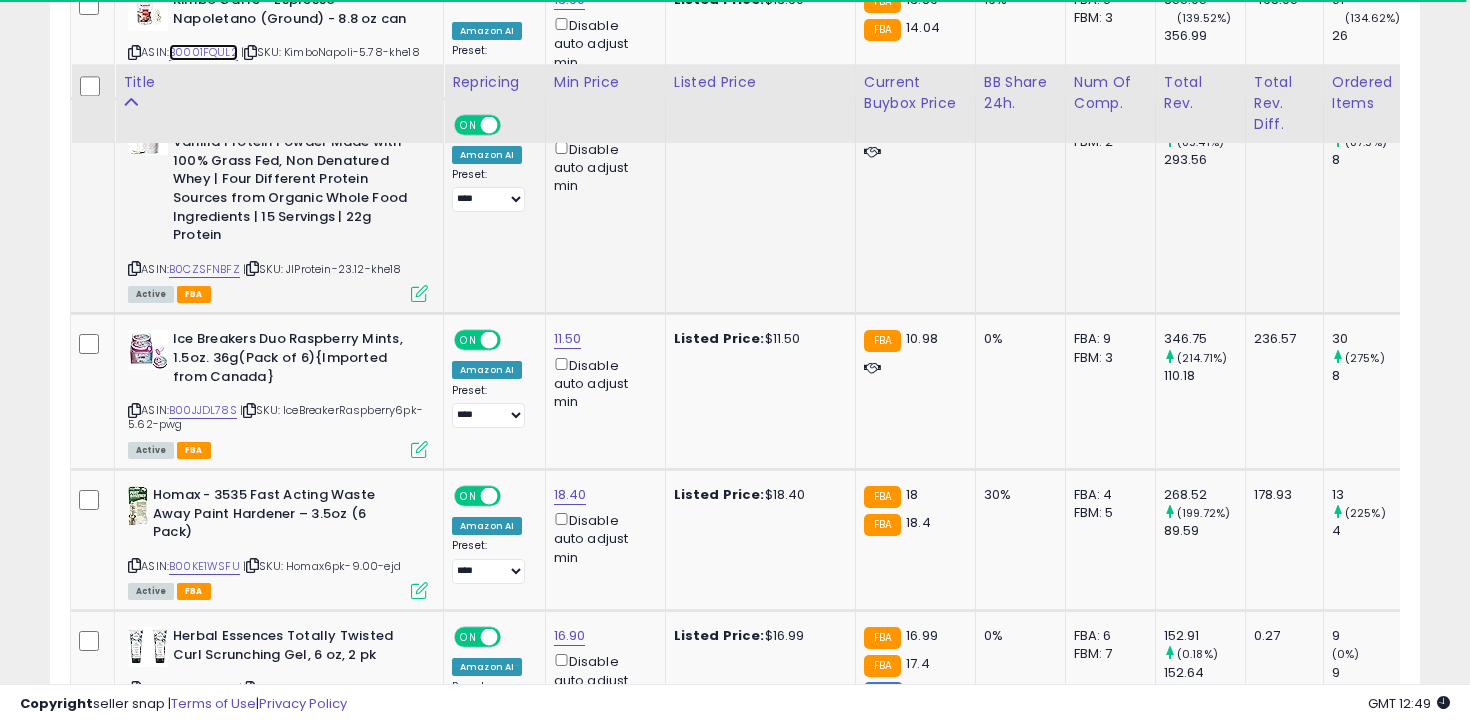 scroll, scrollTop: 7309, scrollLeft: 0, axis: vertical 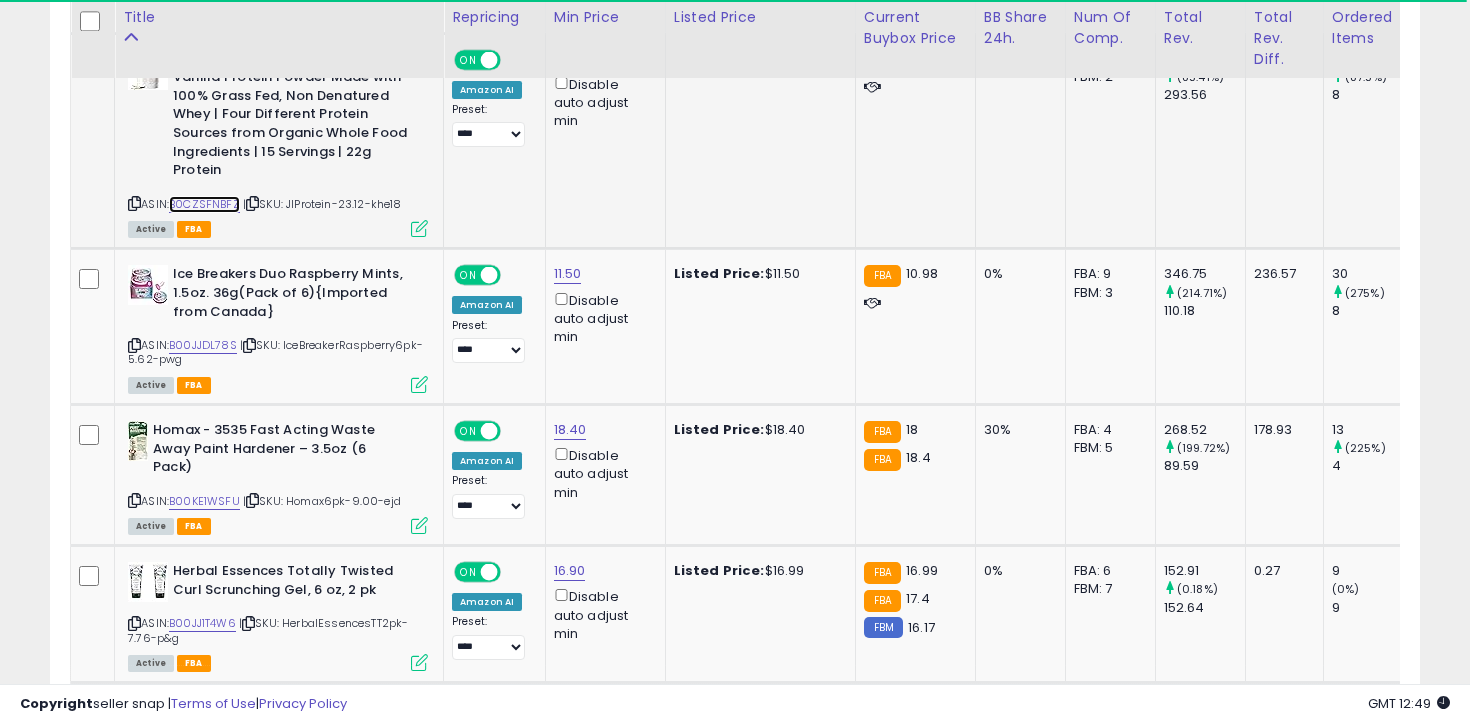 click on "B0CZSFNBFZ" at bounding box center [204, 204] 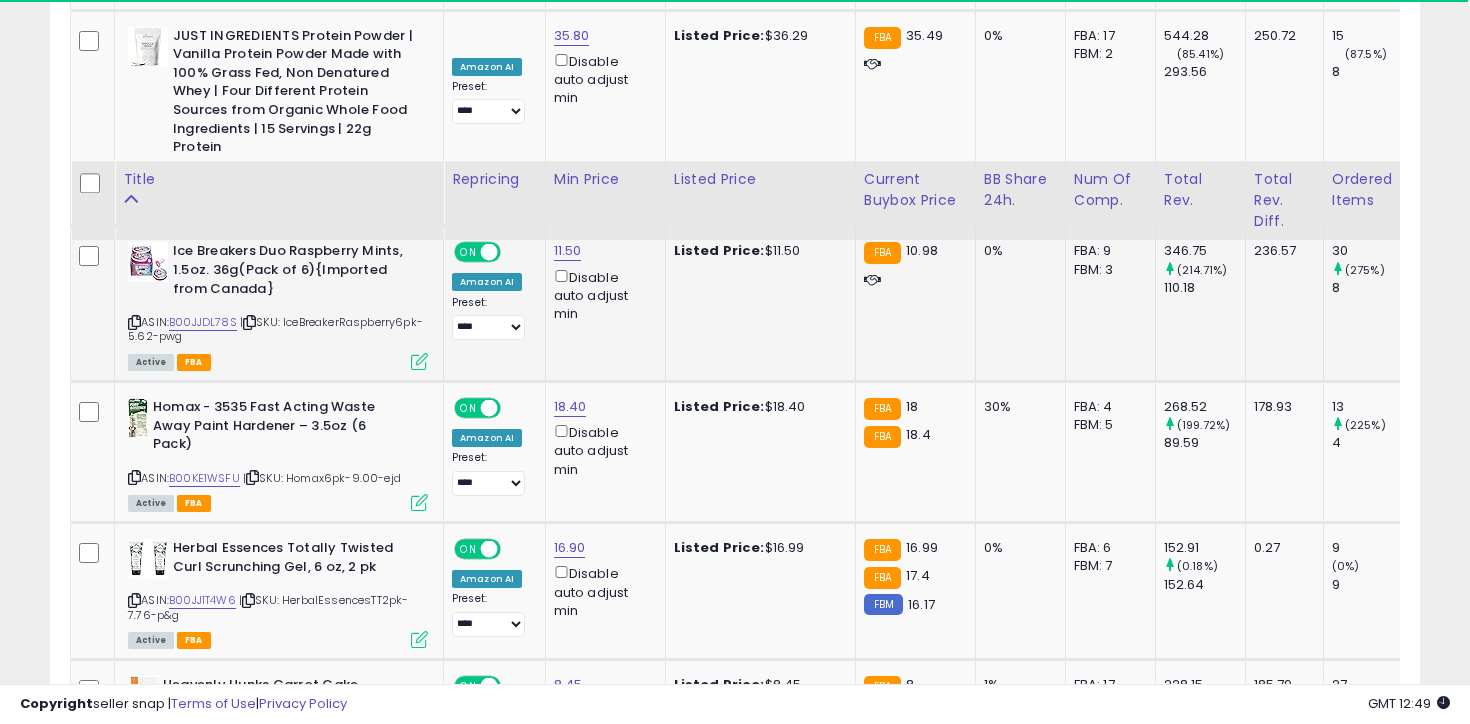 scroll, scrollTop: 7503, scrollLeft: 0, axis: vertical 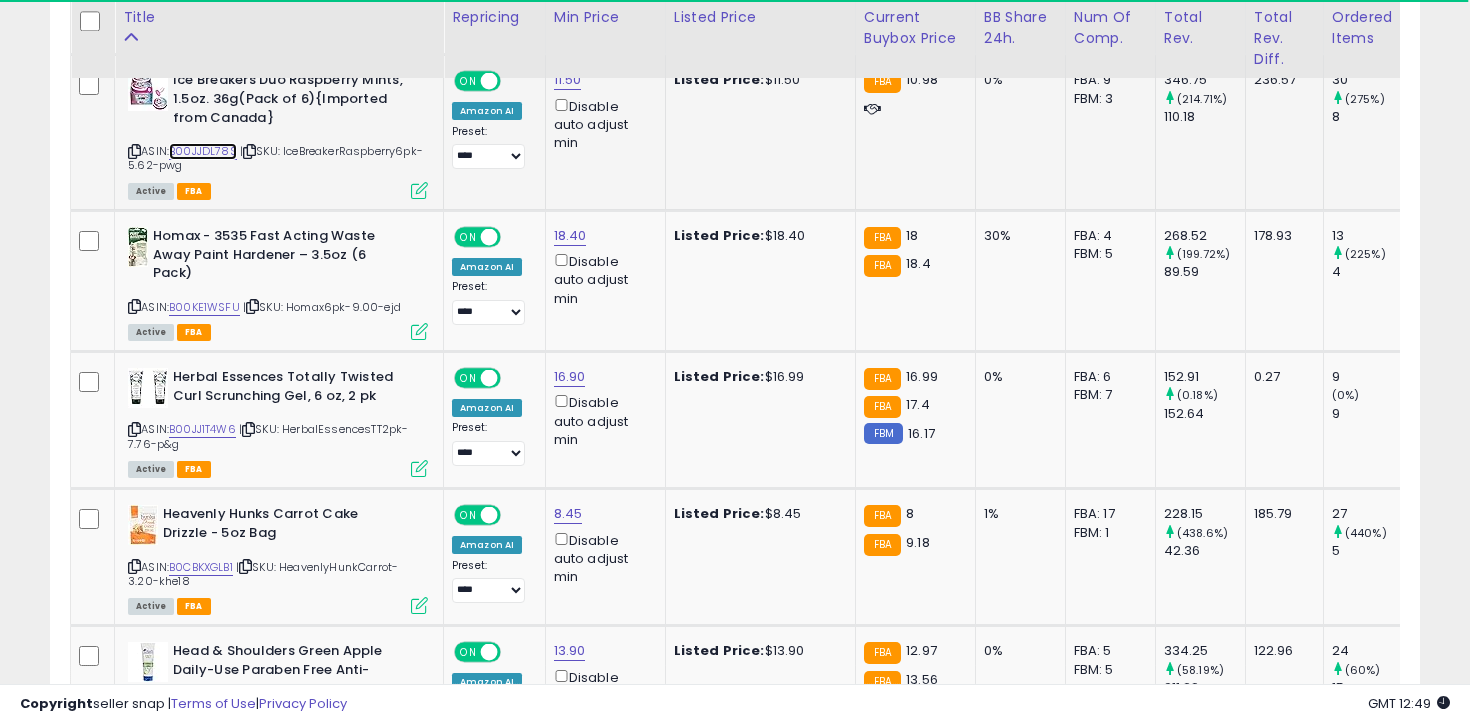 click on "B00JJDL78S" at bounding box center (203, 151) 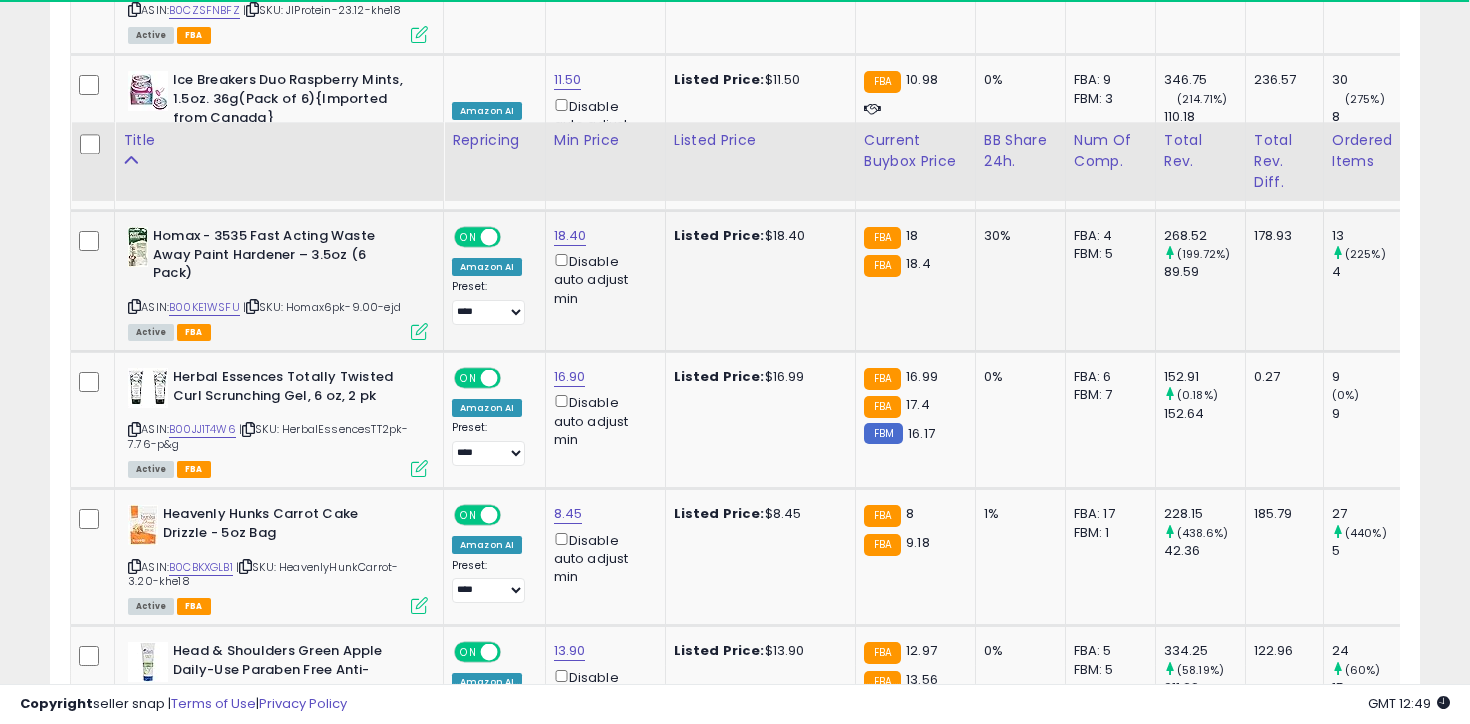 scroll, scrollTop: 7633, scrollLeft: 0, axis: vertical 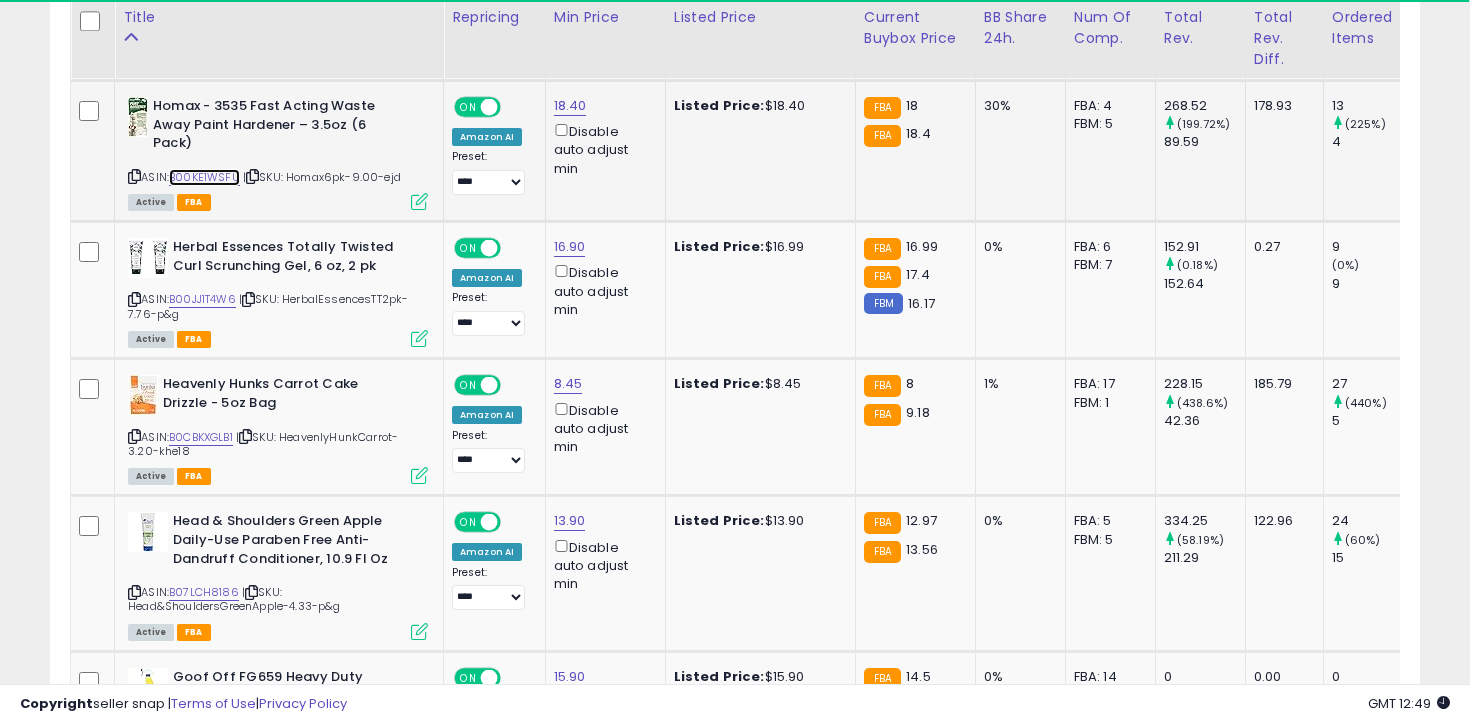 click on "B00KE1WSFU" at bounding box center (204, 177) 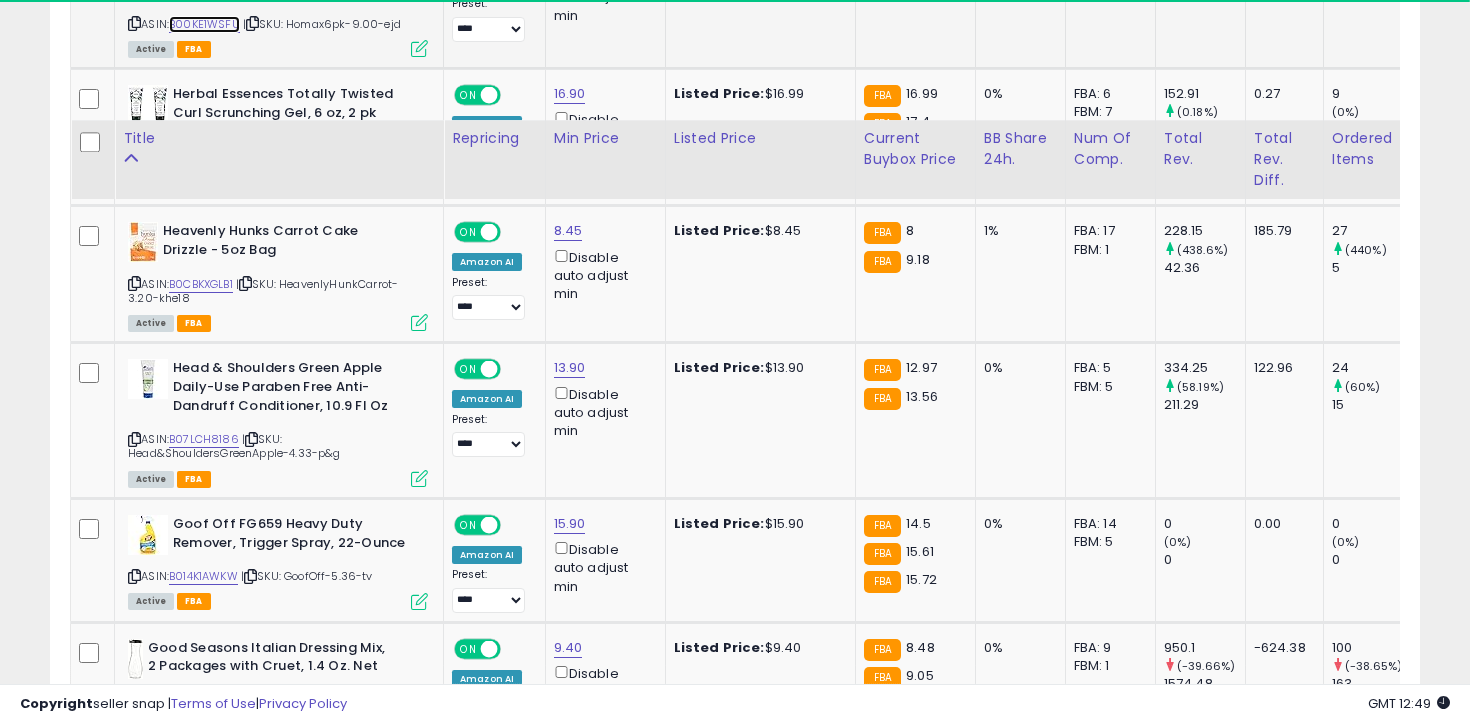 scroll, scrollTop: 7916, scrollLeft: 0, axis: vertical 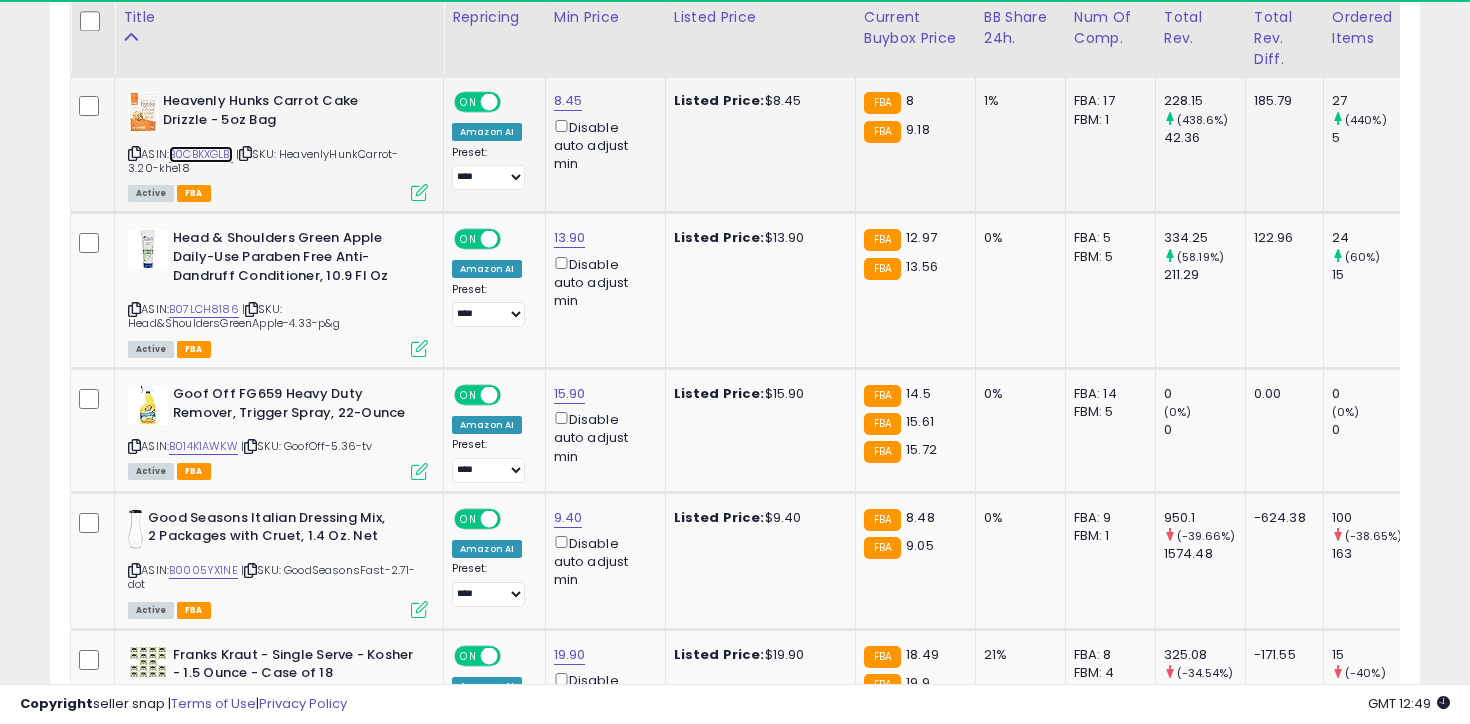 click on "B0CBKXGLB1" at bounding box center [201, 154] 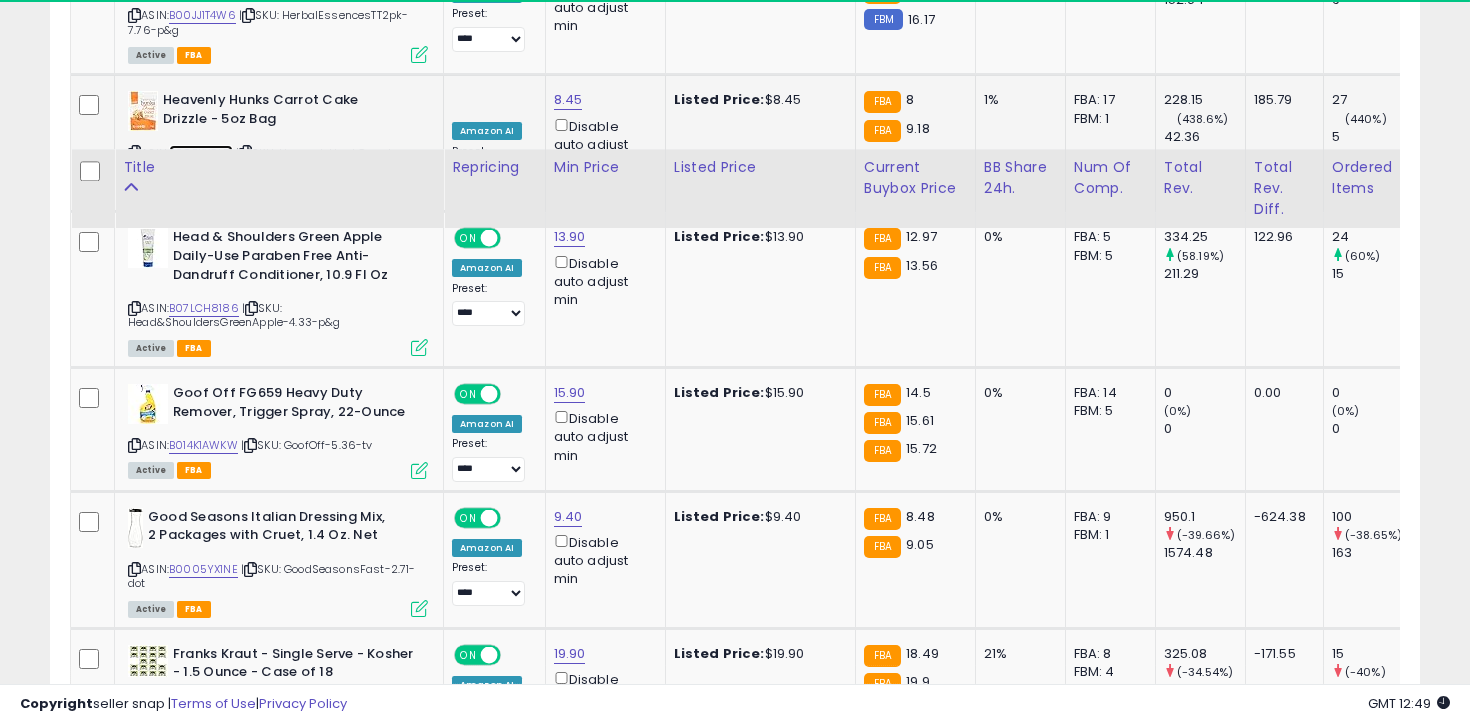 scroll, scrollTop: 8067, scrollLeft: 0, axis: vertical 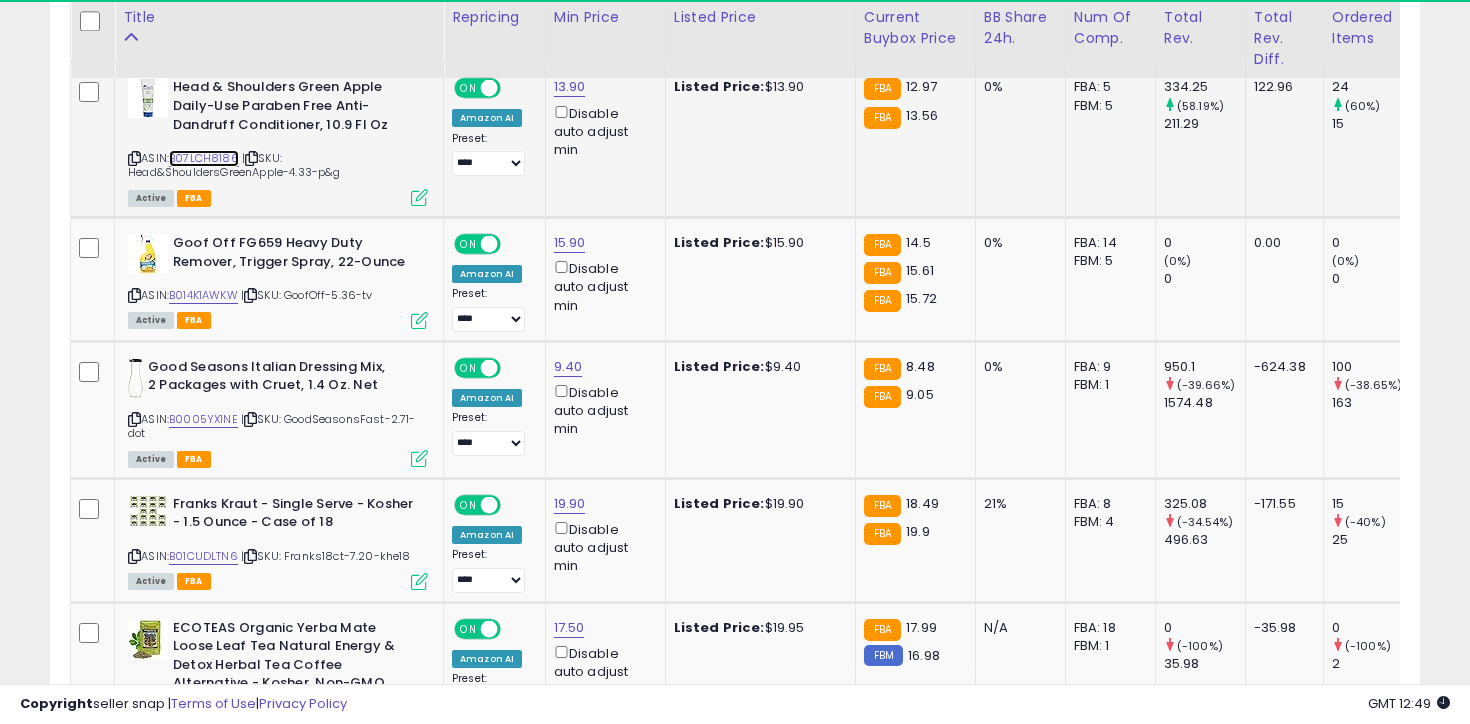 click on "B07LCH8186" at bounding box center (204, 158) 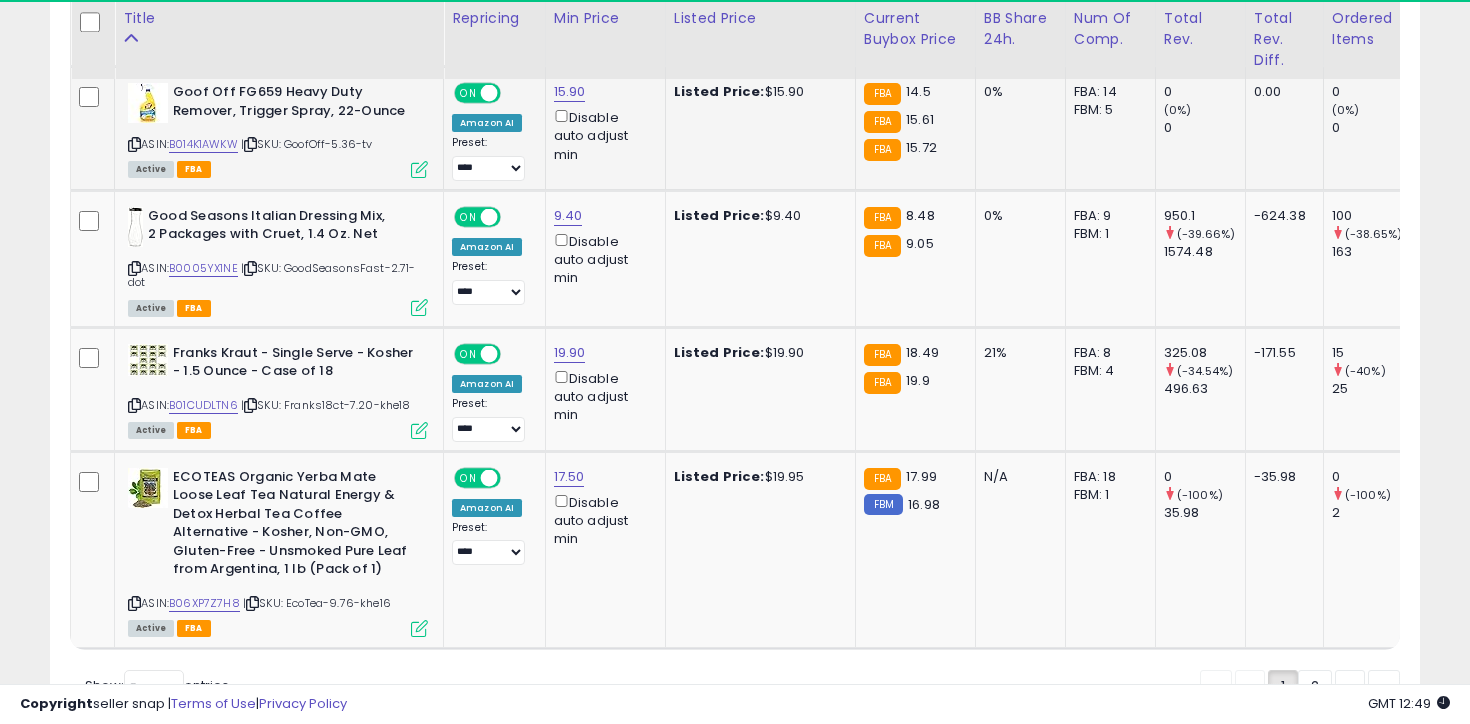 scroll, scrollTop: 8219, scrollLeft: 0, axis: vertical 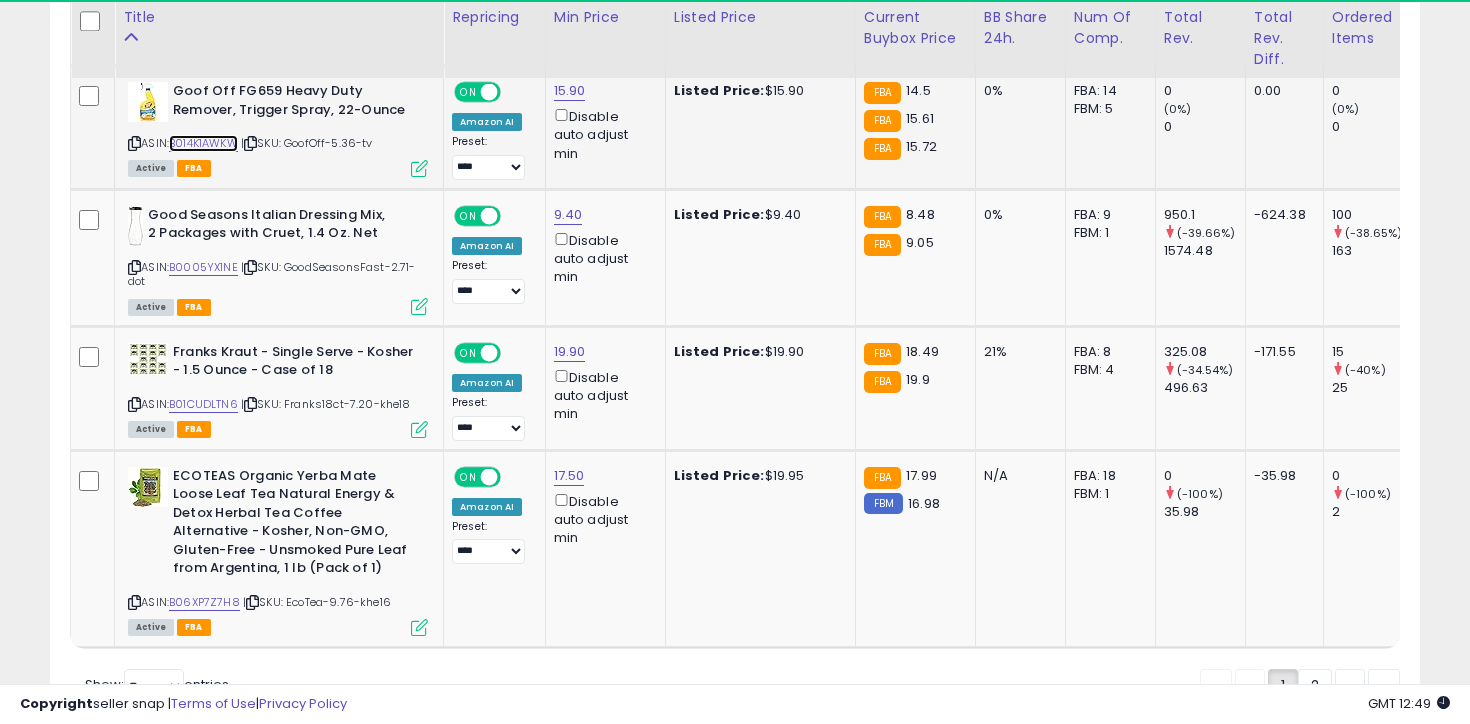 click on "B014K1AWKW" at bounding box center (203, 143) 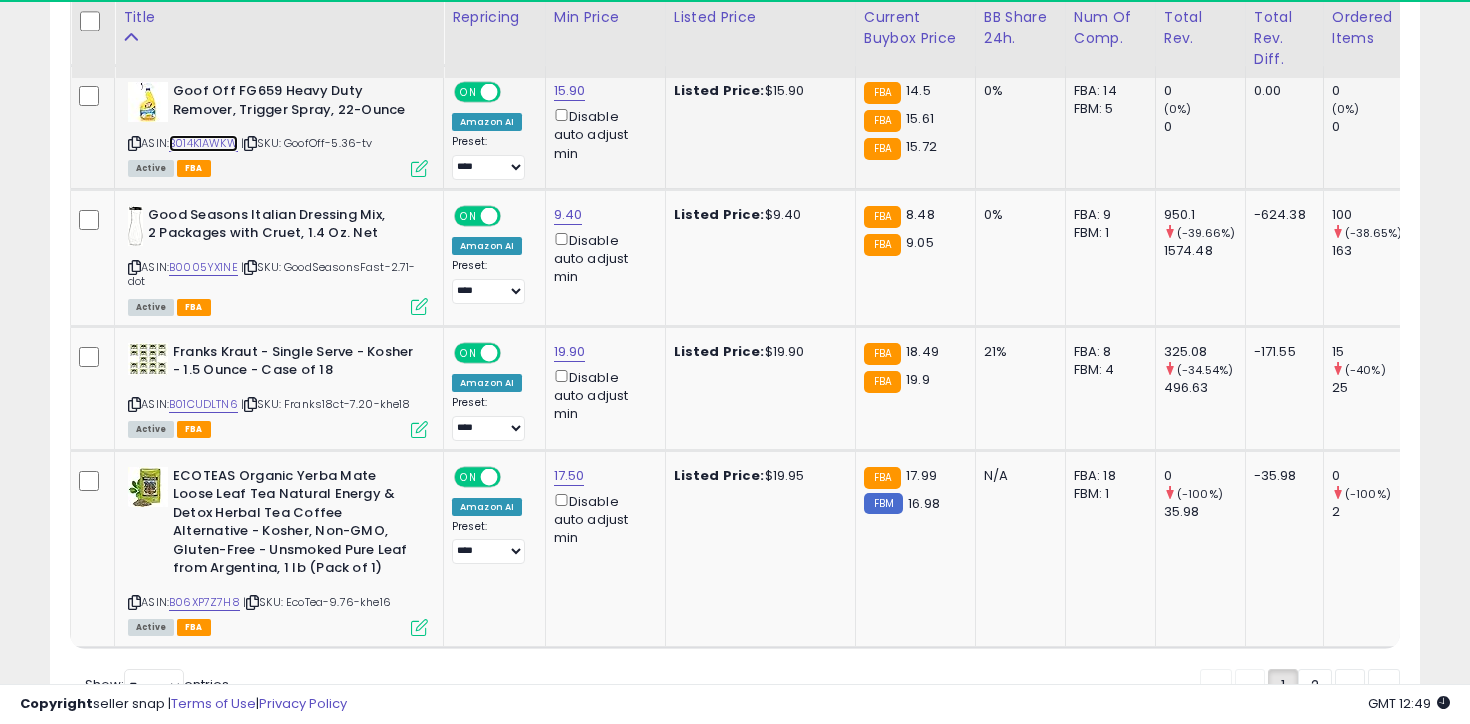 scroll, scrollTop: 8337, scrollLeft: 0, axis: vertical 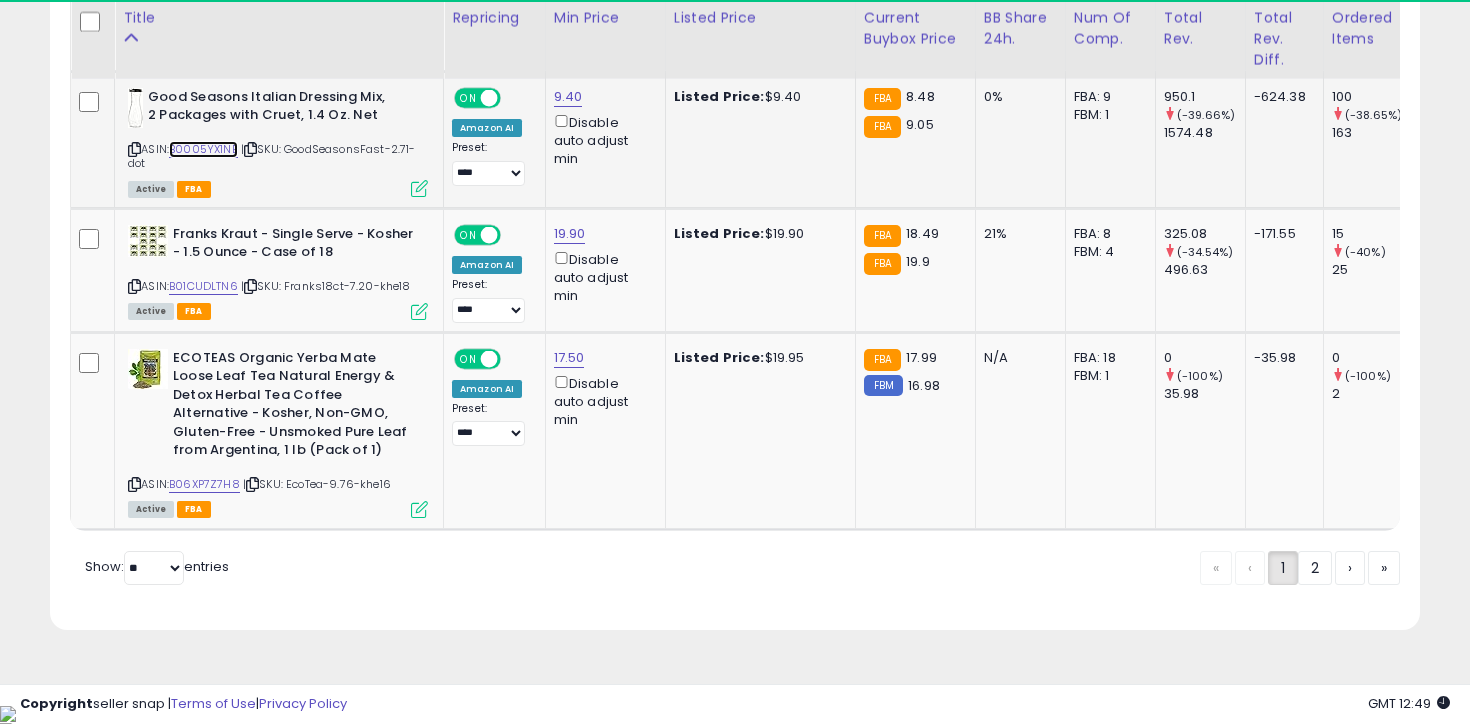 click on "B0005YX1NE" at bounding box center (203, 149) 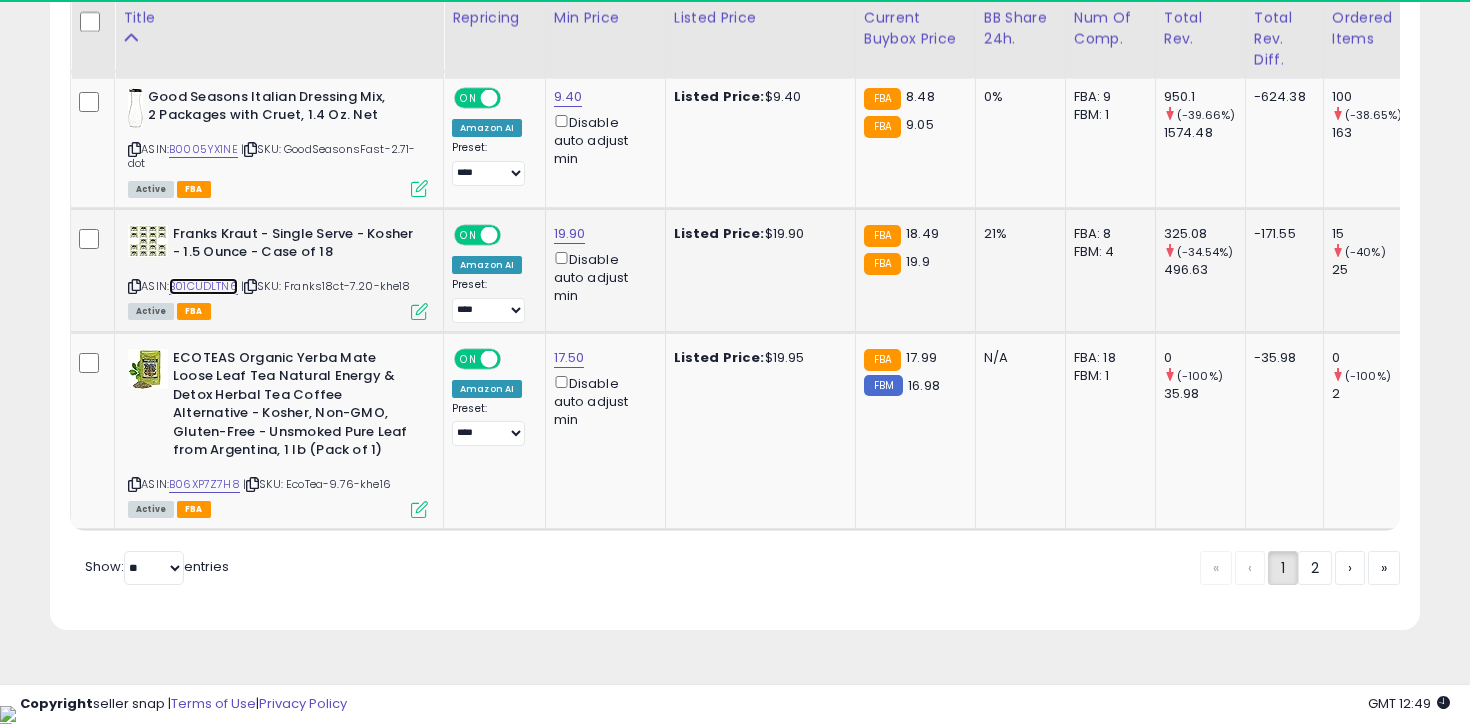 click on "B01CUDLTN6" at bounding box center [203, 286] 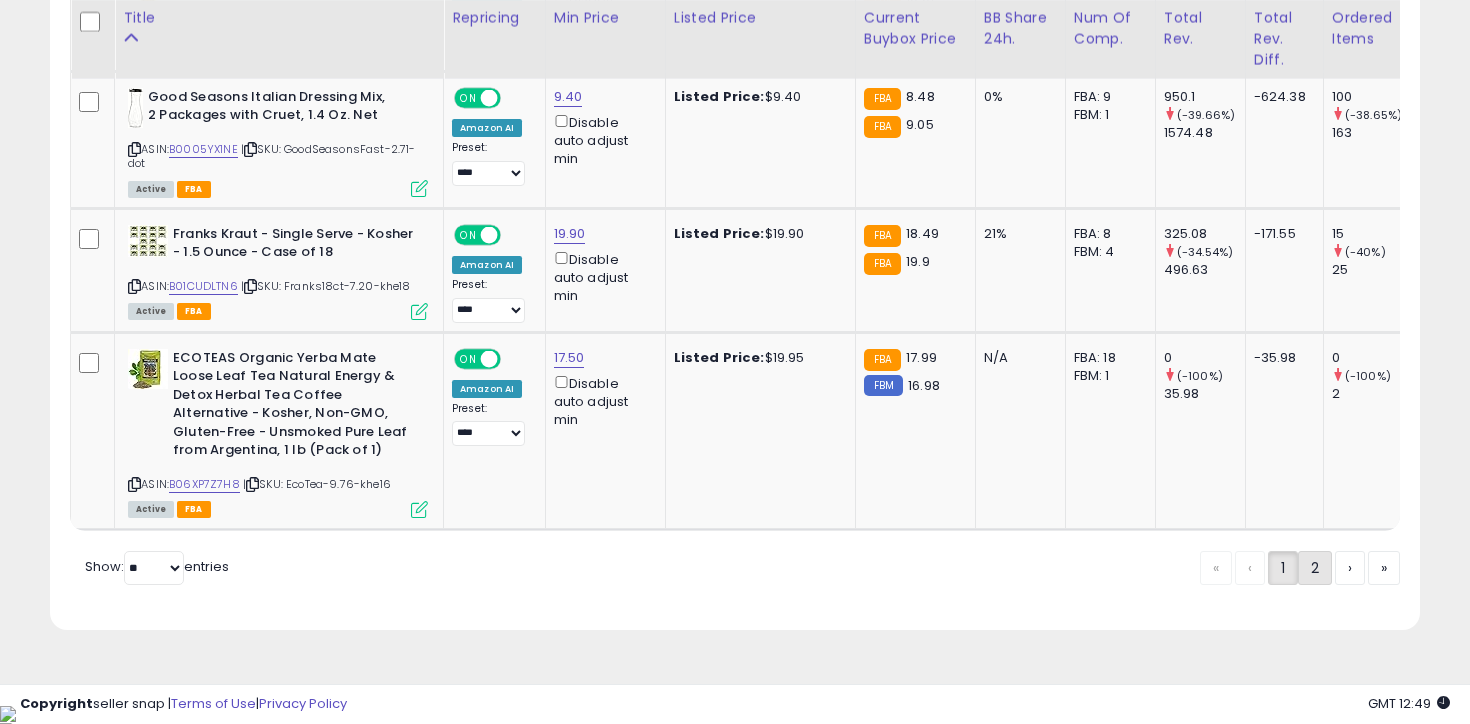 click on "2" 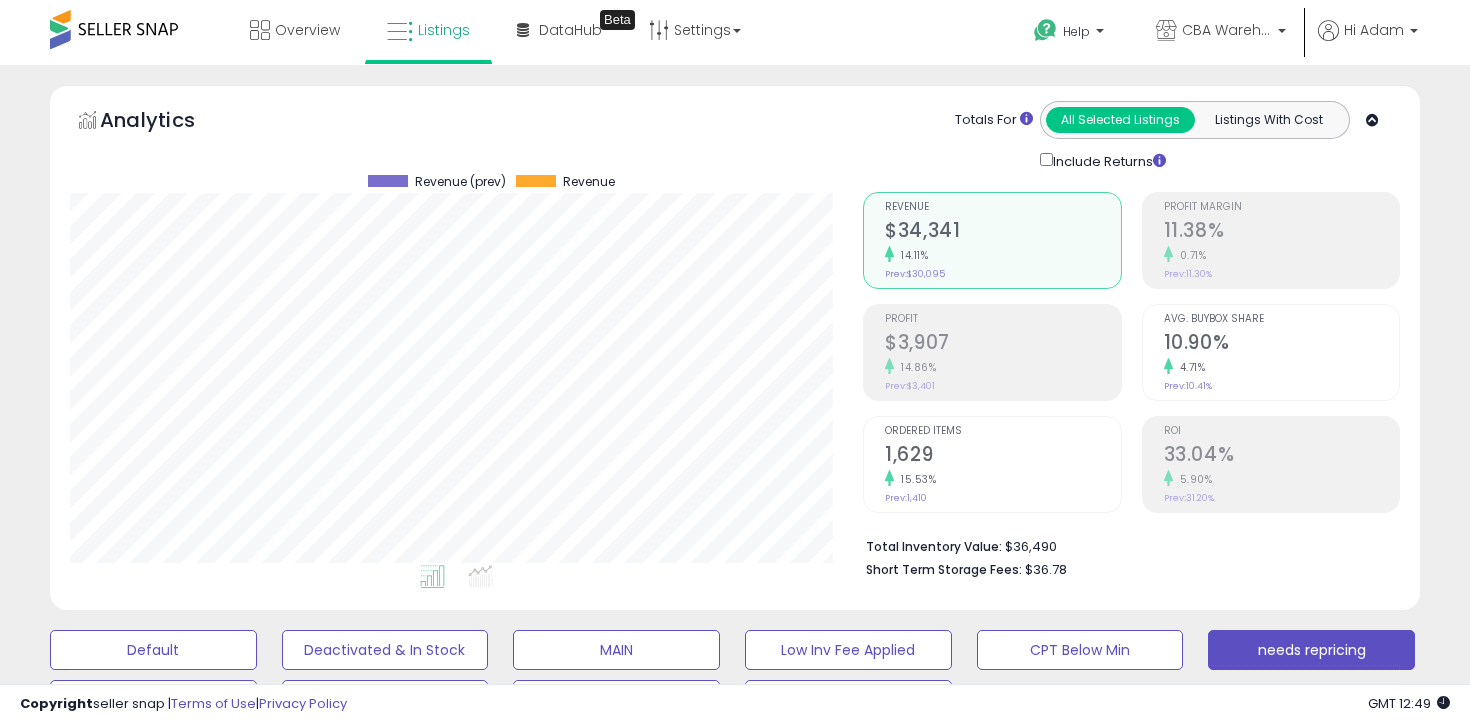 scroll, scrollTop: 3364, scrollLeft: 0, axis: vertical 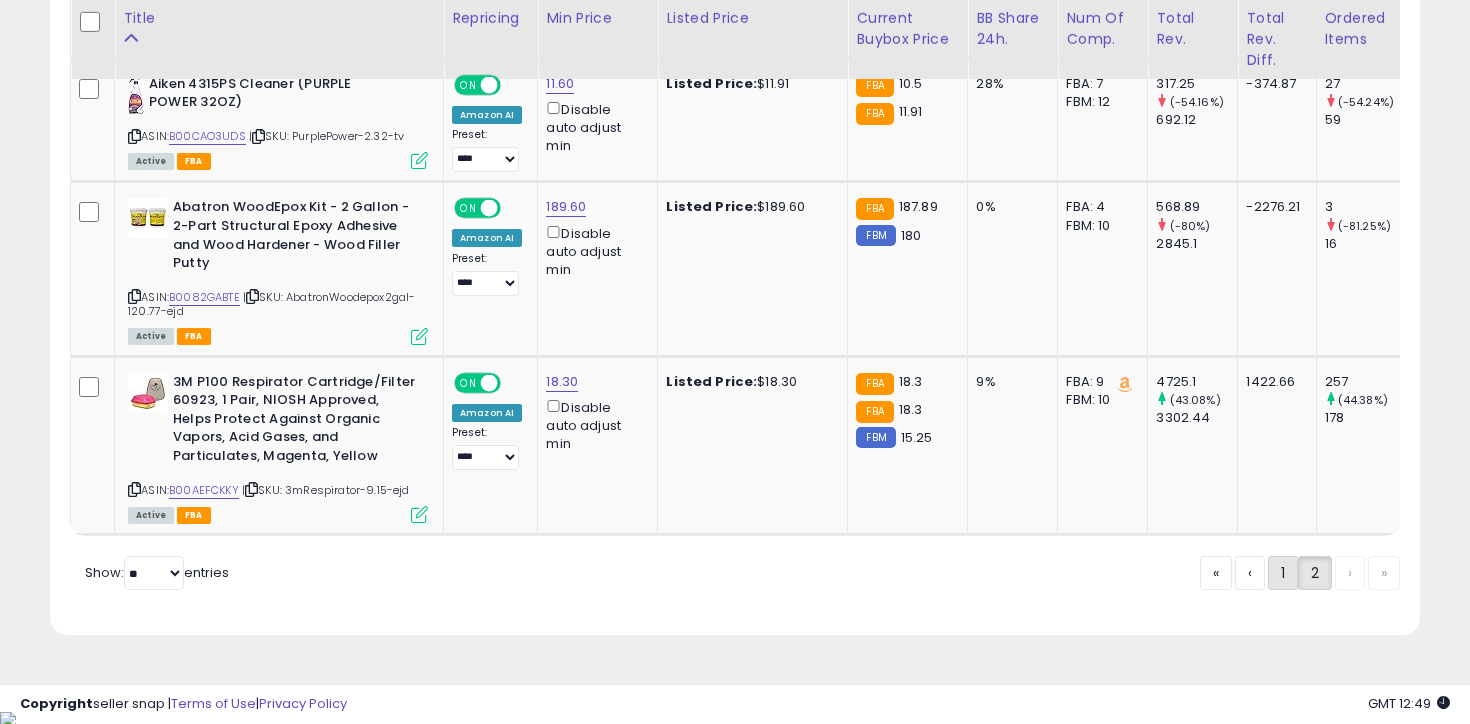 click on "1" 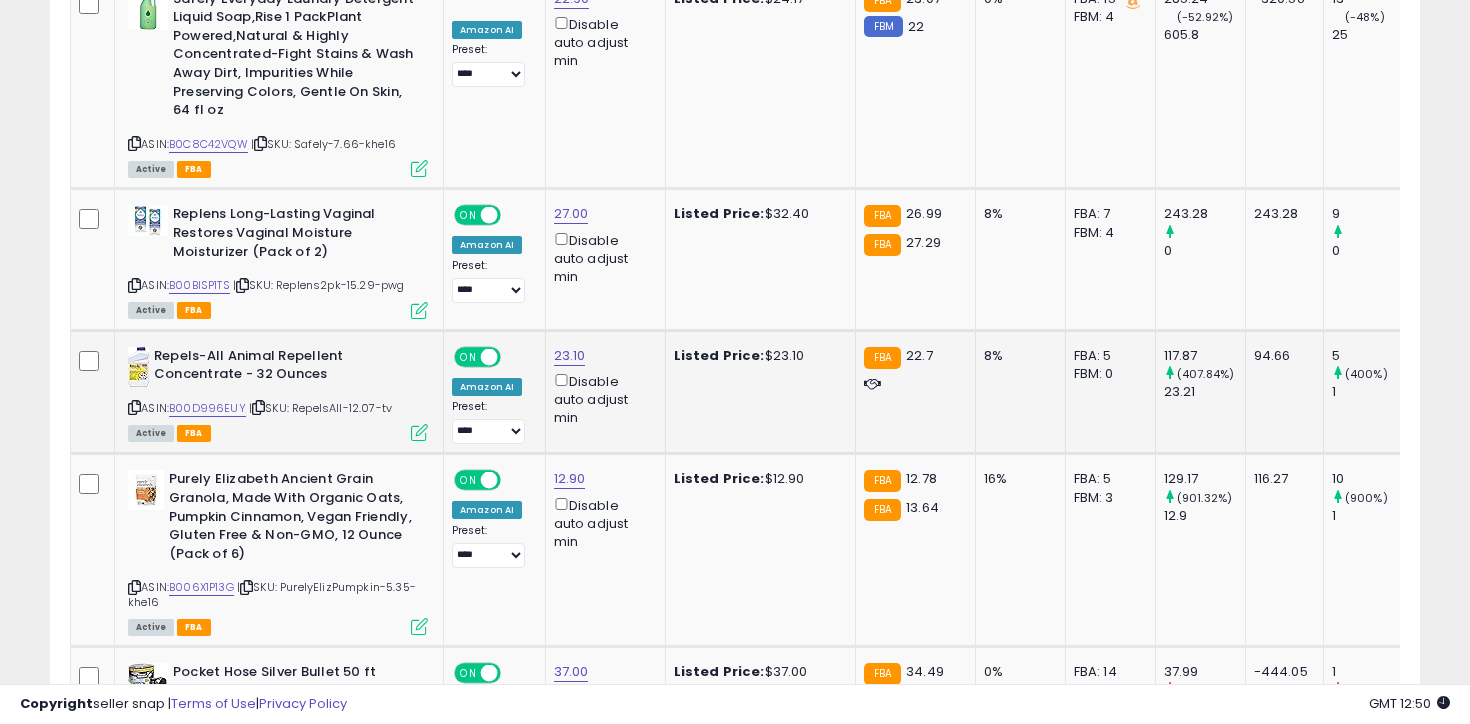 scroll, scrollTop: 8365, scrollLeft: 0, axis: vertical 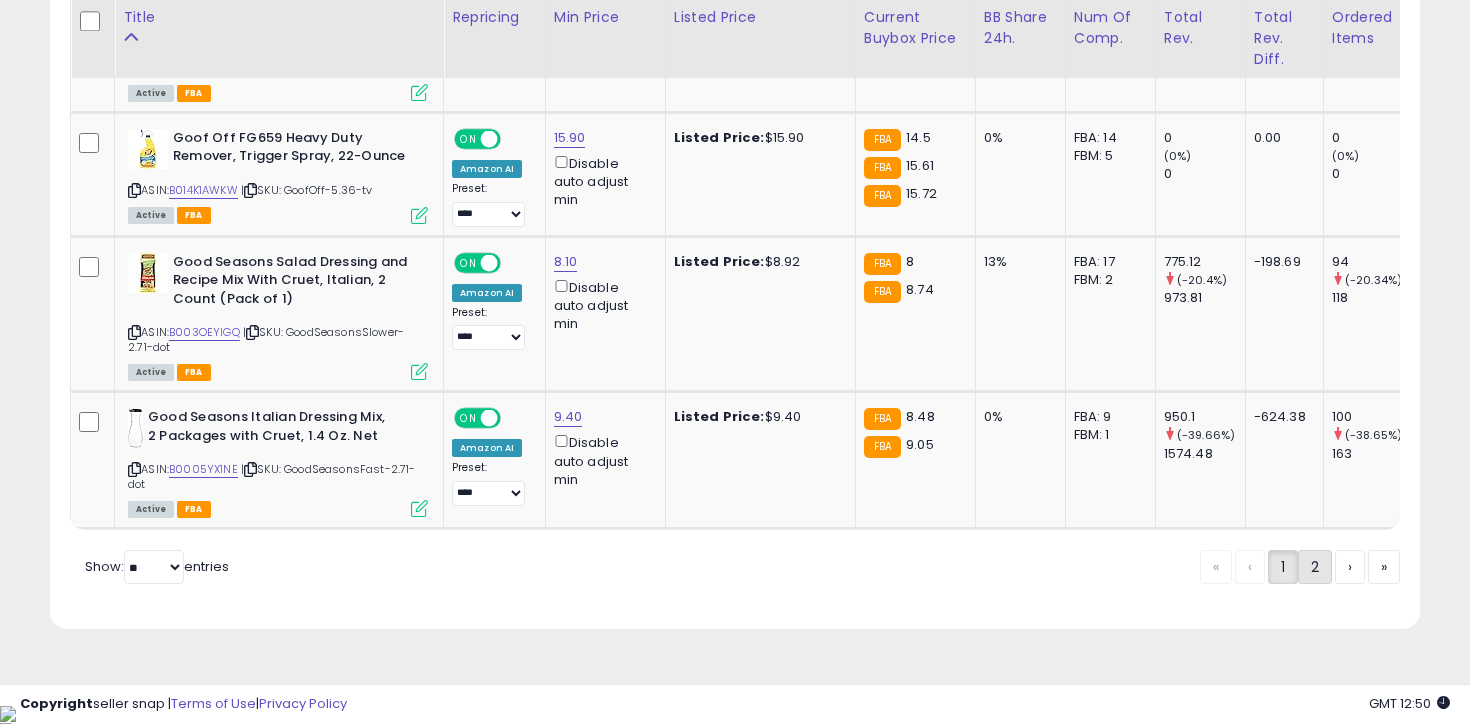 click on "2" 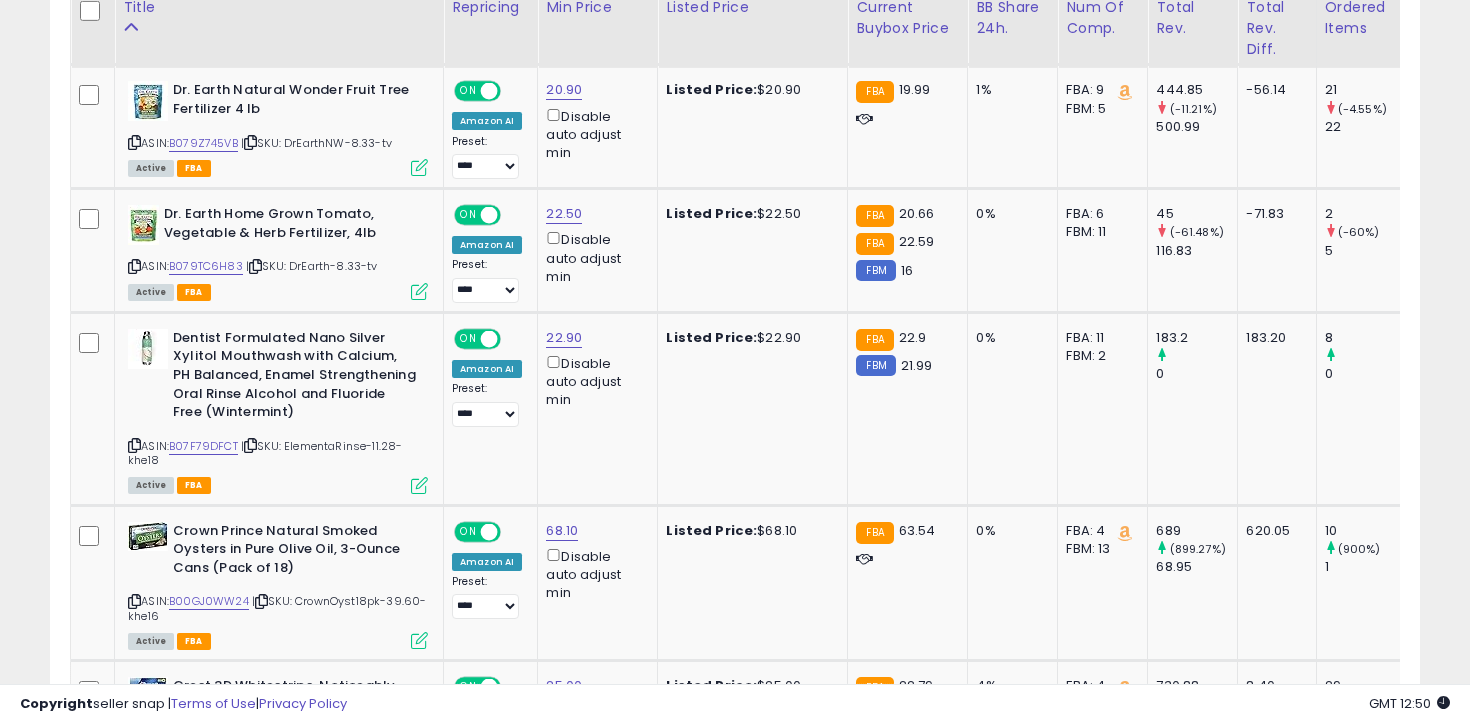 scroll, scrollTop: 1541, scrollLeft: 0, axis: vertical 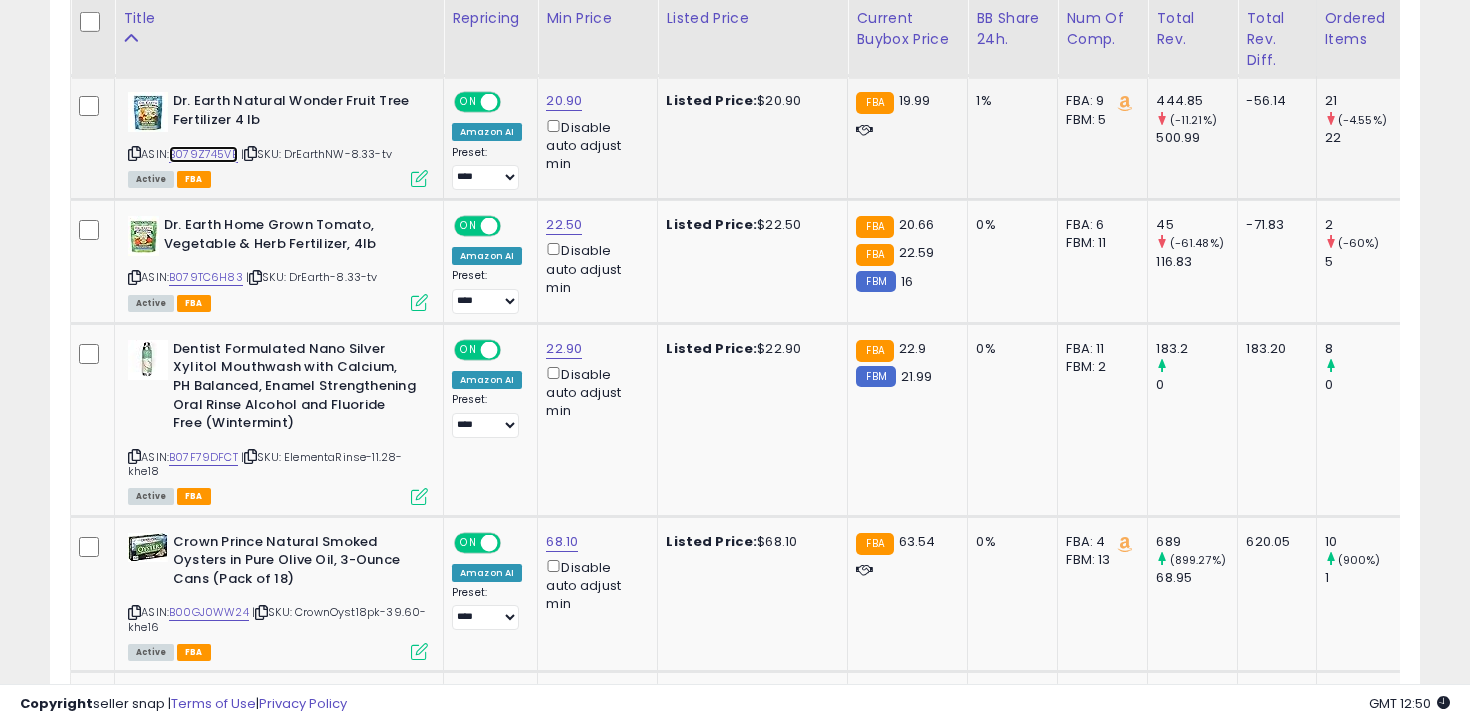 click on "B079Z745VB" at bounding box center [203, 154] 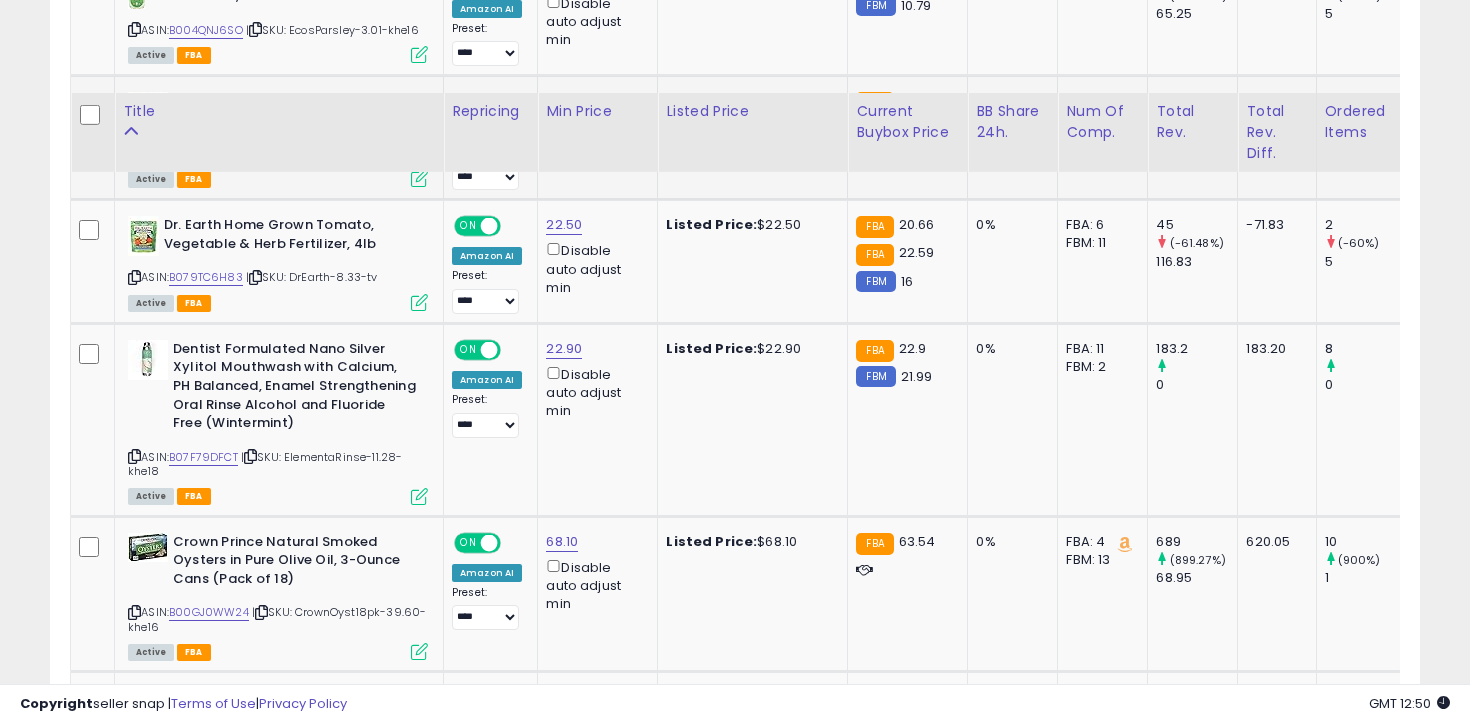 scroll, scrollTop: 1672, scrollLeft: 0, axis: vertical 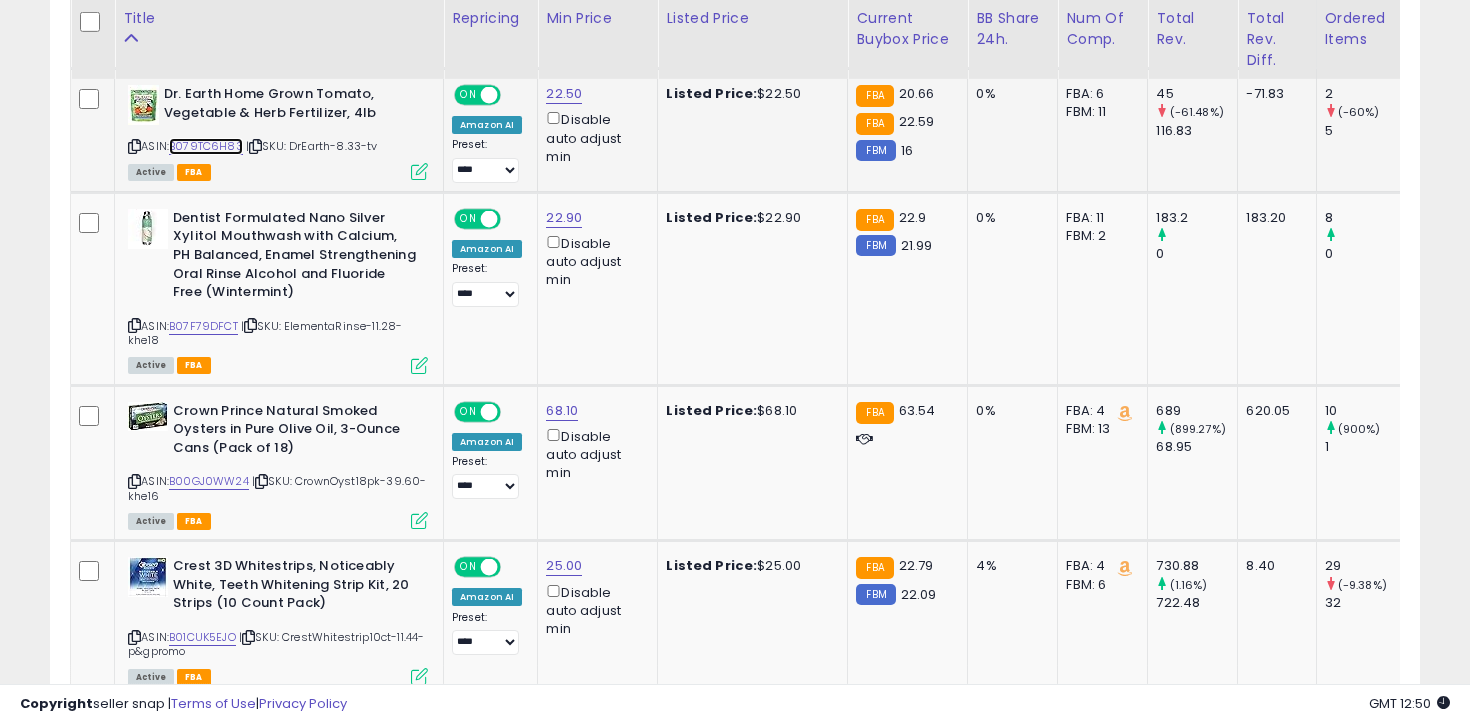 click on "B079TC6H83" at bounding box center [206, 146] 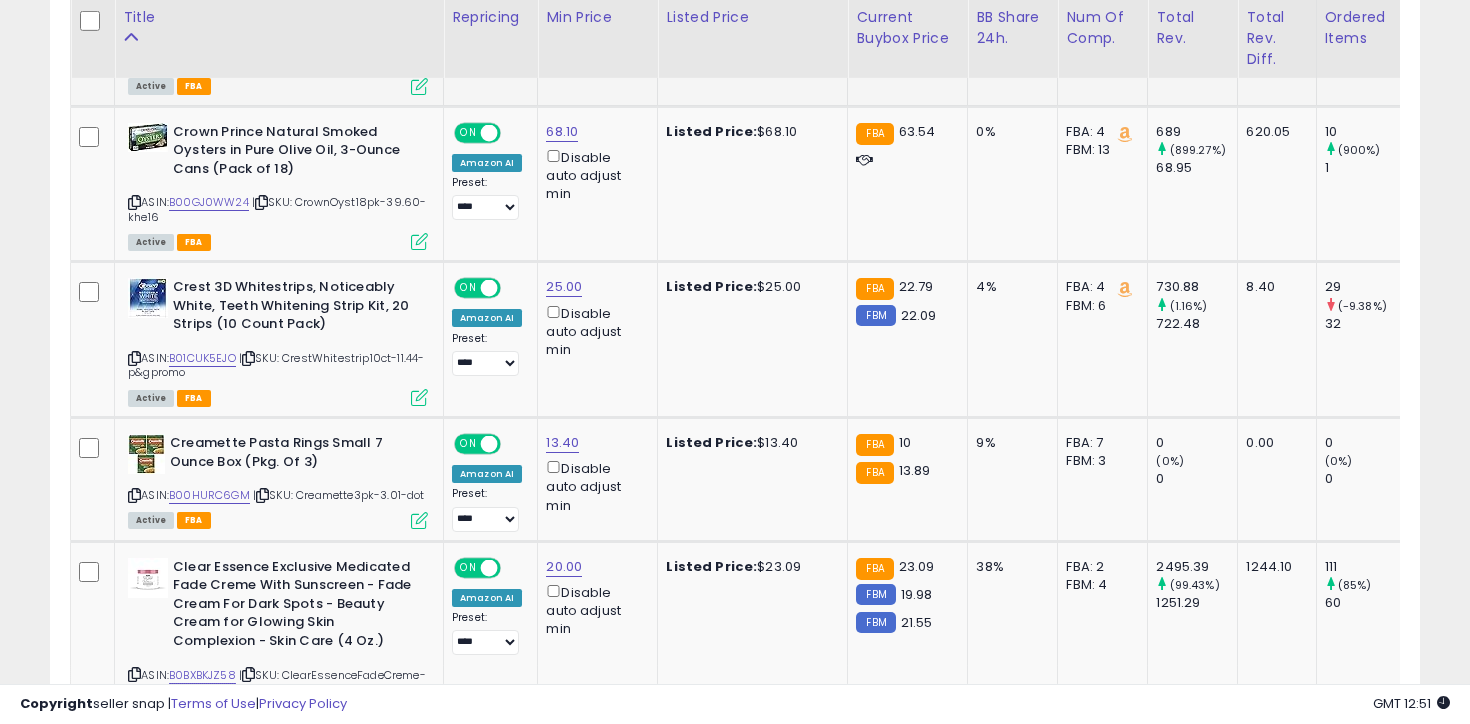 scroll, scrollTop: 1961, scrollLeft: 0, axis: vertical 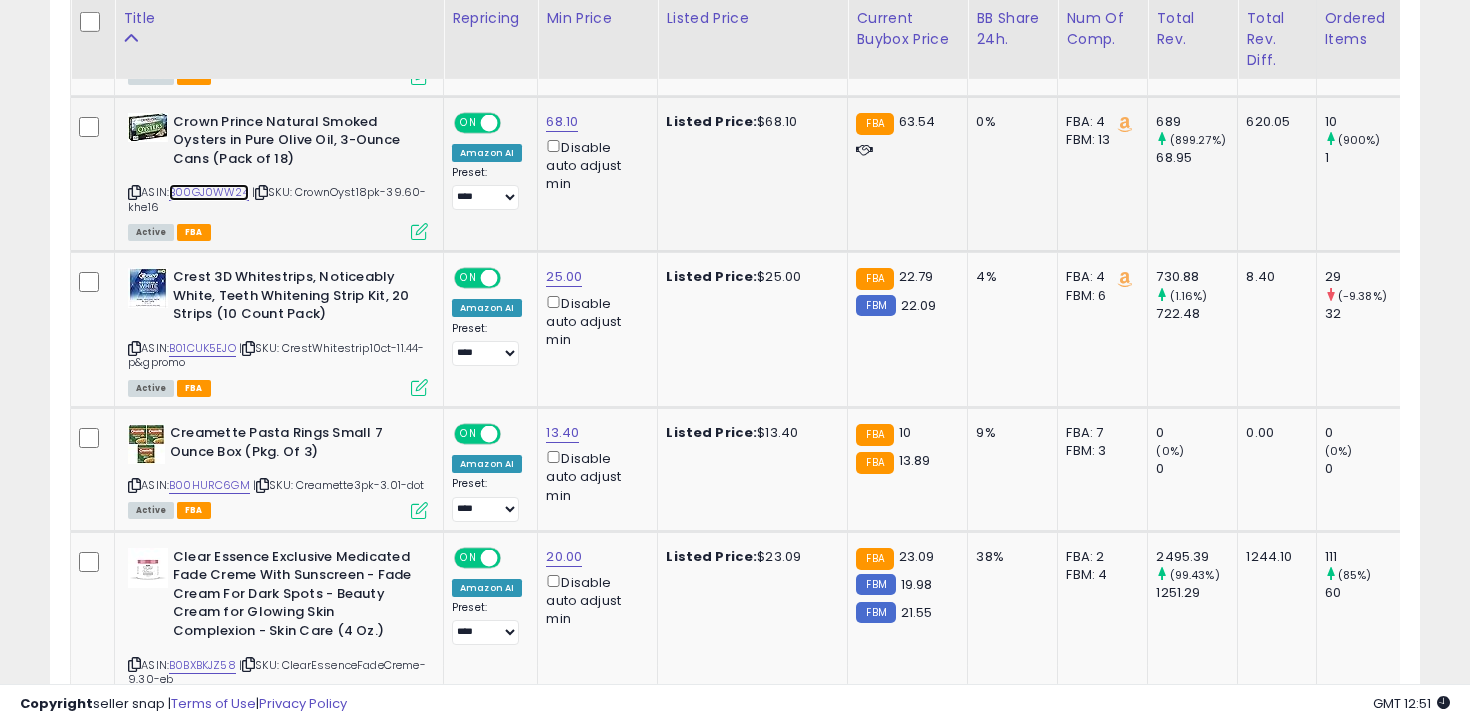 click on "B00GJ0WW24" at bounding box center (209, 192) 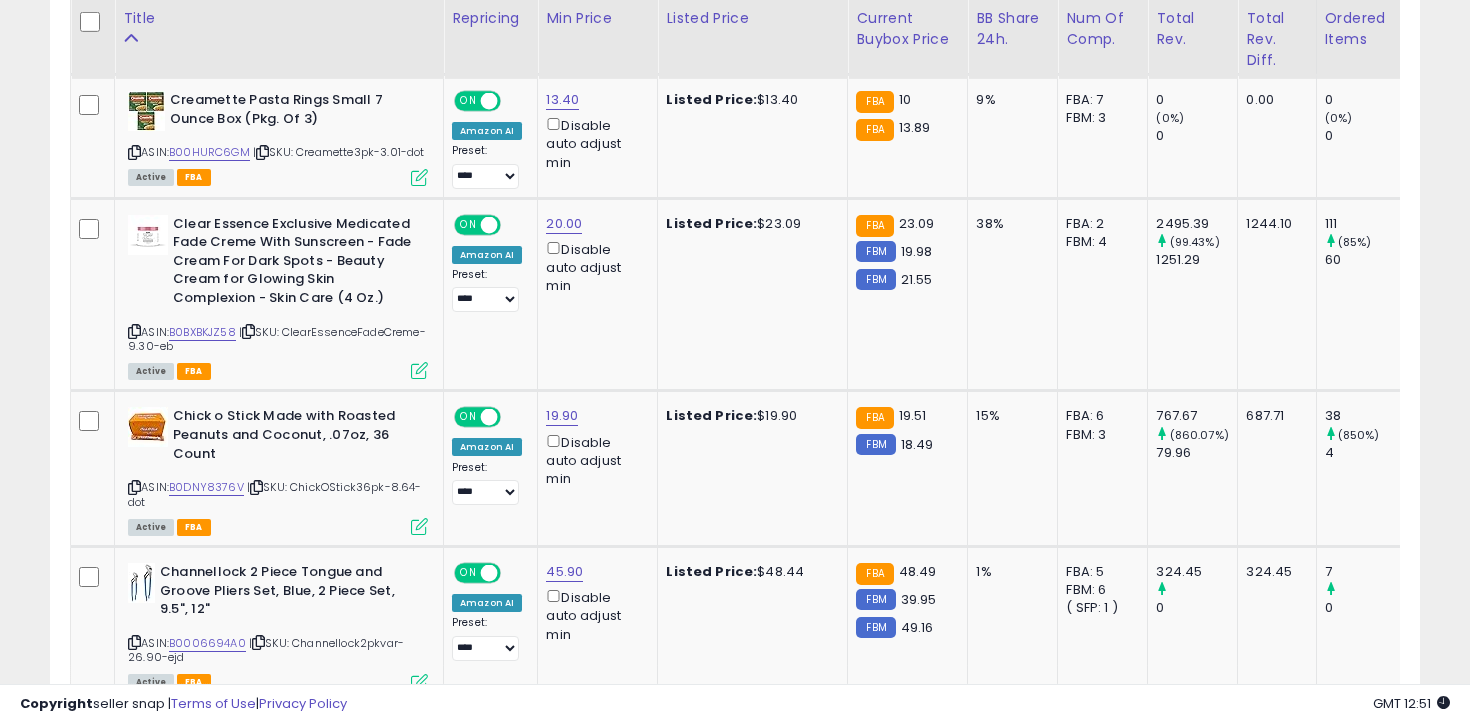 scroll, scrollTop: 2295, scrollLeft: 0, axis: vertical 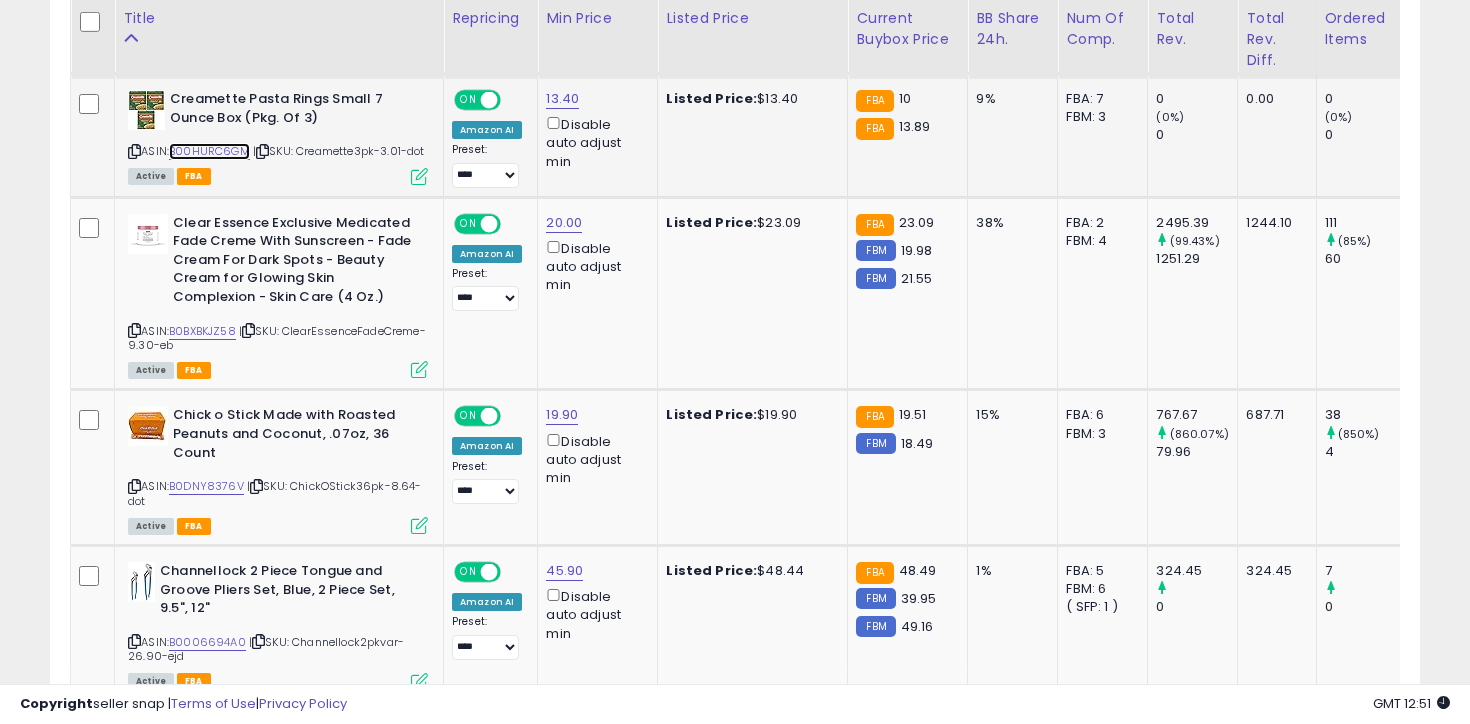 click on "B00HURC6GM" at bounding box center [209, 151] 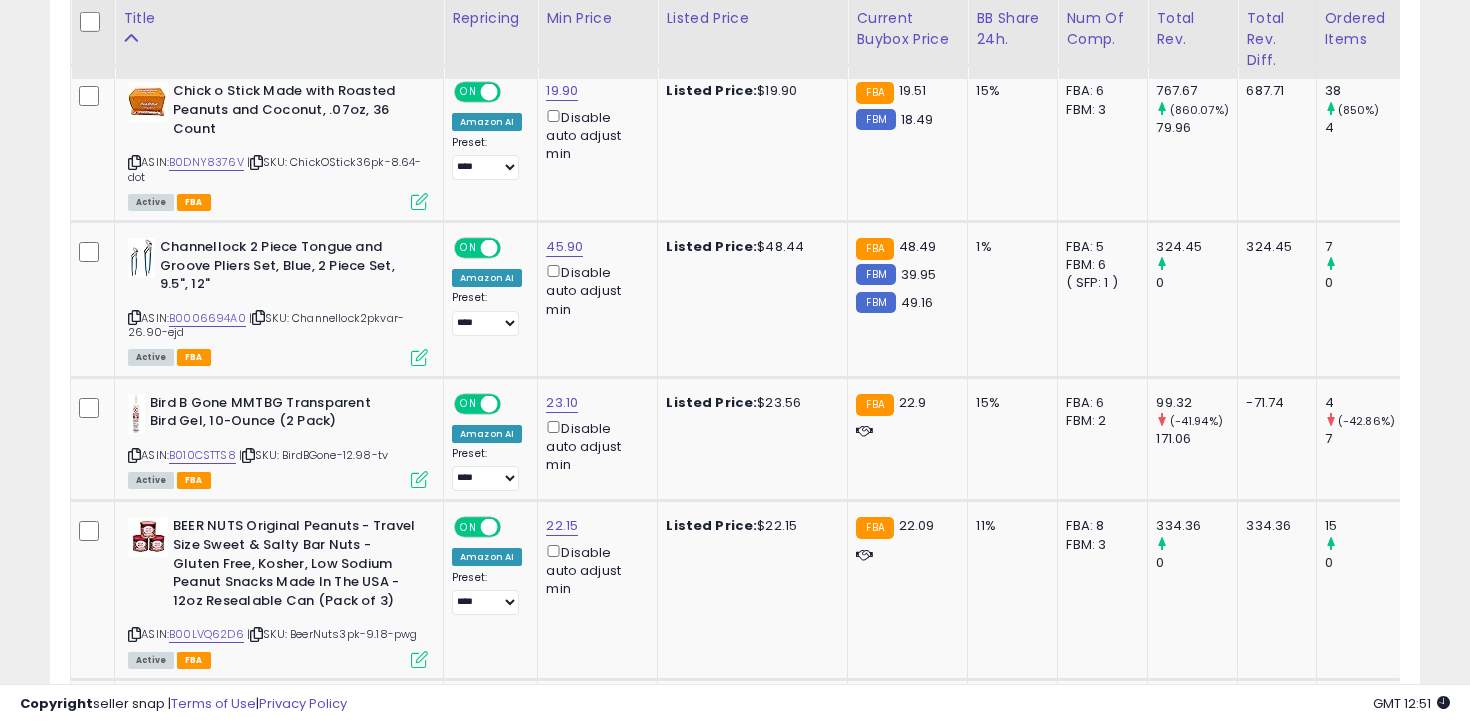 scroll, scrollTop: 2618, scrollLeft: 0, axis: vertical 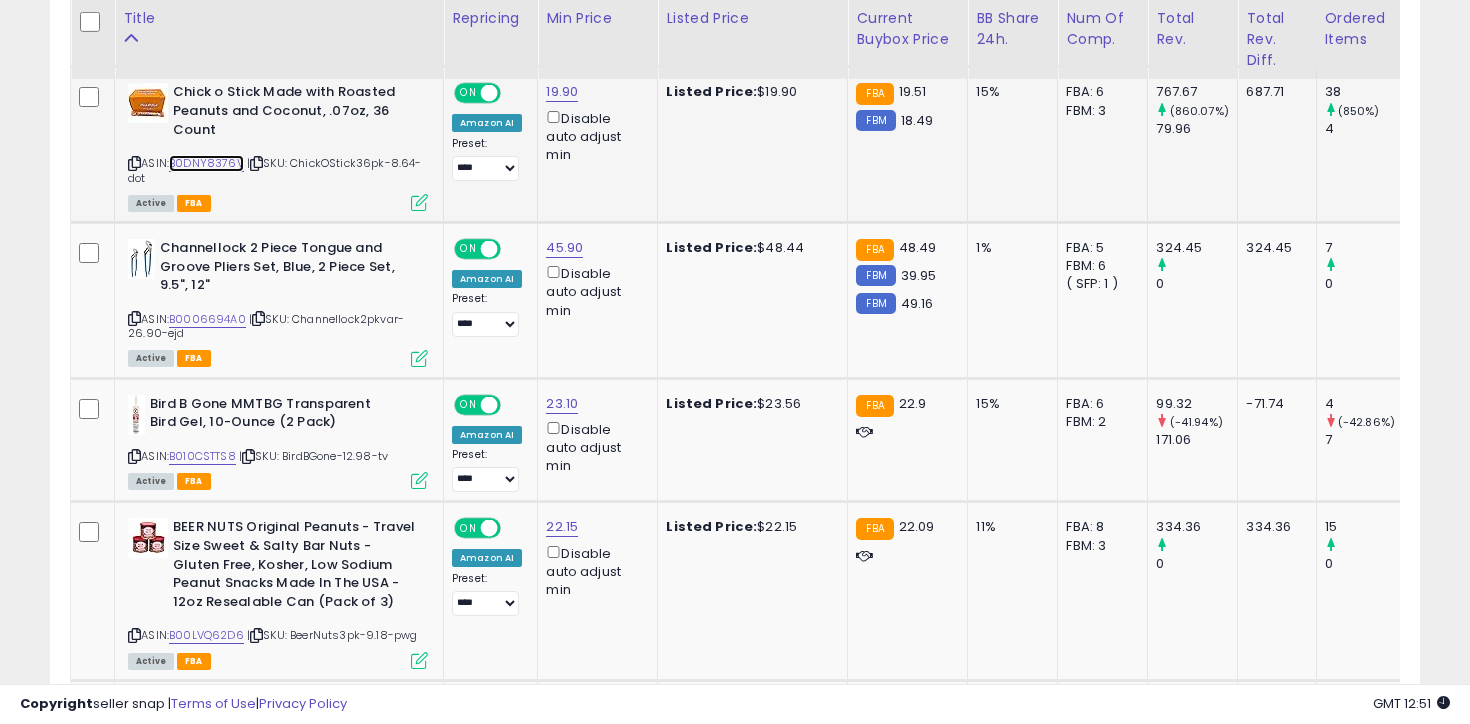 click on "B0DNY8376V" at bounding box center [206, 163] 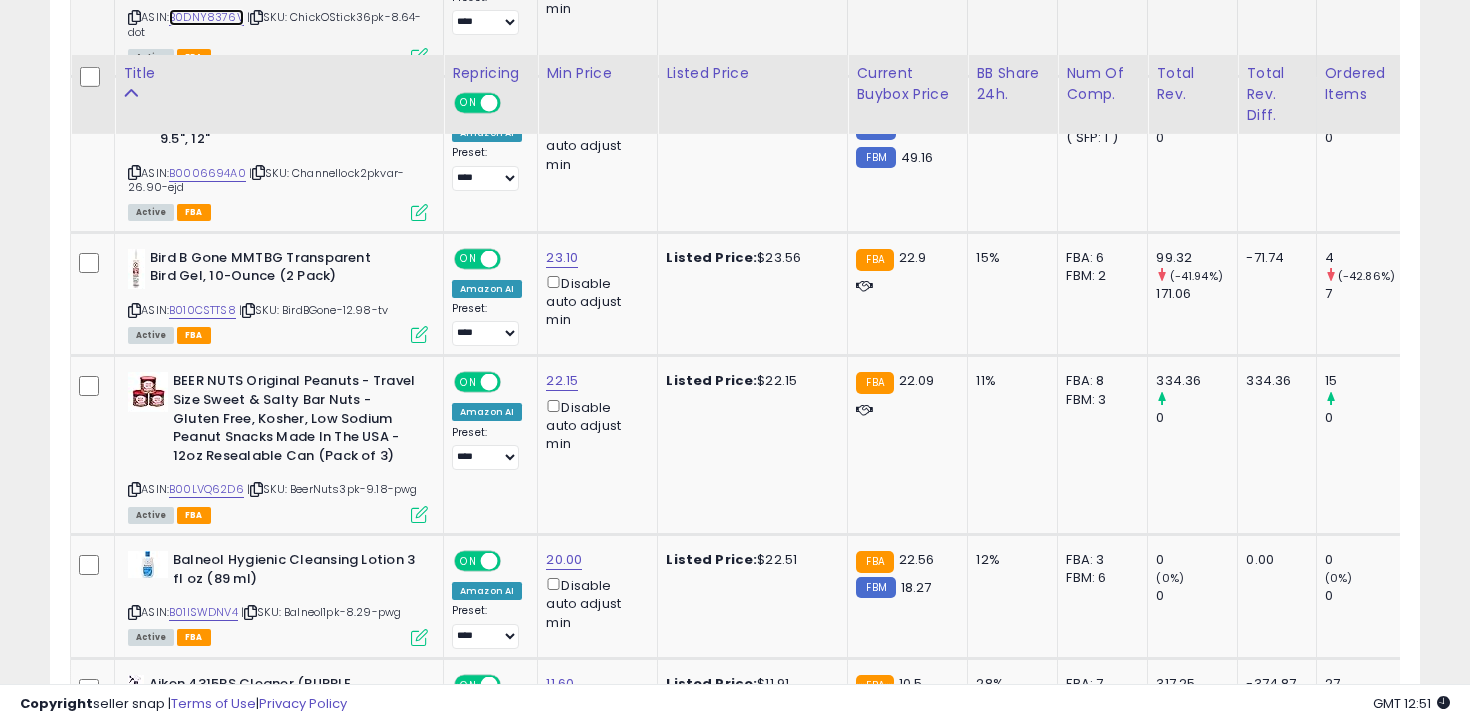 scroll, scrollTop: 2924, scrollLeft: 0, axis: vertical 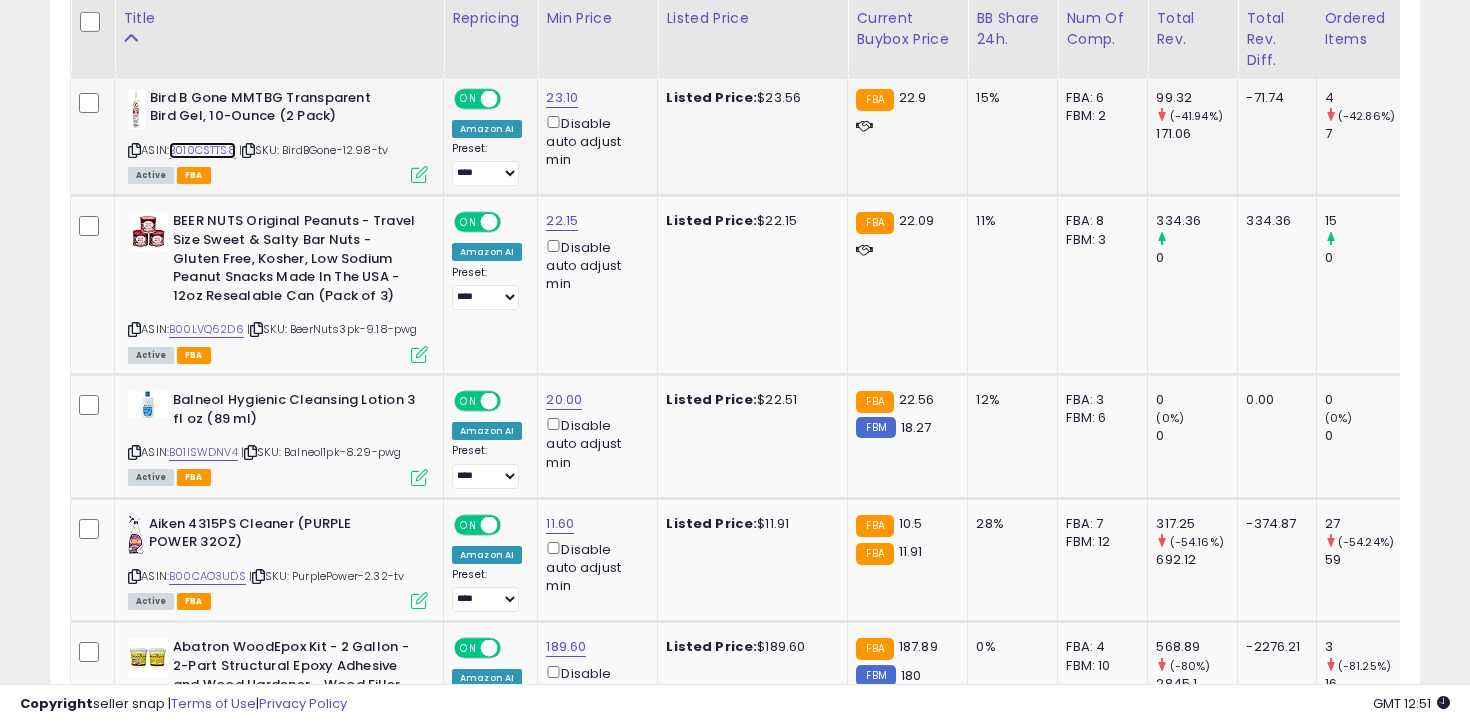 click on "B010CSTTS8" at bounding box center (202, 150) 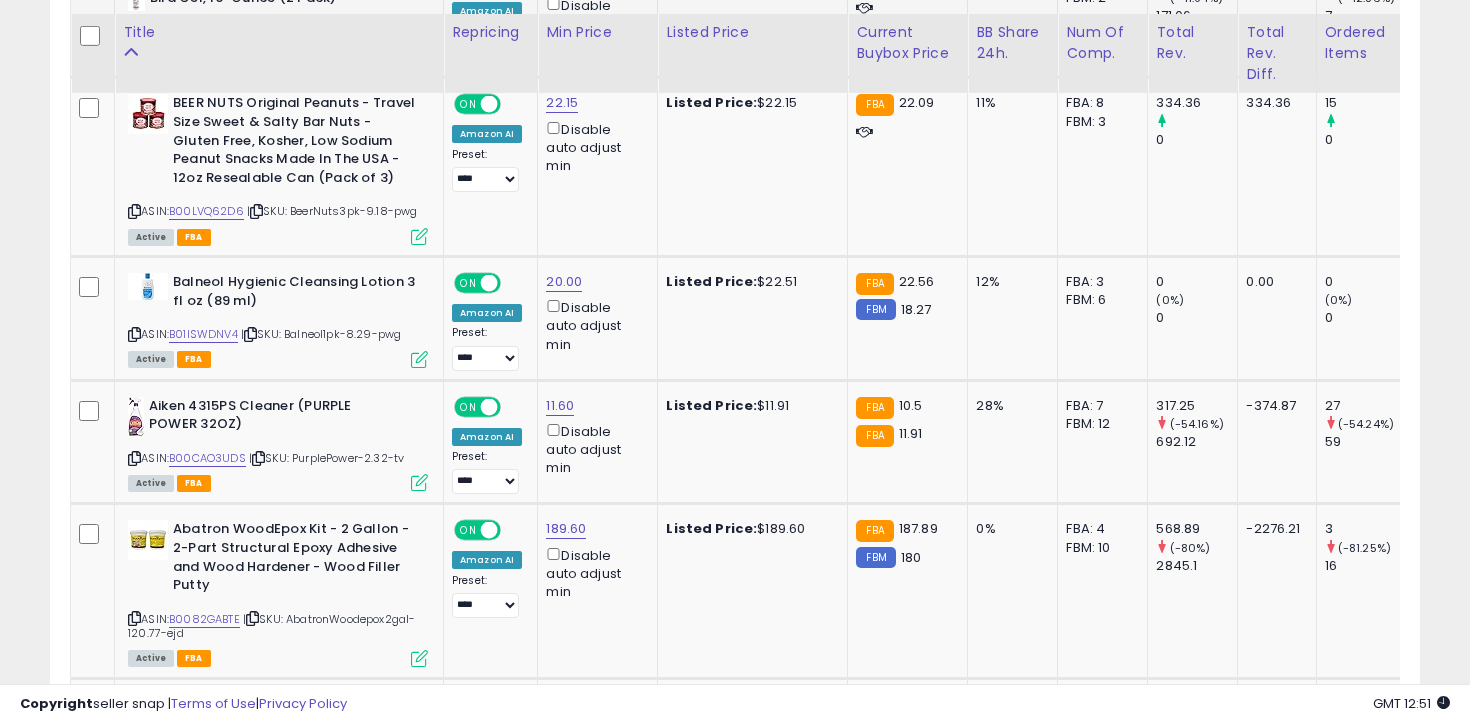 scroll, scrollTop: 3058, scrollLeft: 0, axis: vertical 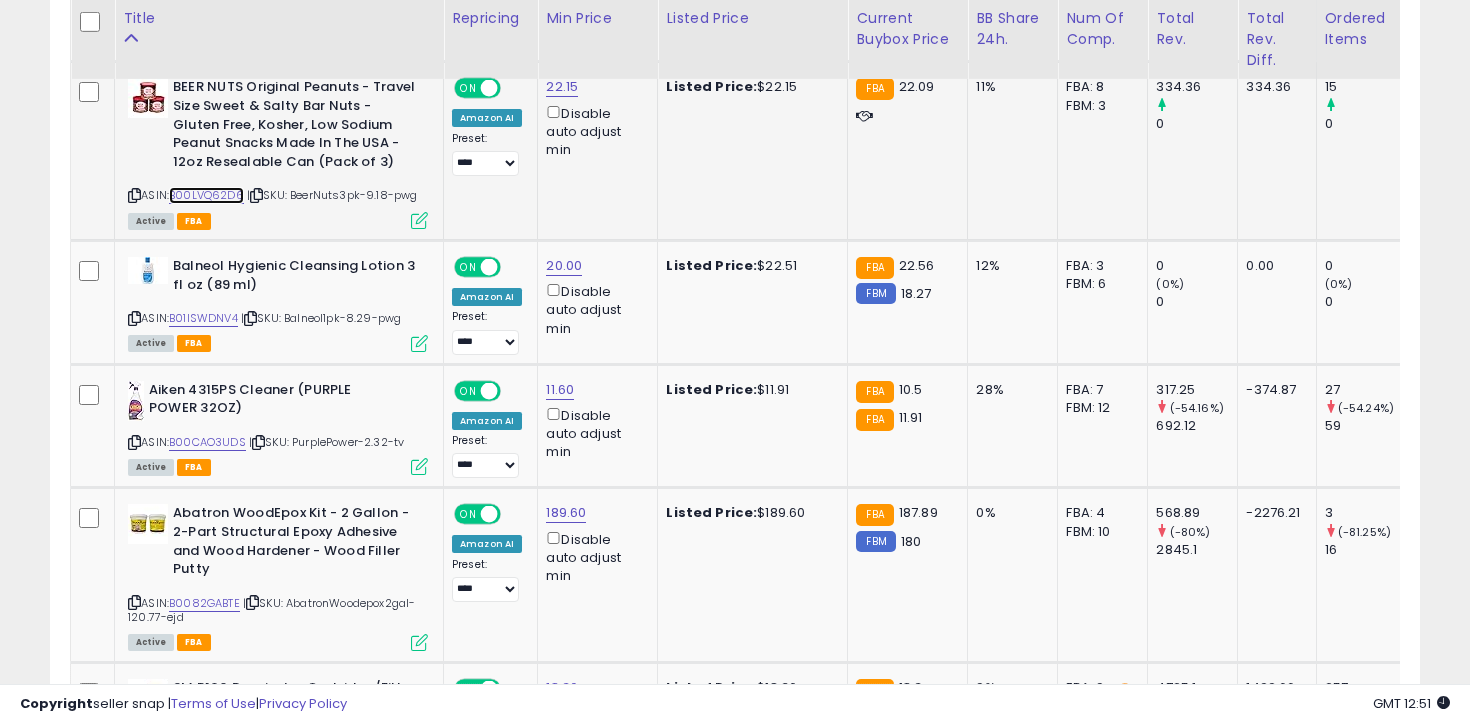 click on "B00LVQ62D6" at bounding box center (206, 195) 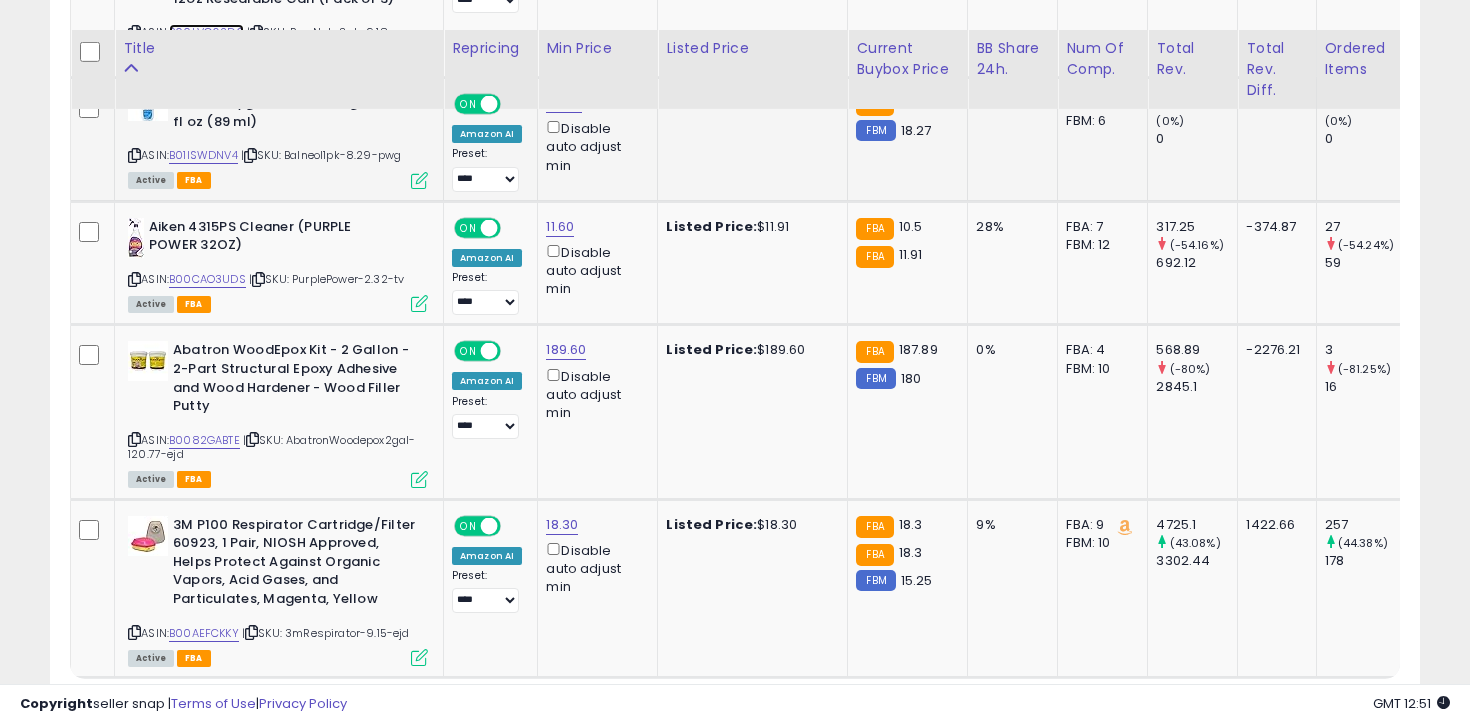 scroll, scrollTop: 3364, scrollLeft: 0, axis: vertical 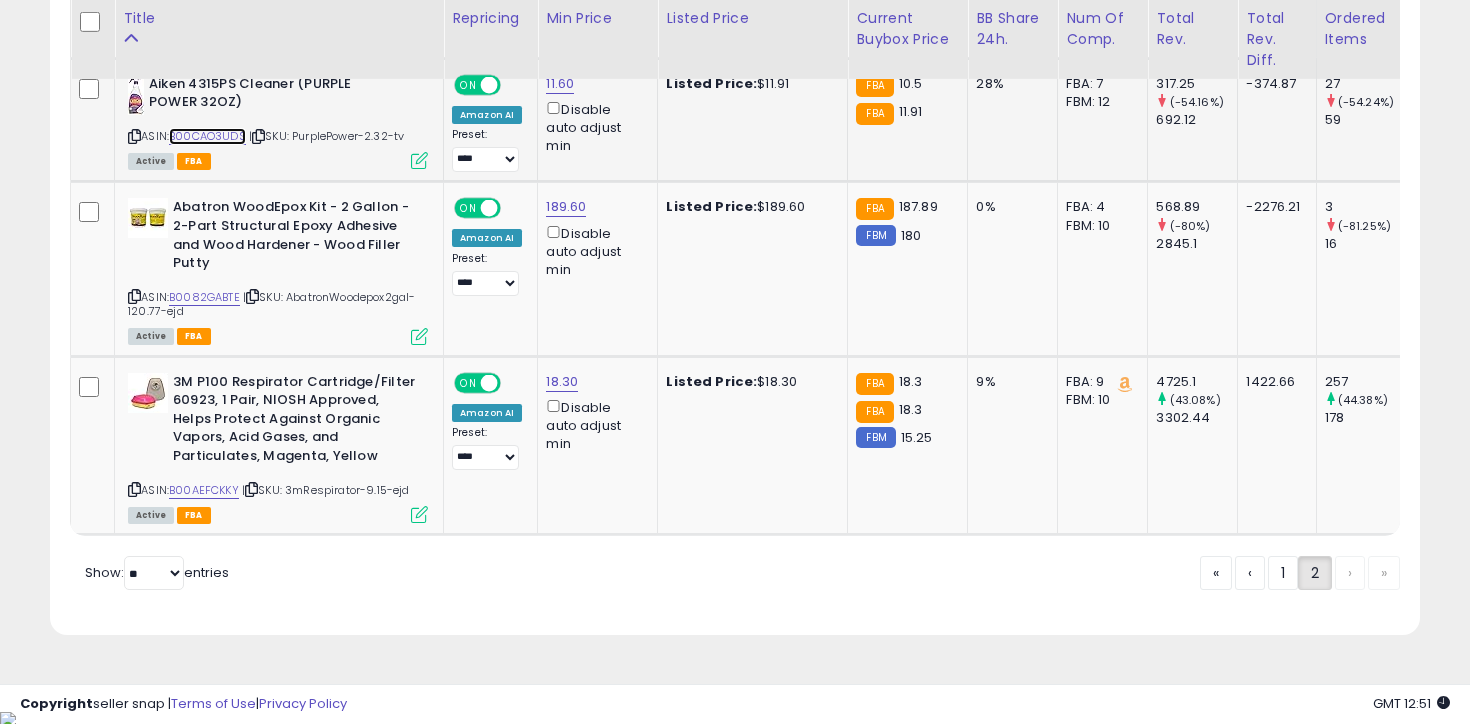 click on "B00CAO3UDS" at bounding box center (207, 136) 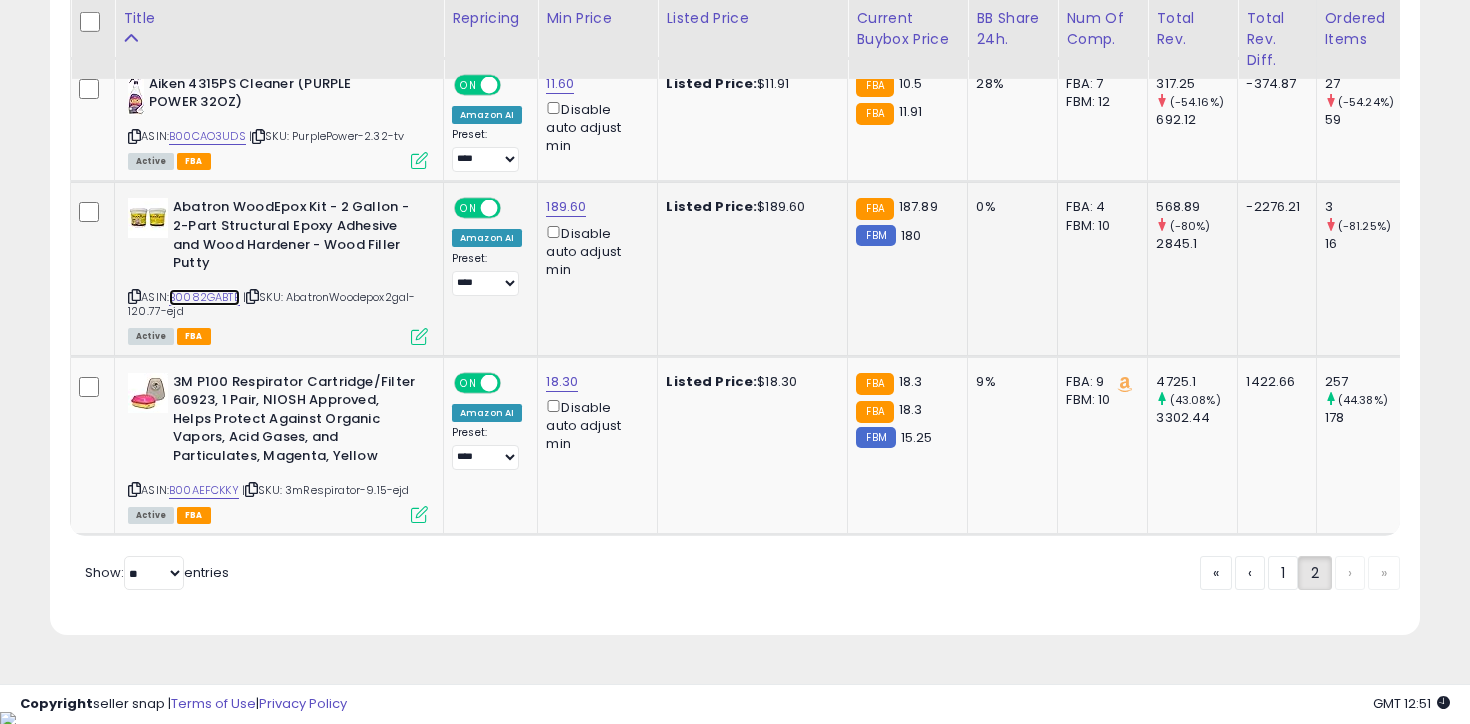 click on "B0082GABTE" at bounding box center [204, 297] 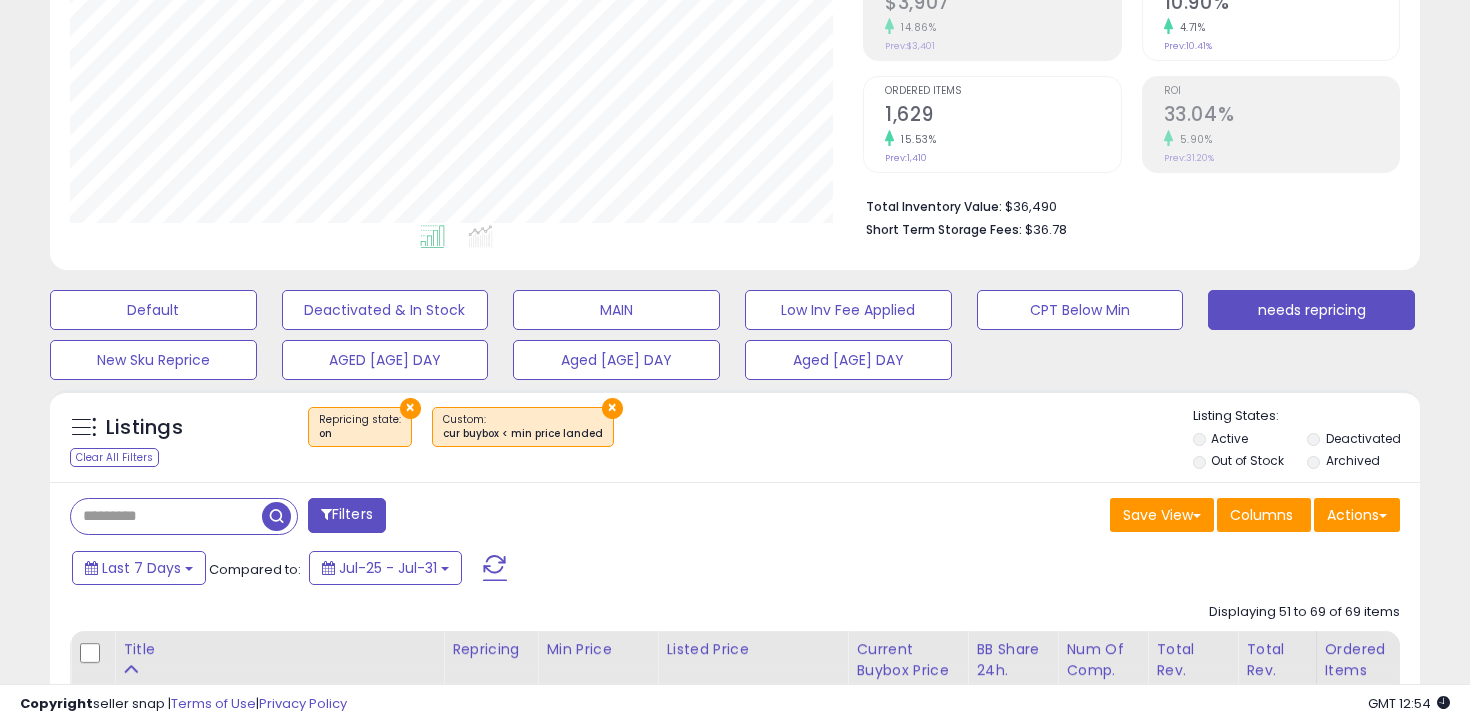 scroll, scrollTop: 342, scrollLeft: 0, axis: vertical 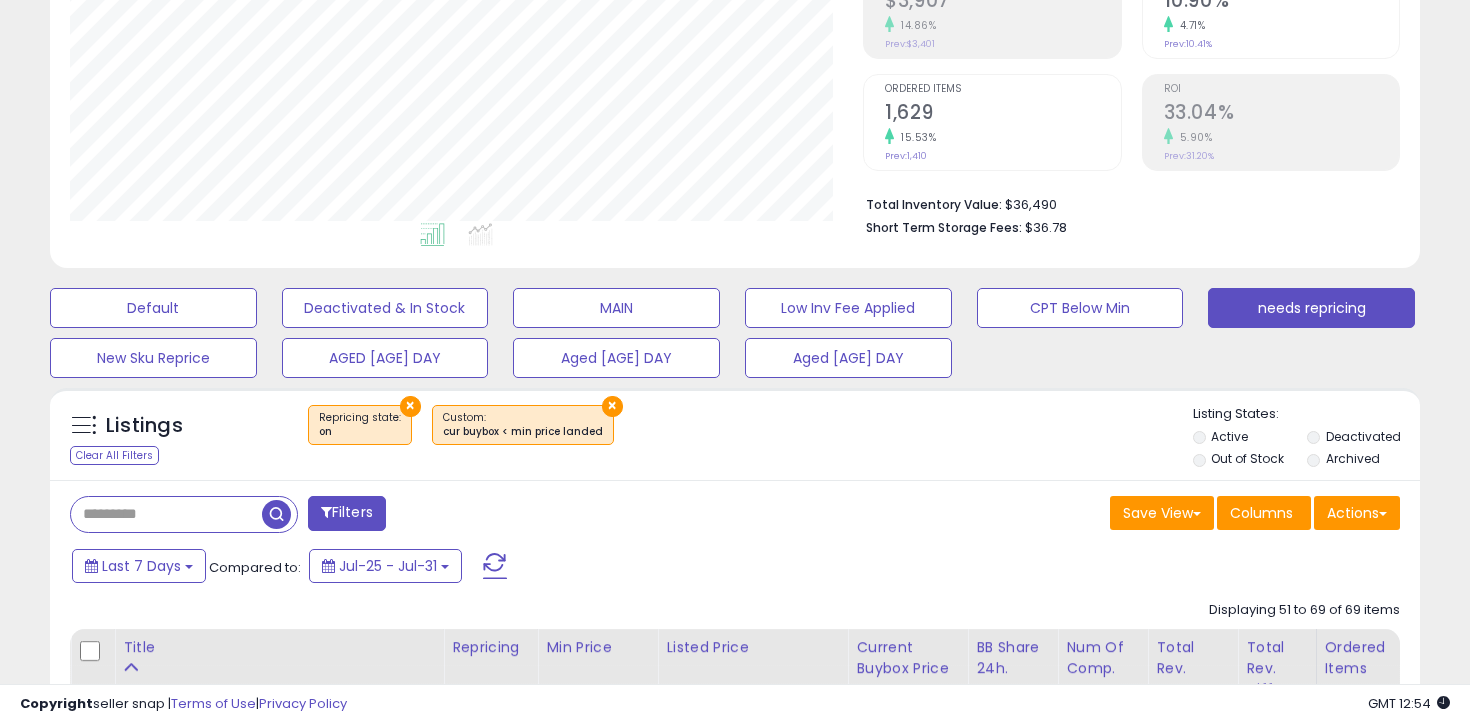 click on "Default
Deactivated & In Stock
MAIN
Low Inv Fee Applied
CPT Below Min
needs repricing
New Sku Reprice
AGED 60-90 DAY
Aged 90-180 DAY
Aged 190-270 DAY" at bounding box center [735, 328] 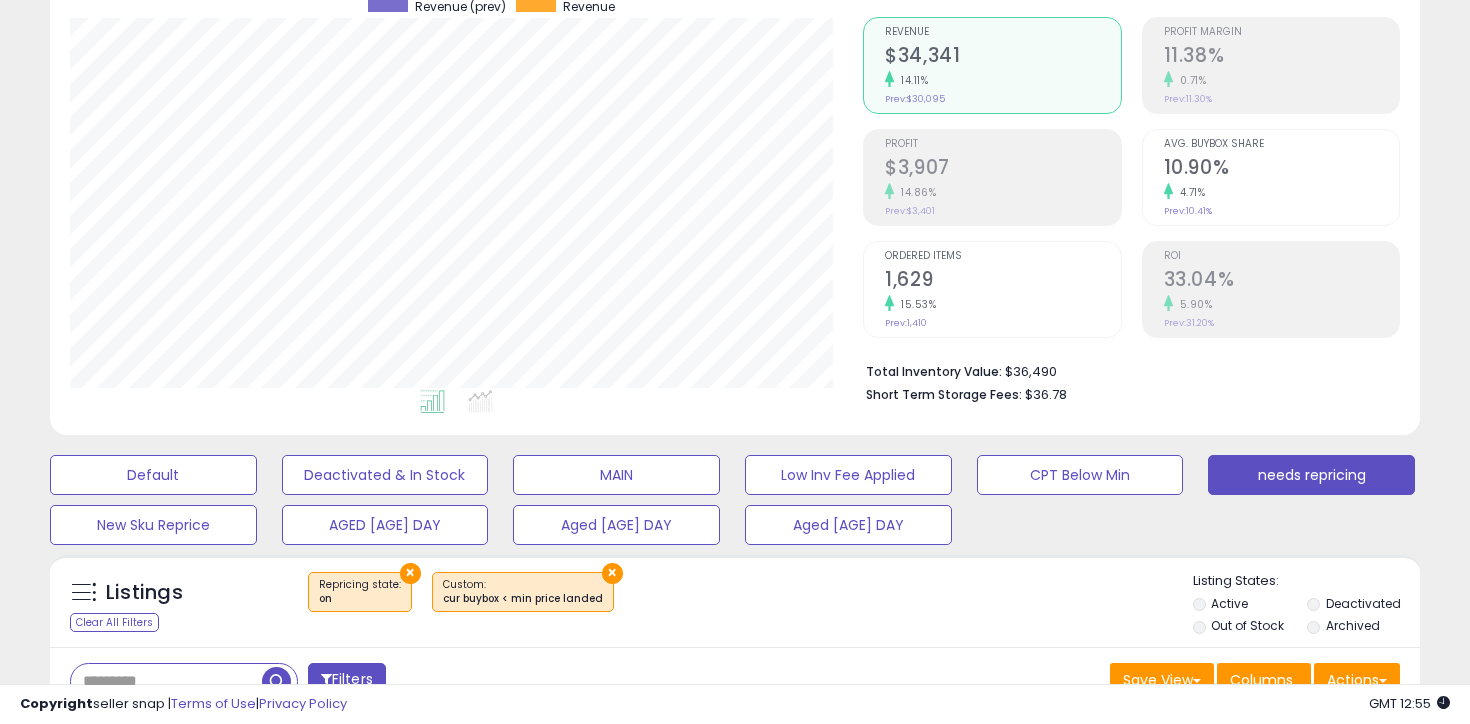 scroll, scrollTop: 216, scrollLeft: 0, axis: vertical 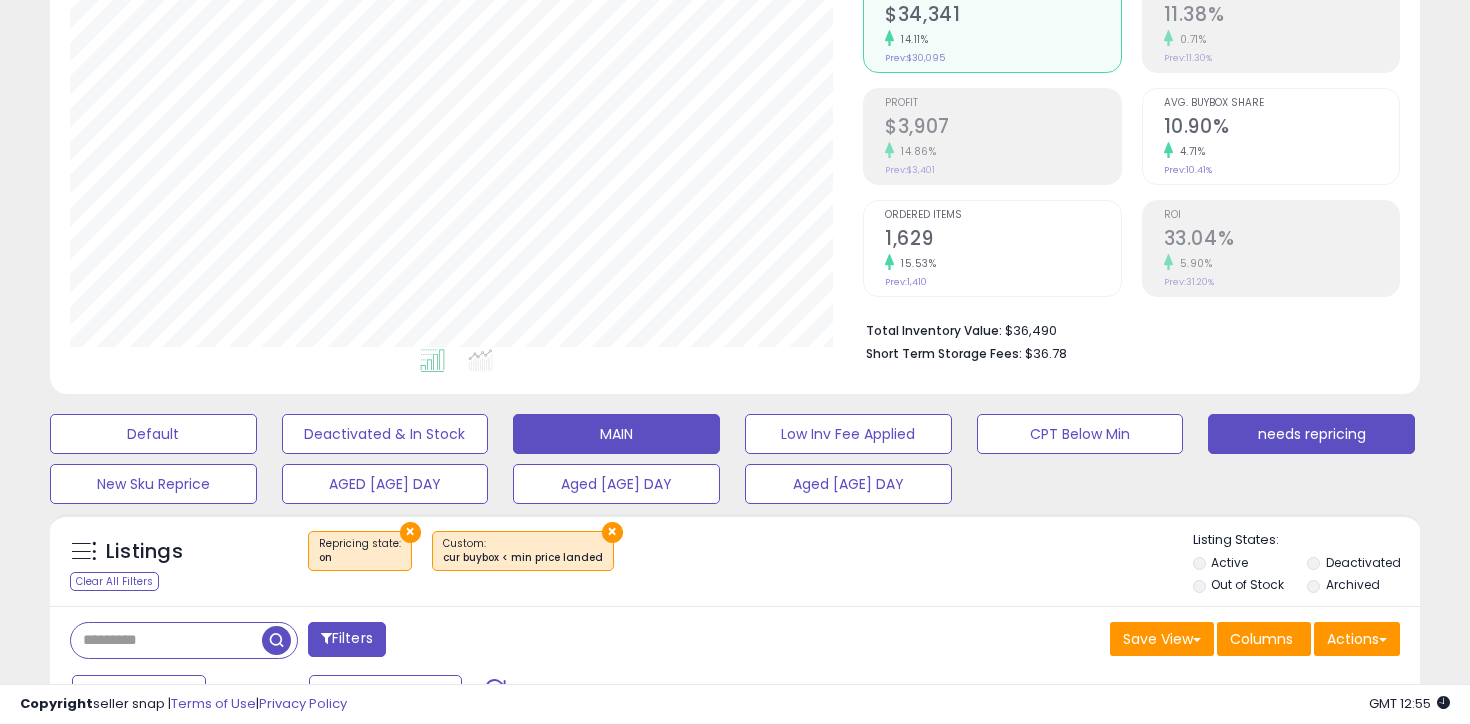 click on "MAIN" at bounding box center (153, 434) 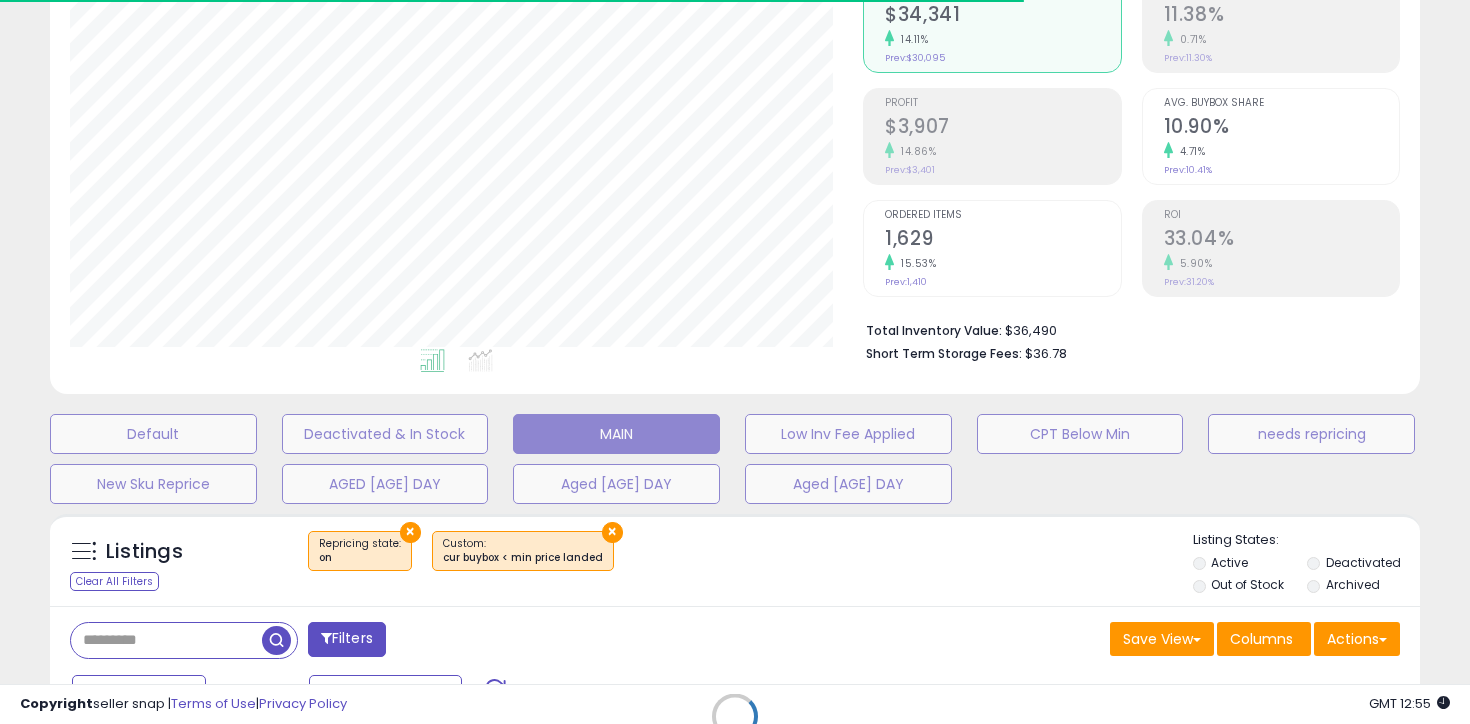 select on "**" 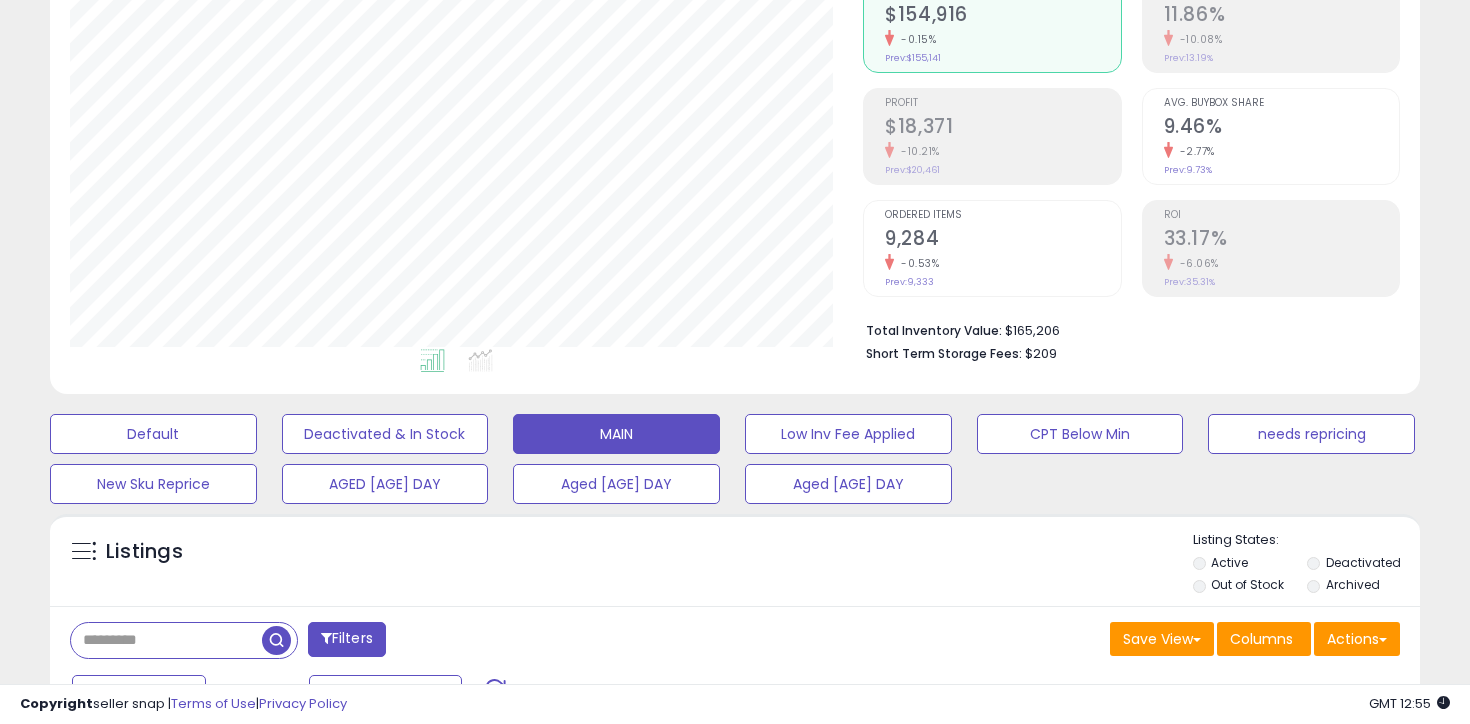 scroll, scrollTop: 999590, scrollLeft: 999206, axis: both 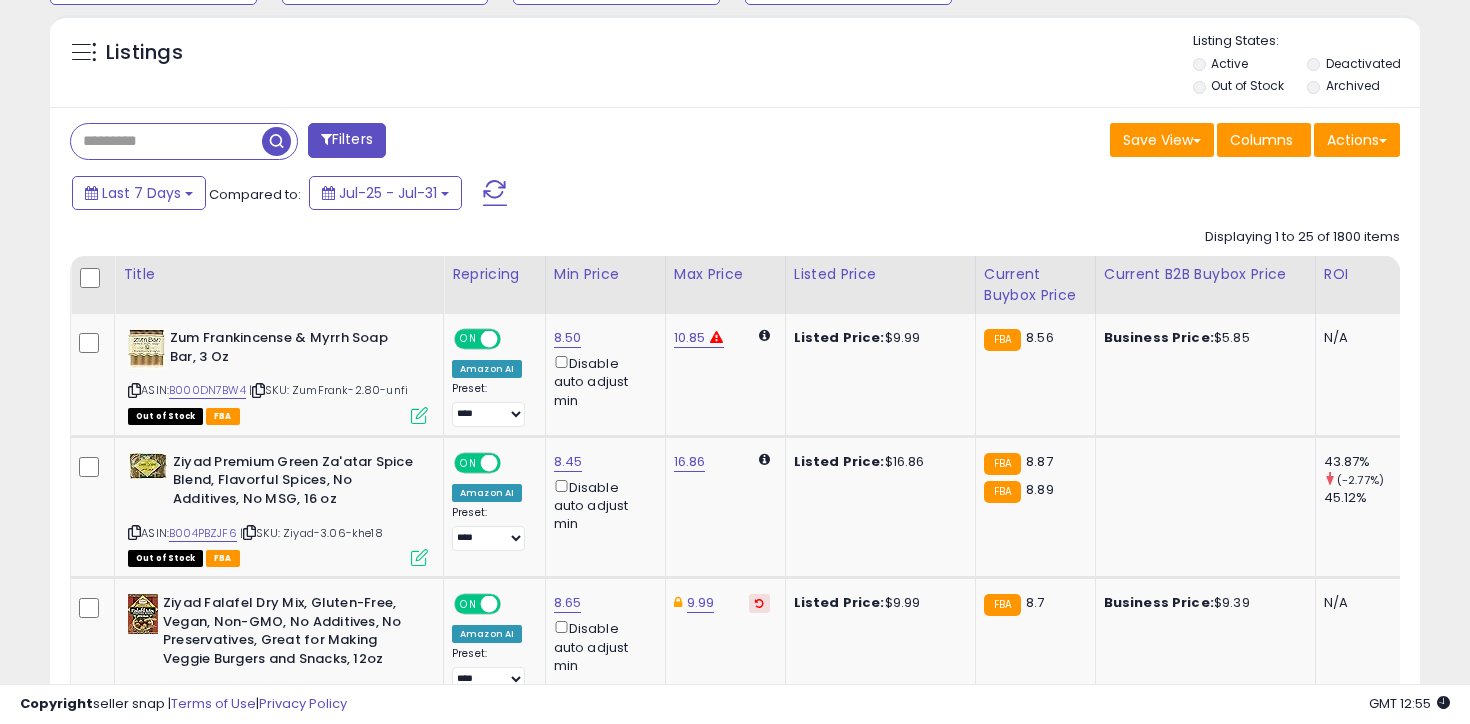 click at bounding box center [166, 141] 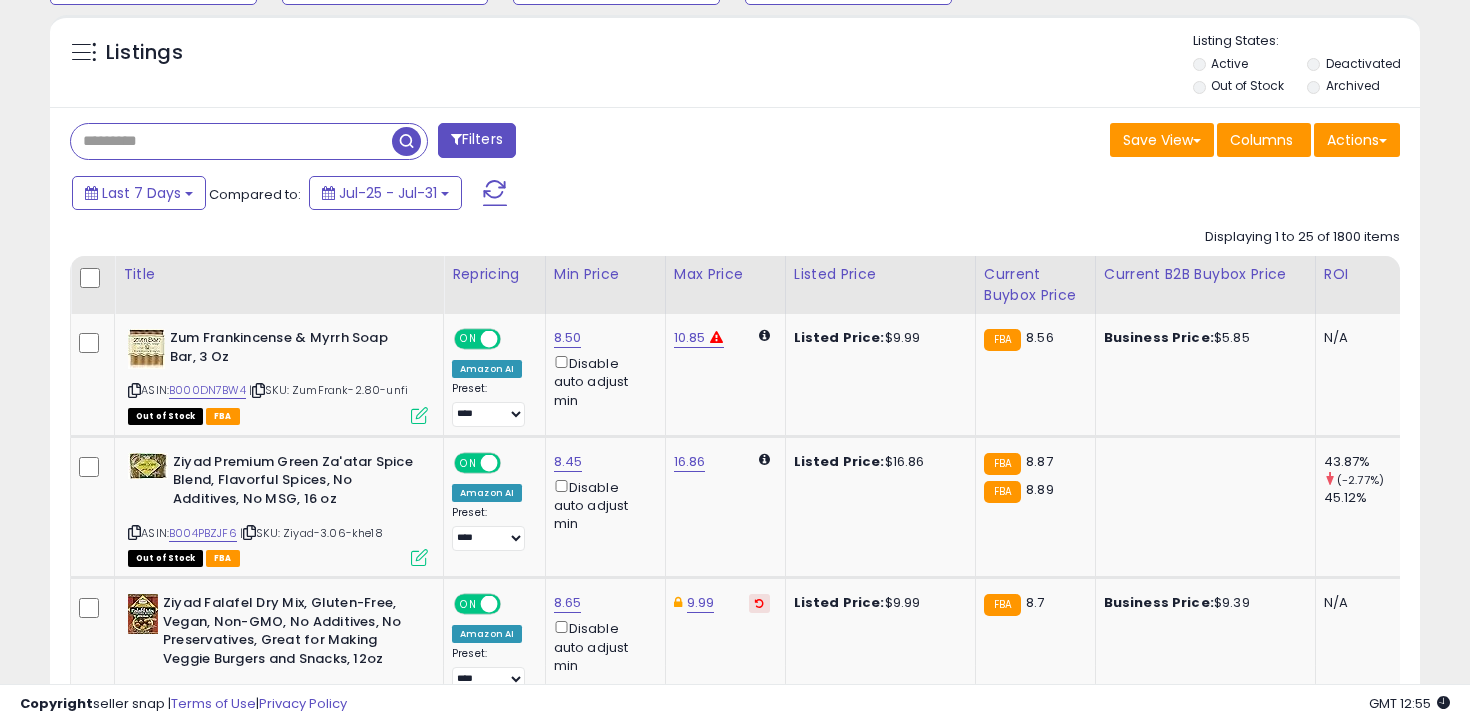 paste on "**********" 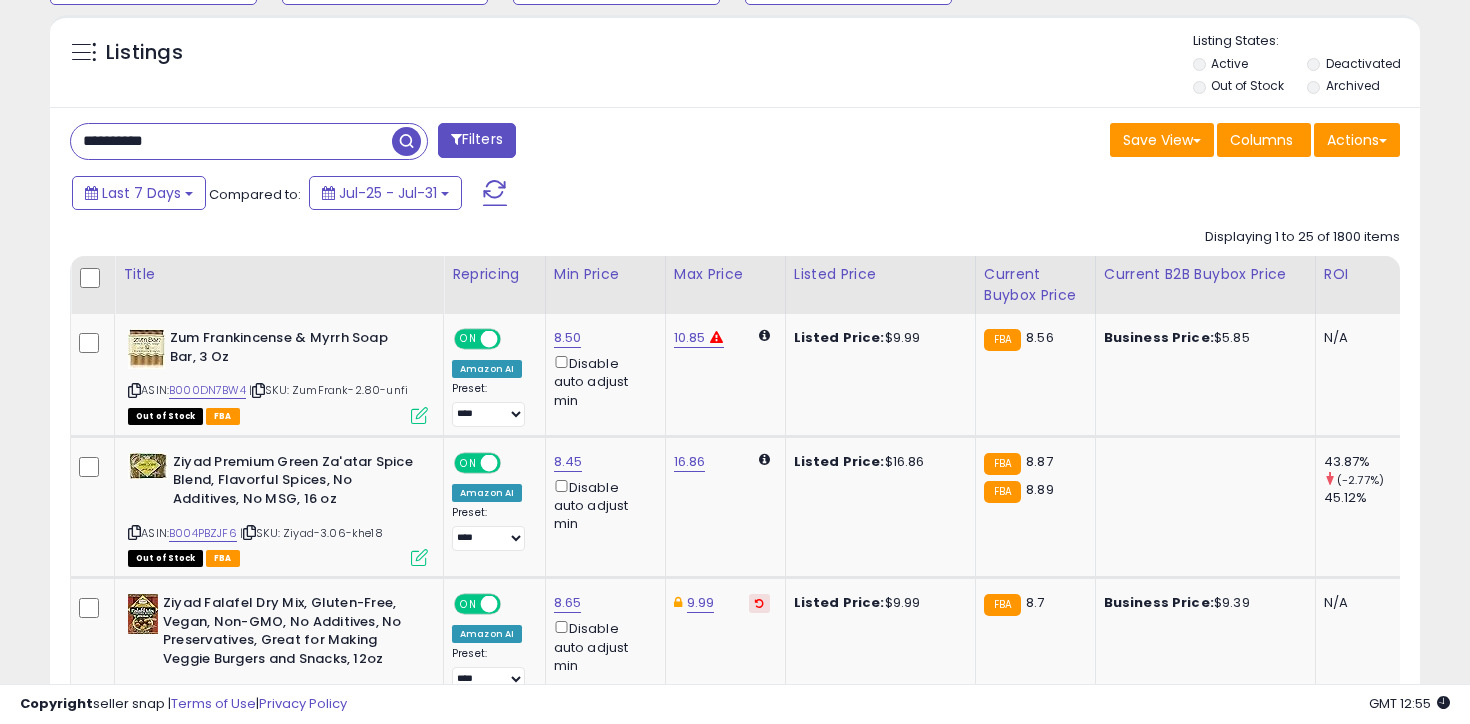 type on "**********" 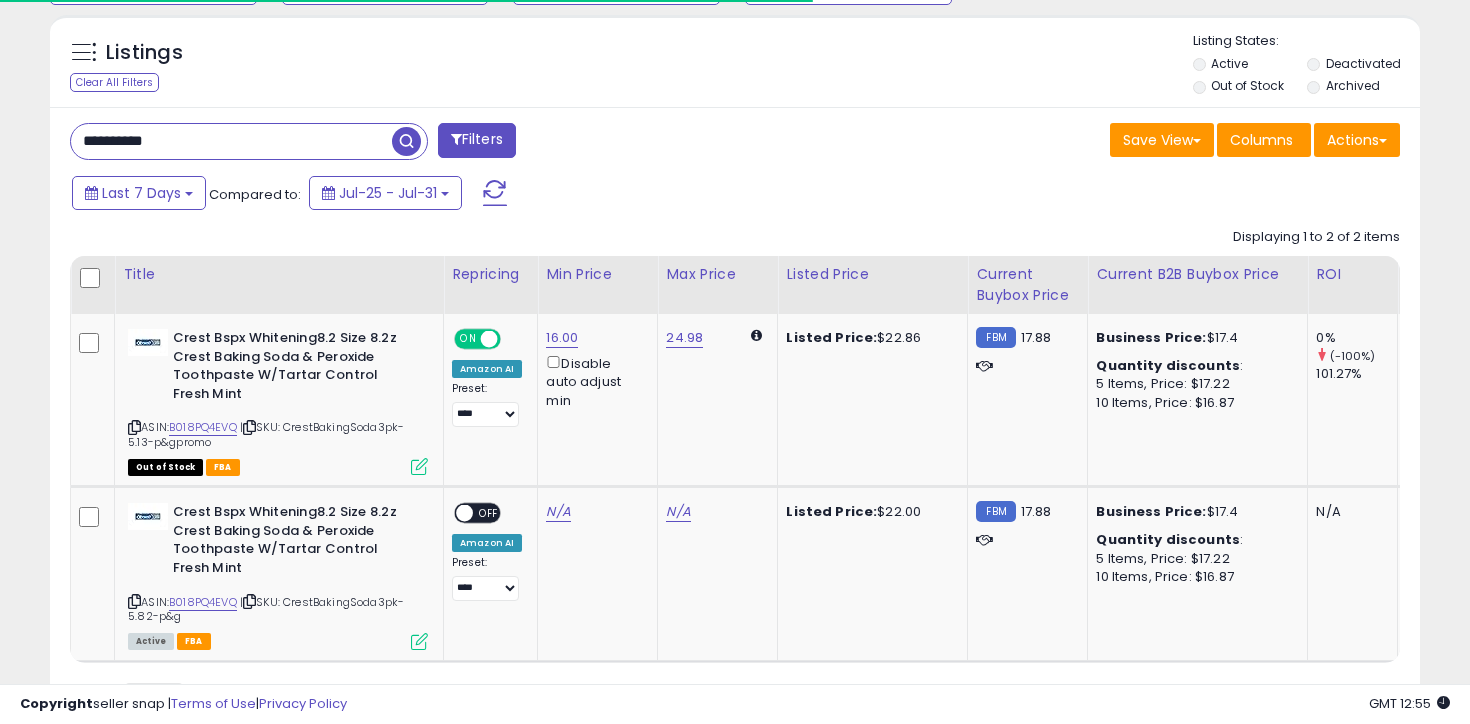 scroll, scrollTop: 808, scrollLeft: 0, axis: vertical 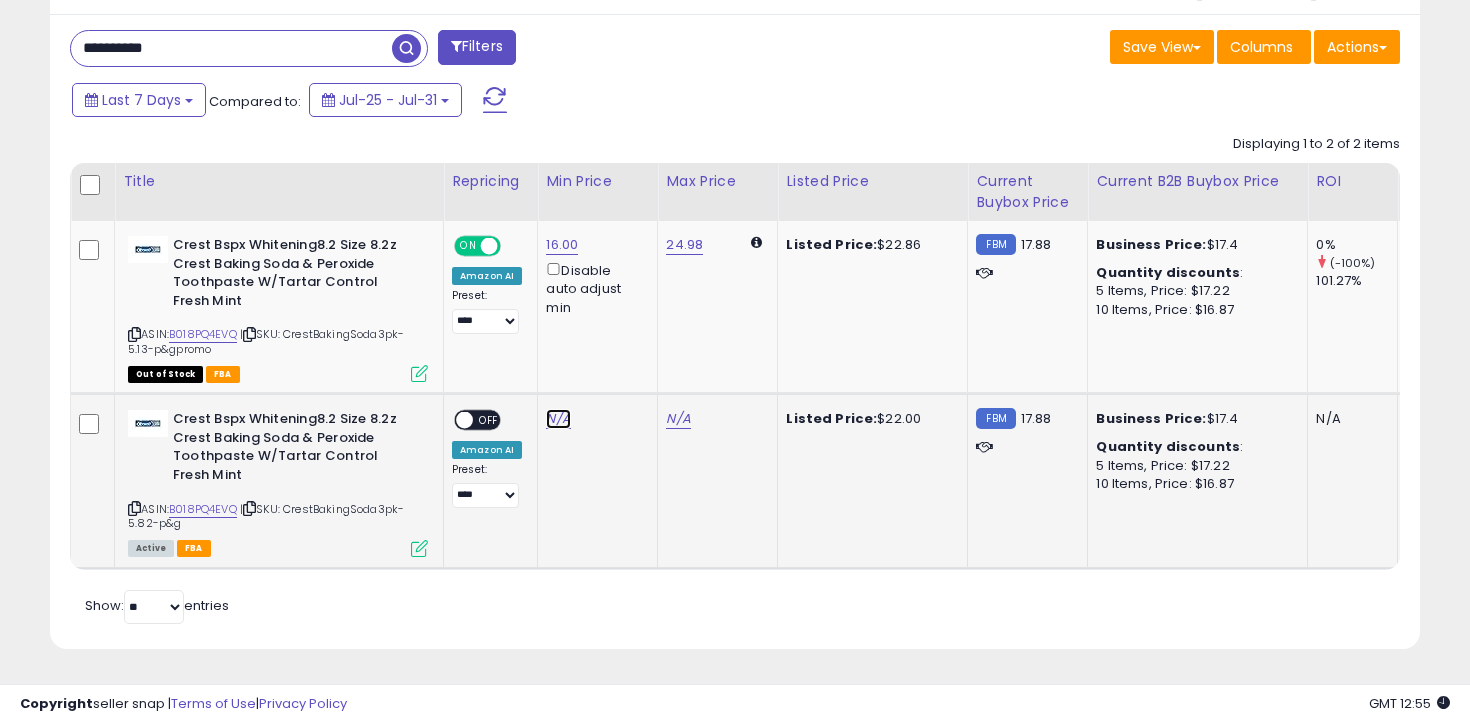 click on "N/A" at bounding box center (558, 419) 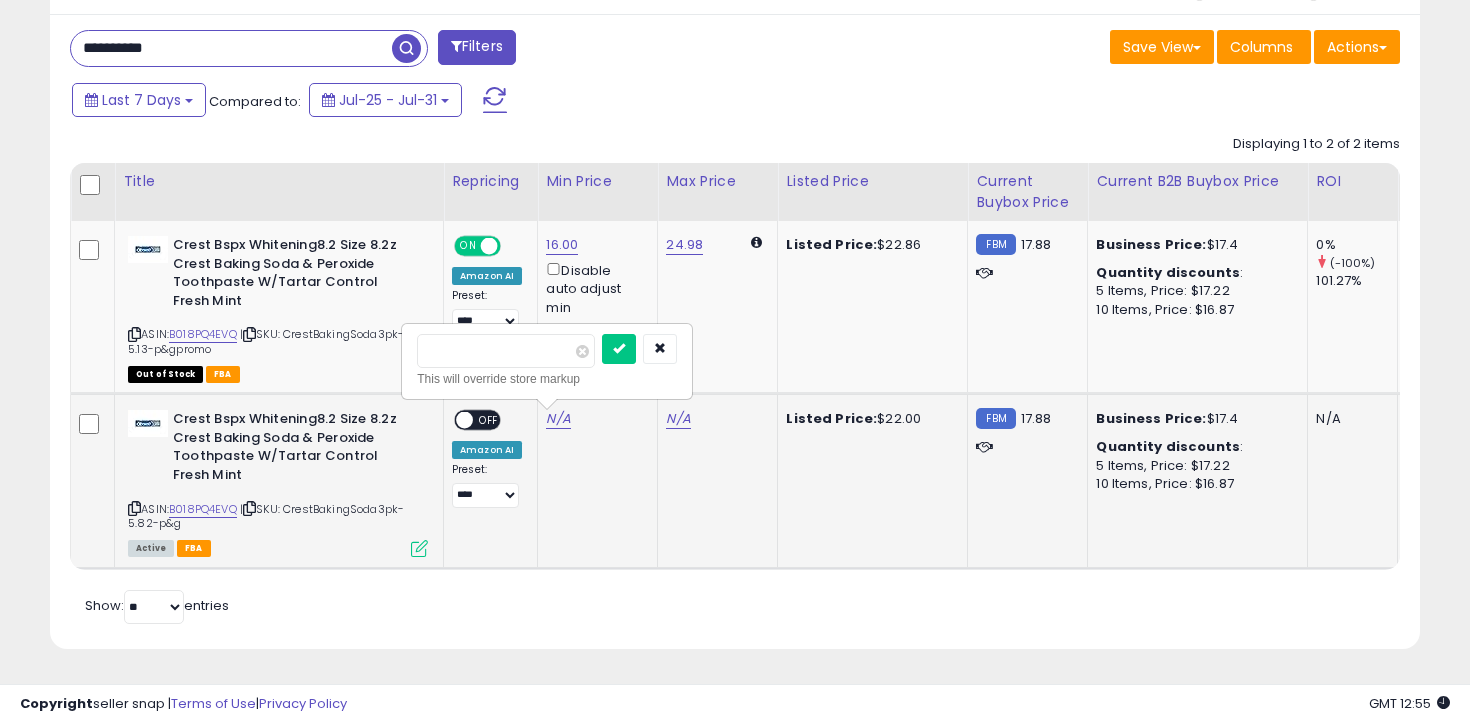 type on "**" 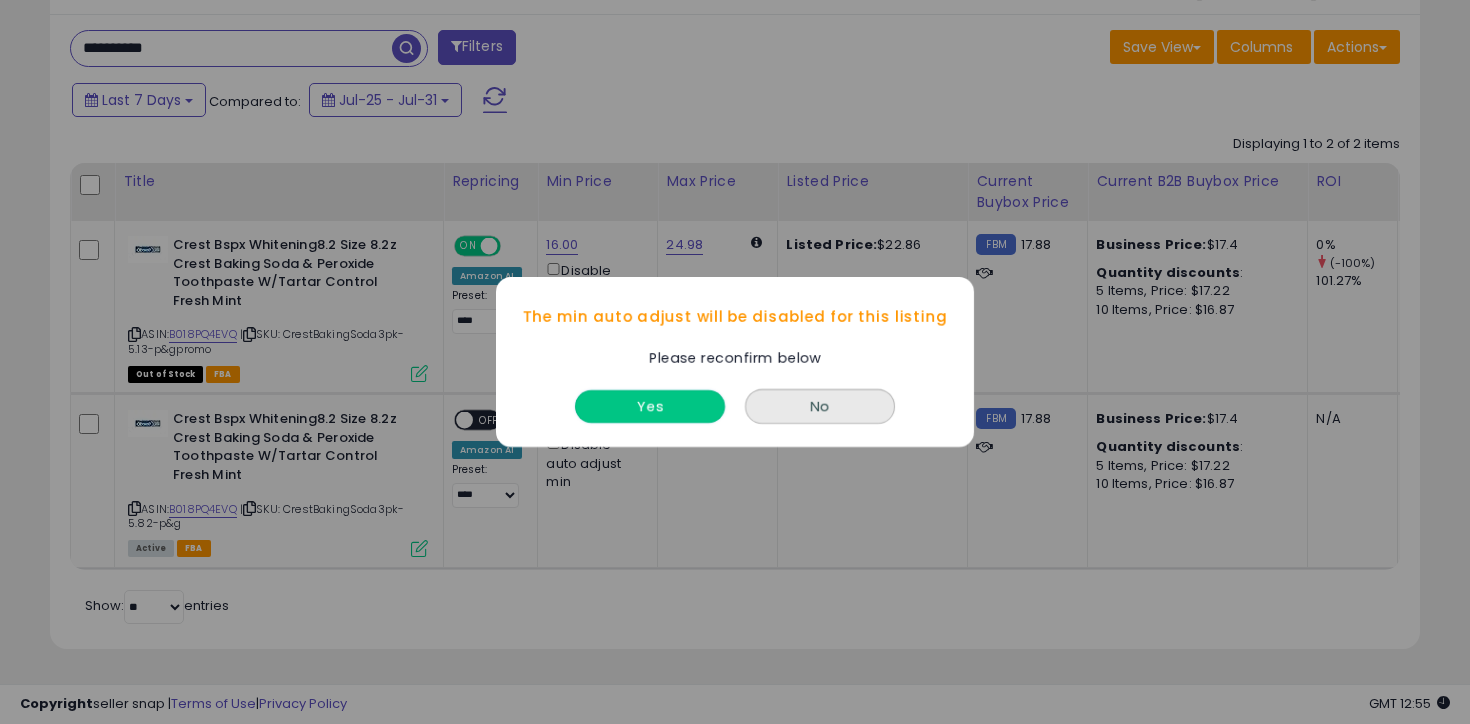 click on "Yes" at bounding box center (650, 406) 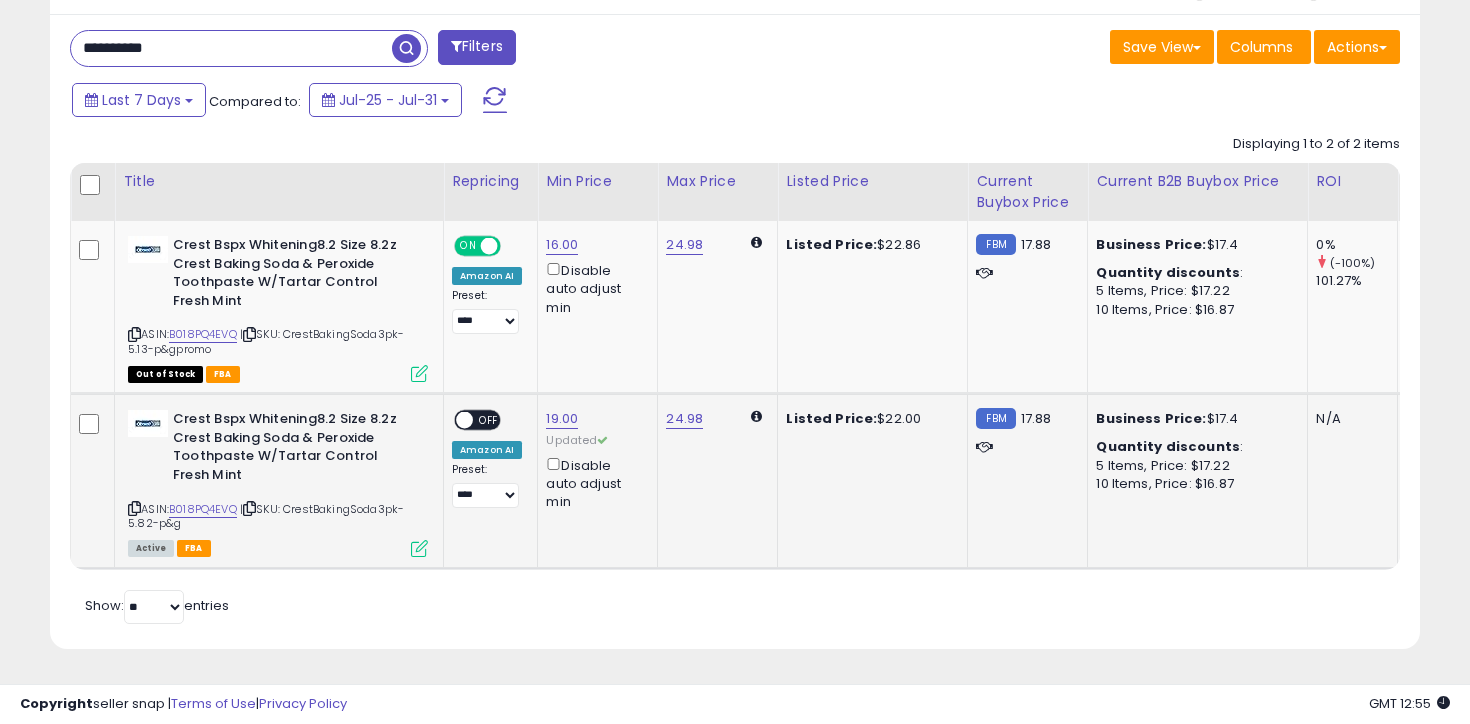click on "OFF" at bounding box center (489, 420) 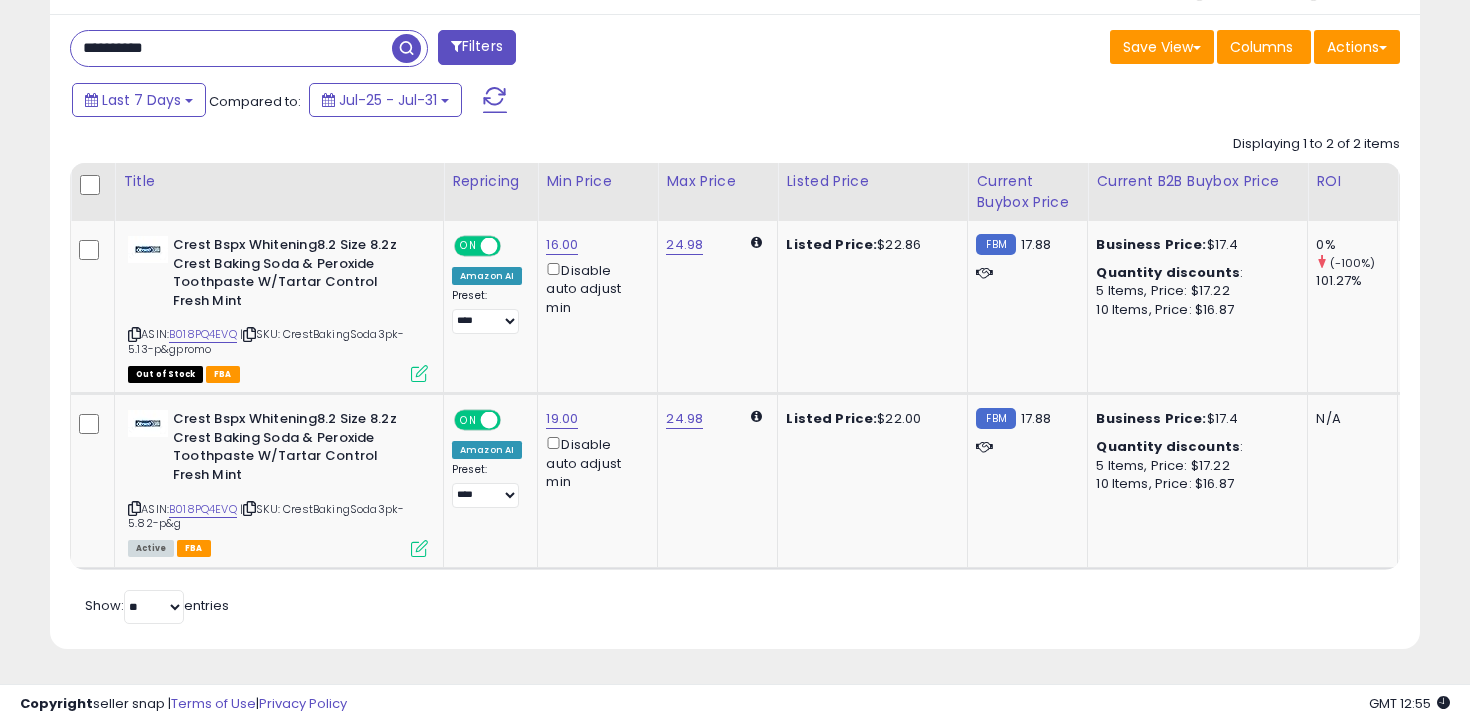 click on "**********" at bounding box center (231, 48) 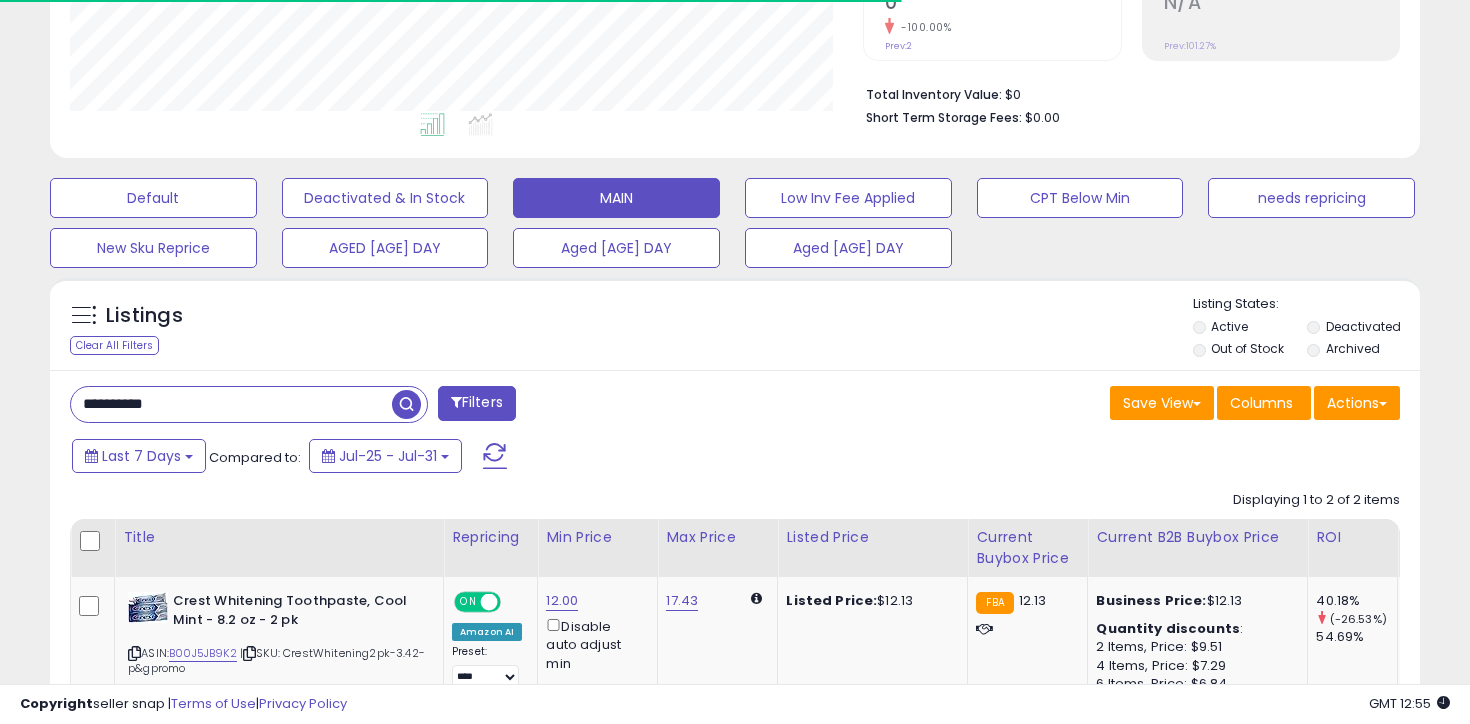 scroll, scrollTop: 750, scrollLeft: 0, axis: vertical 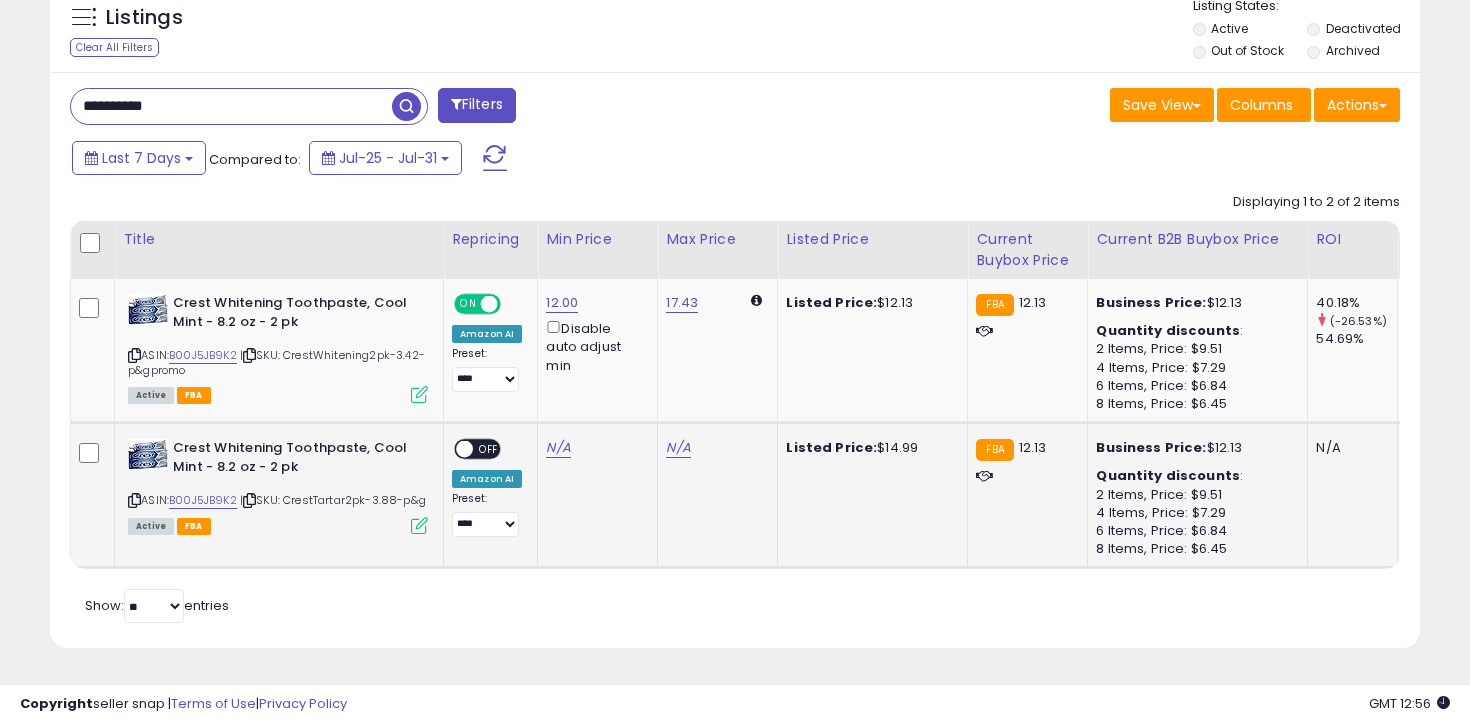 click on "N/A" 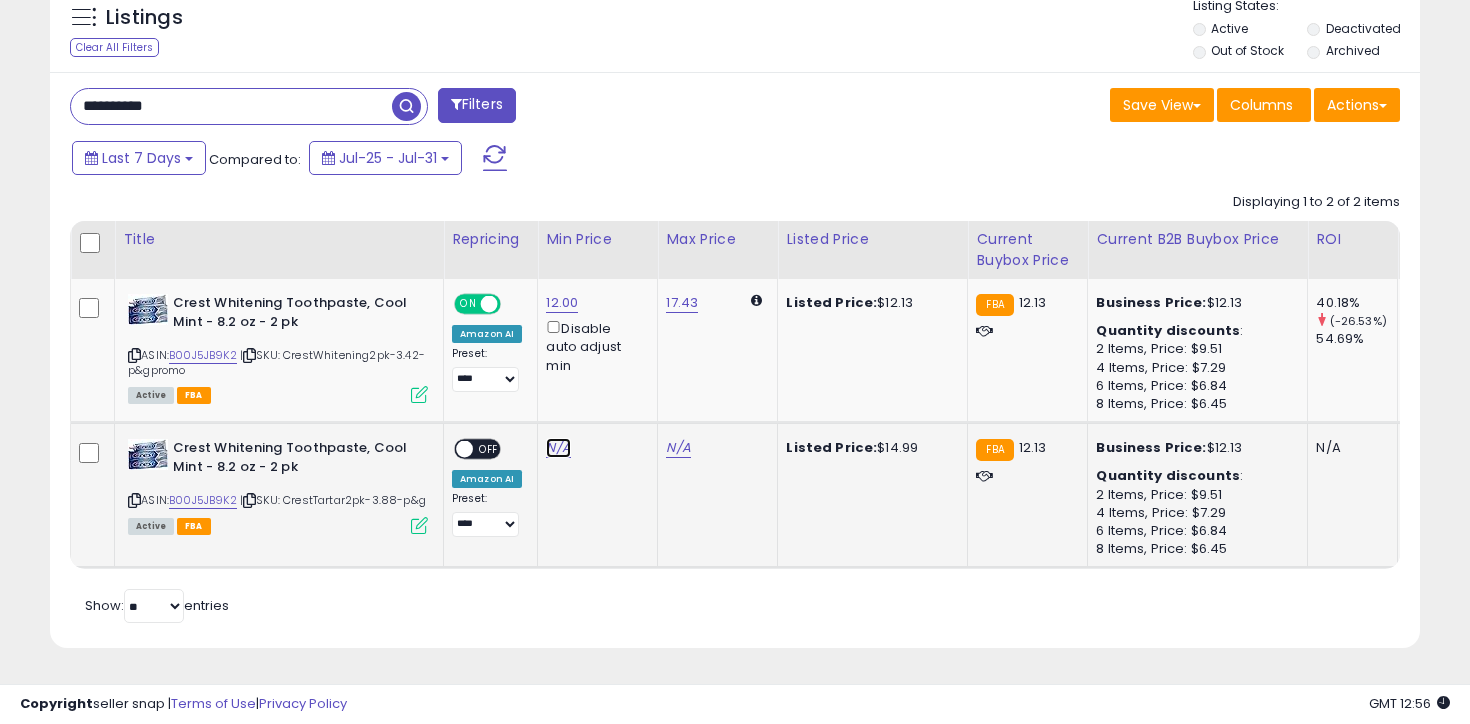 click on "N/A" at bounding box center [558, 448] 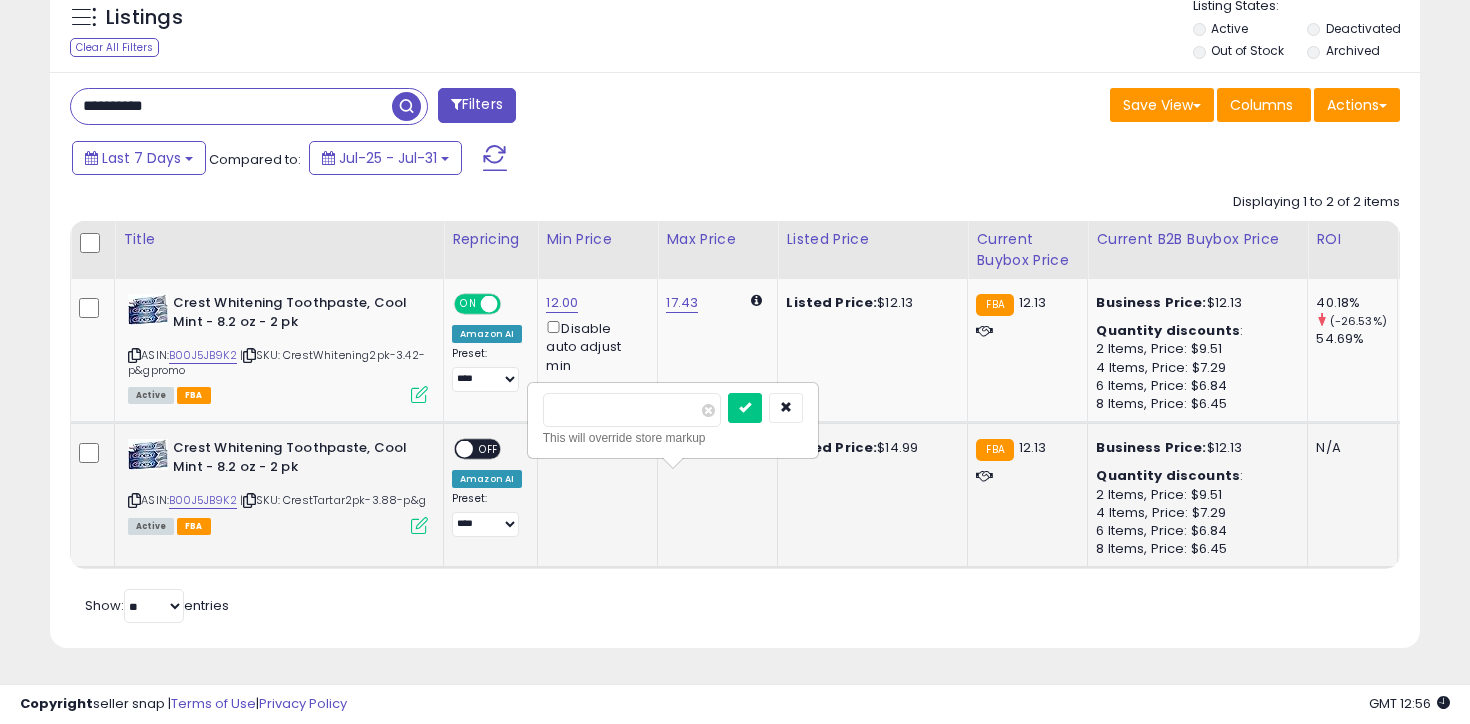 type on "**" 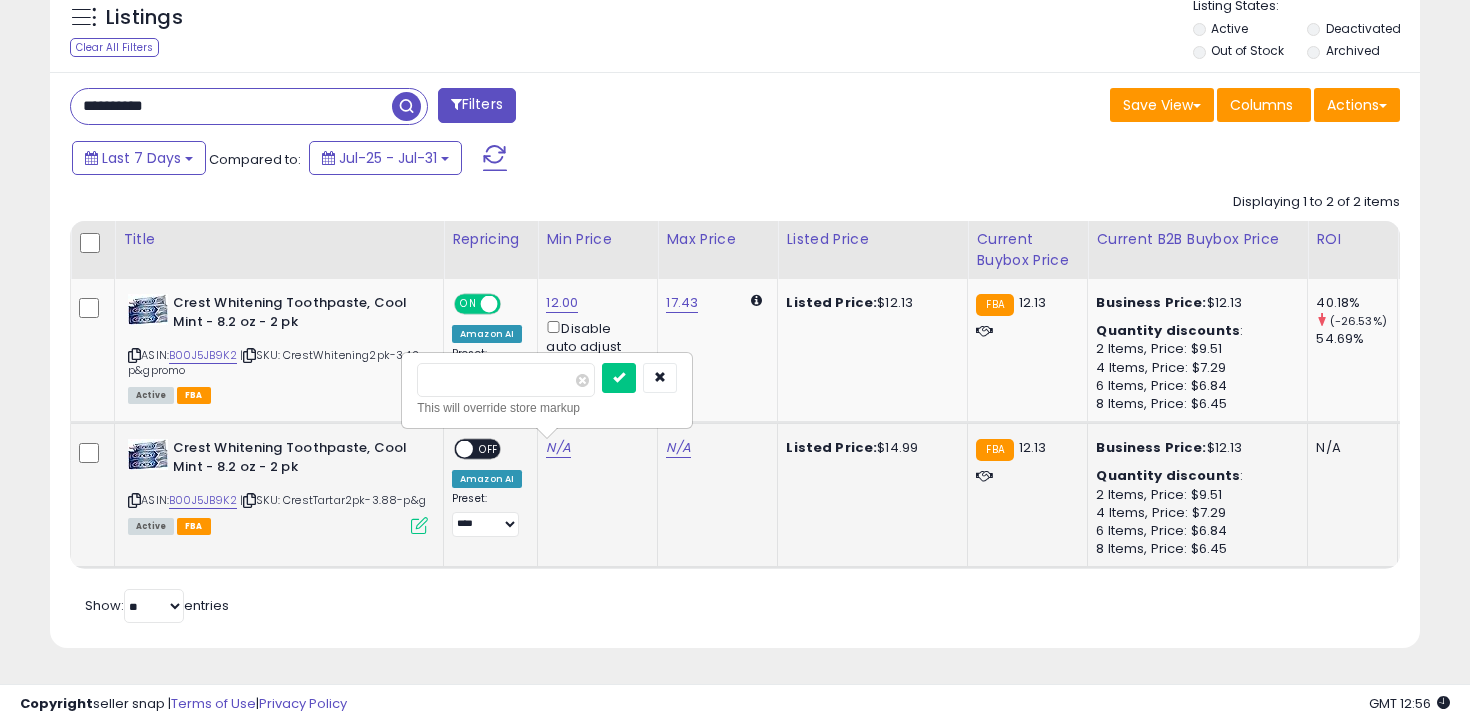 click at bounding box center (619, 378) 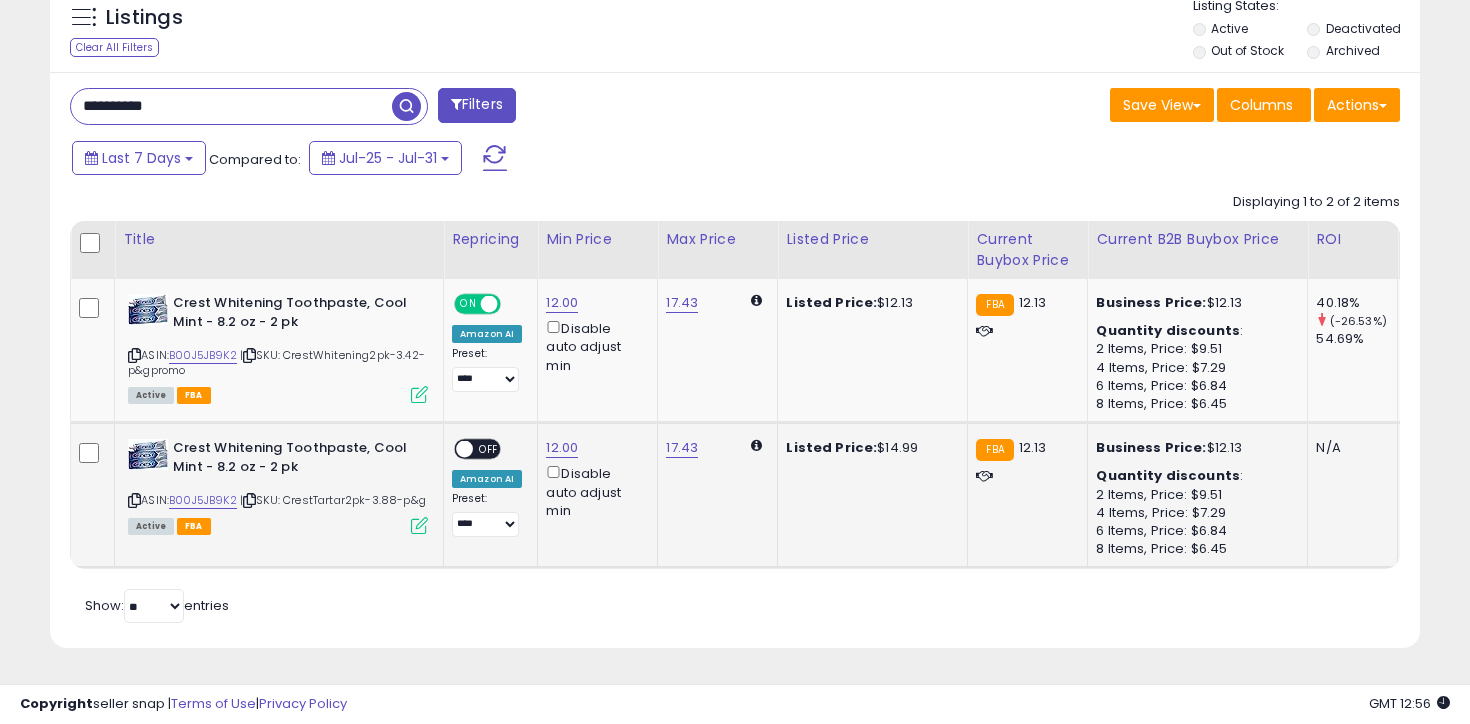click on "12.00  Disable auto adjust min" 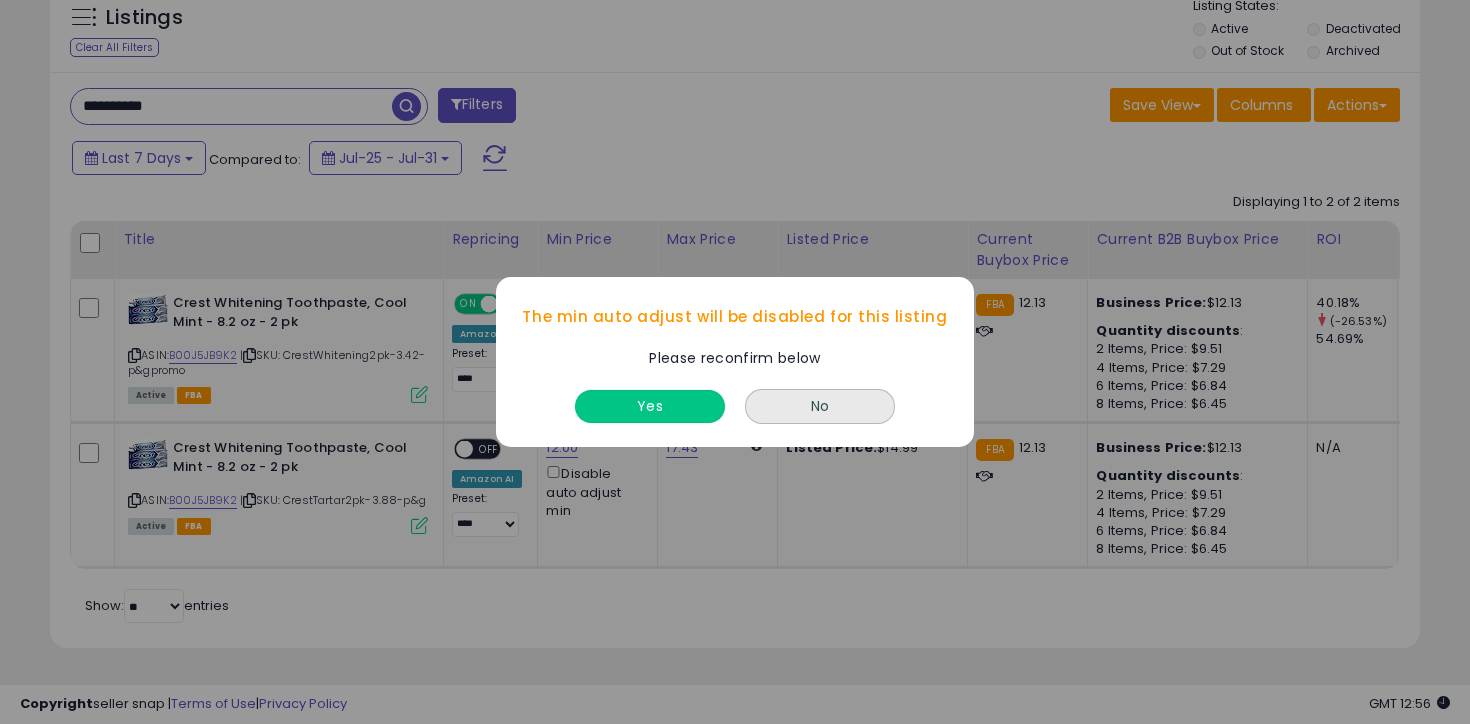 click on "Yes" at bounding box center (650, 406) 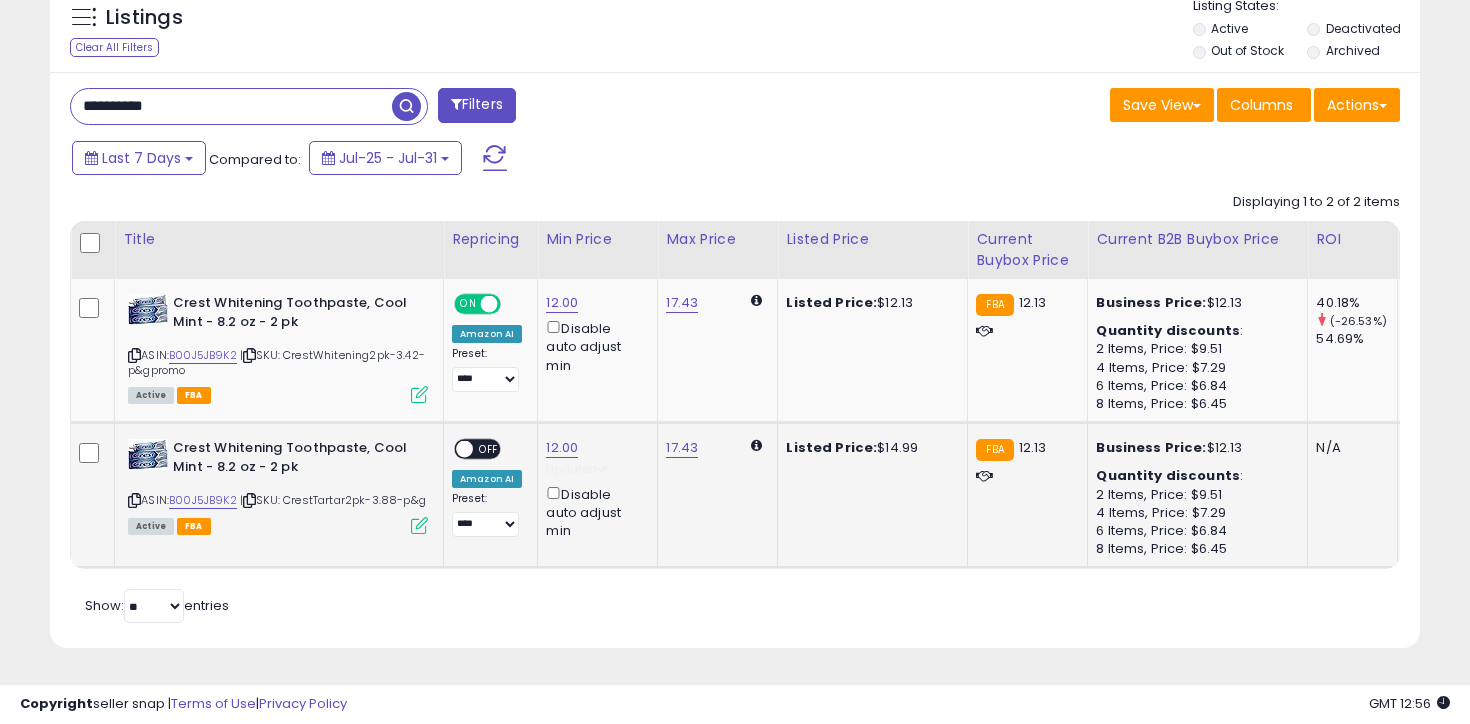 click on "OFF" at bounding box center [489, 449] 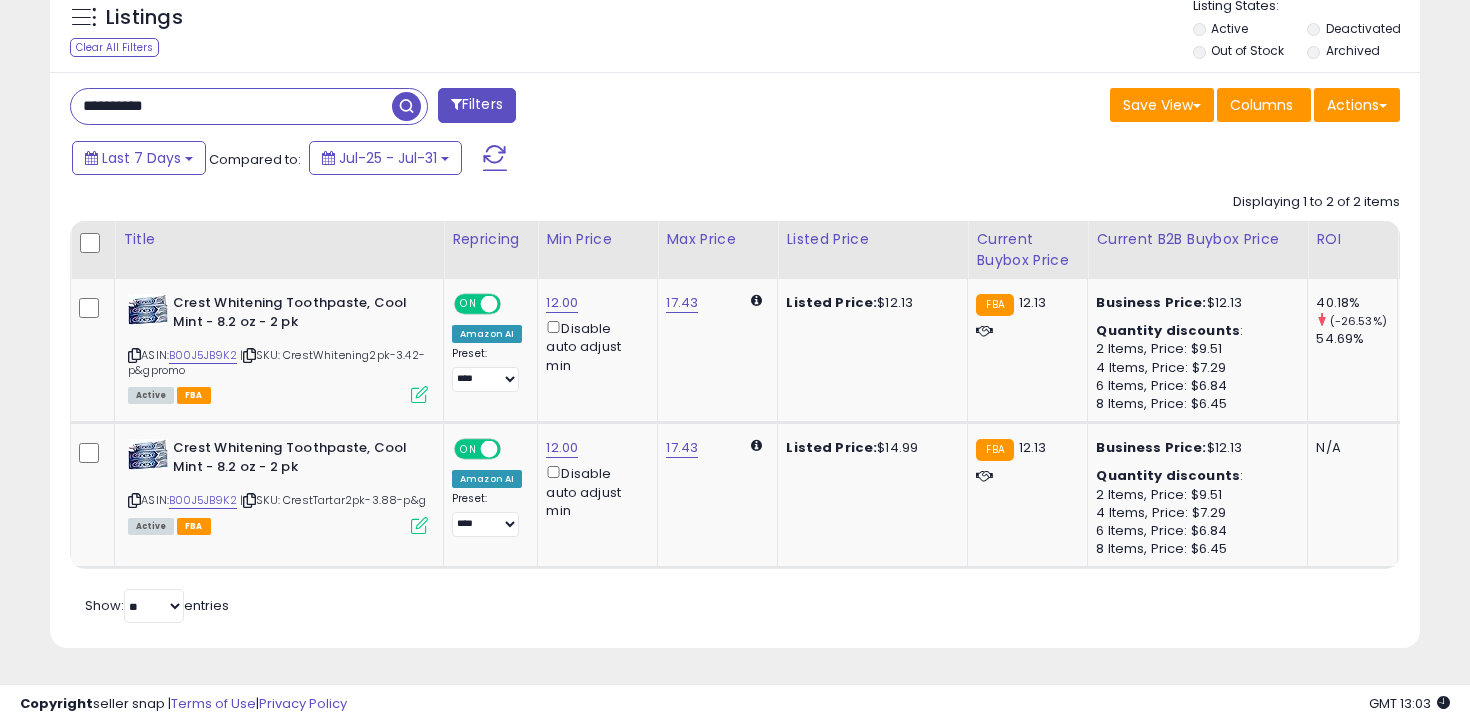click on "**********" at bounding box center (231, 106) 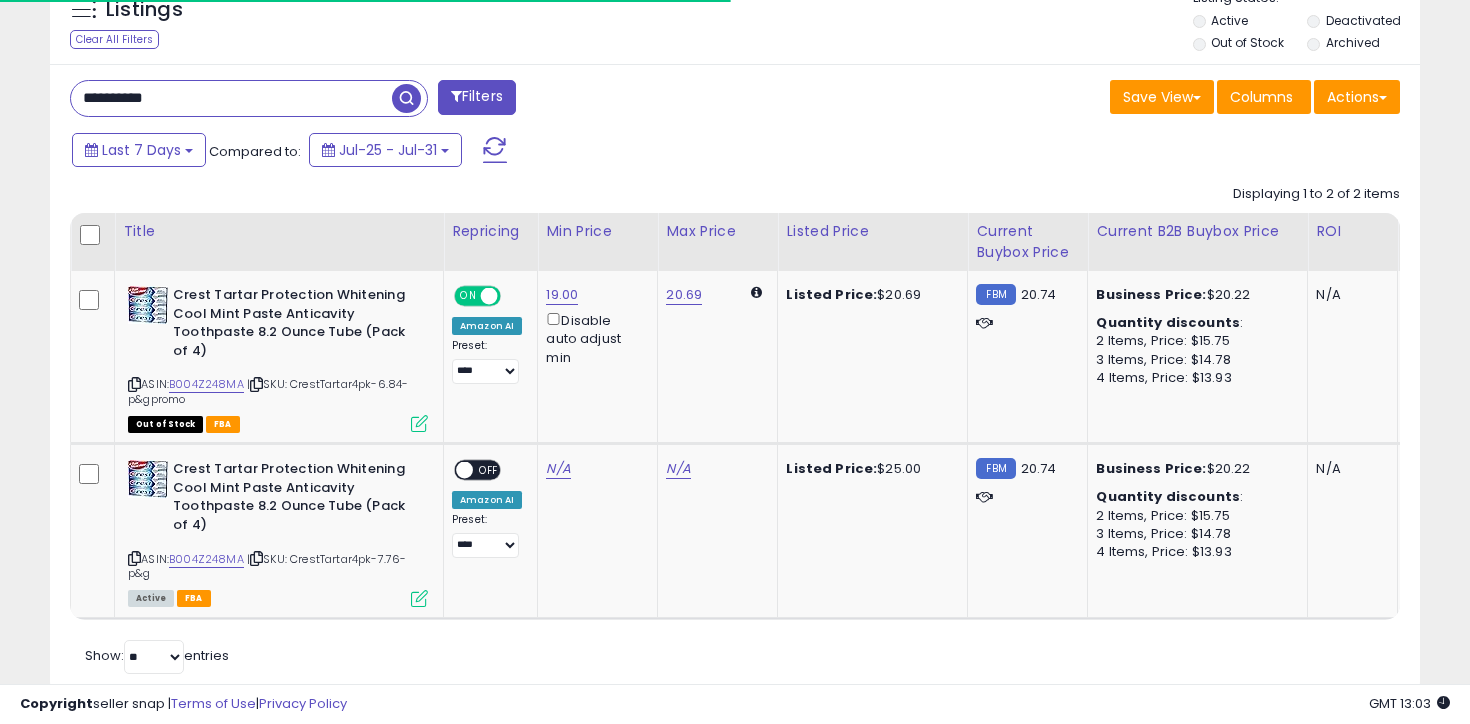 scroll, scrollTop: 808, scrollLeft: 0, axis: vertical 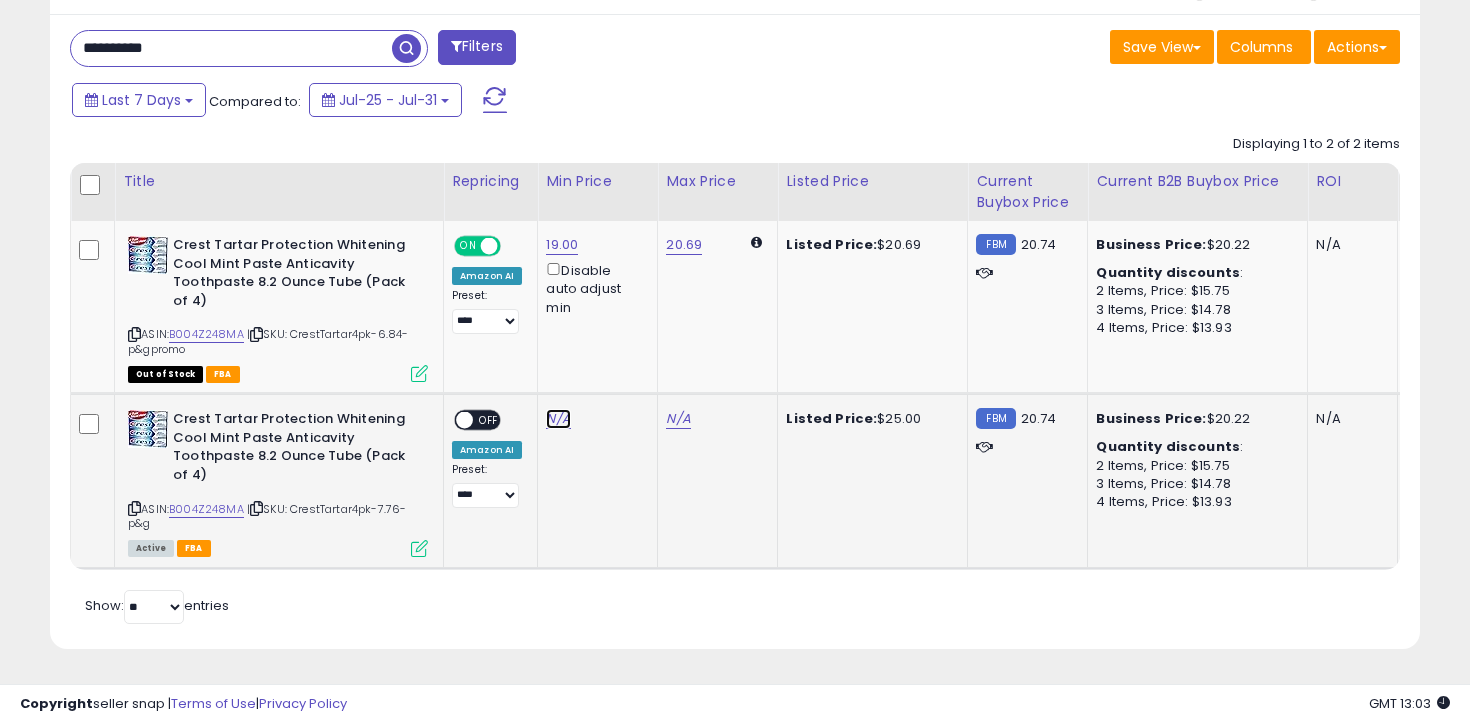 click on "N/A" at bounding box center (558, 419) 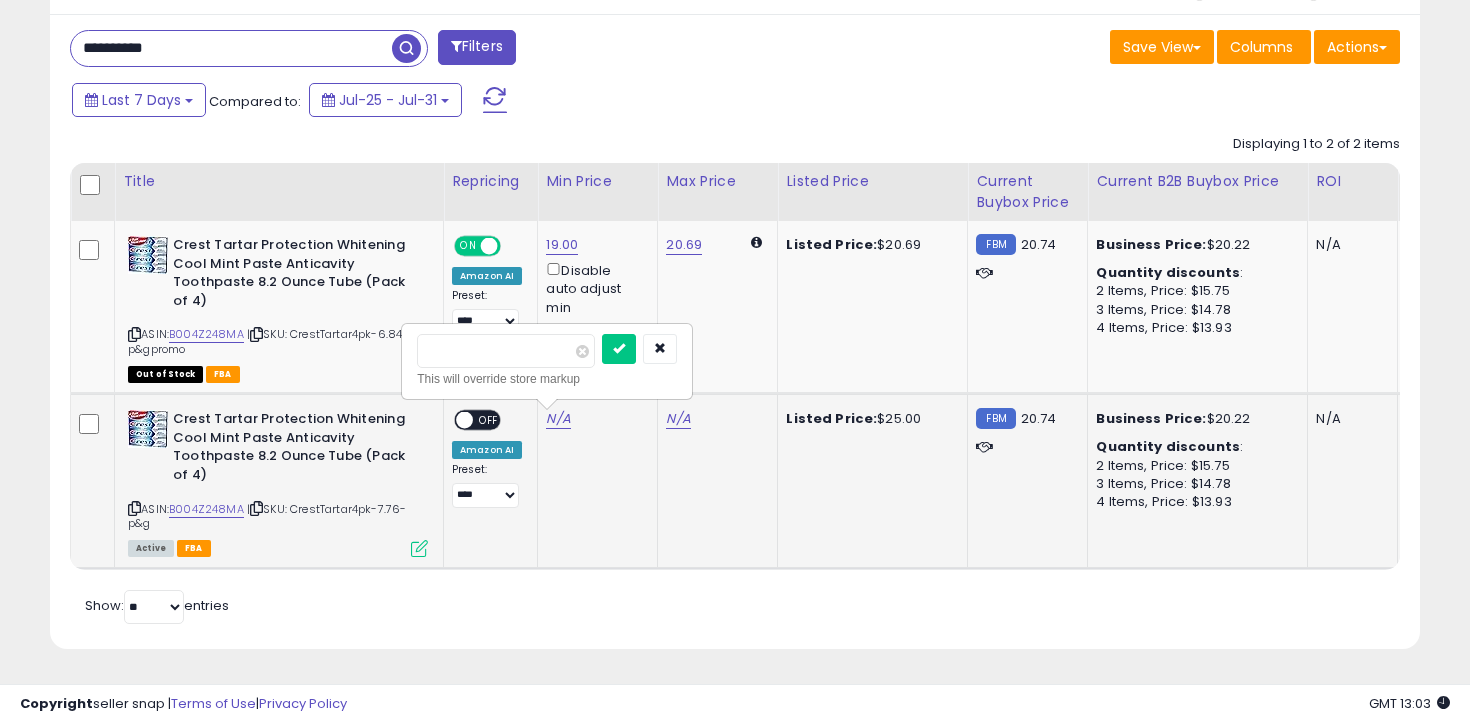 type on "**" 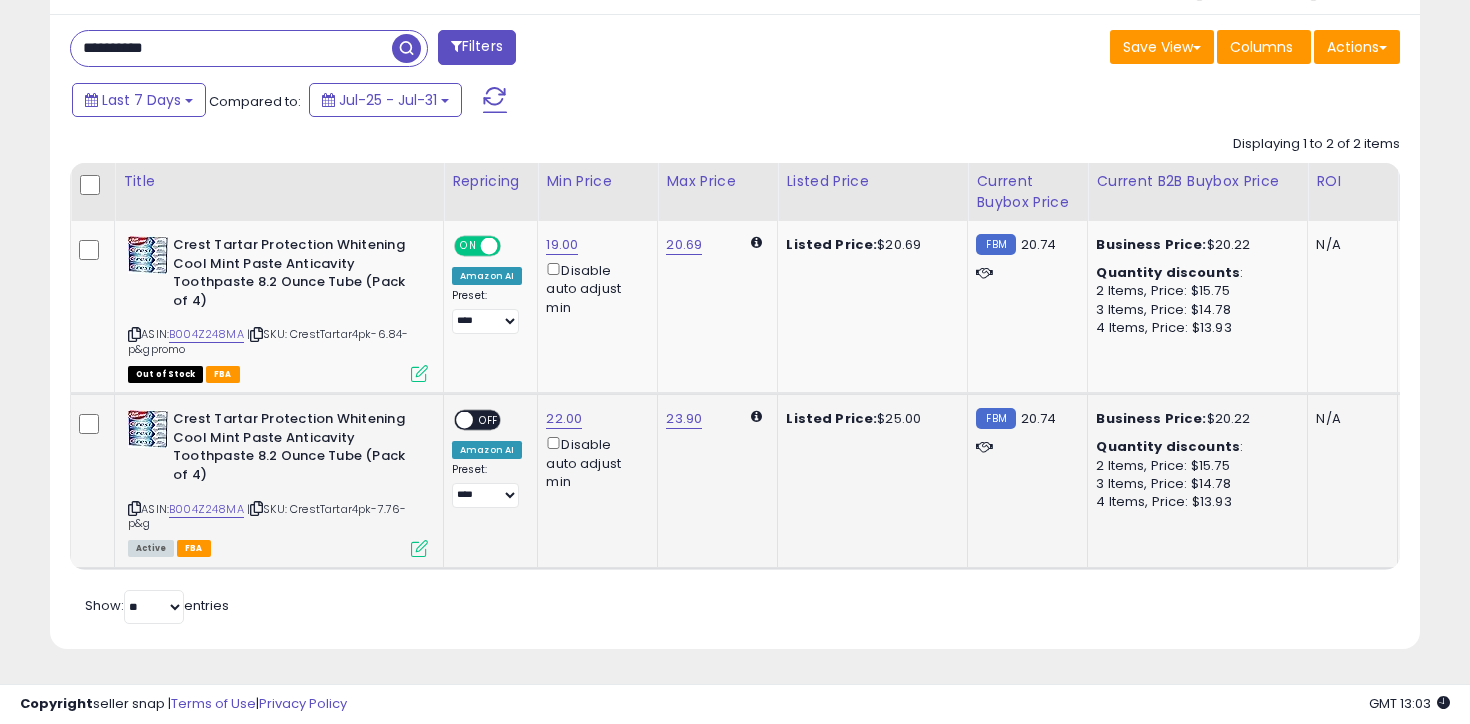 click on "Disable auto adjust min" at bounding box center (594, 462) 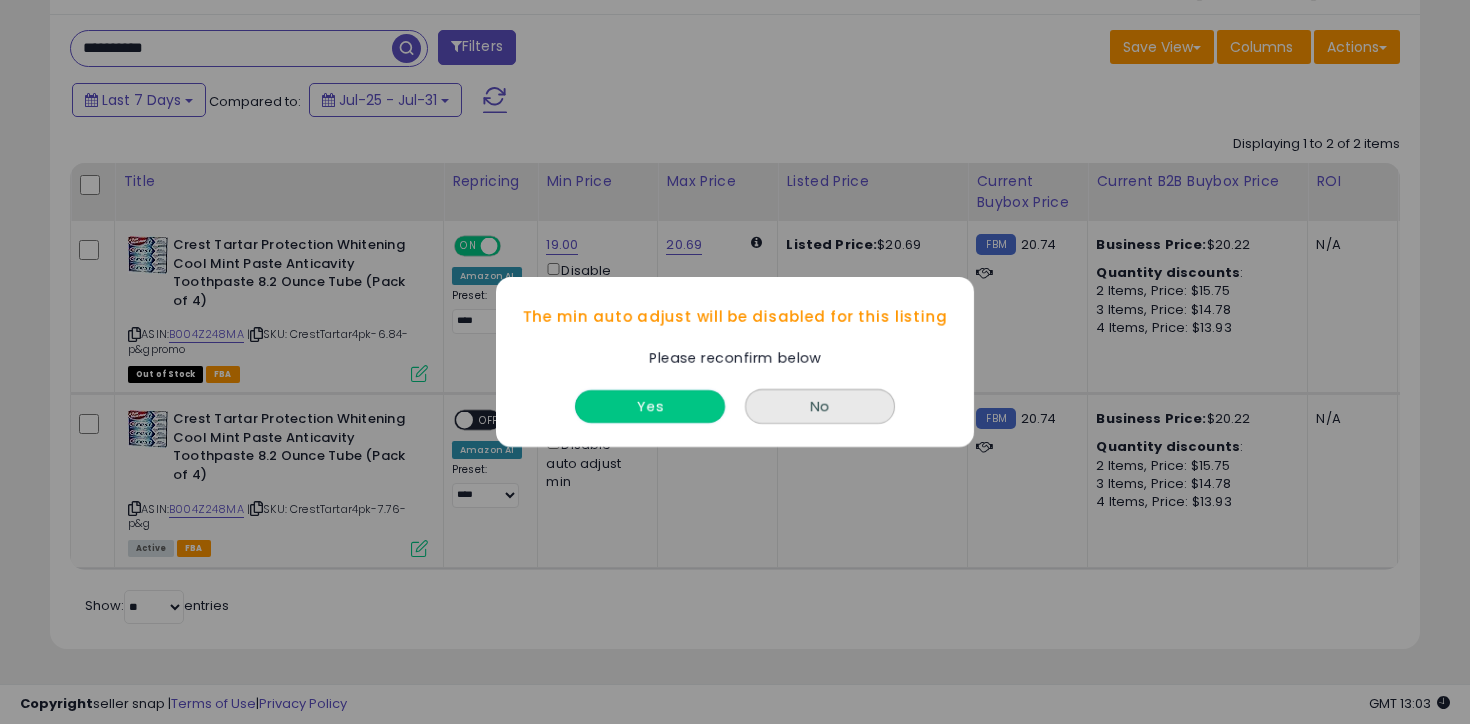 click on "Yes" at bounding box center [650, 406] 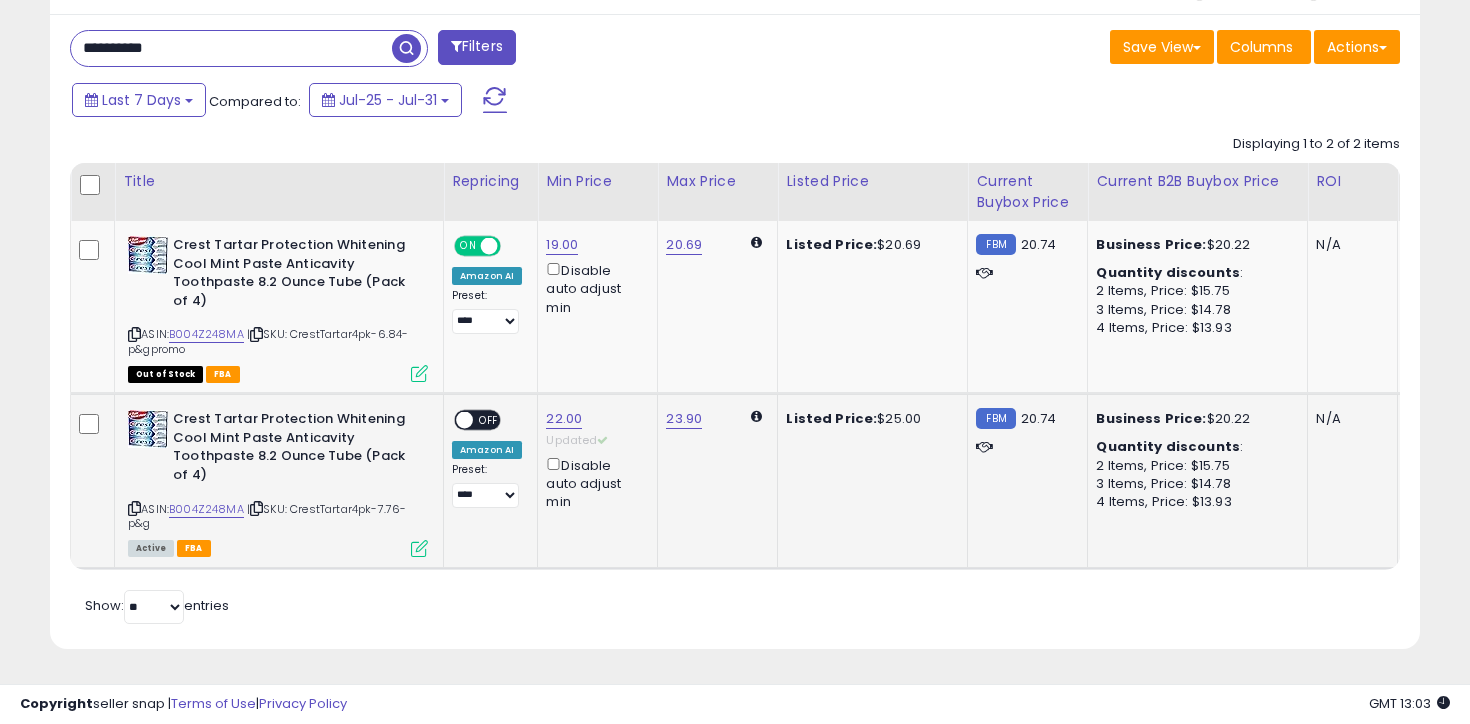 click on "OFF" at bounding box center [489, 420] 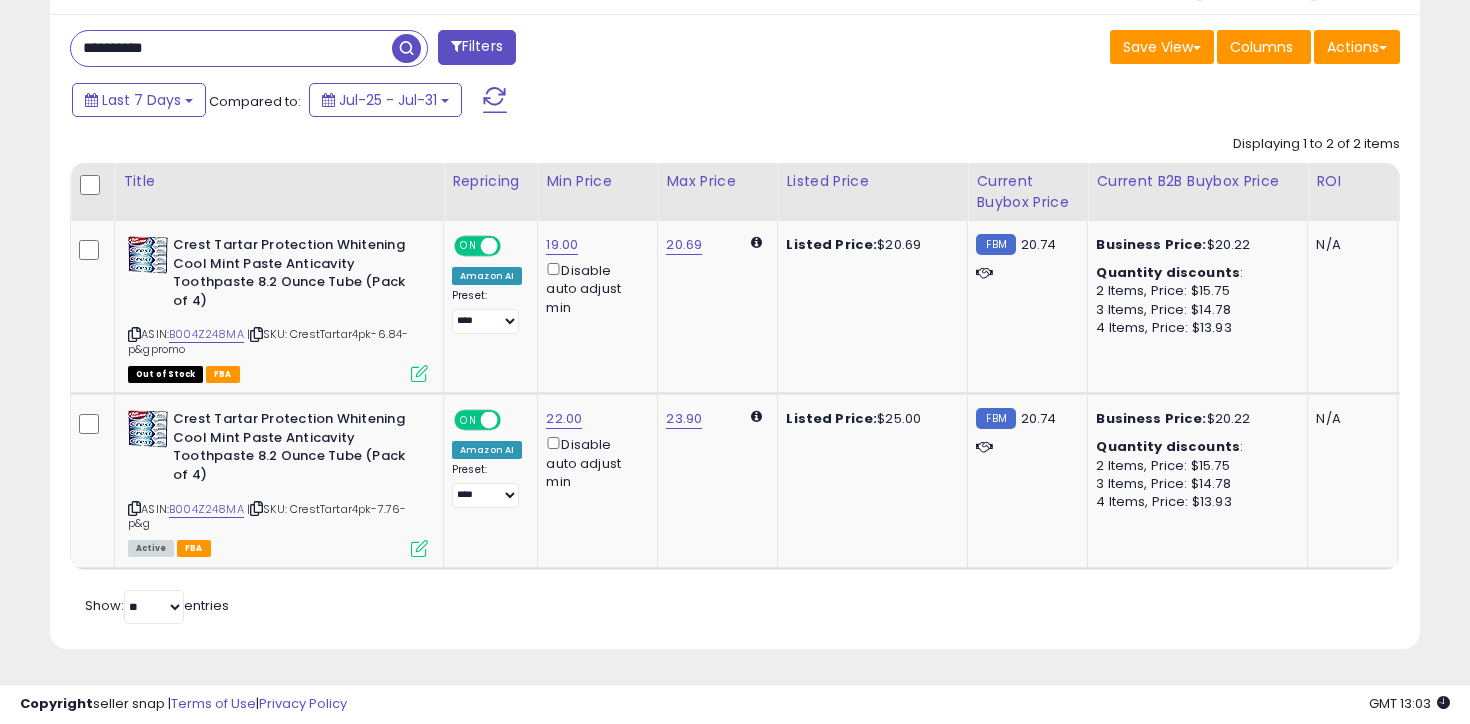 click on "**********" at bounding box center [231, 48] 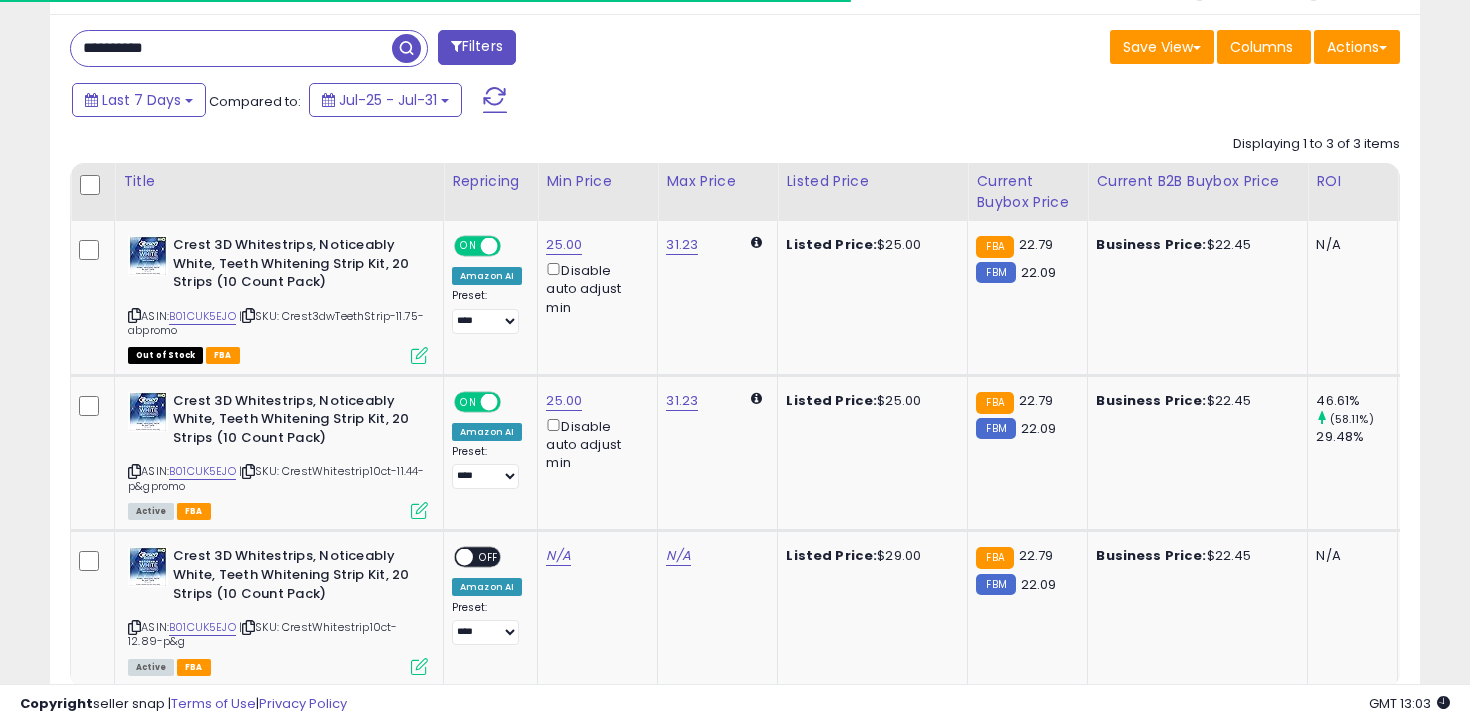 scroll, scrollTop: 926, scrollLeft: 0, axis: vertical 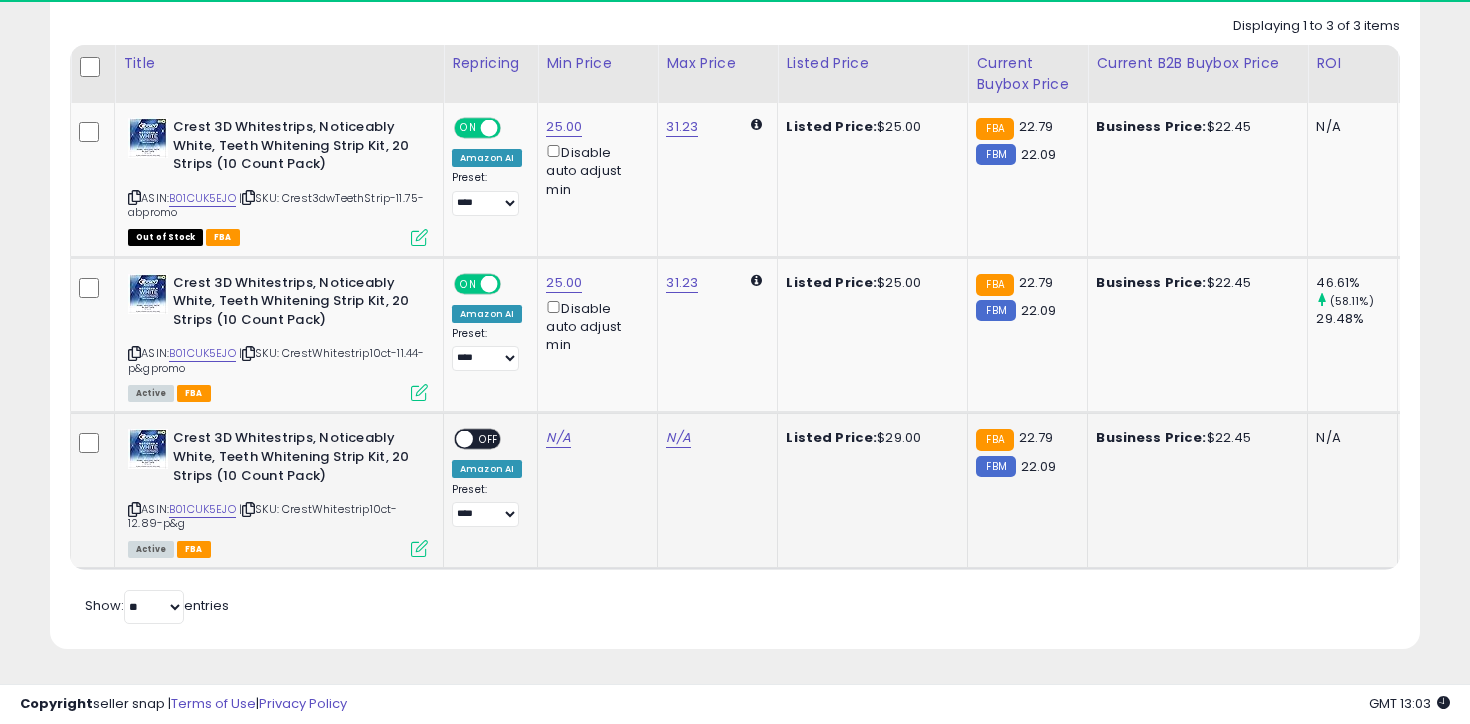 click on "|   SKU: CrestWhitestrip10ct-12.89-p&g" at bounding box center [263, 516] 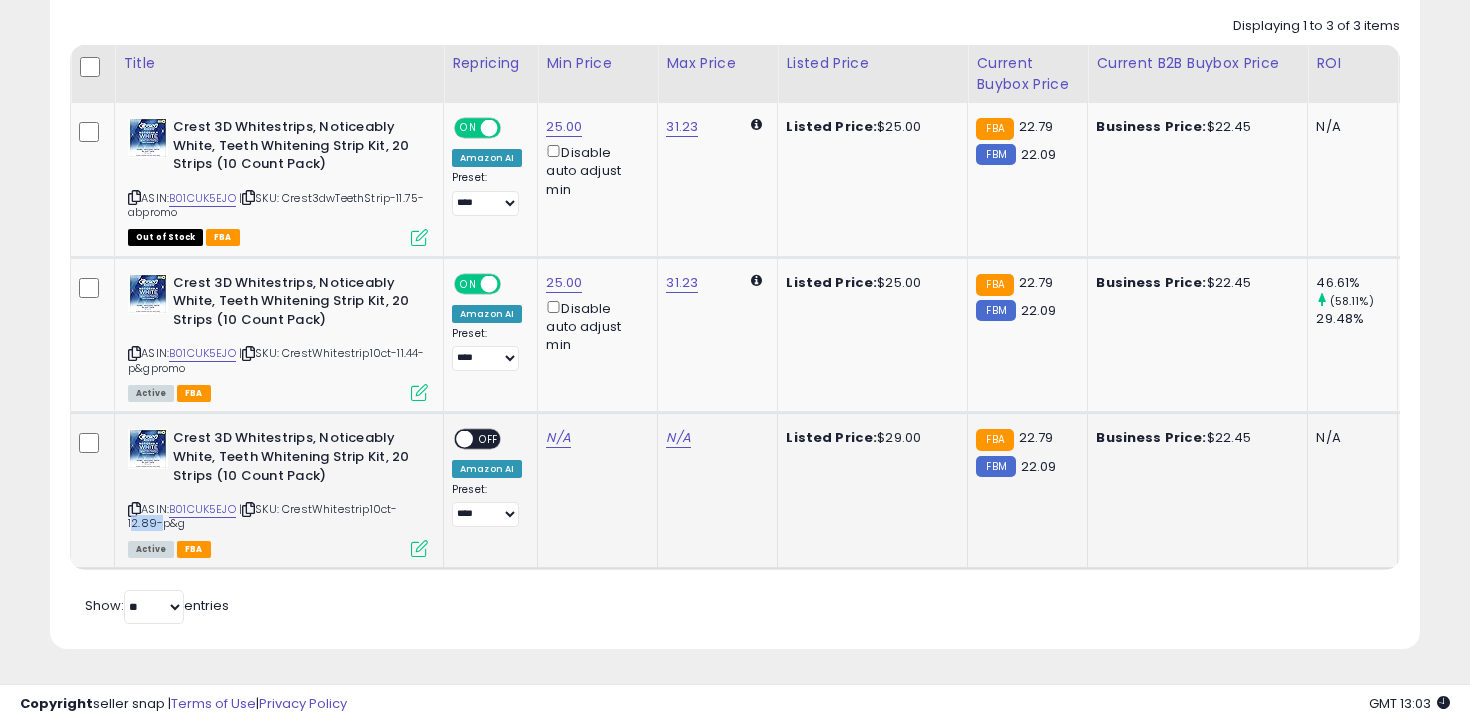 click on "|   SKU: CrestWhitestrip10ct-12.89-p&g" at bounding box center (263, 516) 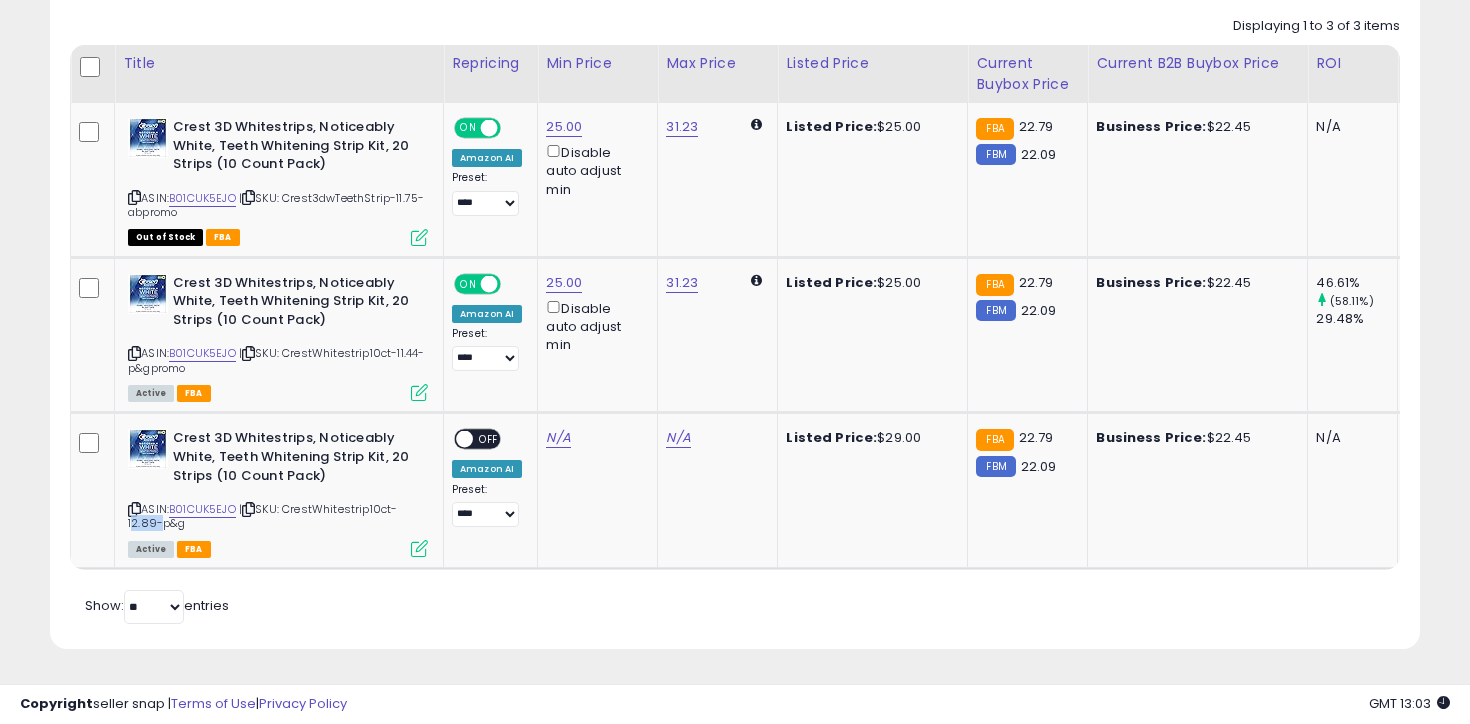 copy on "12.89" 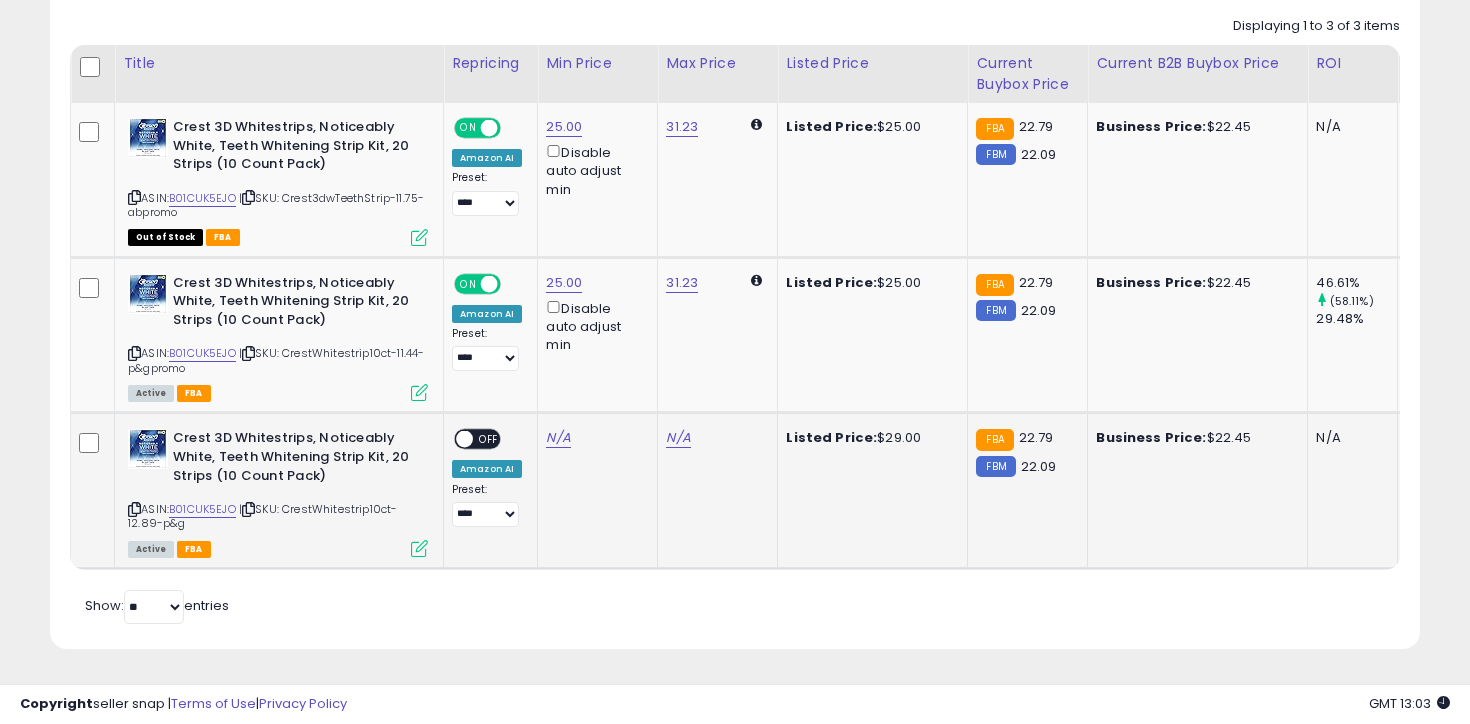 click at bounding box center (134, 509) 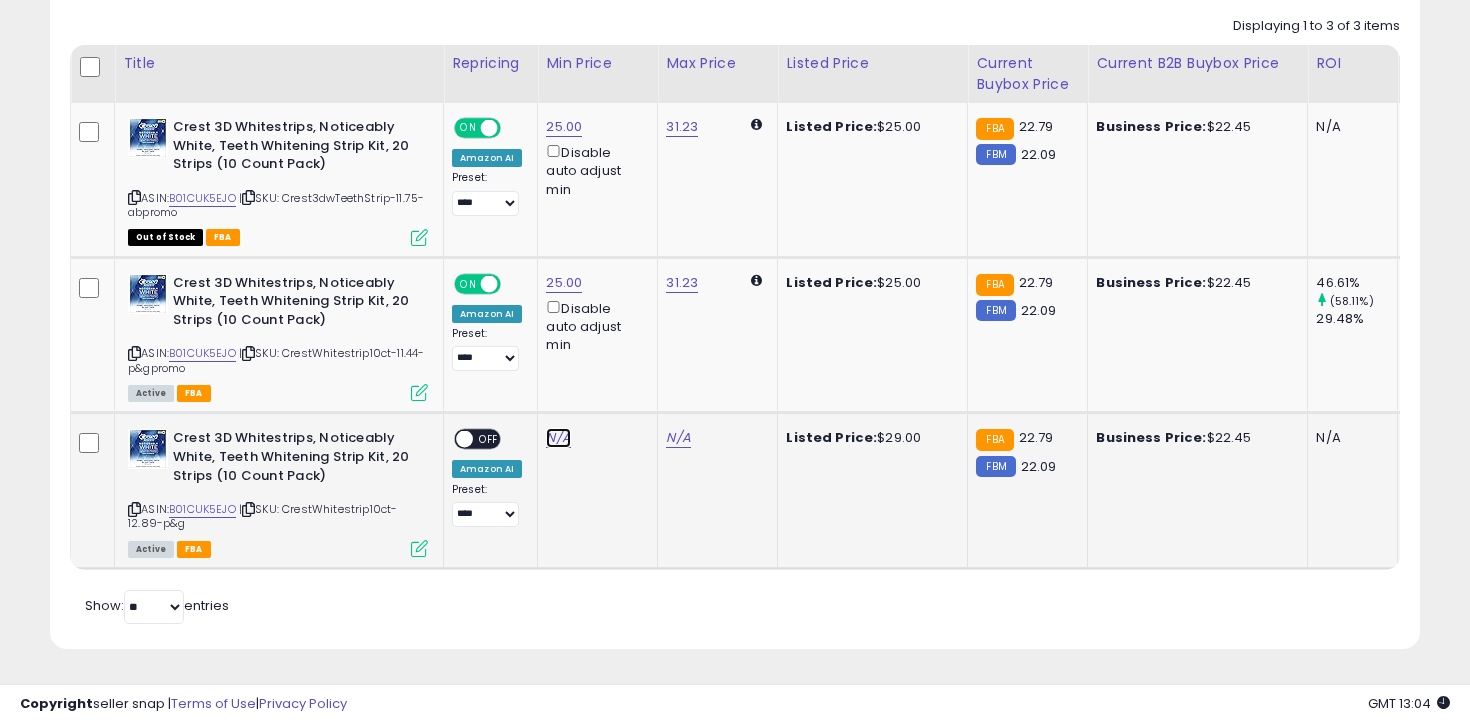 click on "N/A" at bounding box center (558, 438) 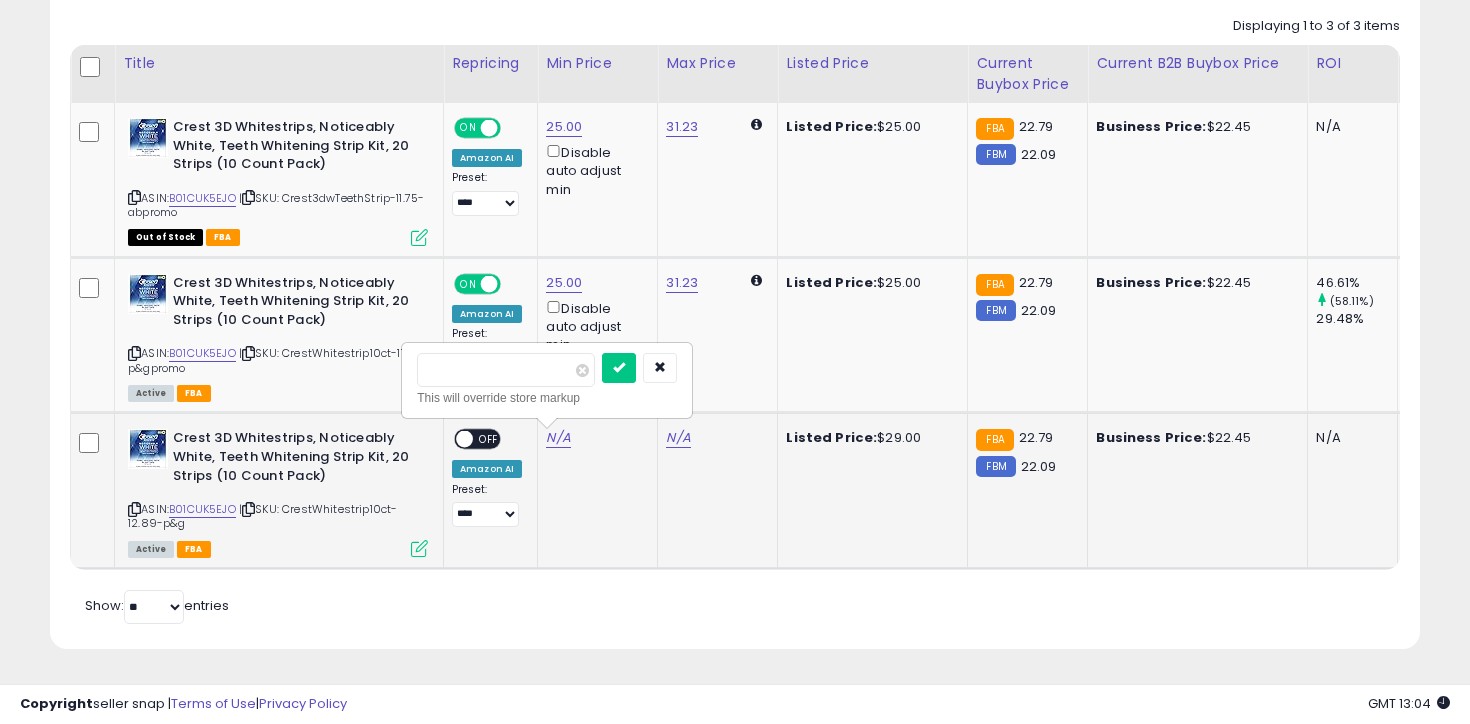 type on "*****" 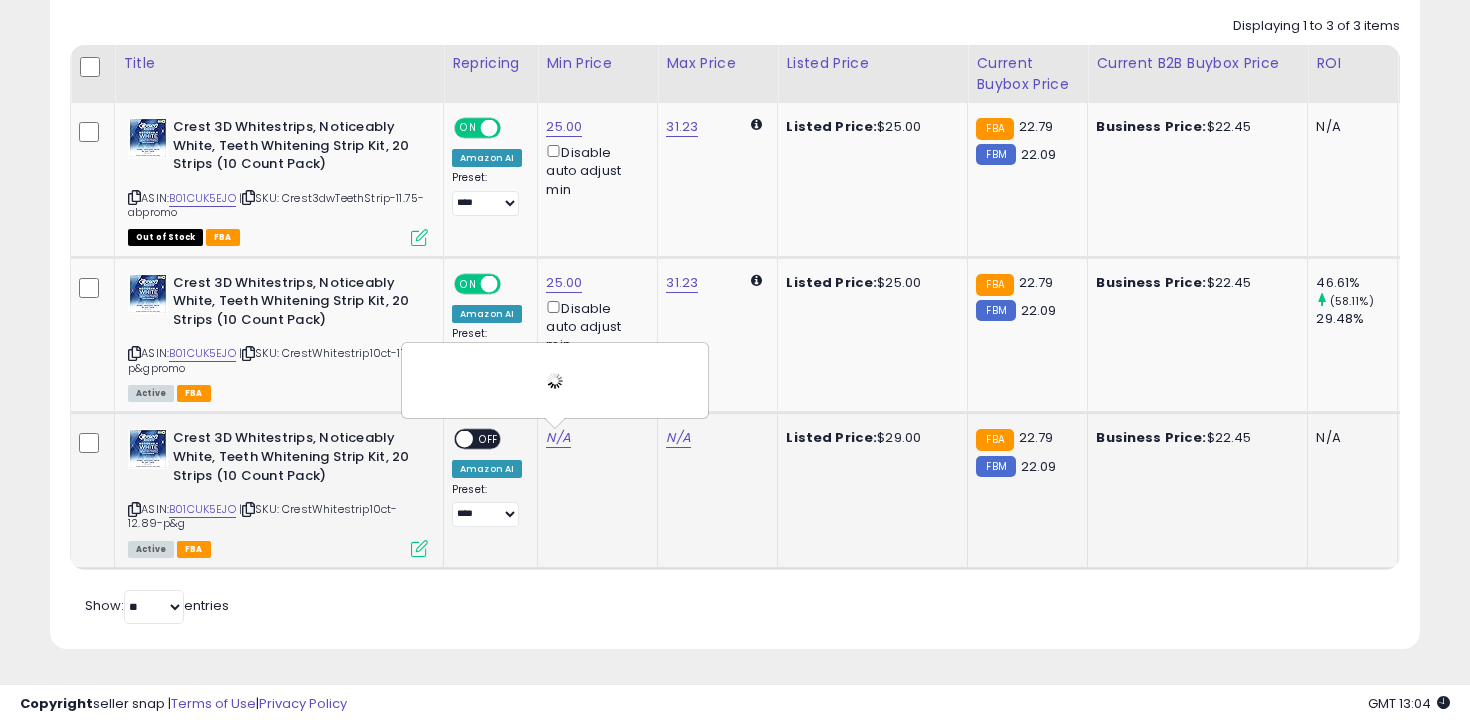 click on "N/A   ***** This will override store markup" 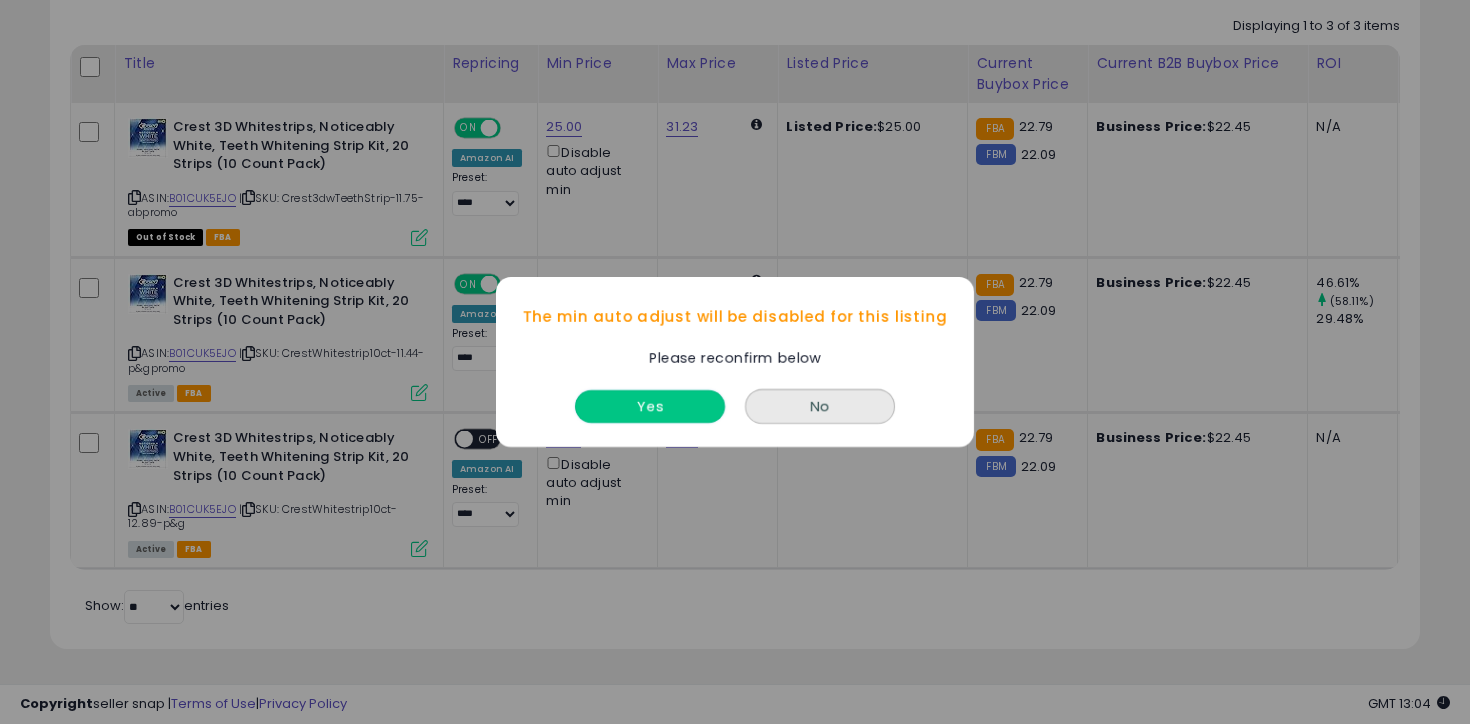 click on "Yes" at bounding box center (650, 406) 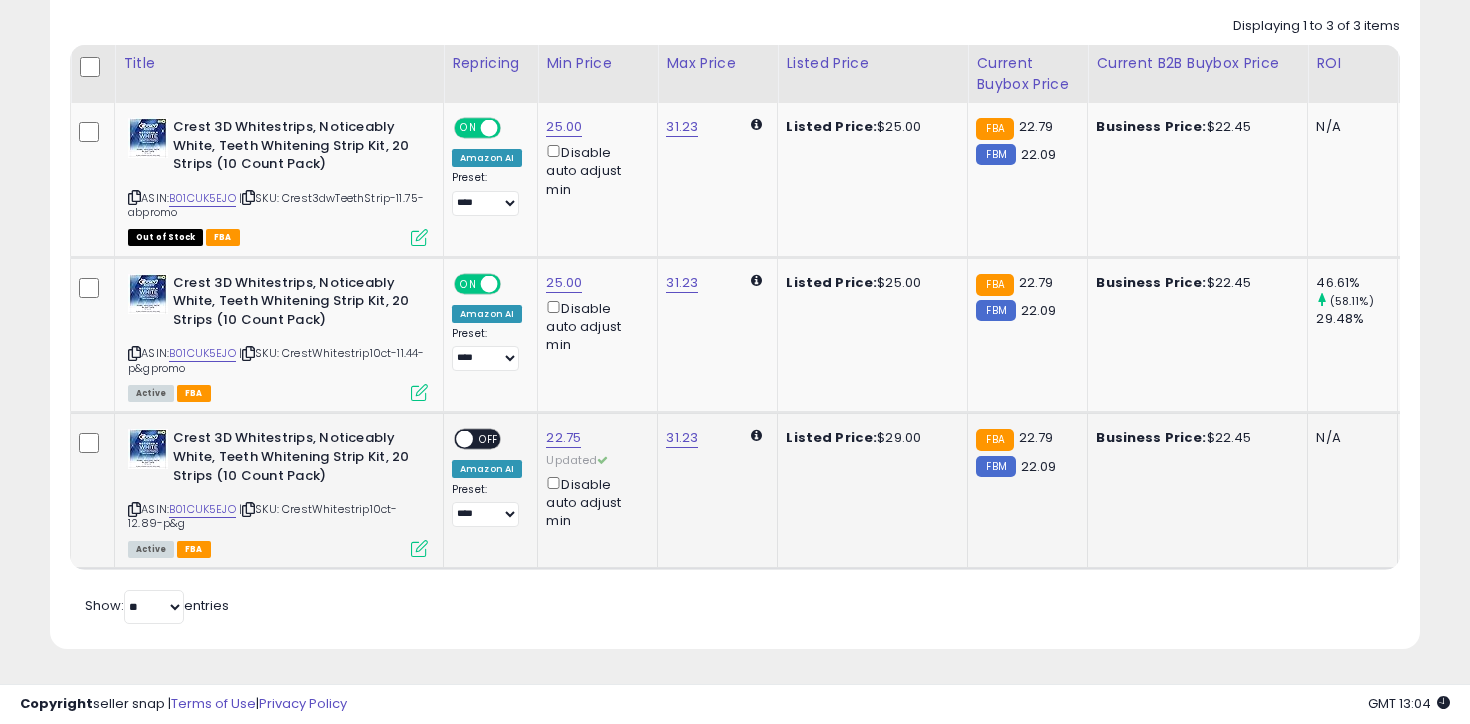 click on "OFF" at bounding box center (489, 439) 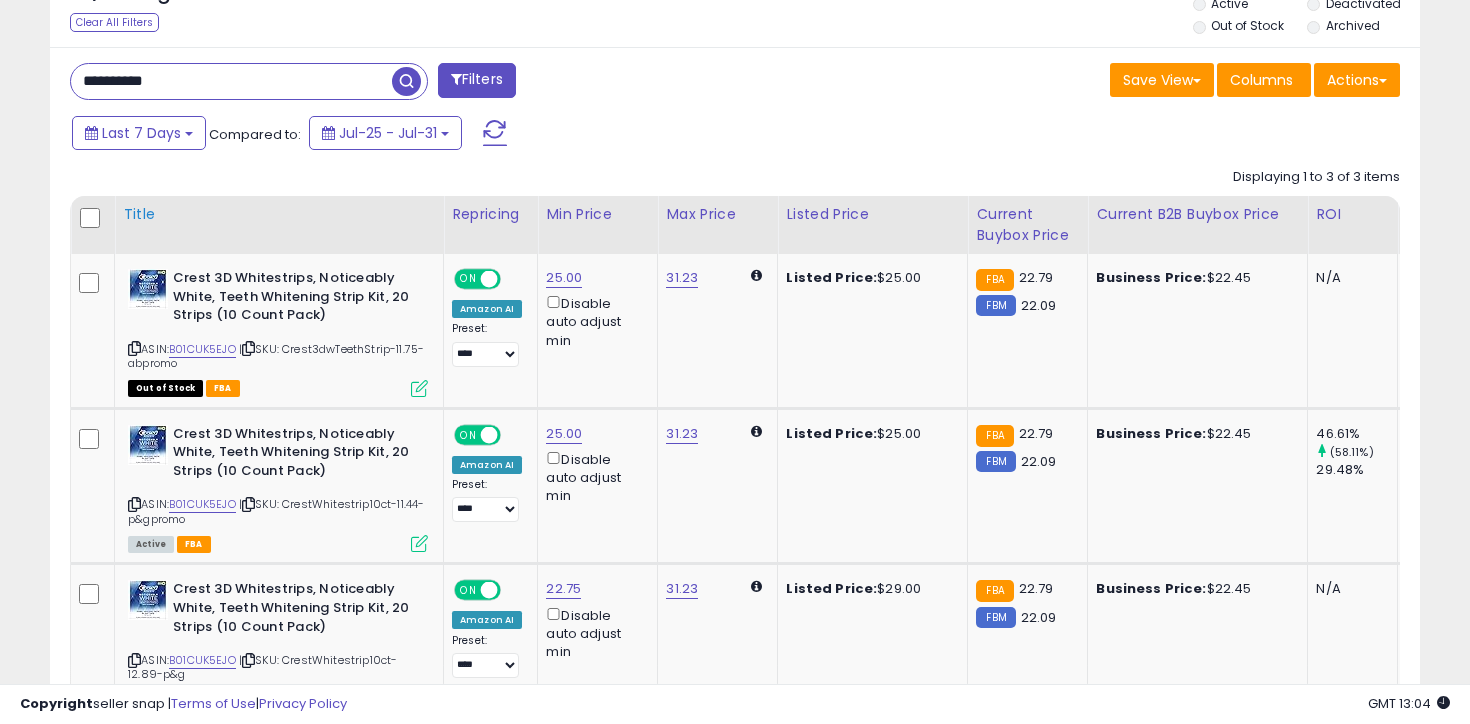 scroll, scrollTop: 926, scrollLeft: 0, axis: vertical 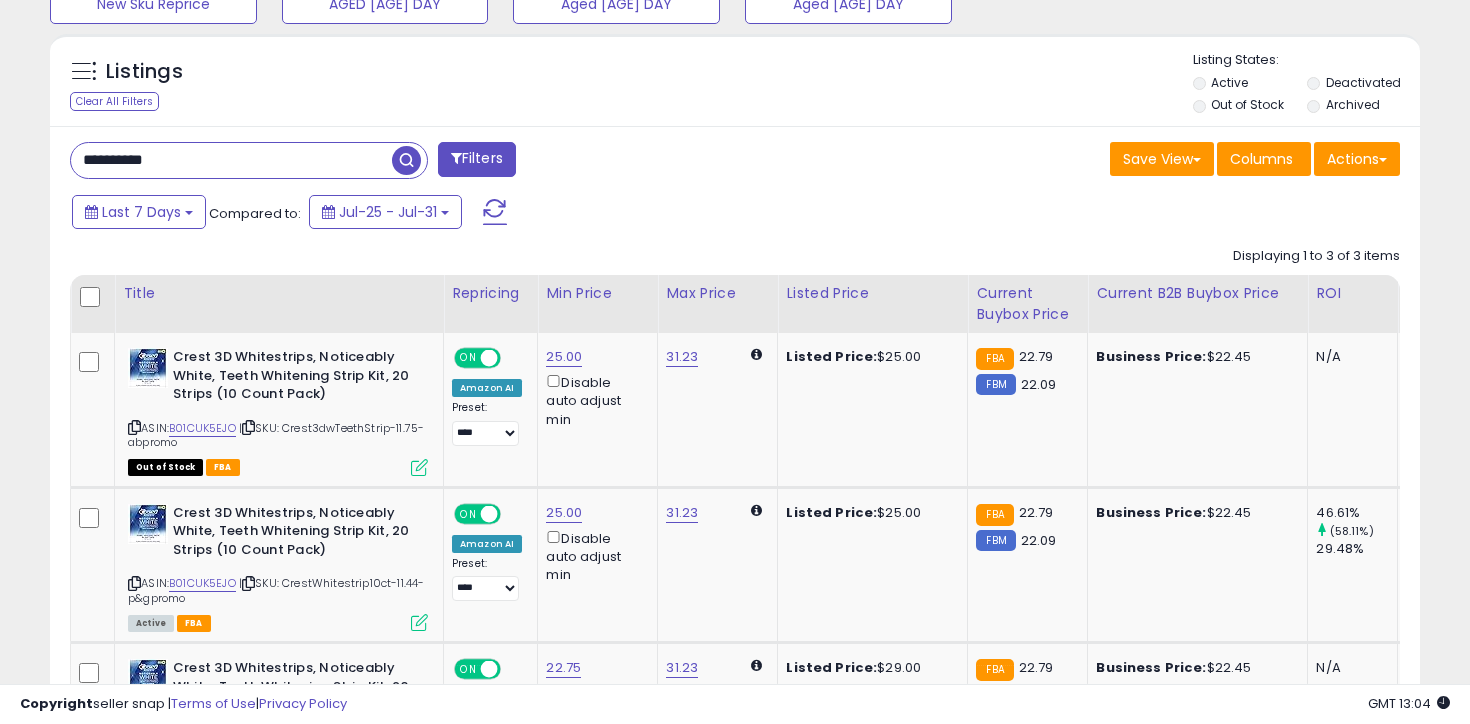 click on "**********" at bounding box center (231, 160) 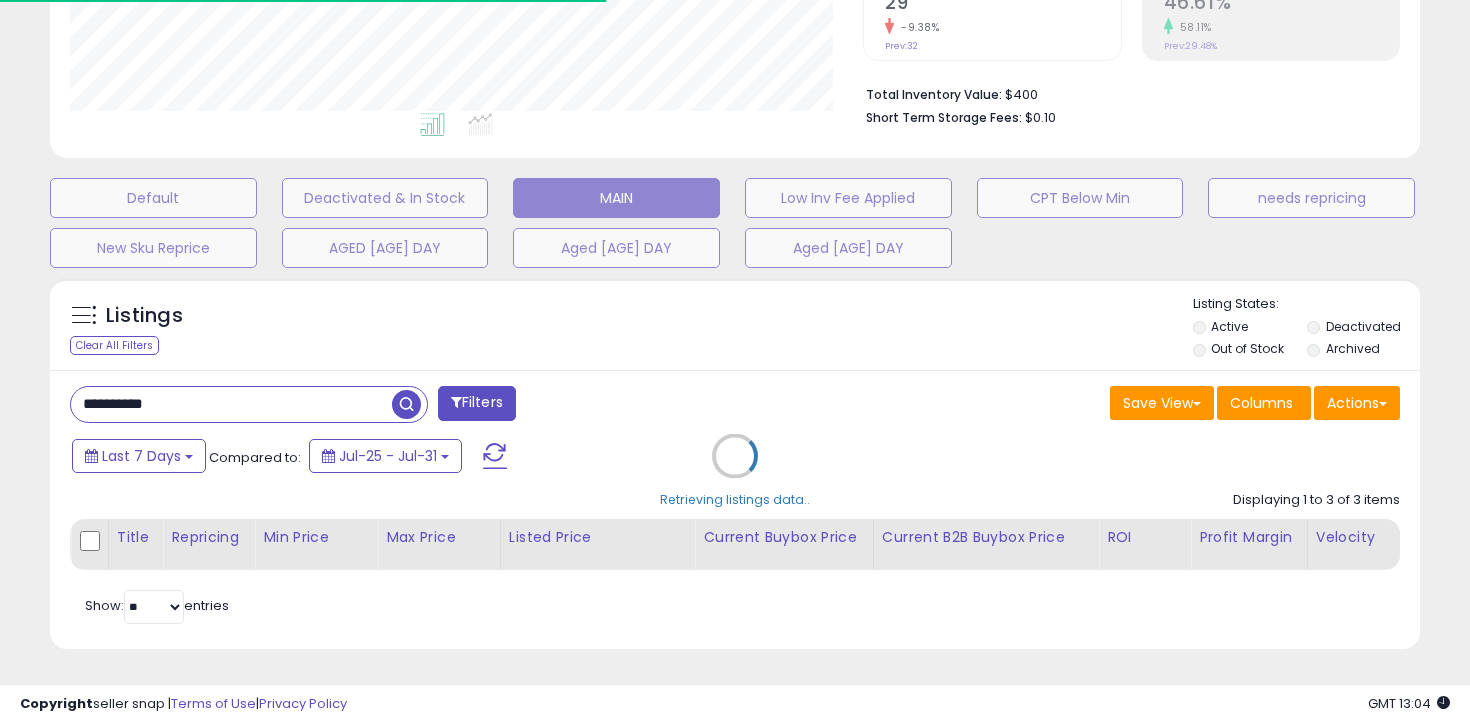 scroll, scrollTop: 696, scrollLeft: 0, axis: vertical 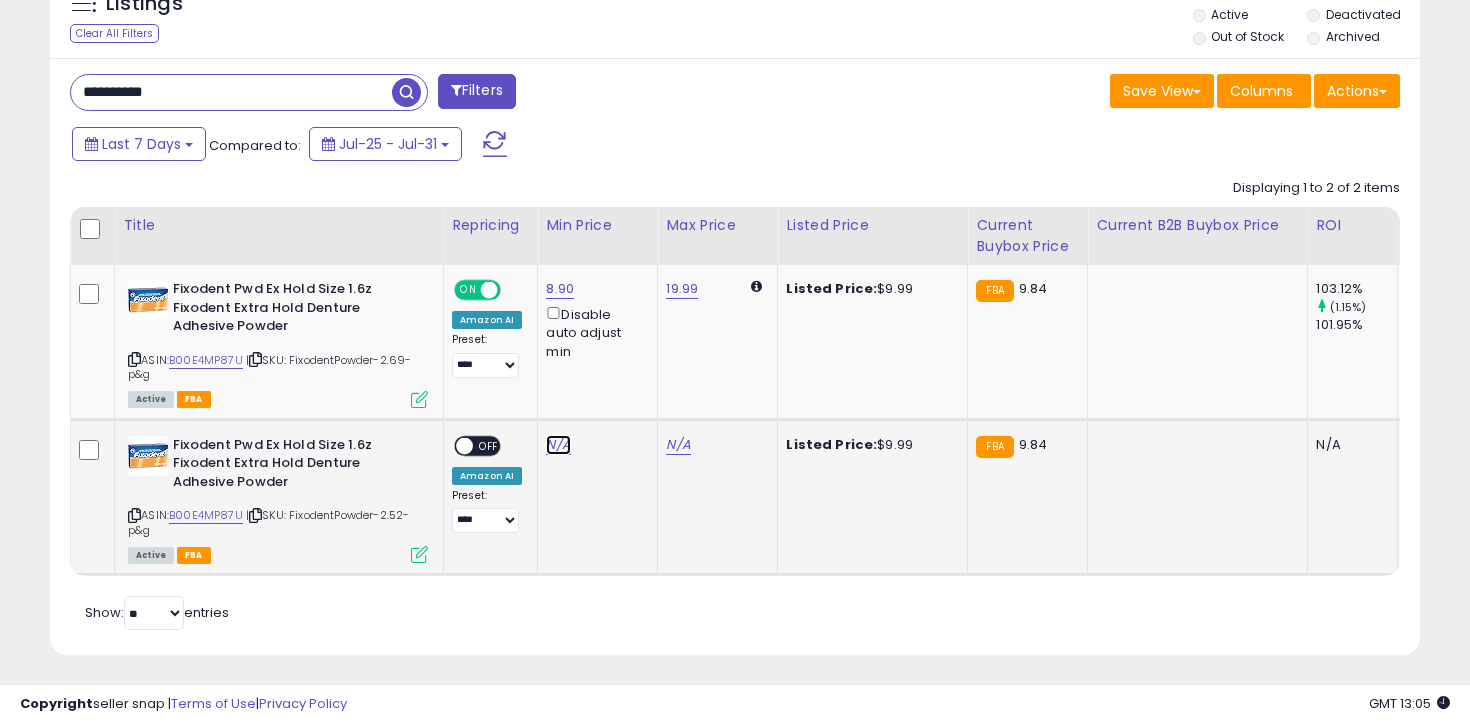 click on "N/A" at bounding box center (558, 445) 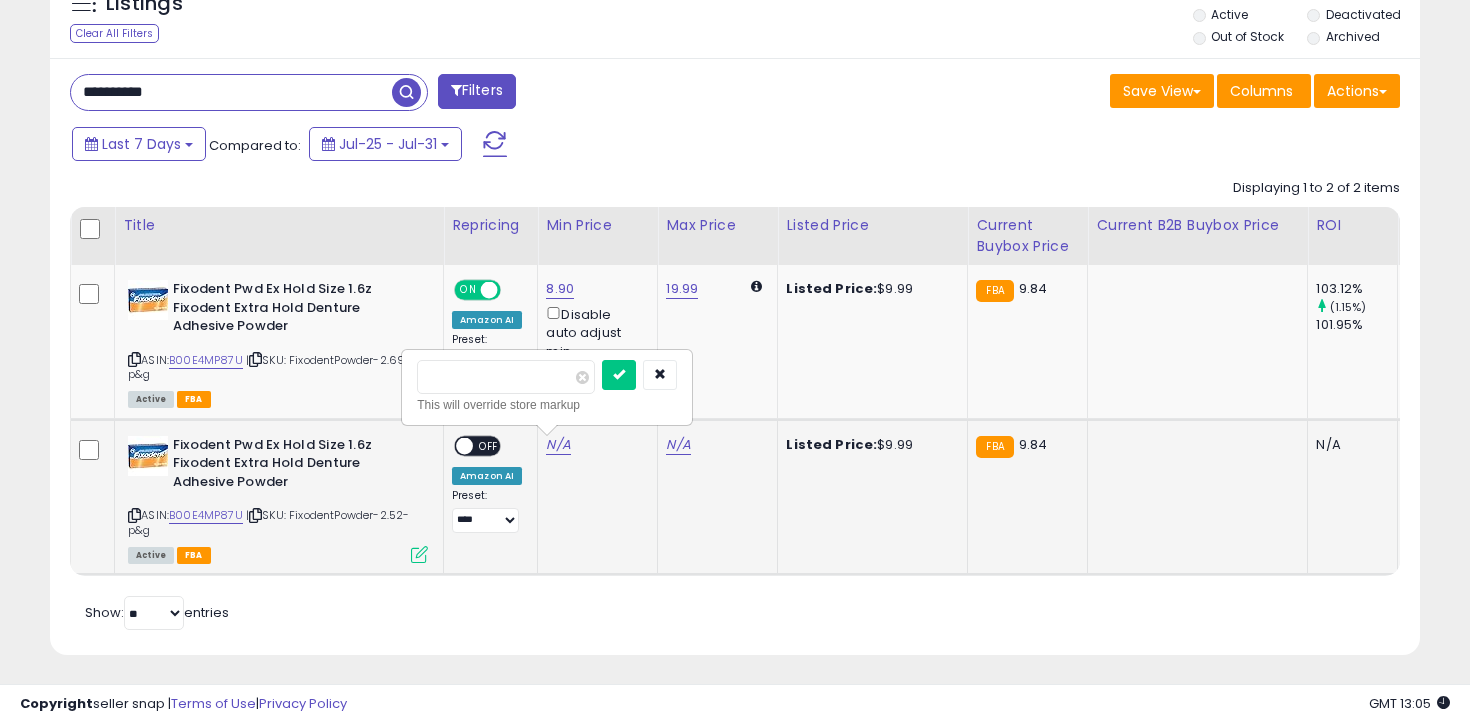 type on "***" 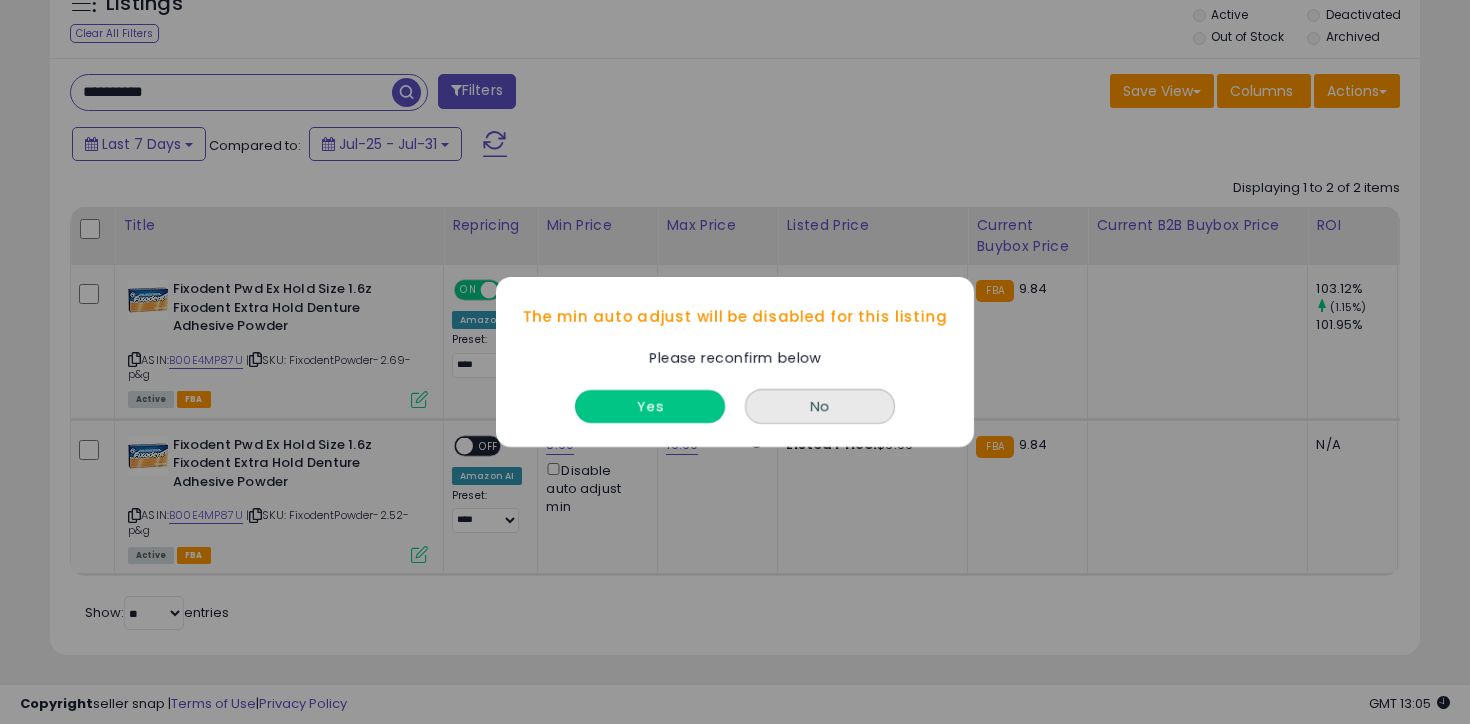 click on "Yes" at bounding box center [650, 406] 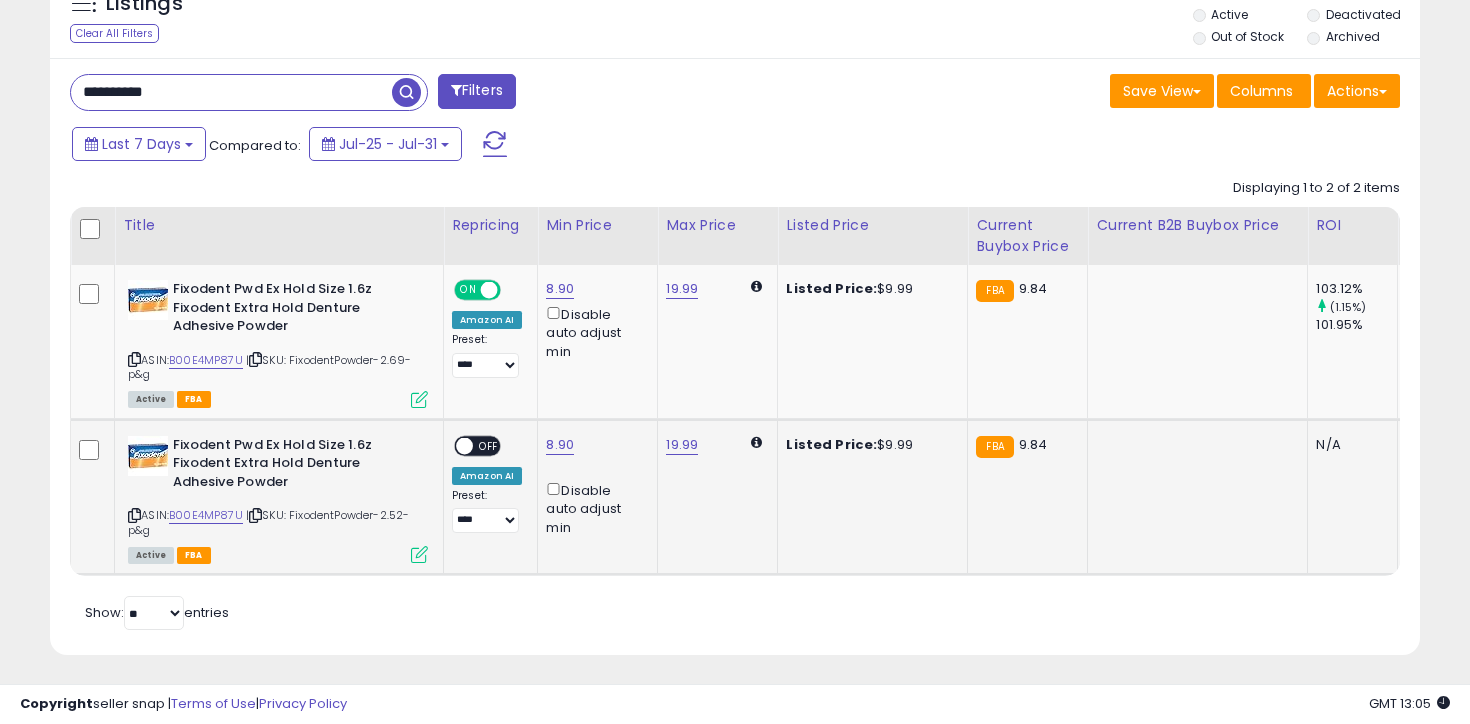 click on "OFF" at bounding box center [489, 445] 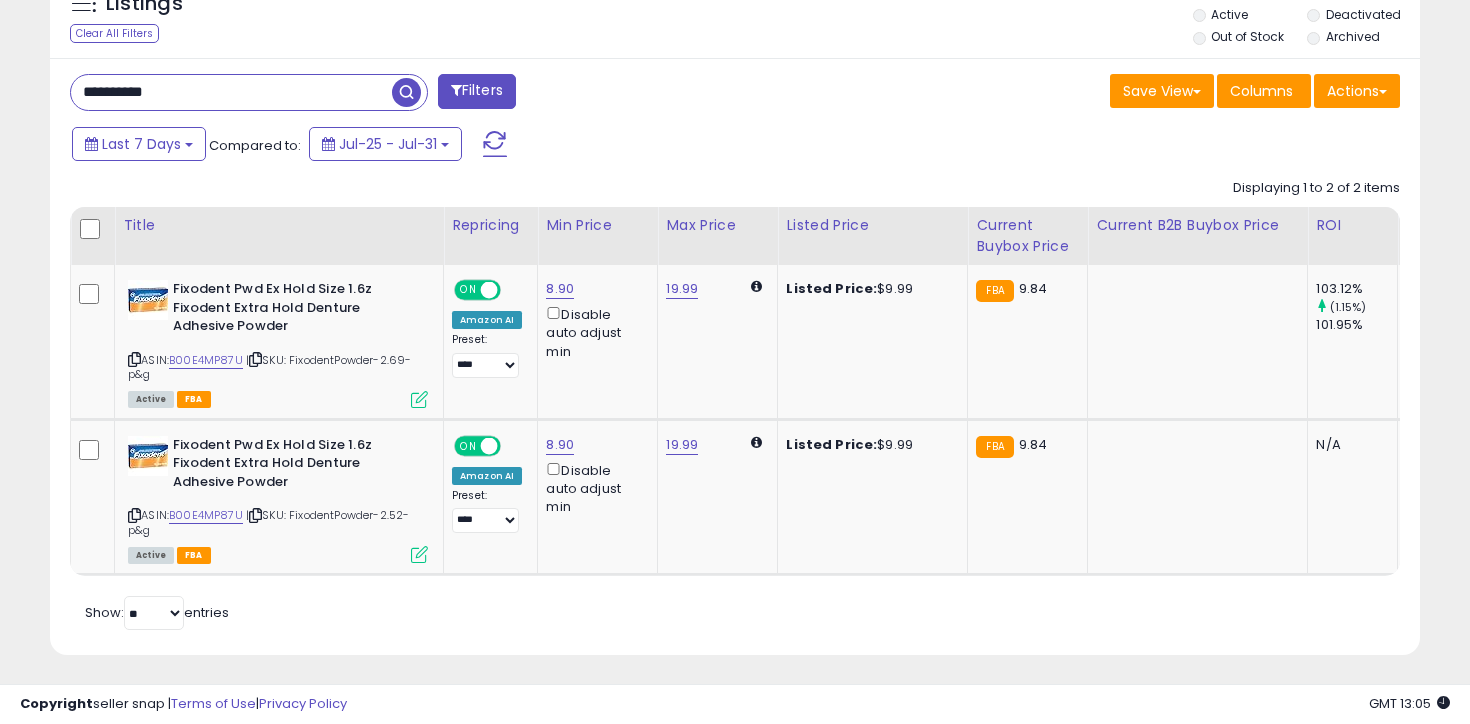 click on "**********" at bounding box center (231, 92) 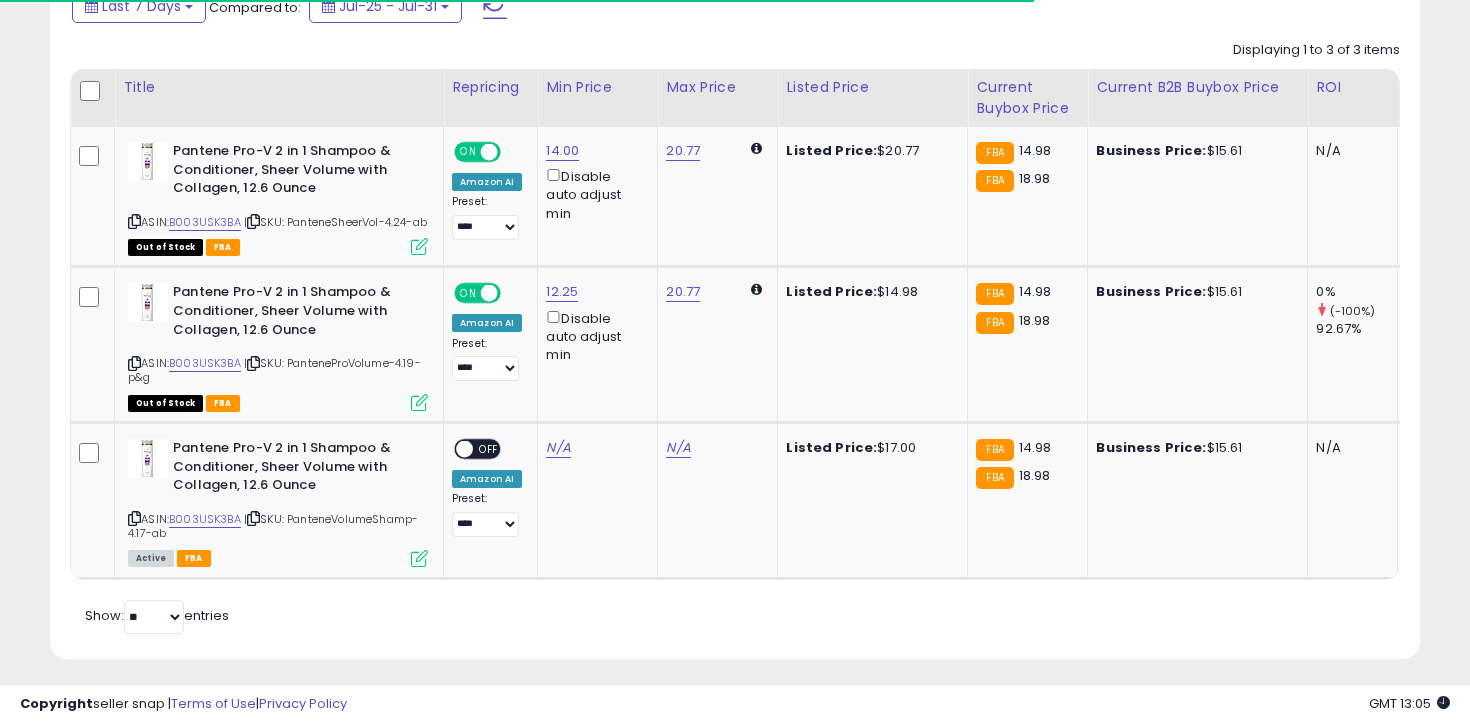 scroll, scrollTop: 926, scrollLeft: 0, axis: vertical 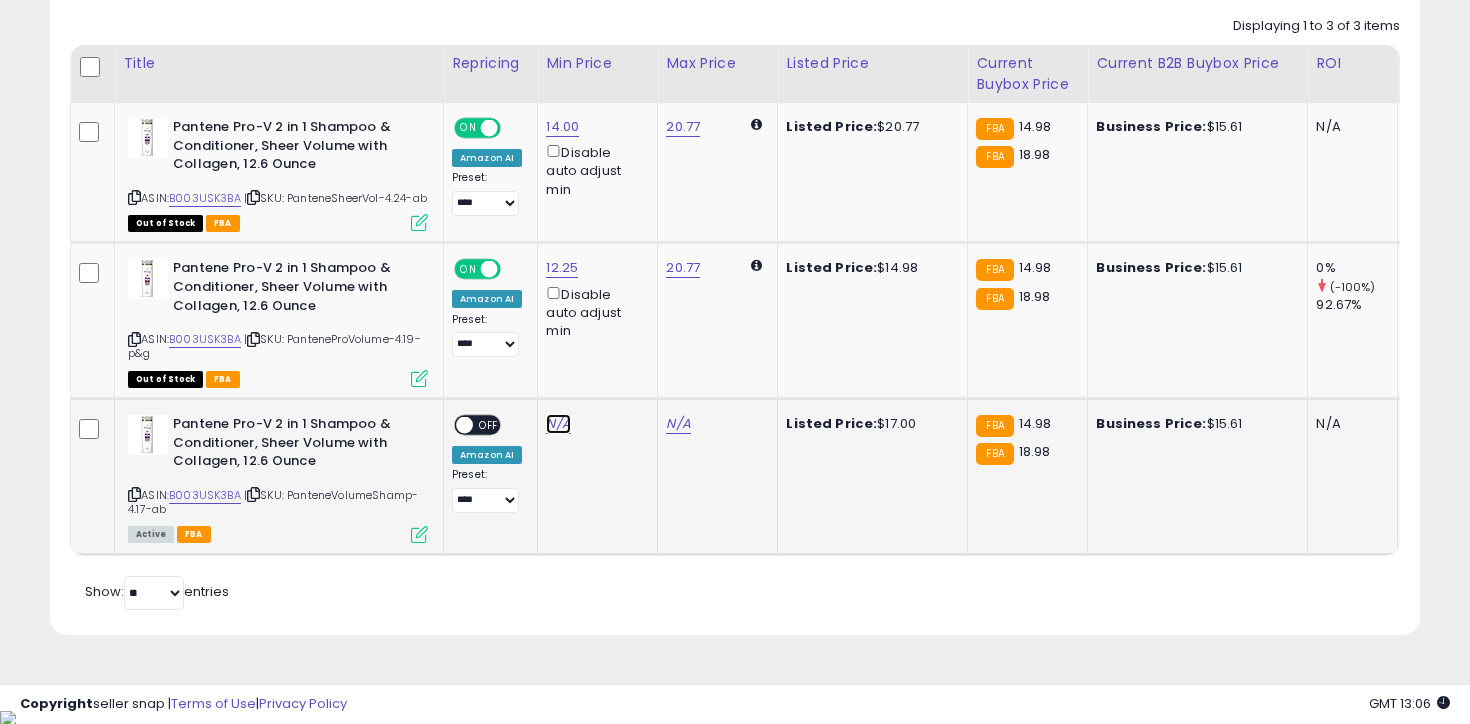 click on "N/A" at bounding box center [558, 424] 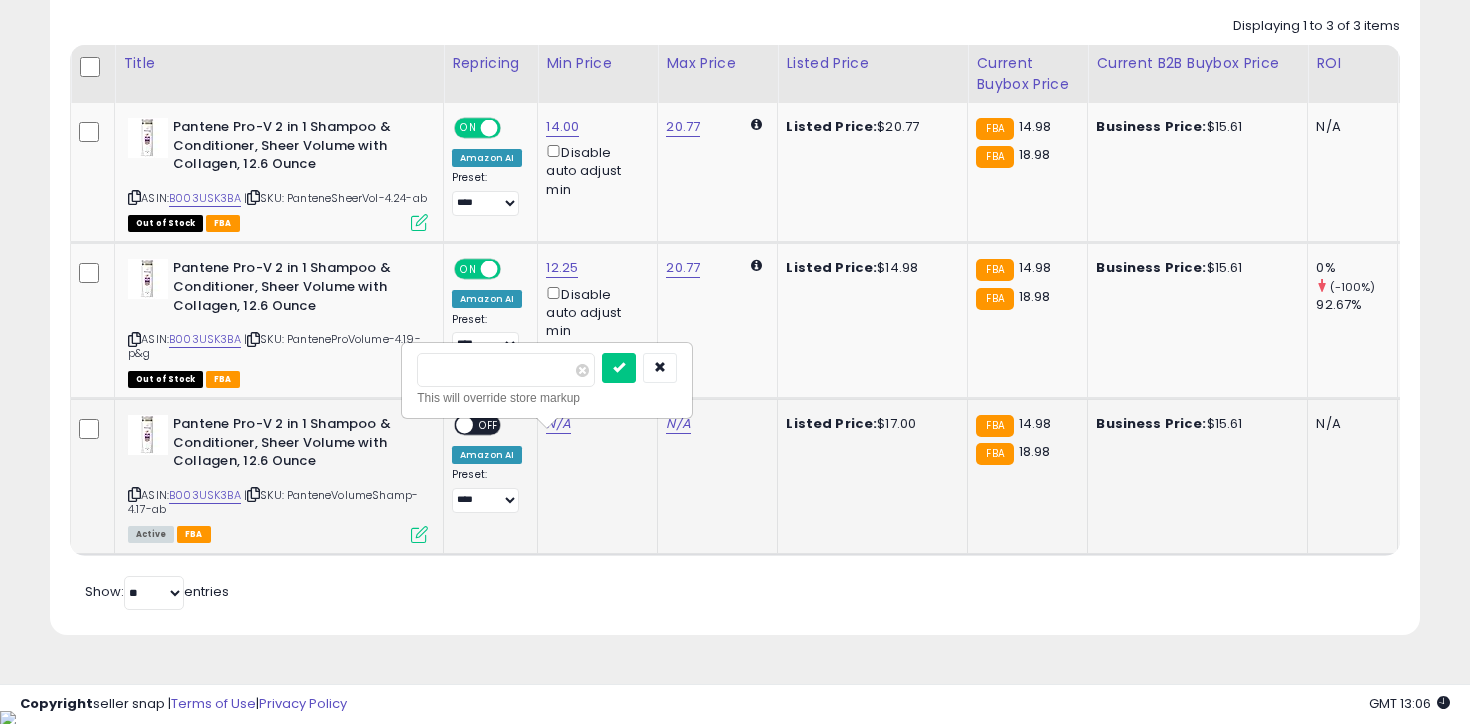 type on "****" 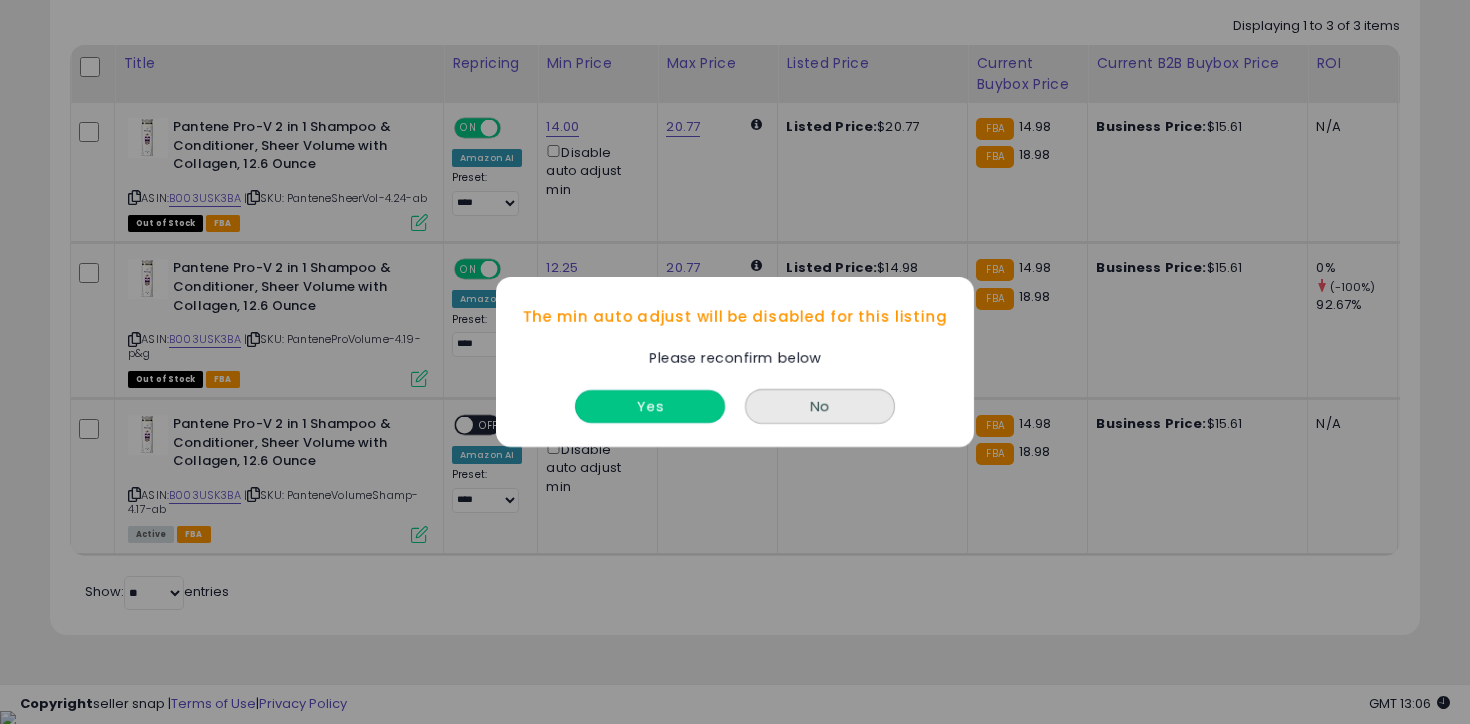 click on "Yes" at bounding box center [650, 406] 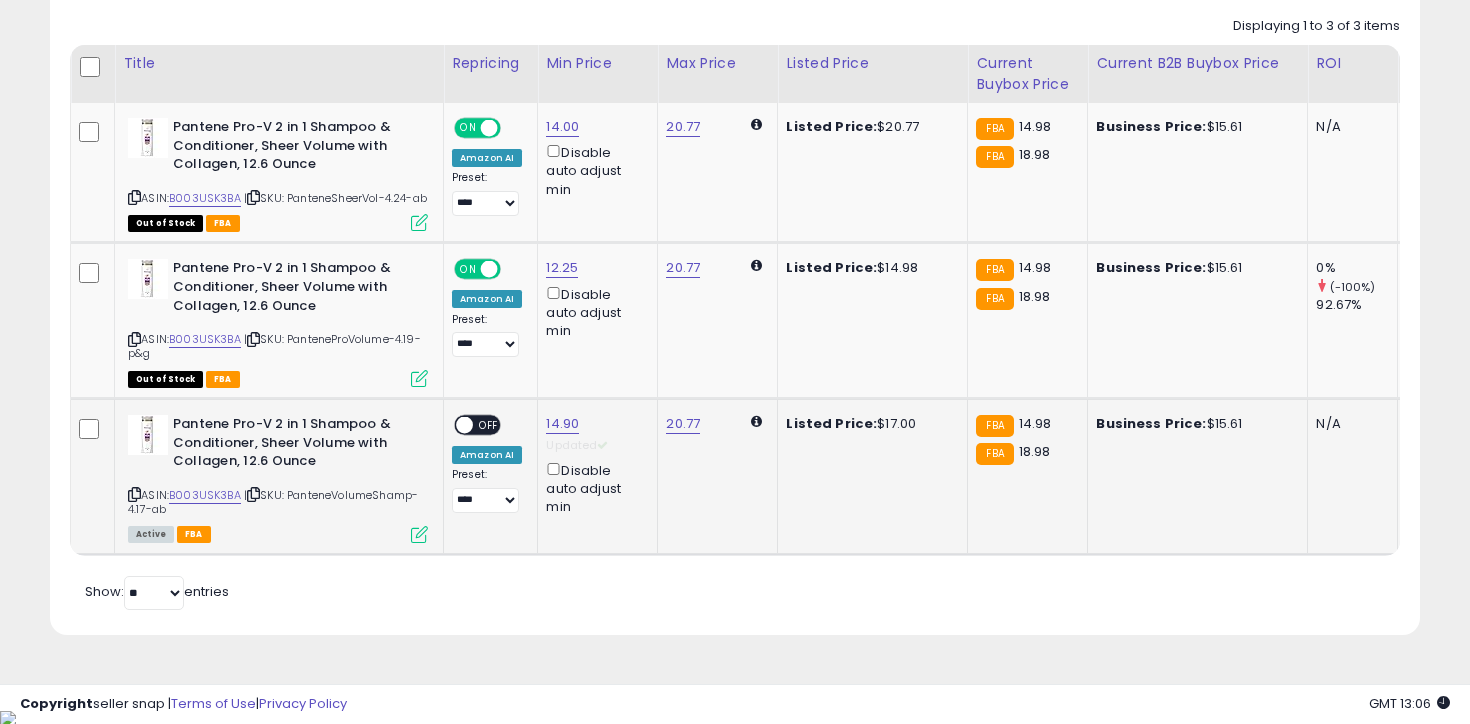 click on "OFF" at bounding box center (489, 425) 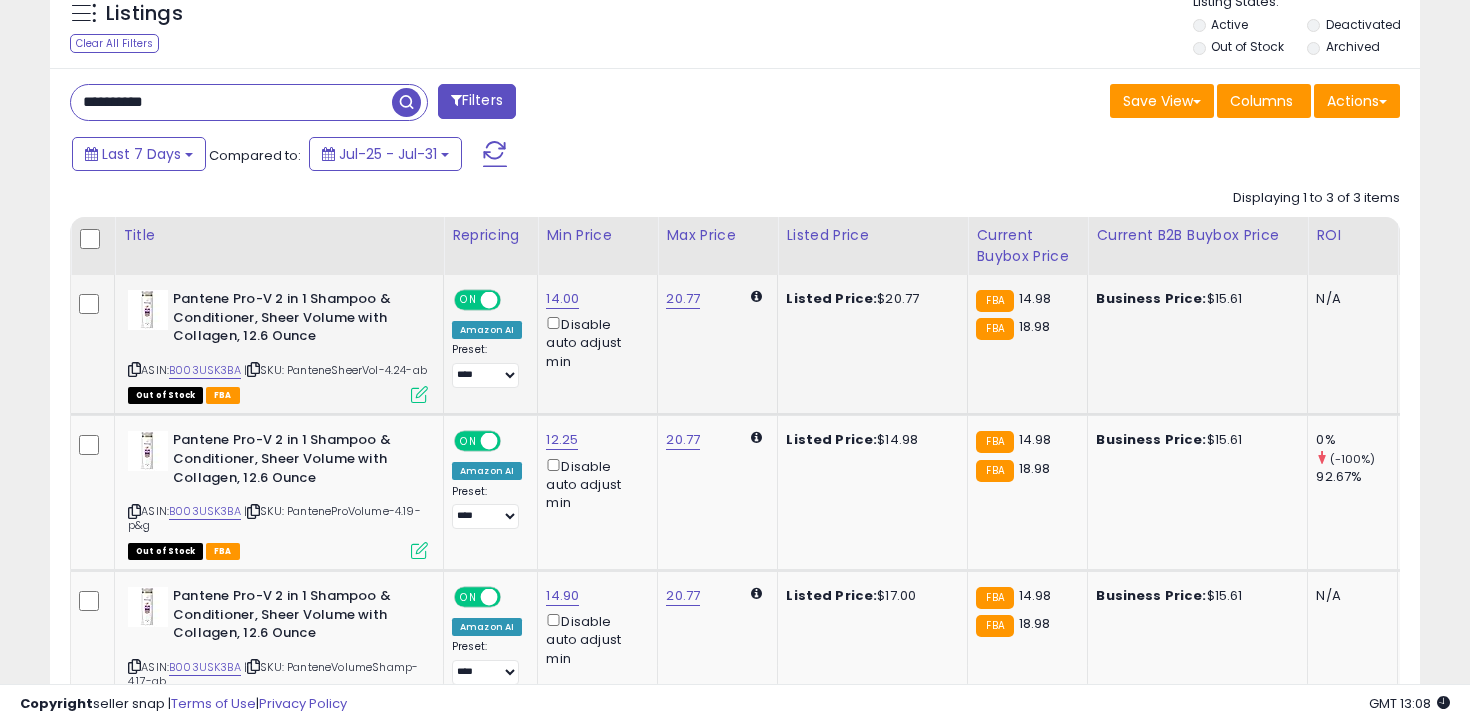 scroll, scrollTop: 749, scrollLeft: 0, axis: vertical 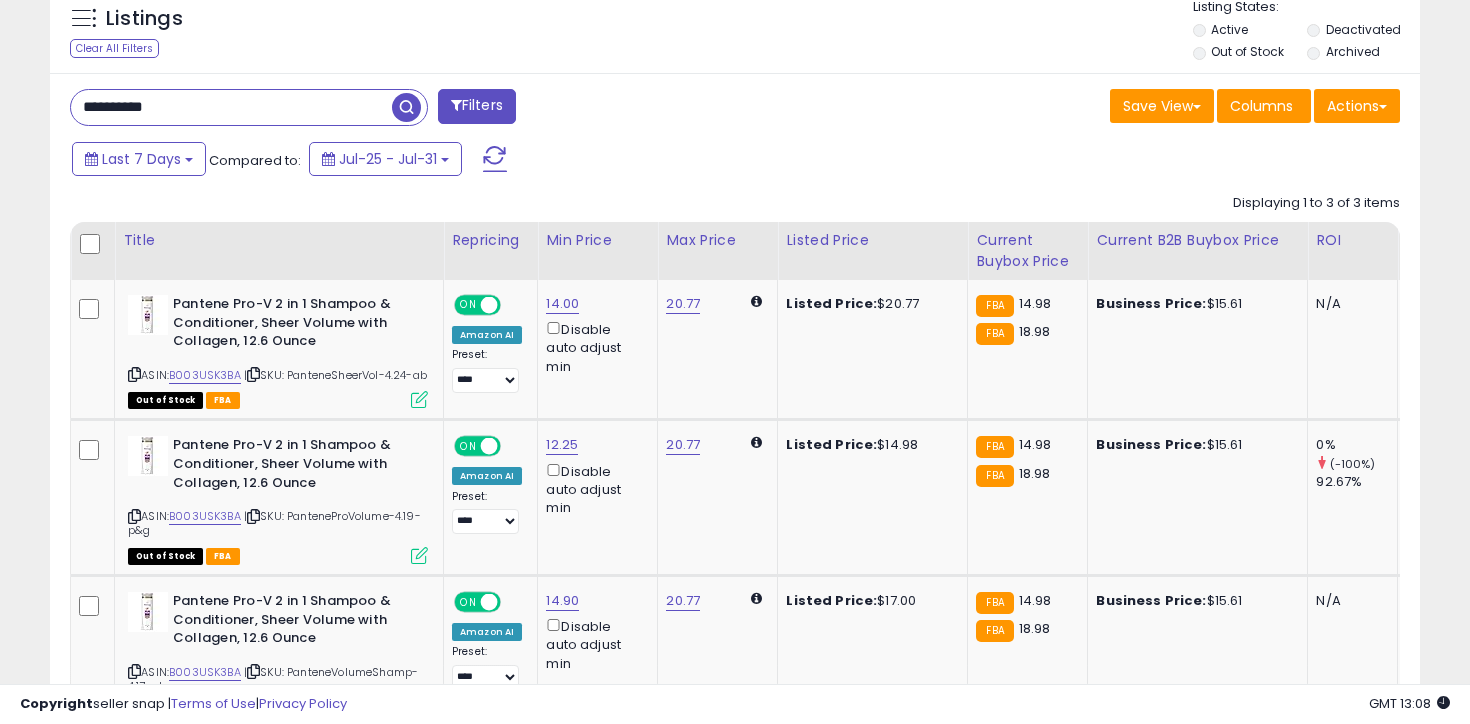 click on "**********" at bounding box center [735, 442] 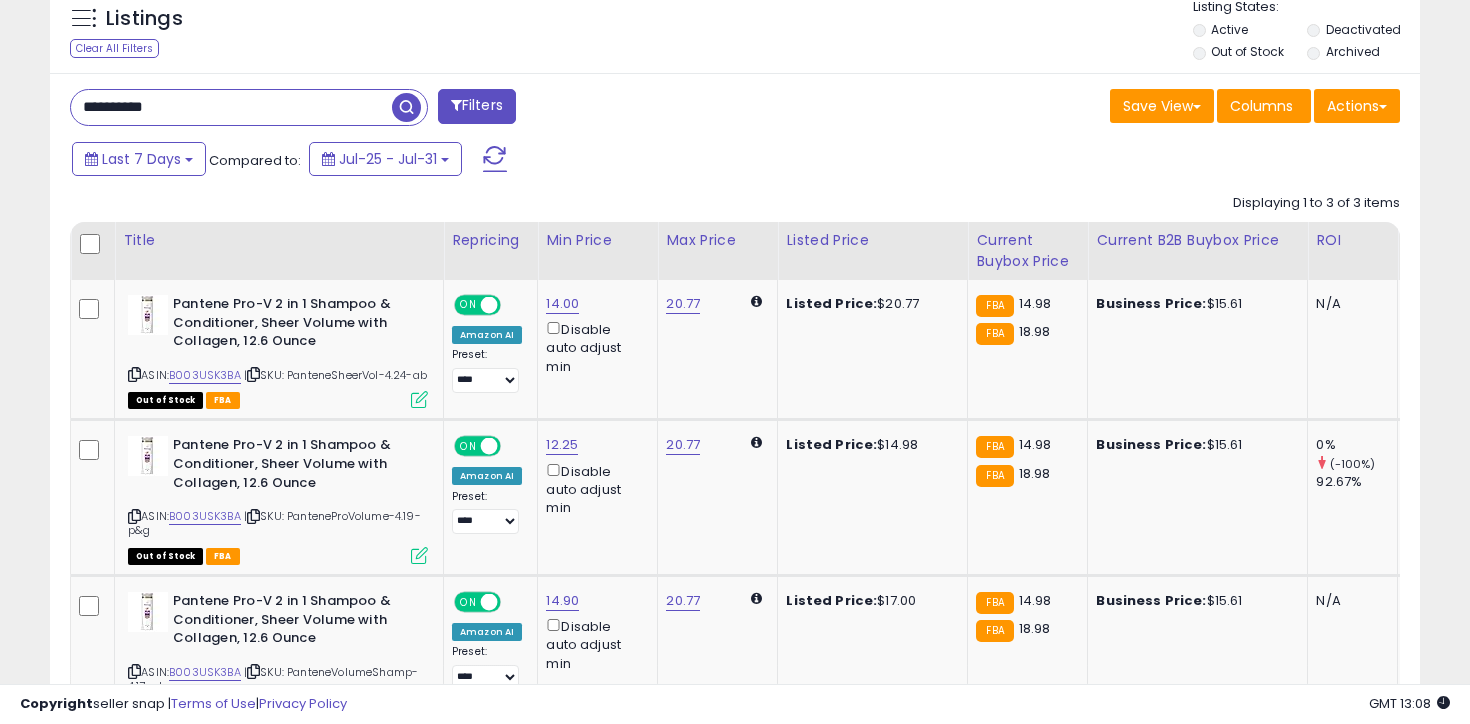 click on "**********" at bounding box center (231, 107) 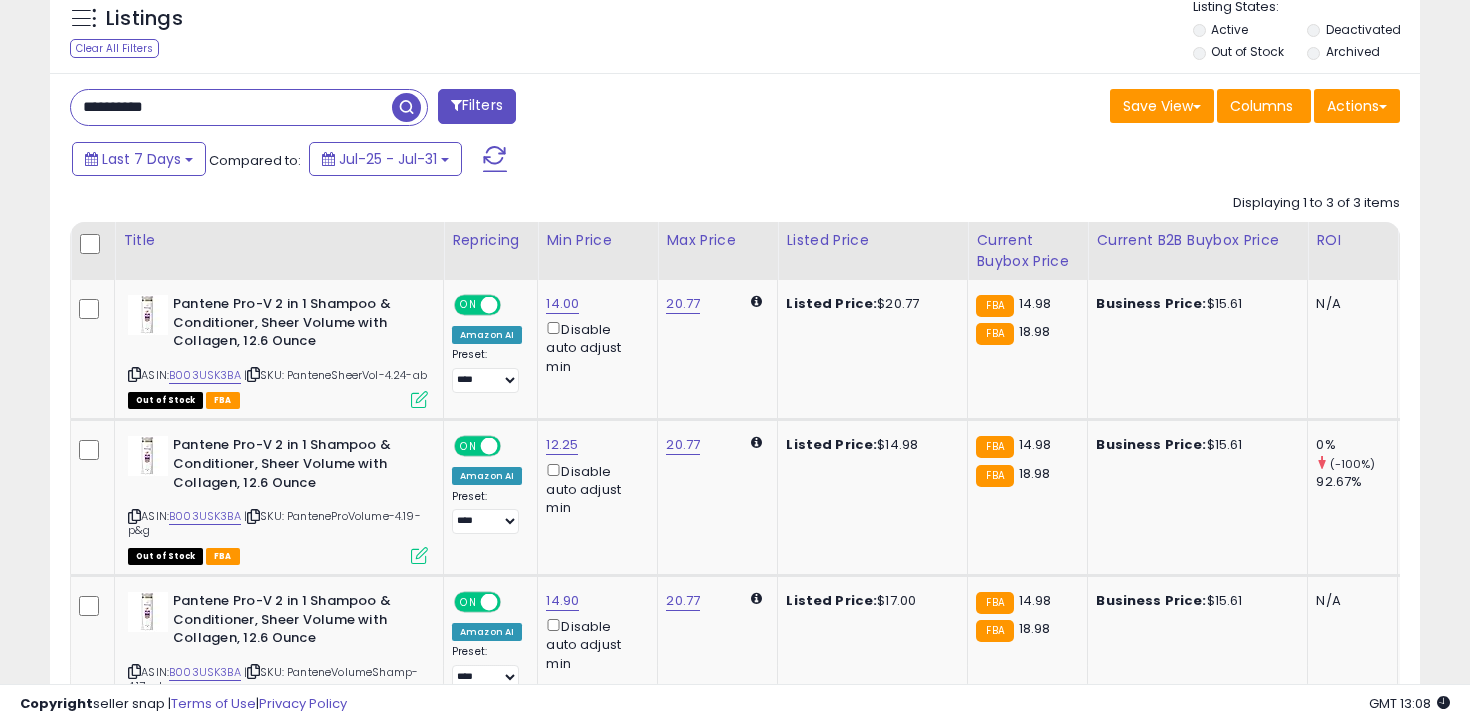 type on "**********" 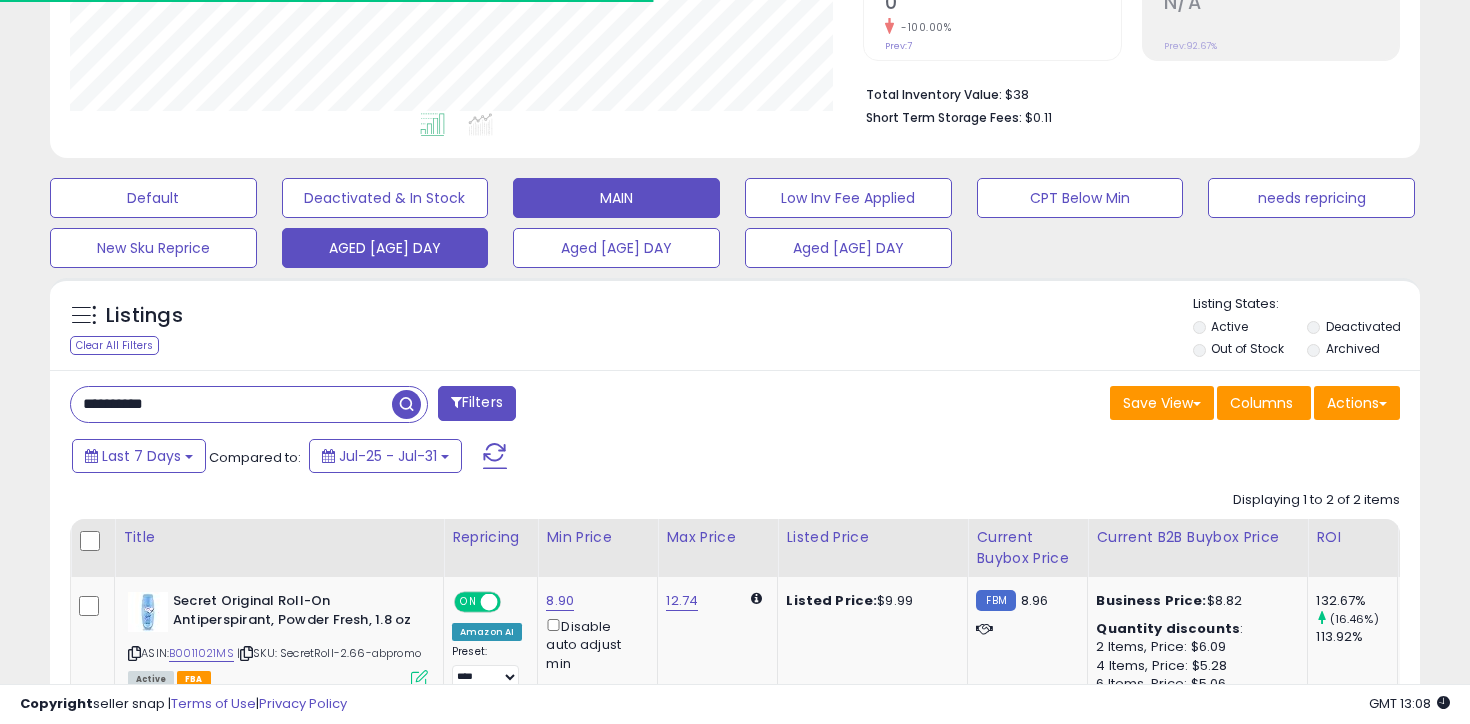 scroll, scrollTop: 749, scrollLeft: 0, axis: vertical 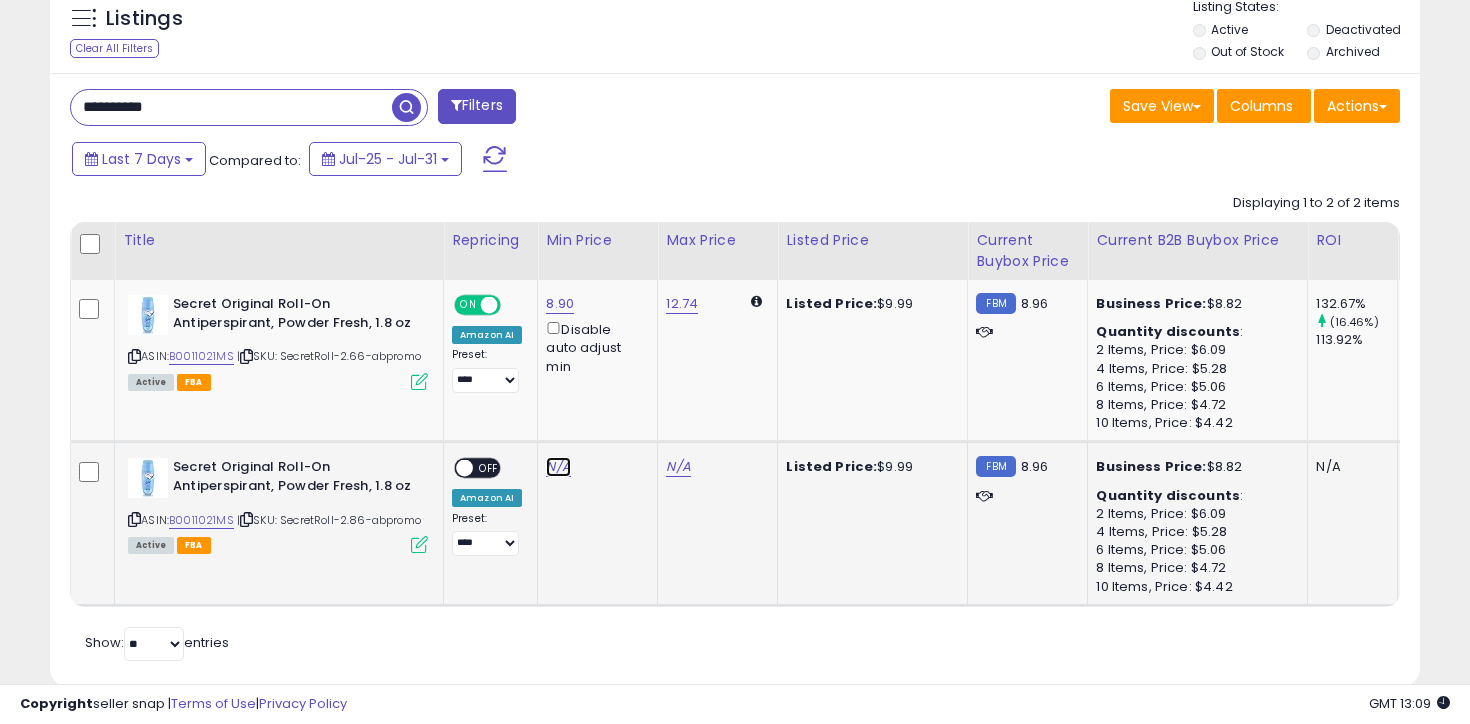 click on "N/A" at bounding box center (558, 467) 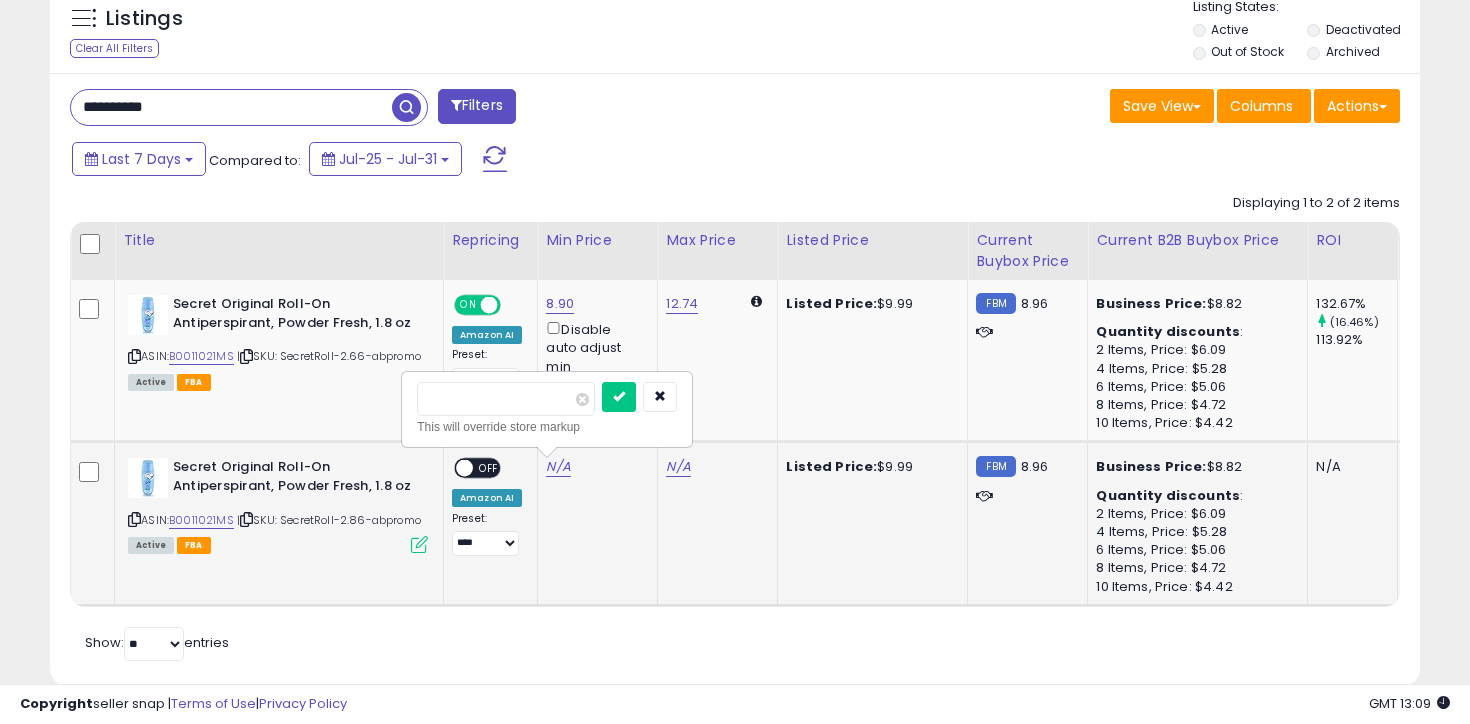 type on "***" 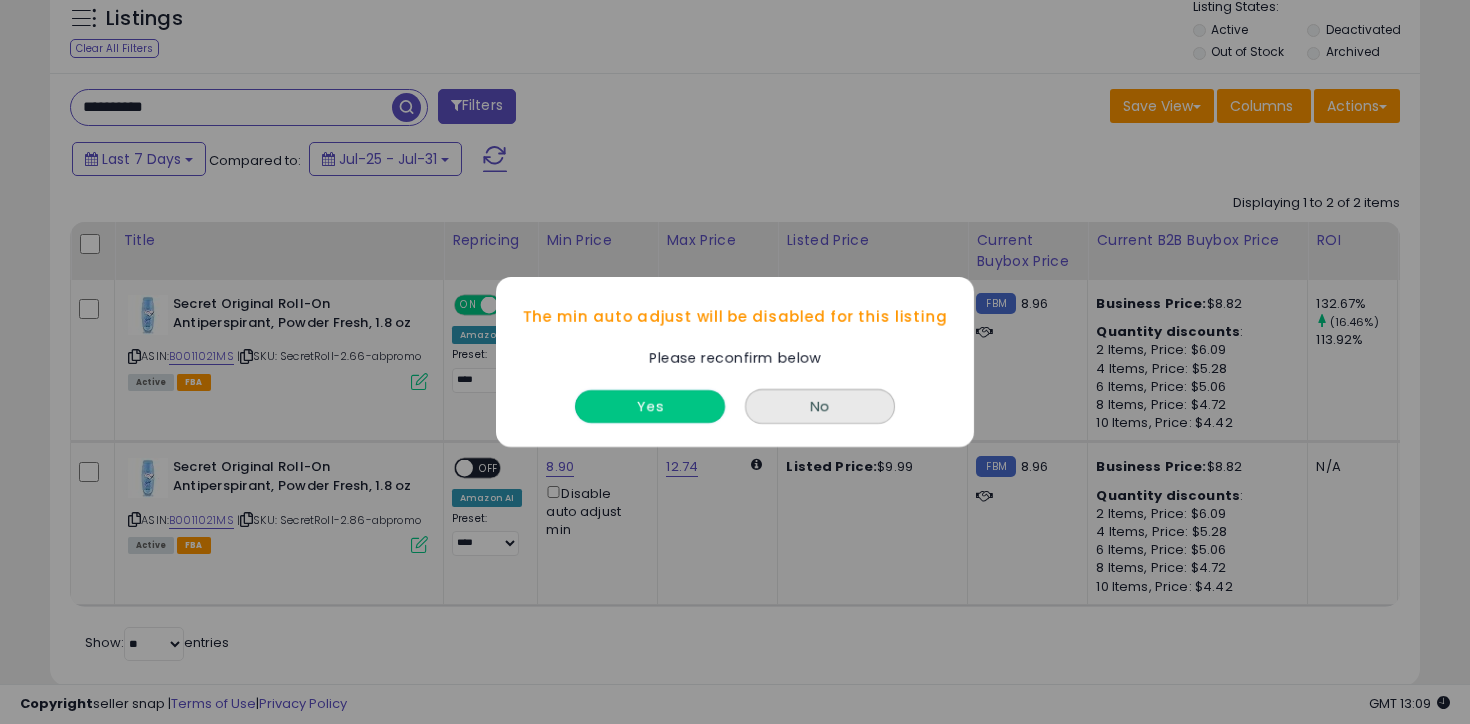 click on "Yes" at bounding box center [650, 406] 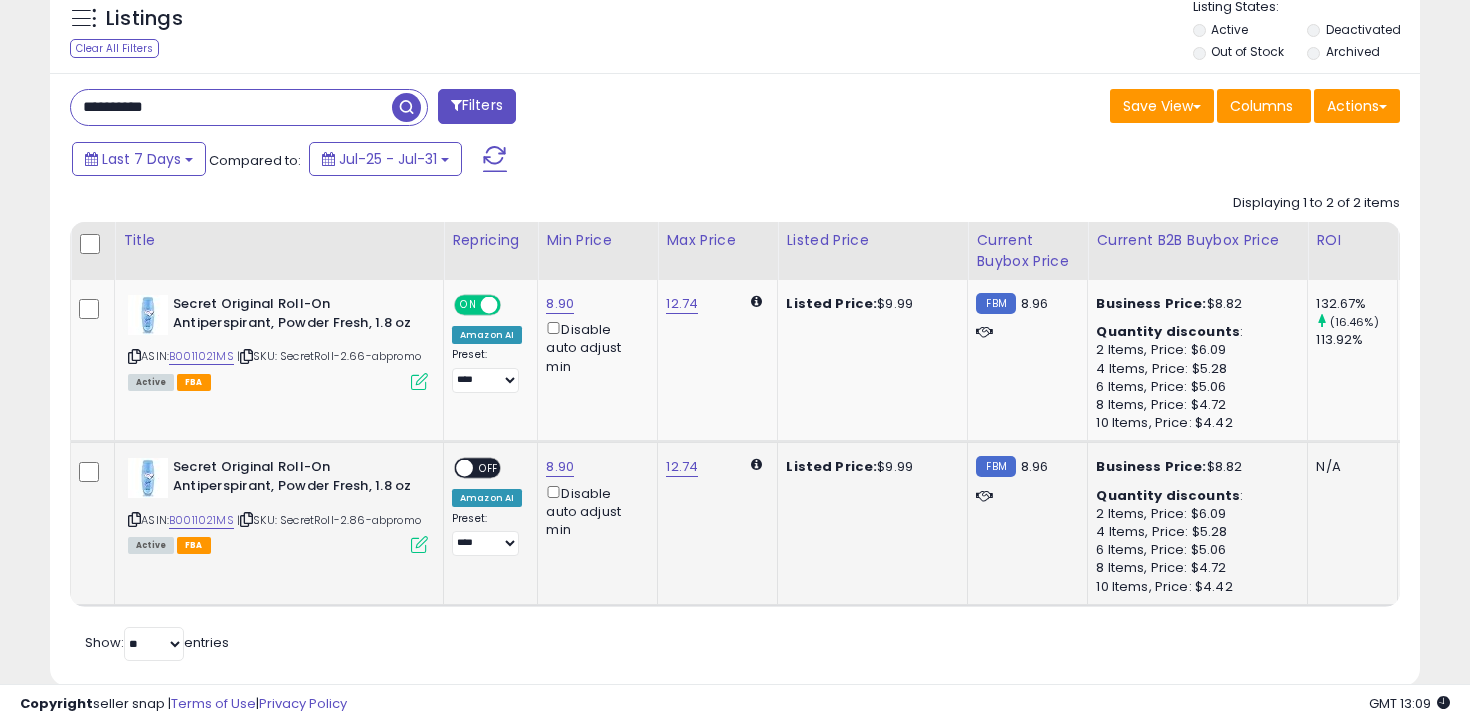click on "OFF" at bounding box center [489, 468] 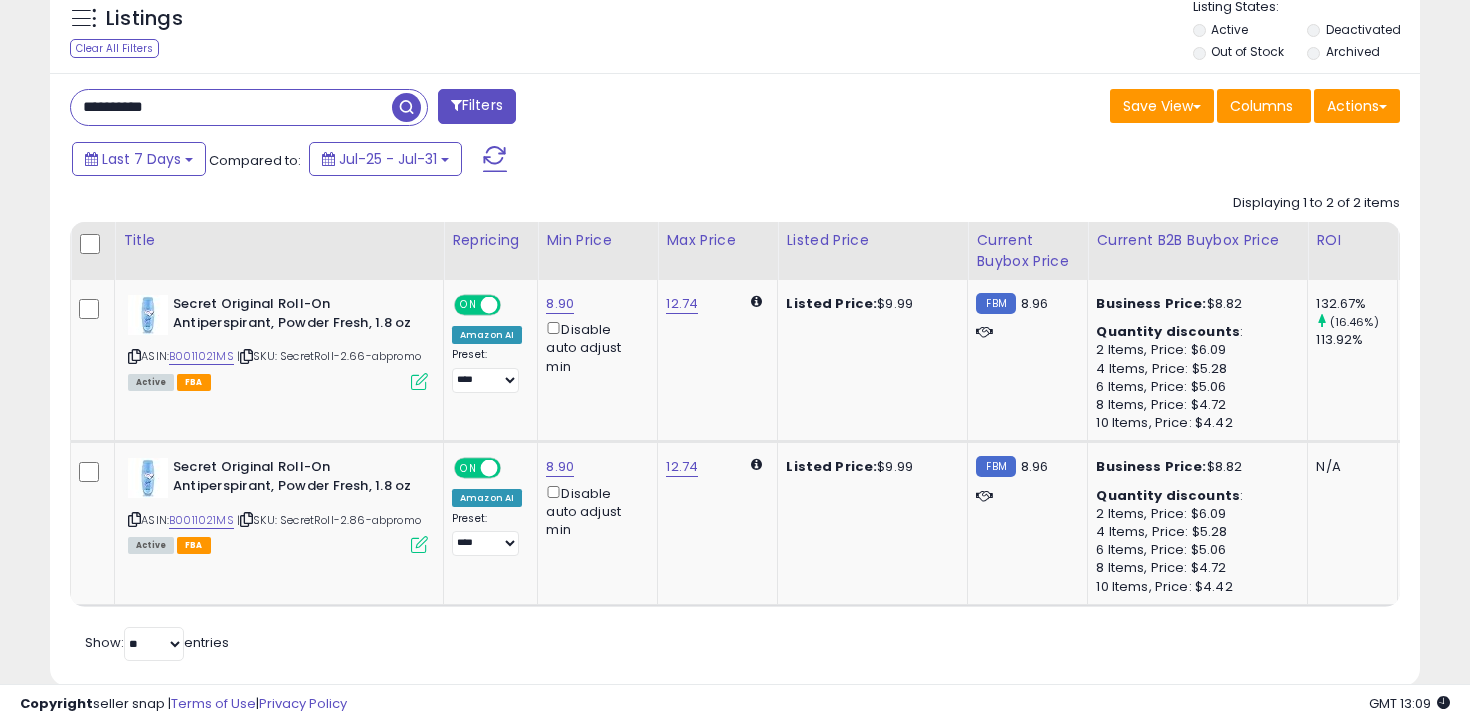 click on "**********" at bounding box center (231, 107) 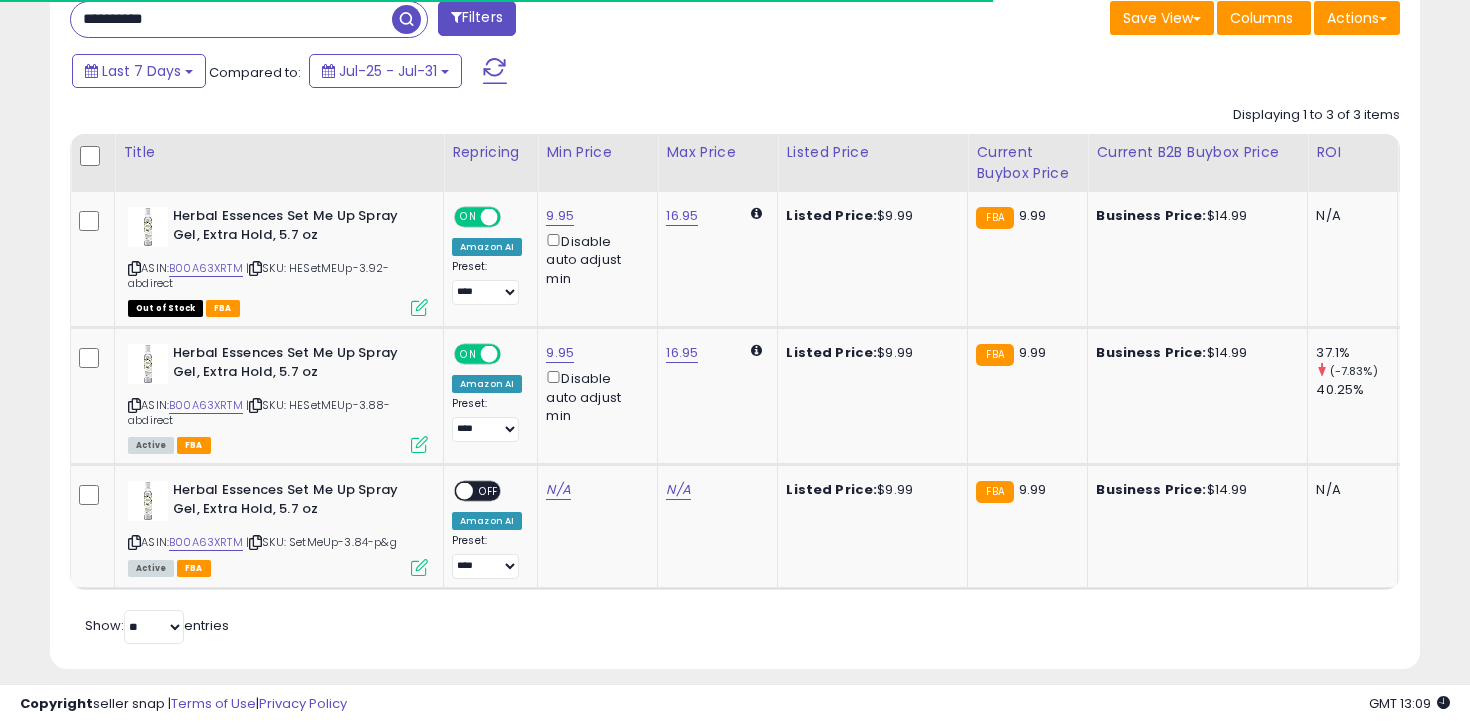 scroll, scrollTop: 838, scrollLeft: 0, axis: vertical 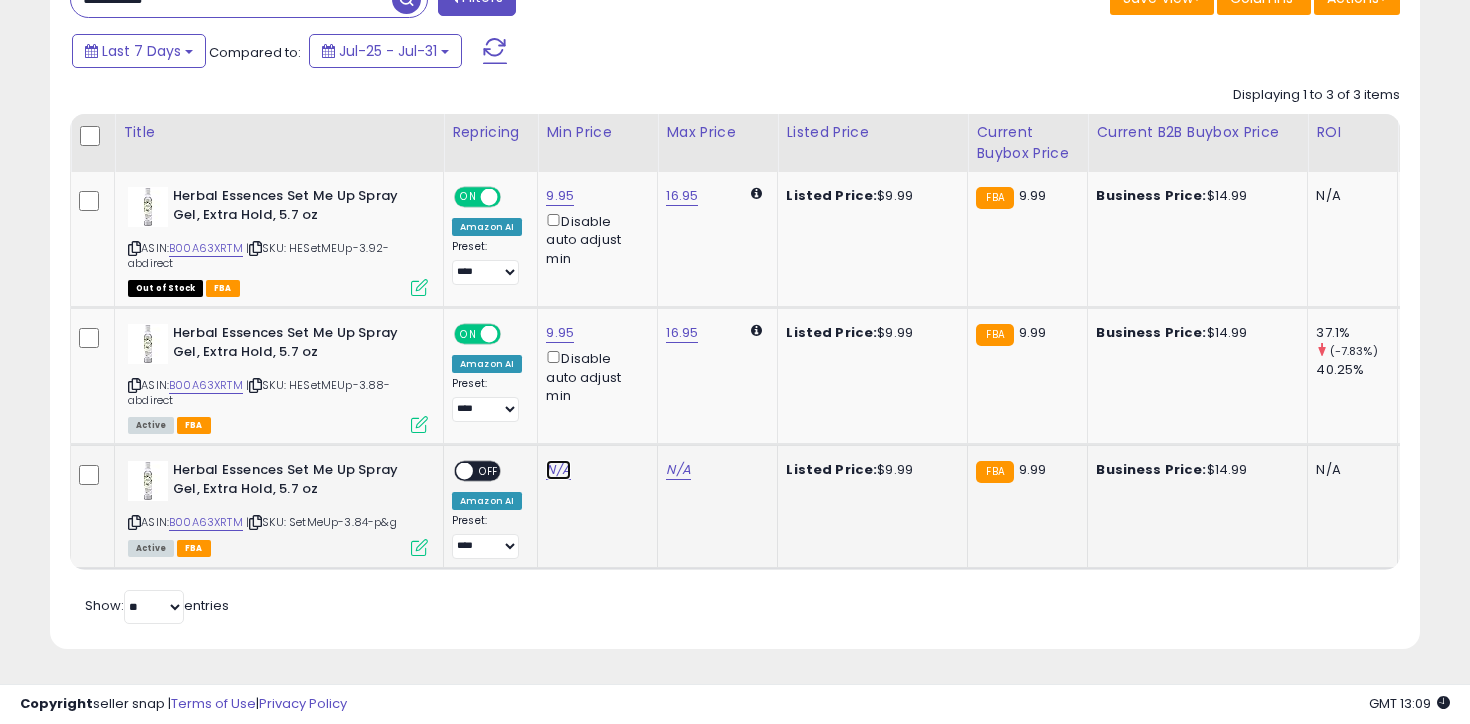 click on "N/A" at bounding box center (558, 470) 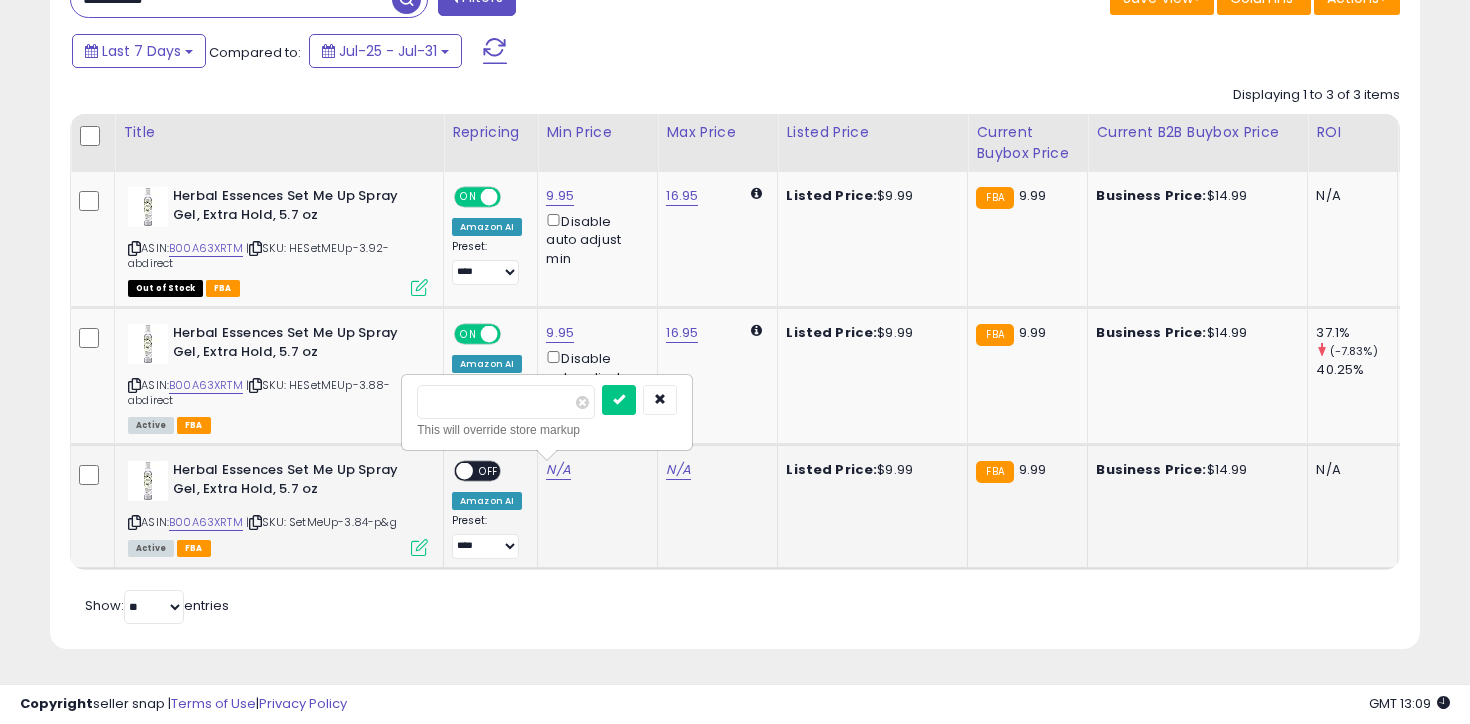 type on "****" 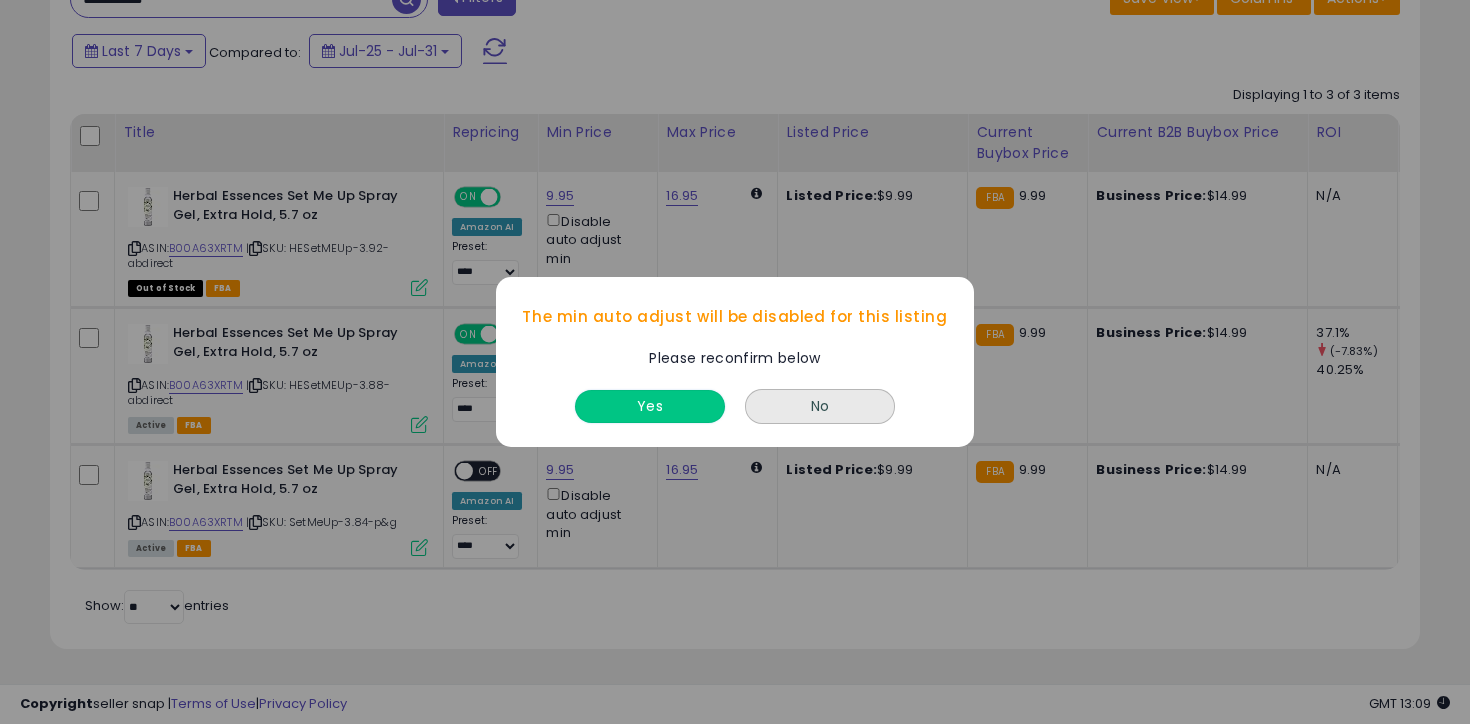 click on "Yes" at bounding box center [650, 406] 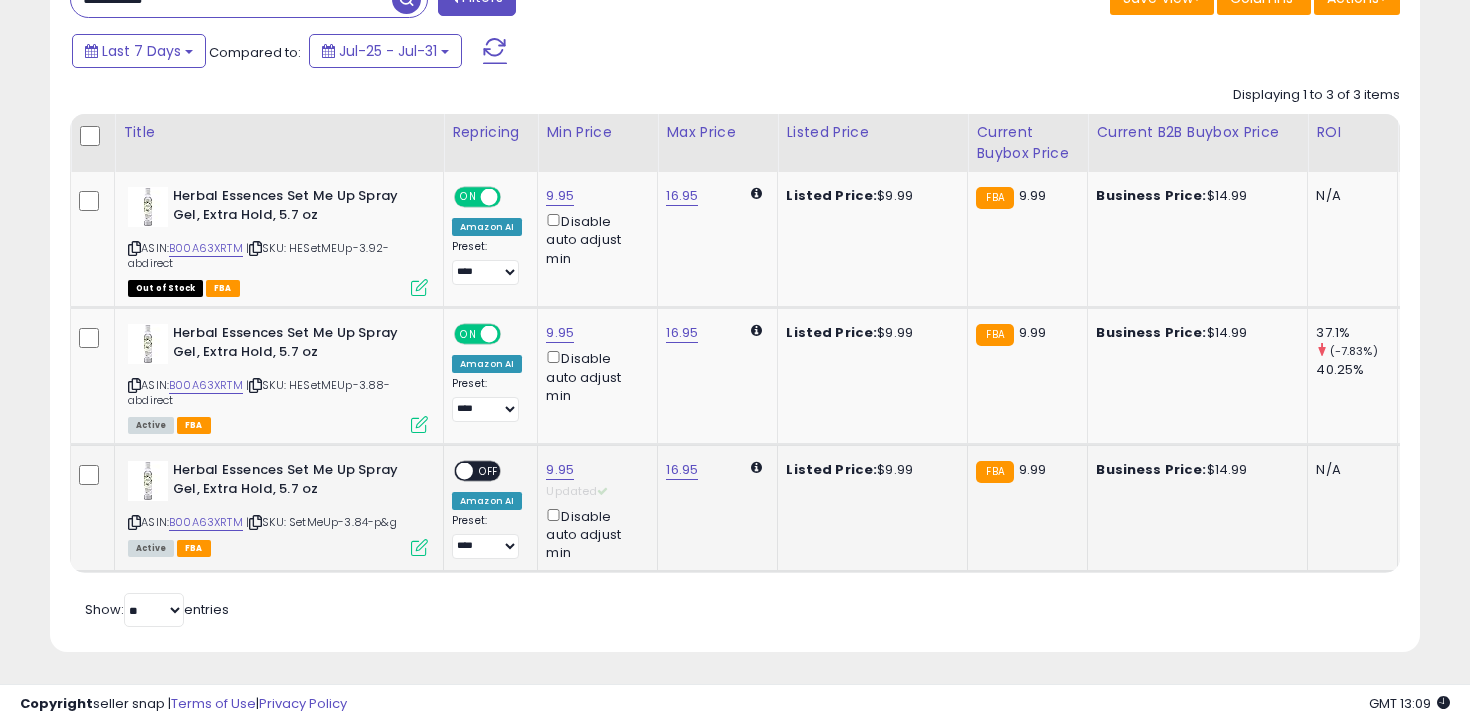 click on "OFF" at bounding box center (489, 471) 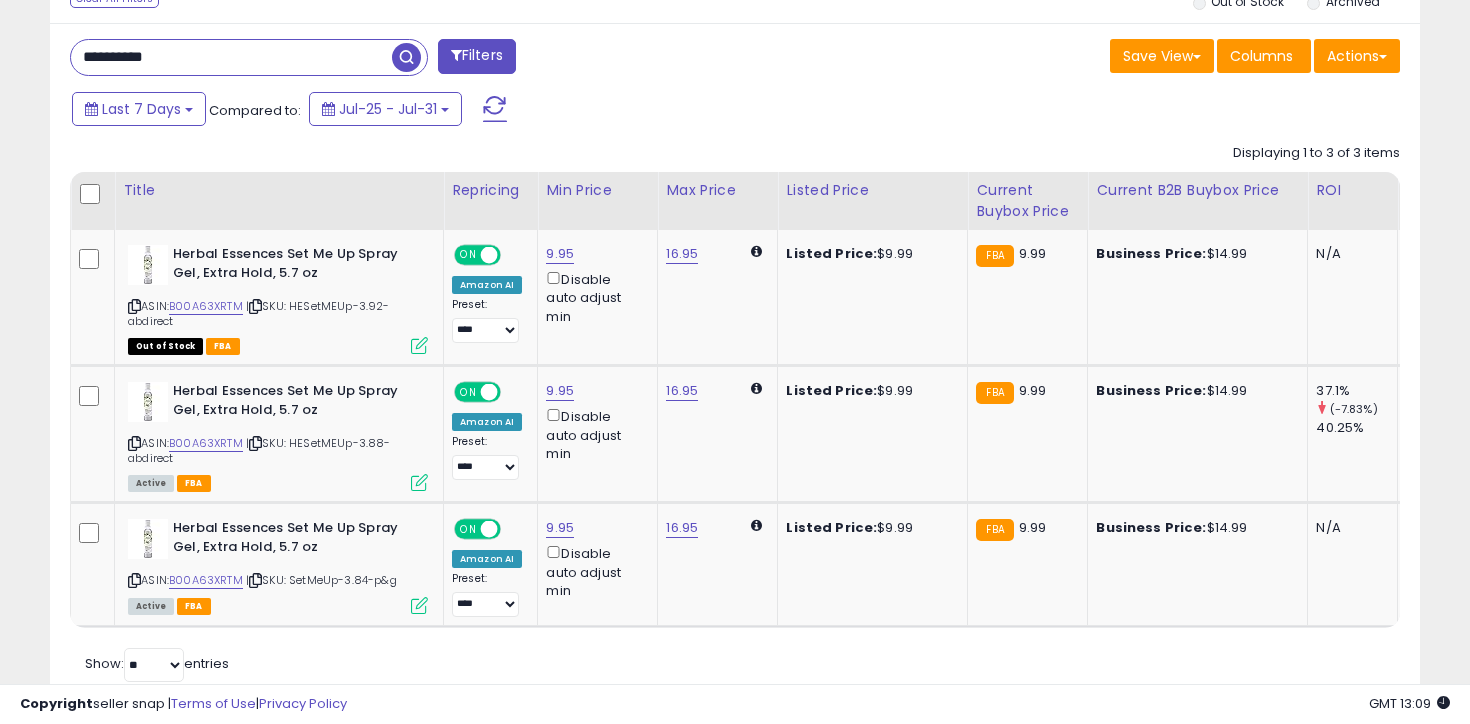 click on "**********" at bounding box center [231, 57] 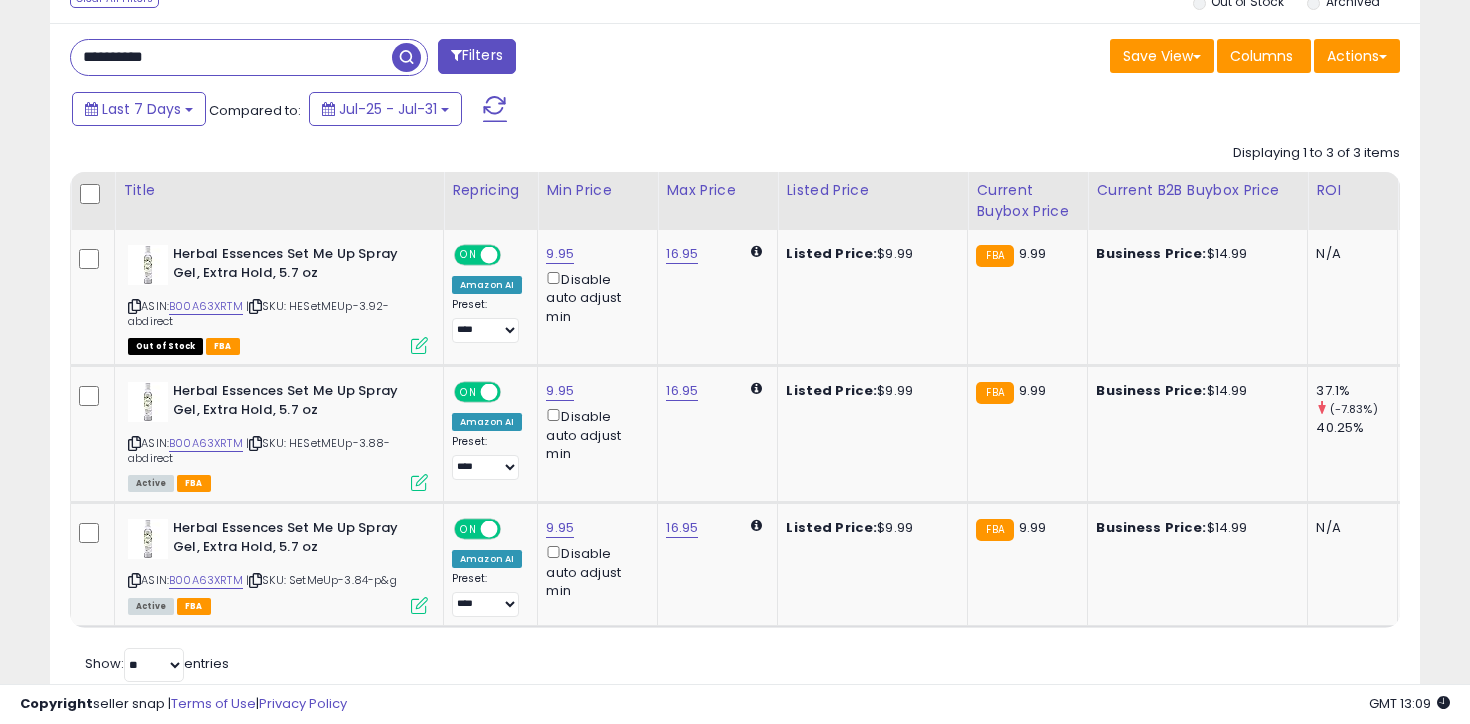 paste 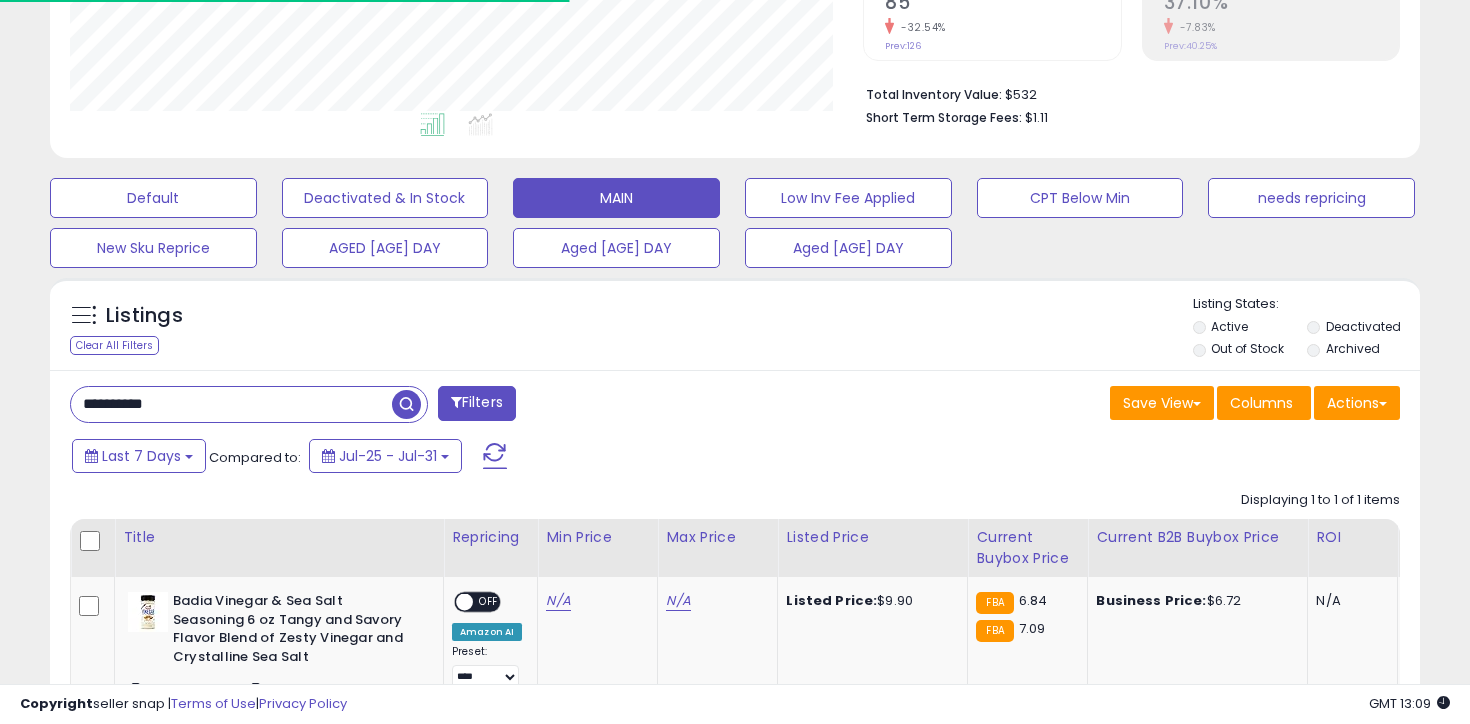 scroll, scrollTop: 634, scrollLeft: 0, axis: vertical 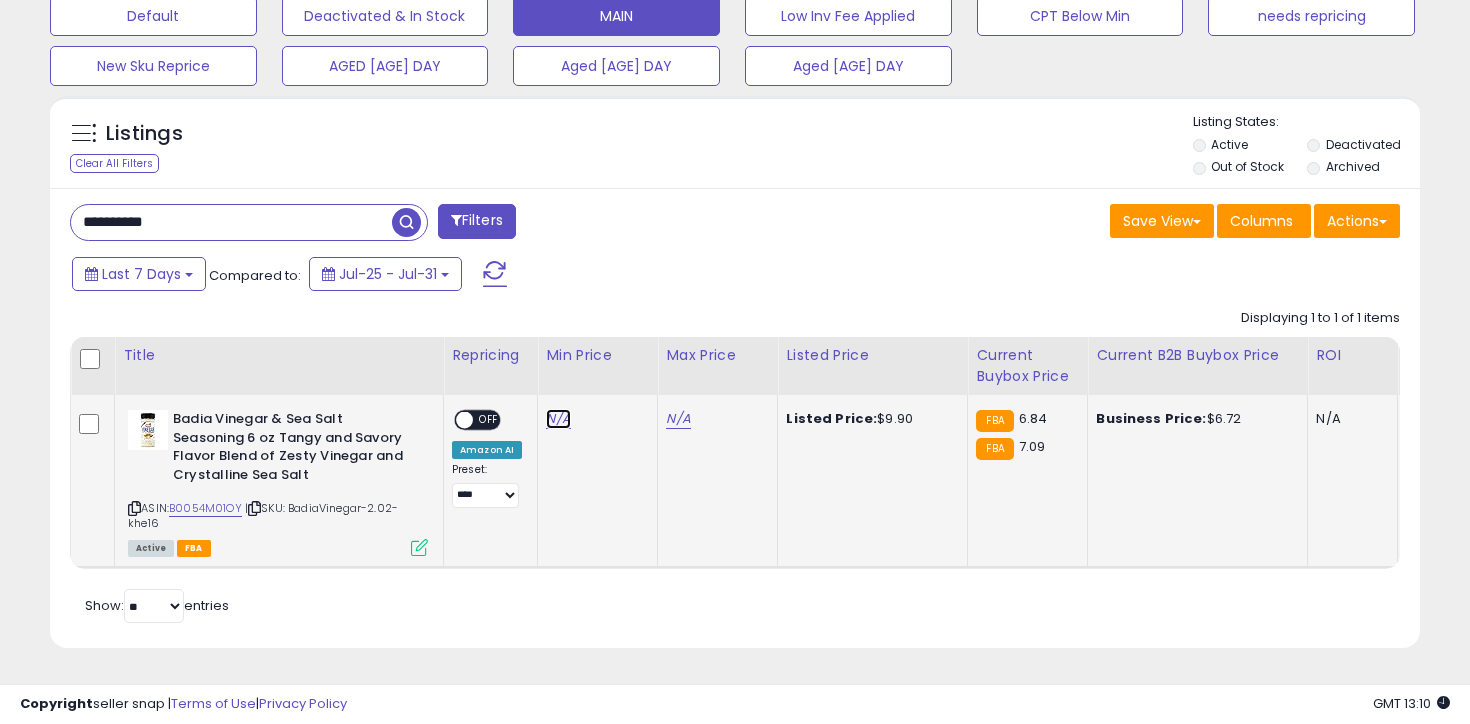 click on "N/A" at bounding box center [558, 419] 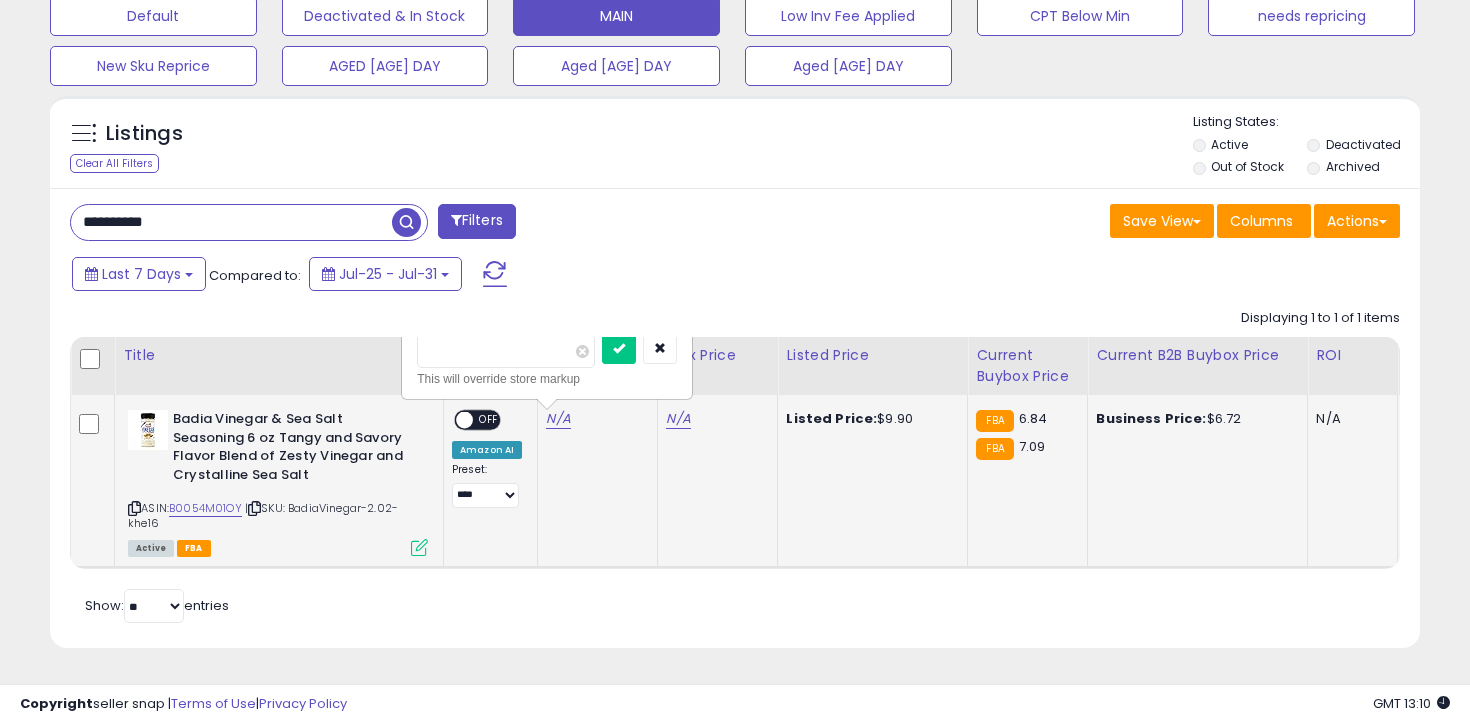 type on "***" 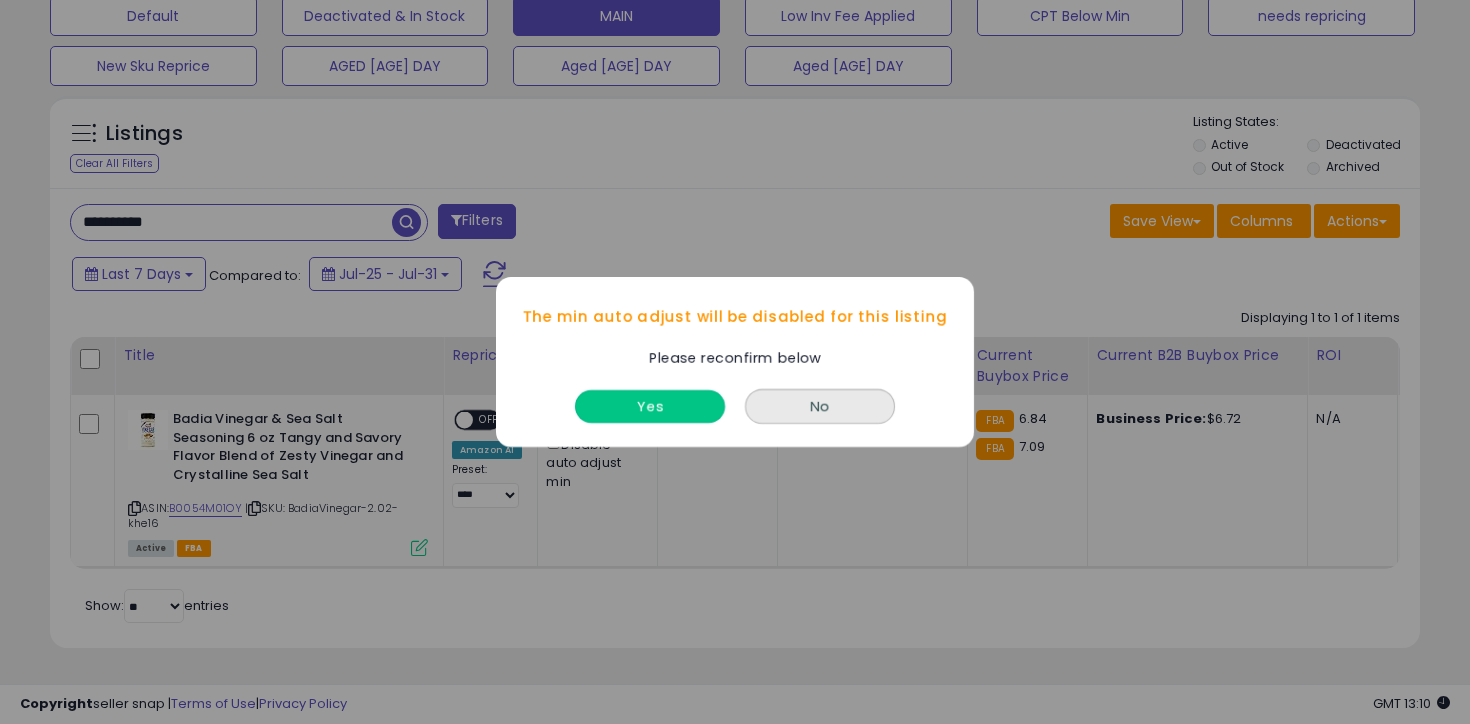 click on "Yes" at bounding box center (650, 406) 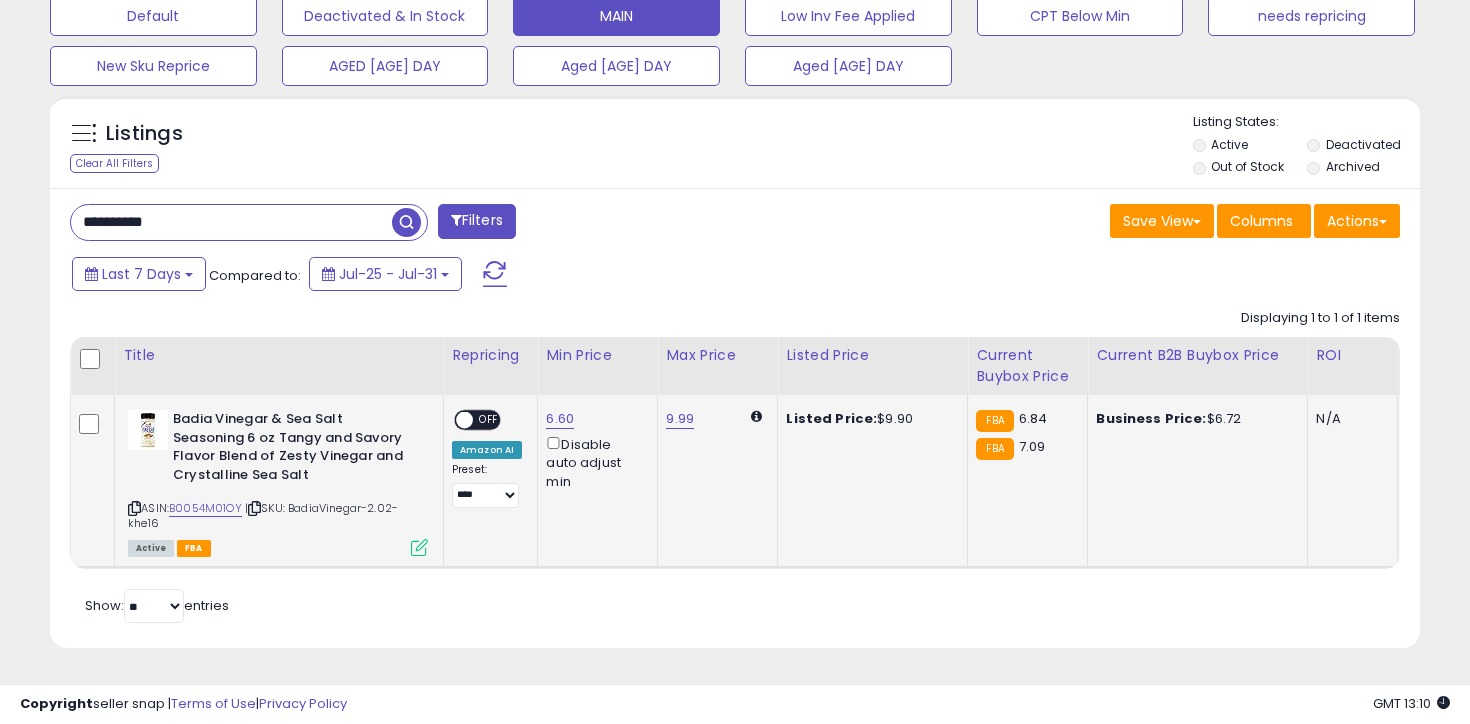 click at bounding box center (464, 420) 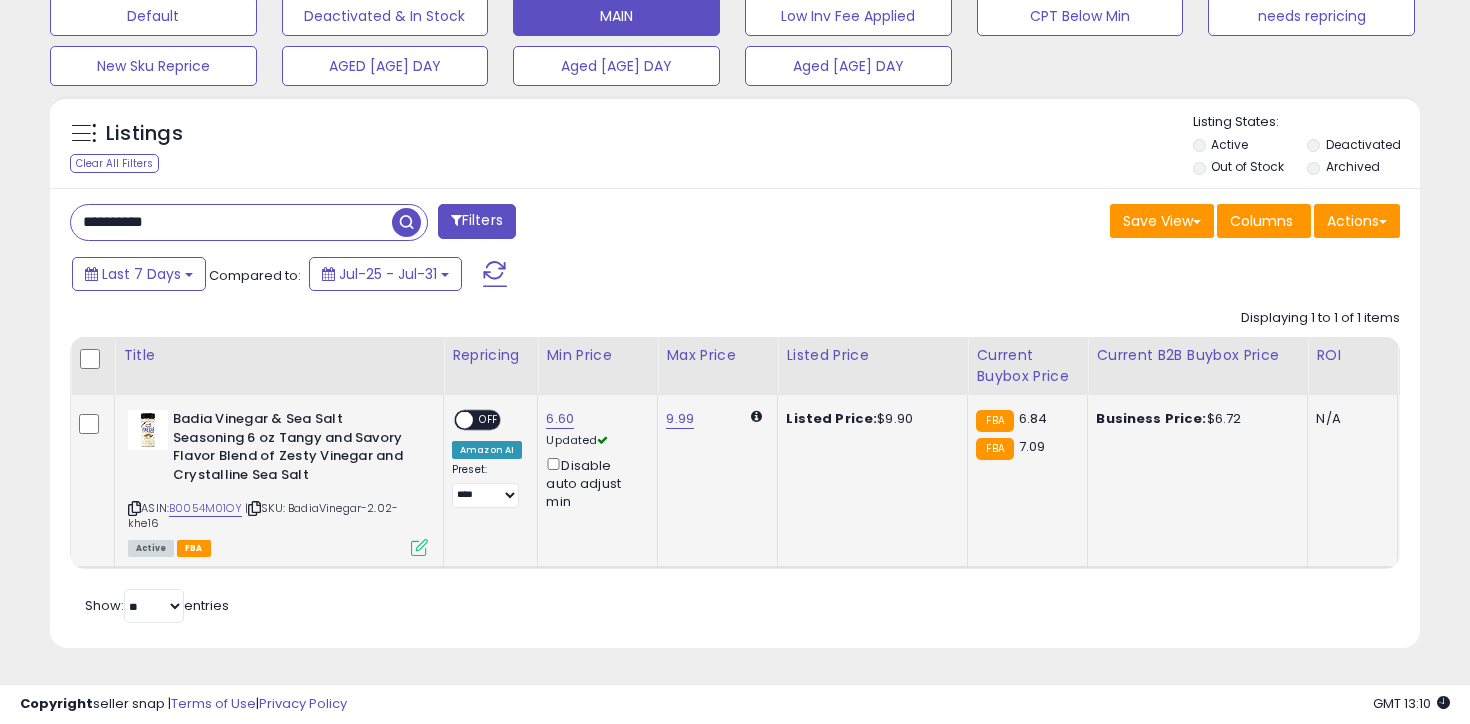 click at bounding box center [464, 420] 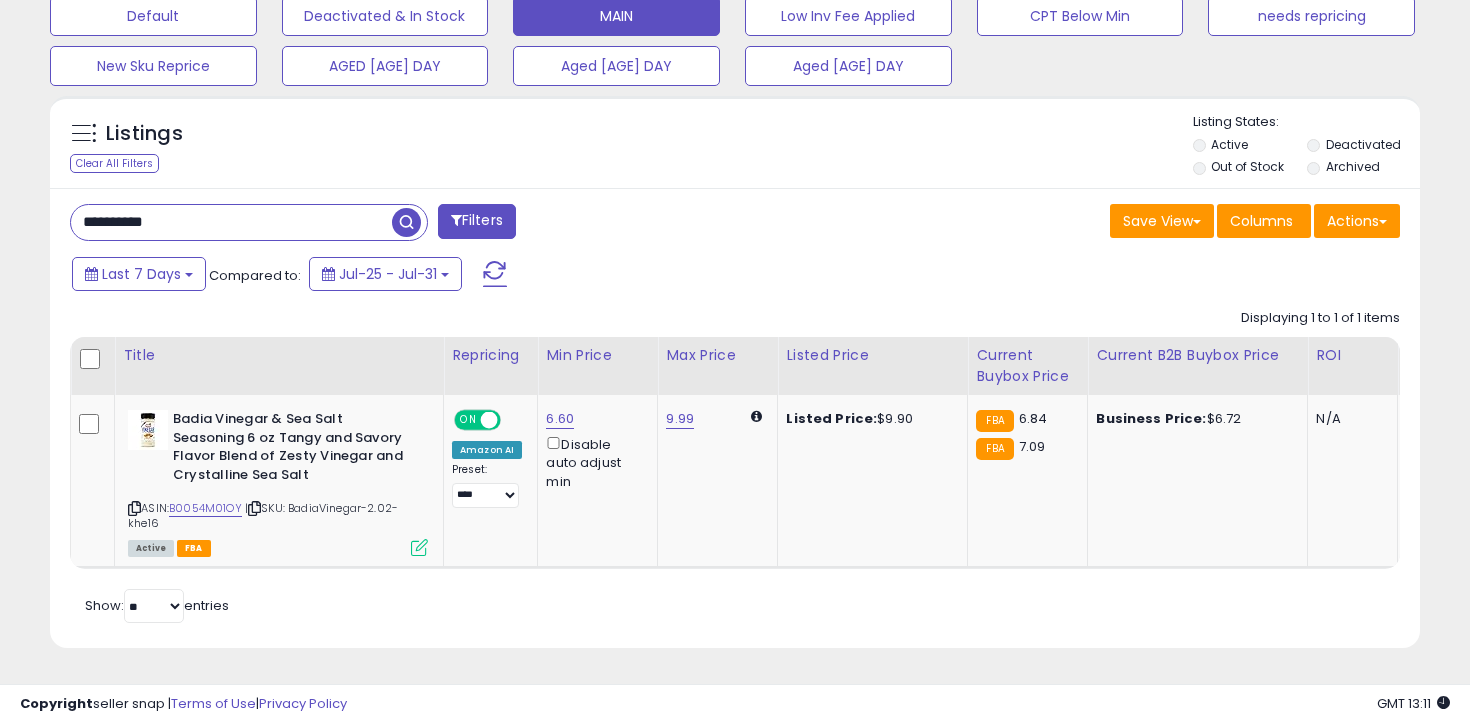 click on "**********" at bounding box center [231, 222] 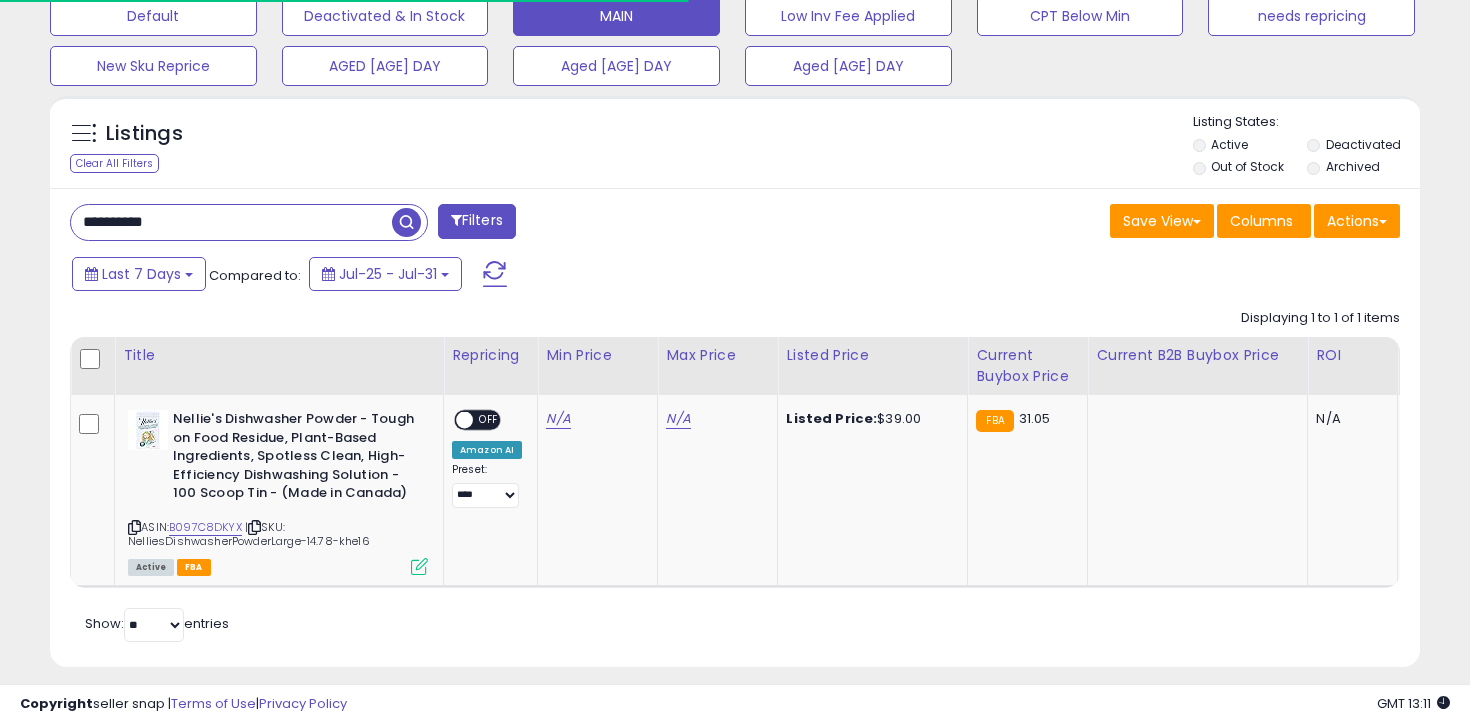 scroll, scrollTop: 652, scrollLeft: 0, axis: vertical 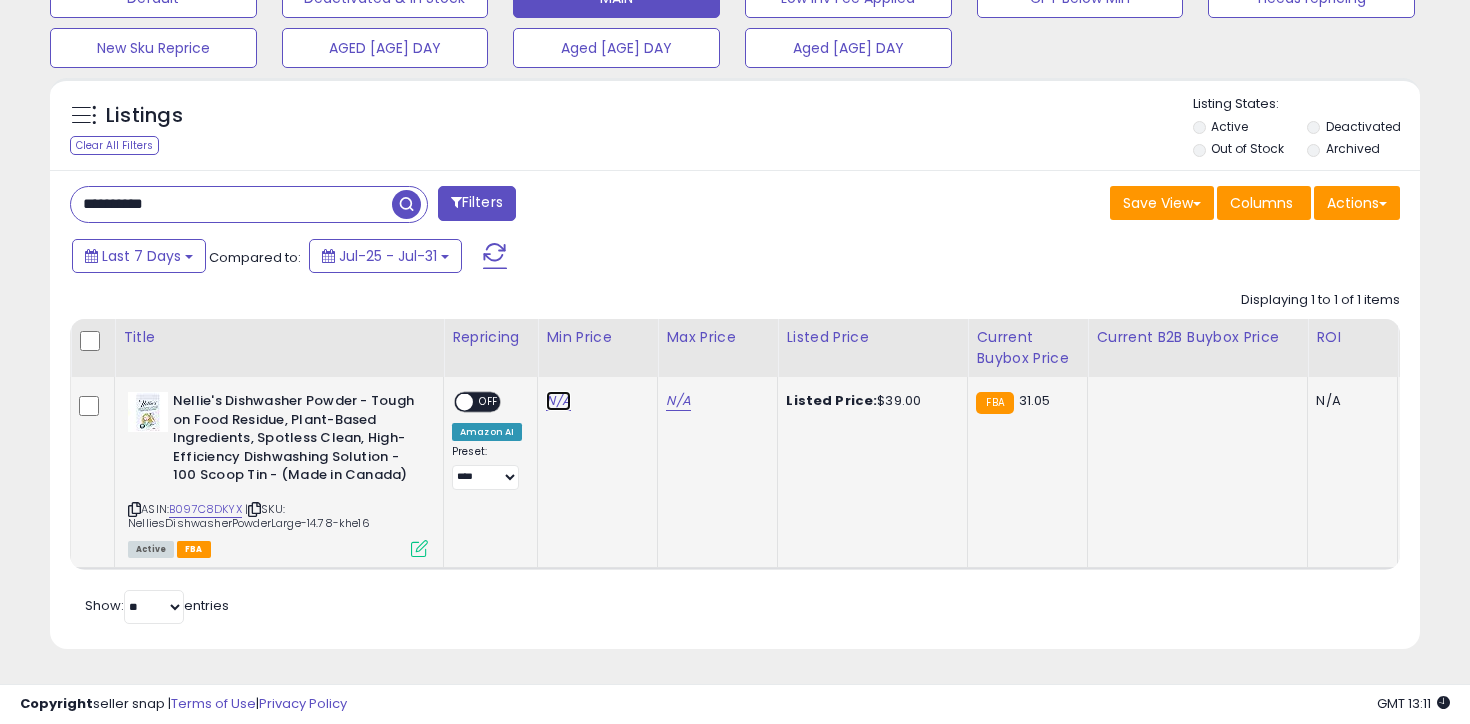 click on "N/A" at bounding box center [558, 401] 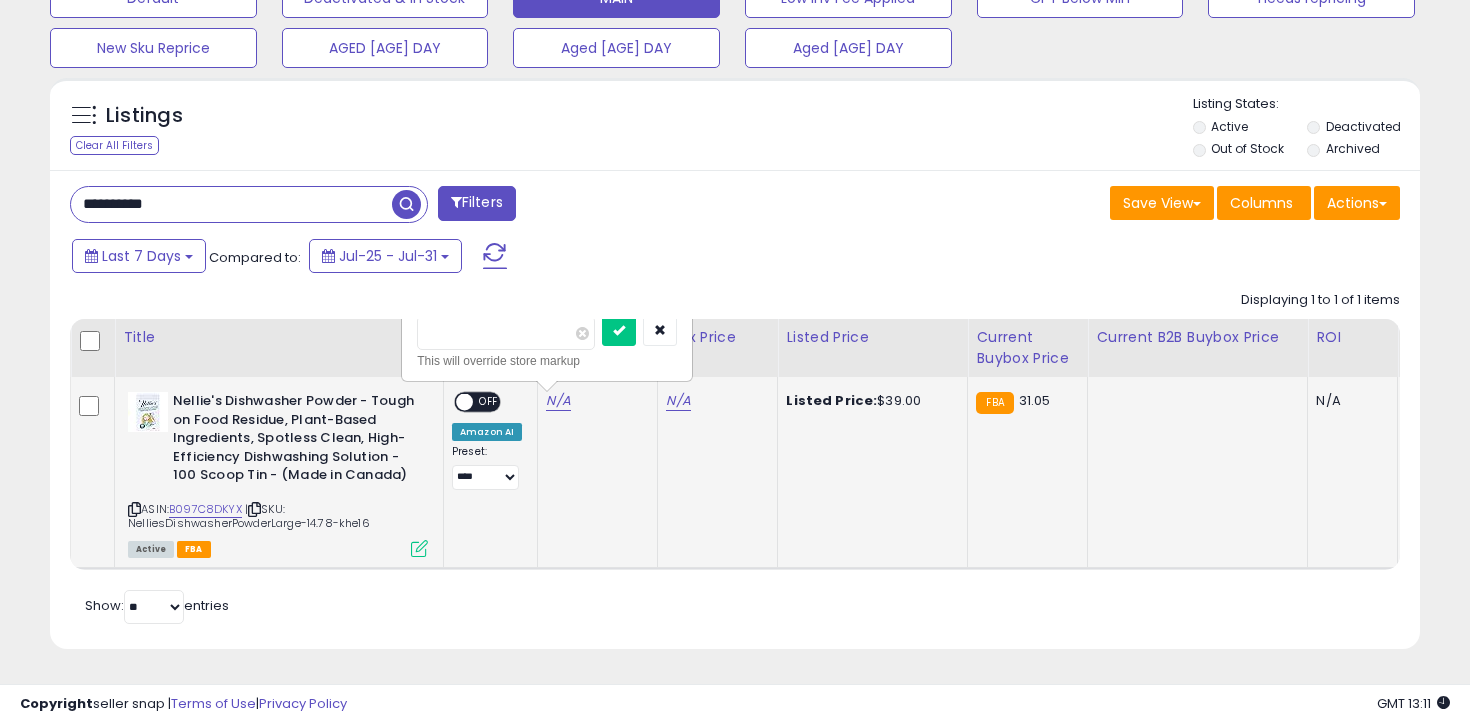 type on "****" 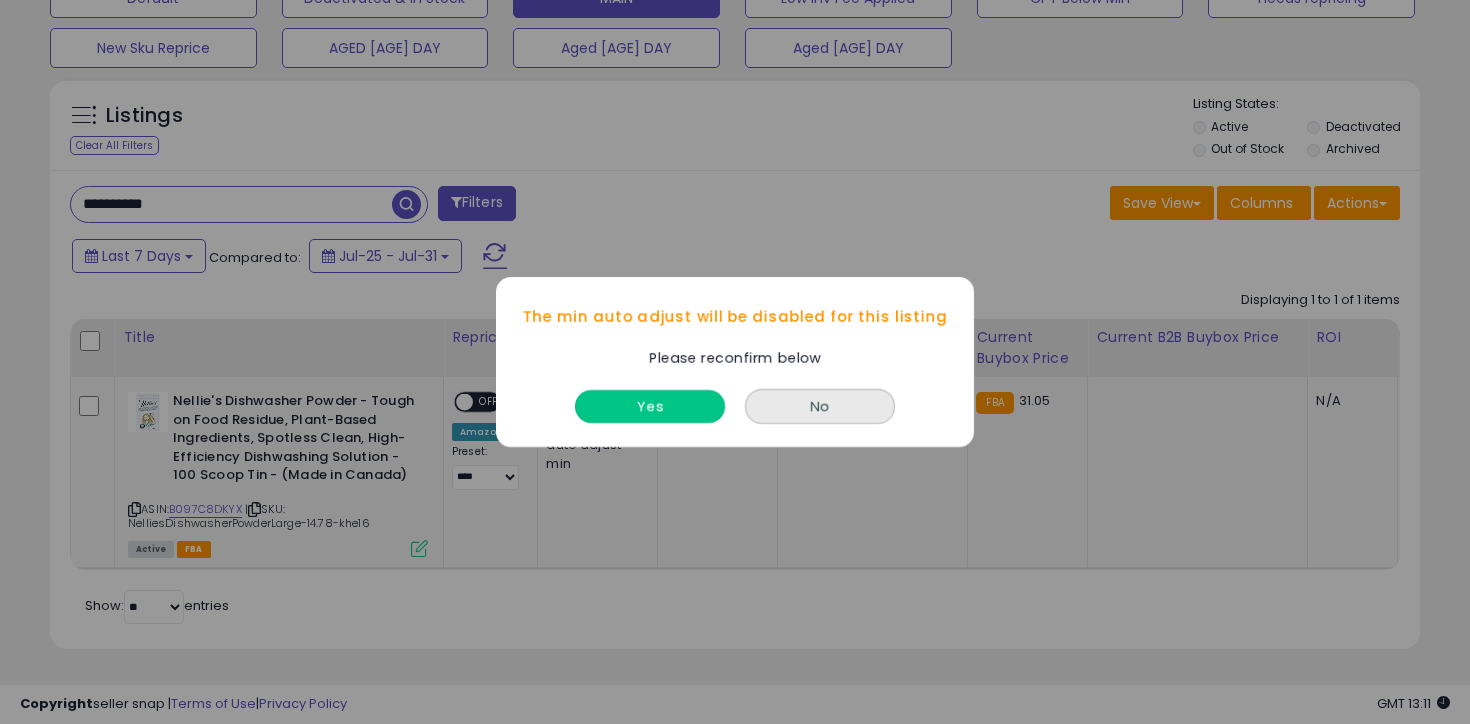 click on "Yes" at bounding box center [650, 406] 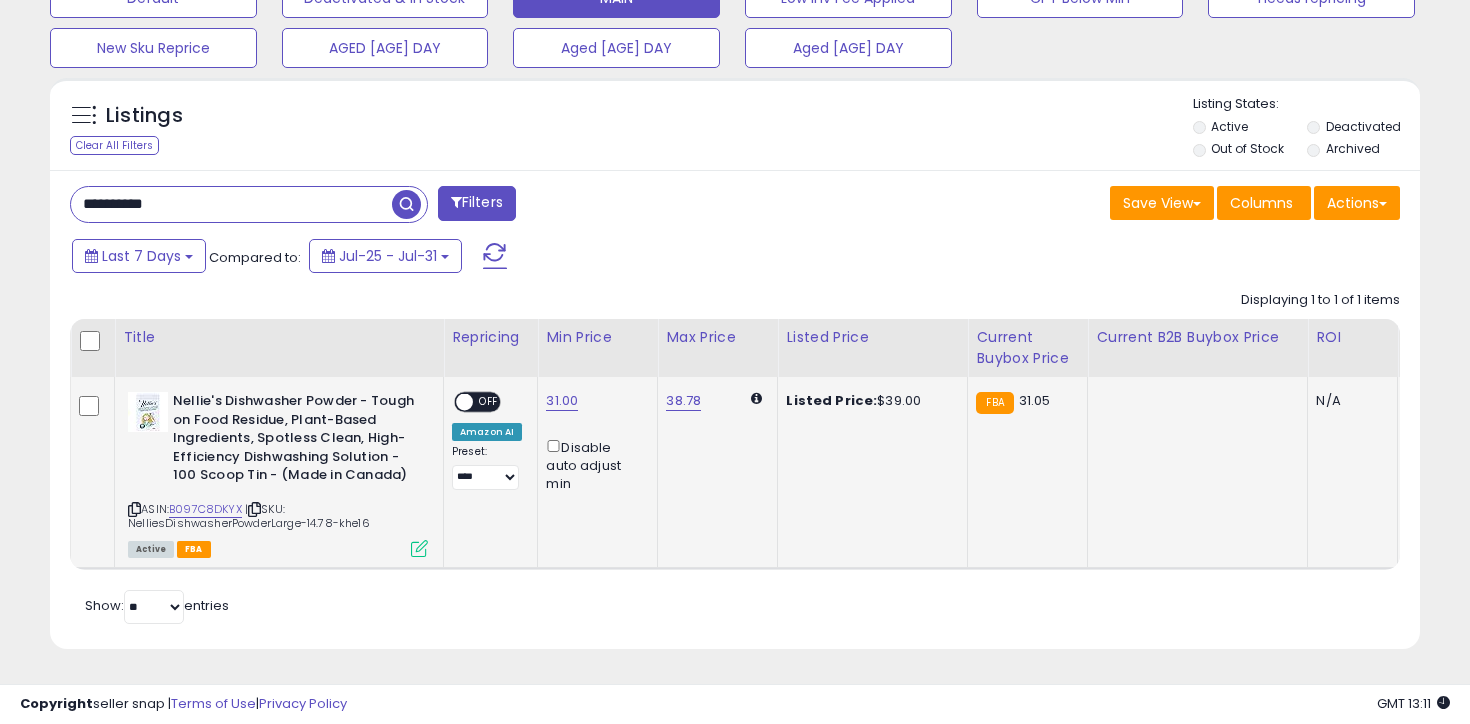 click on "OFF" at bounding box center (489, 402) 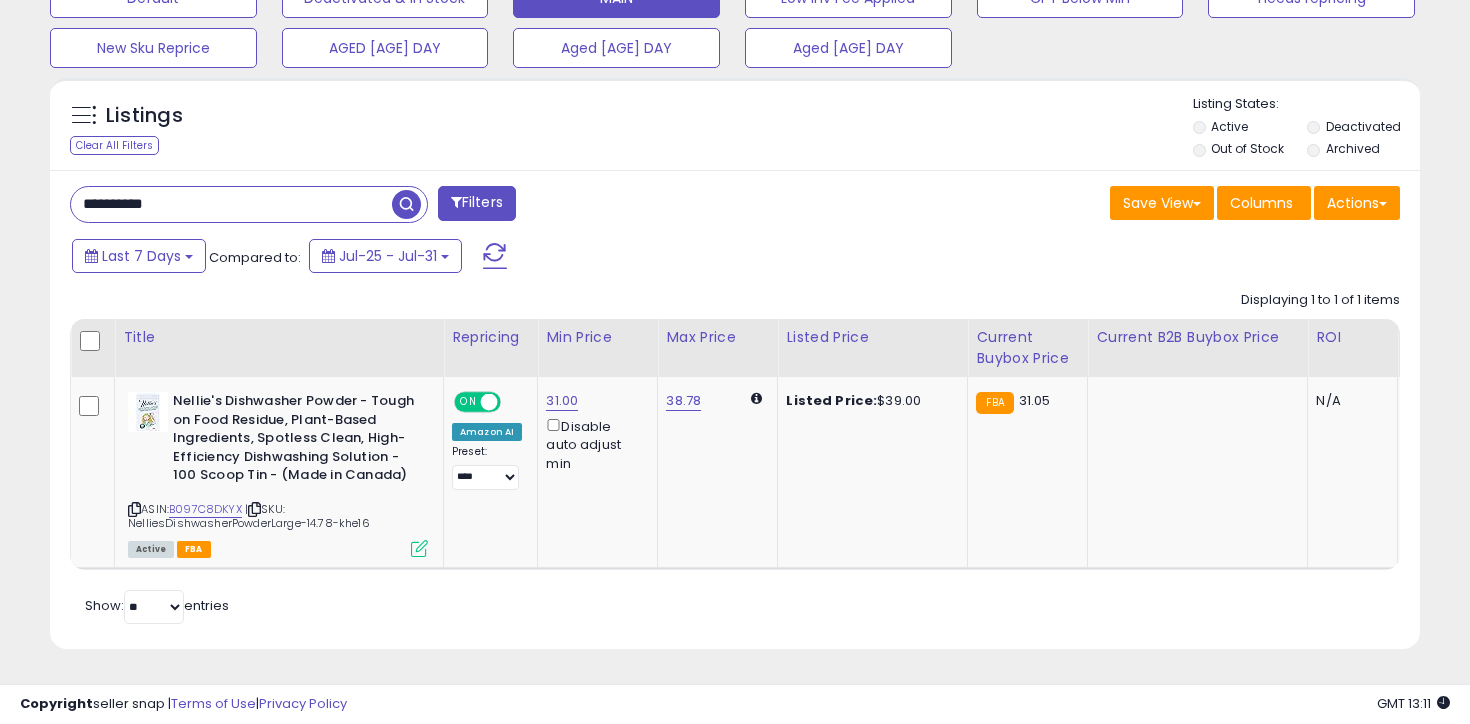 click on "**********" at bounding box center [231, 204] 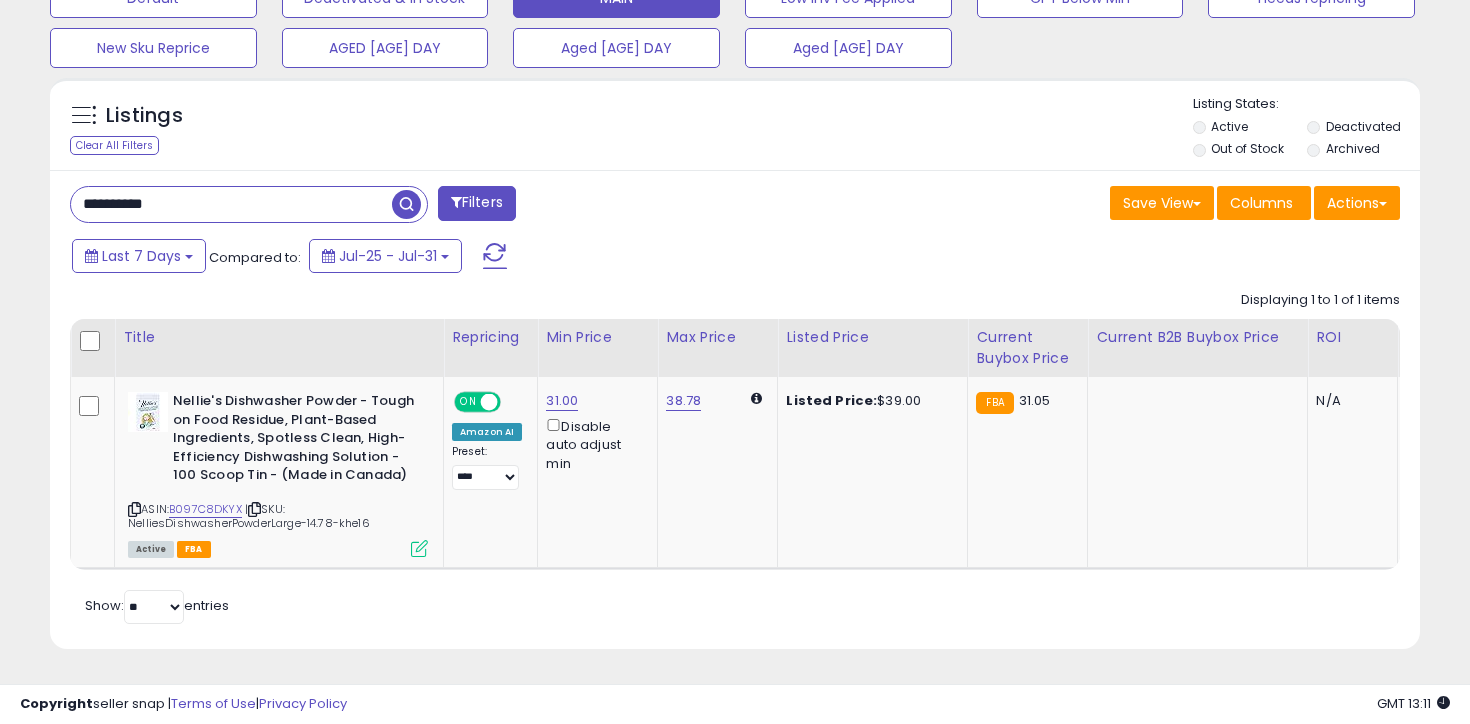 type on "**********" 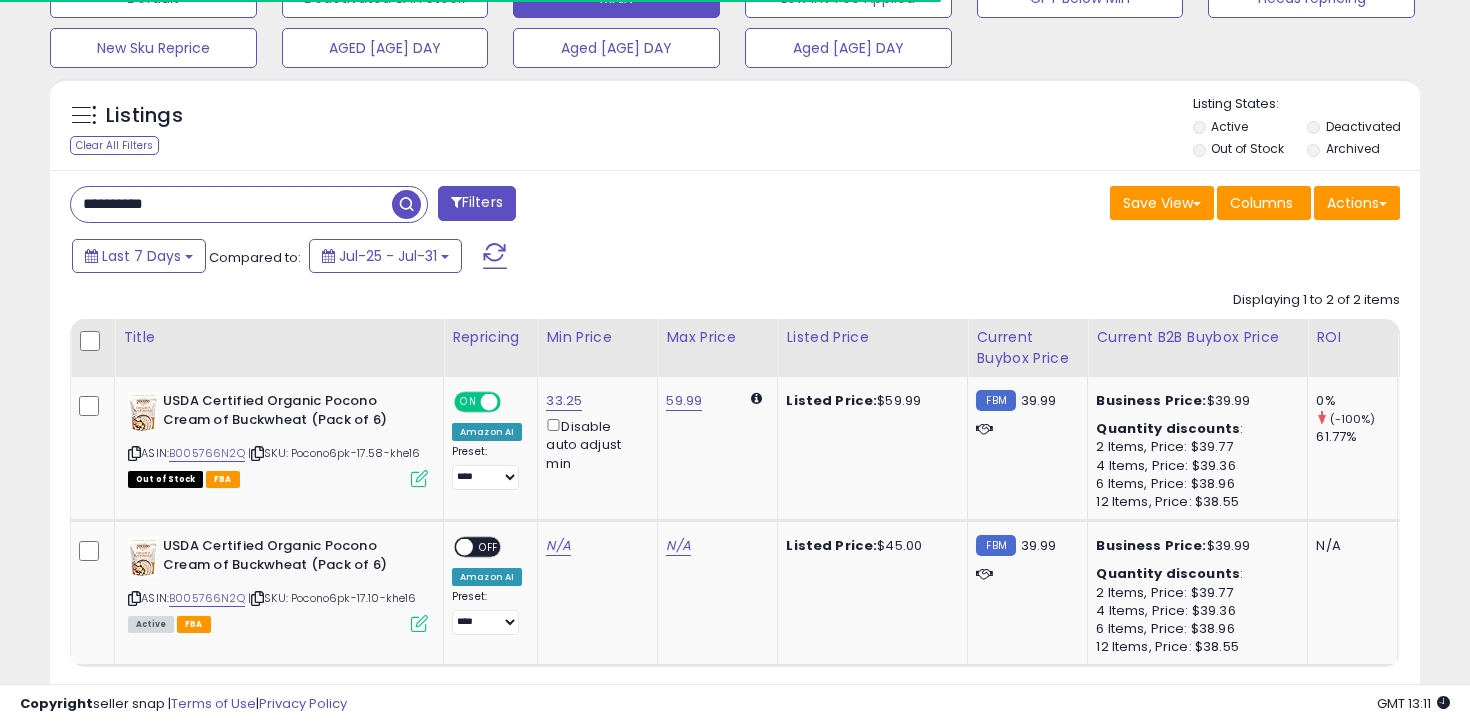 scroll, scrollTop: 750, scrollLeft: 0, axis: vertical 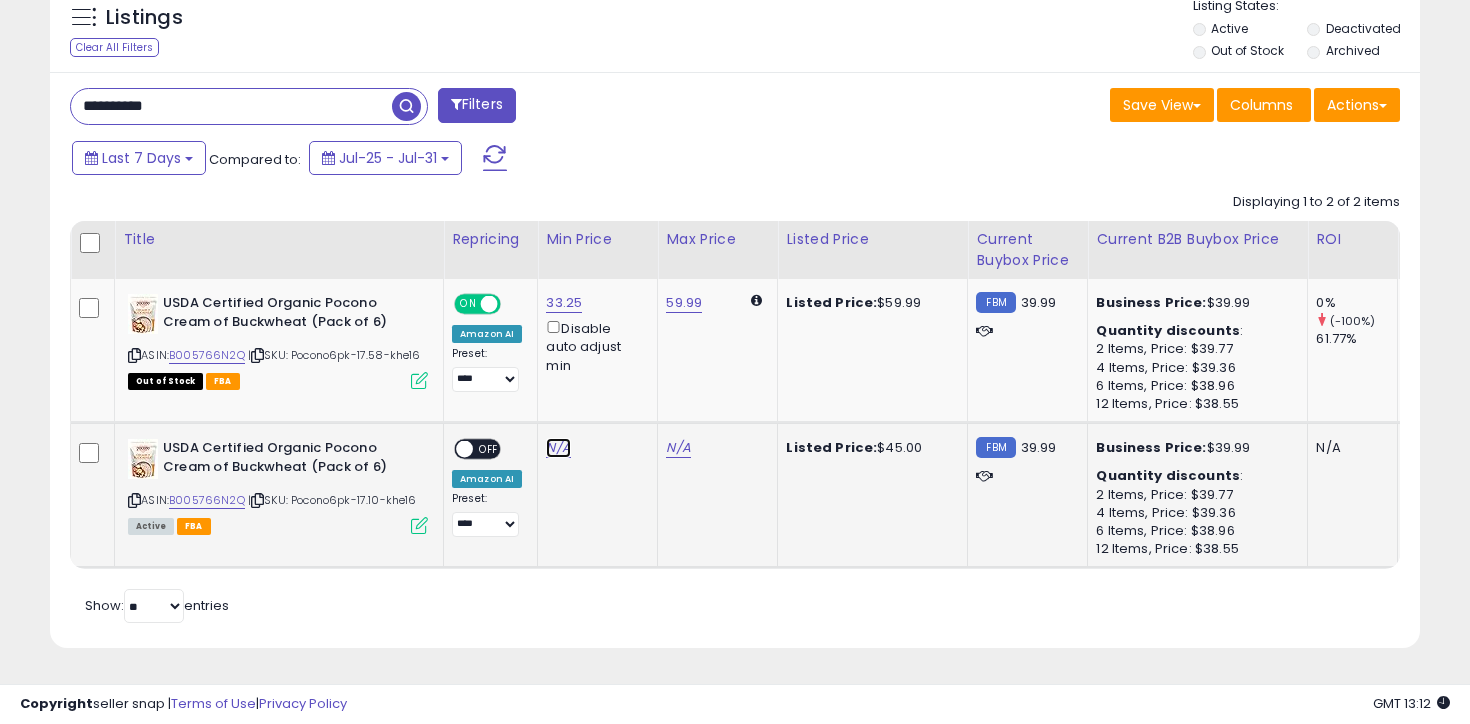click on "N/A" at bounding box center (558, 448) 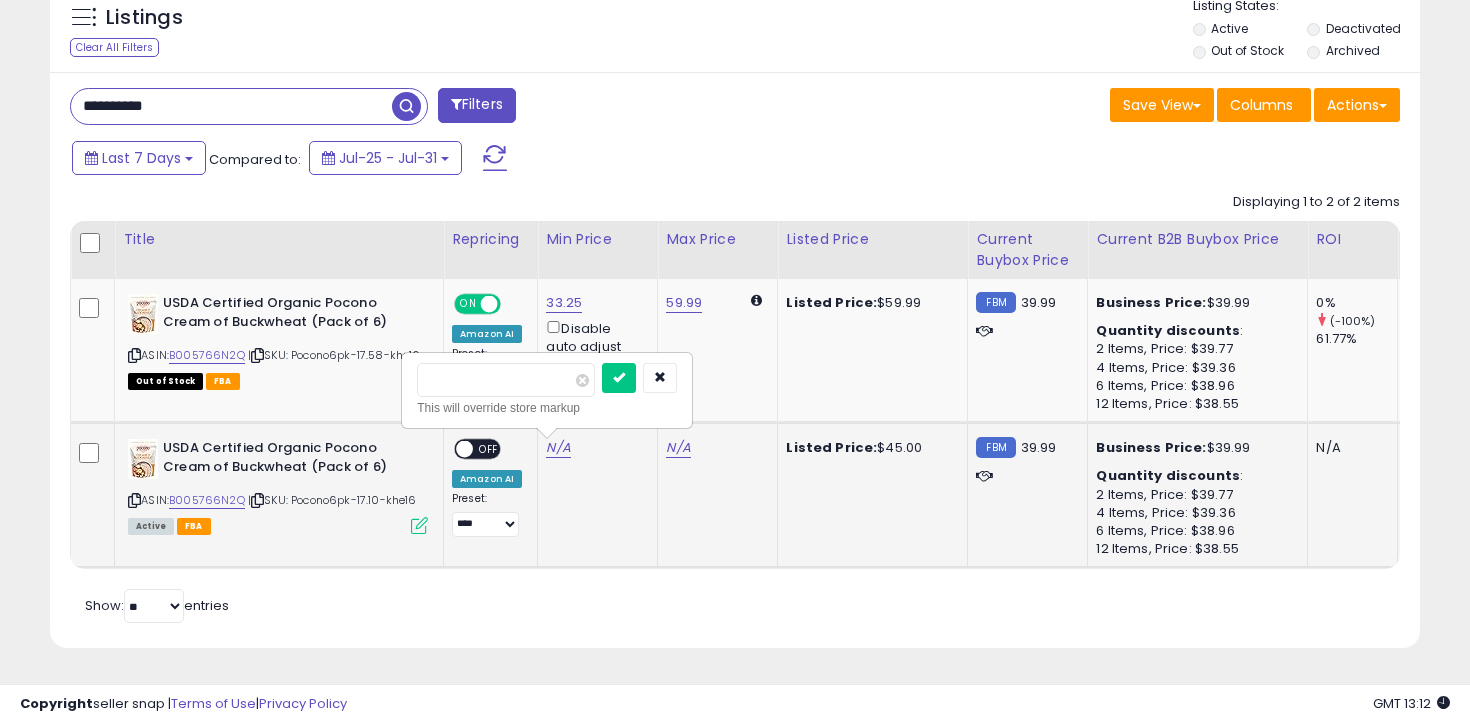type on "****" 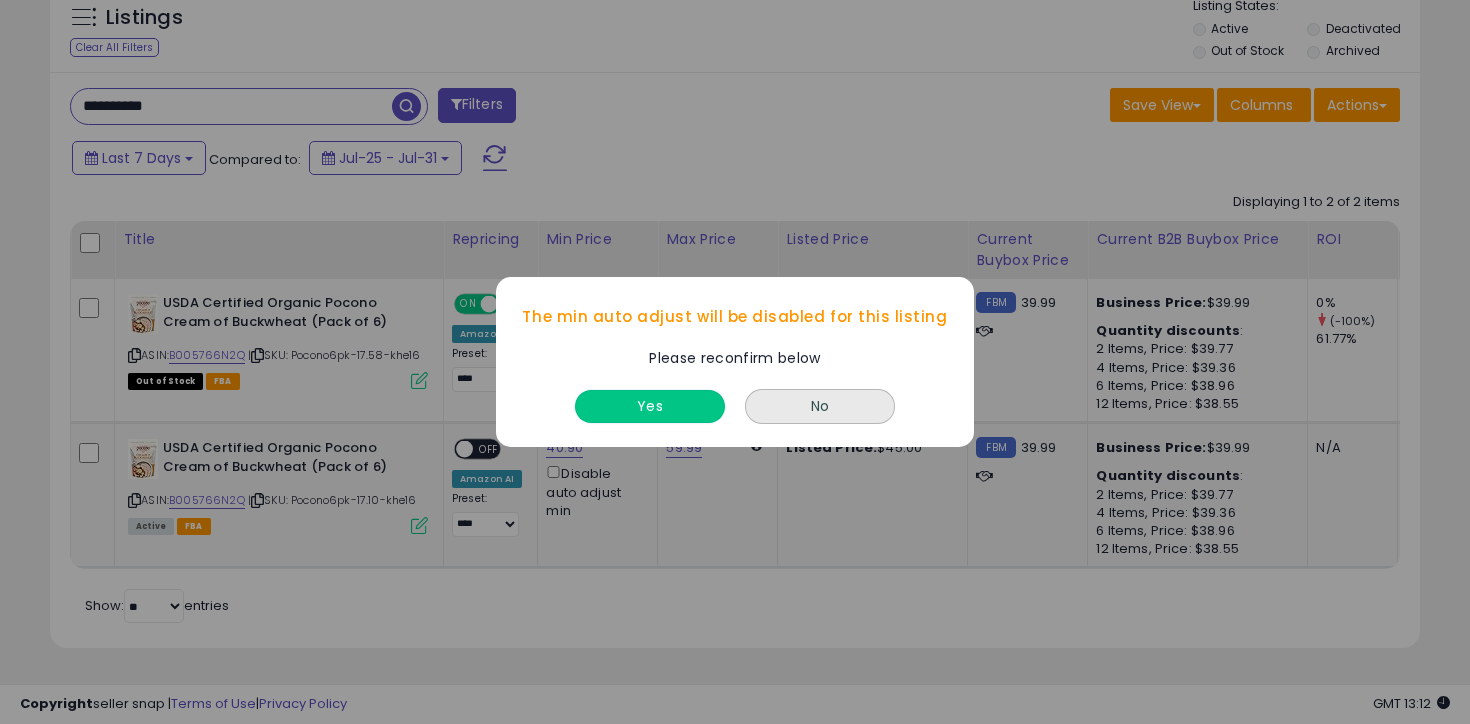 click on "Yes" at bounding box center (650, 406) 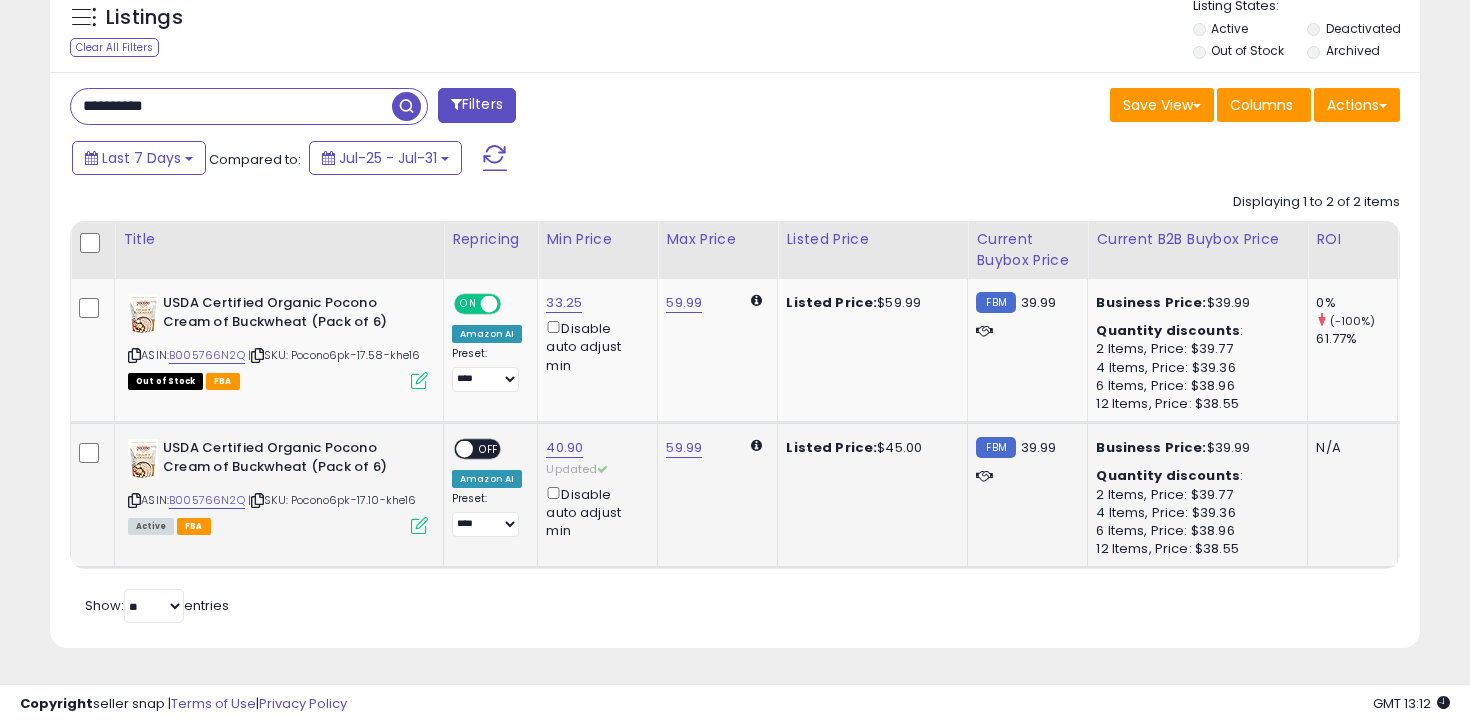 click at bounding box center [464, 449] 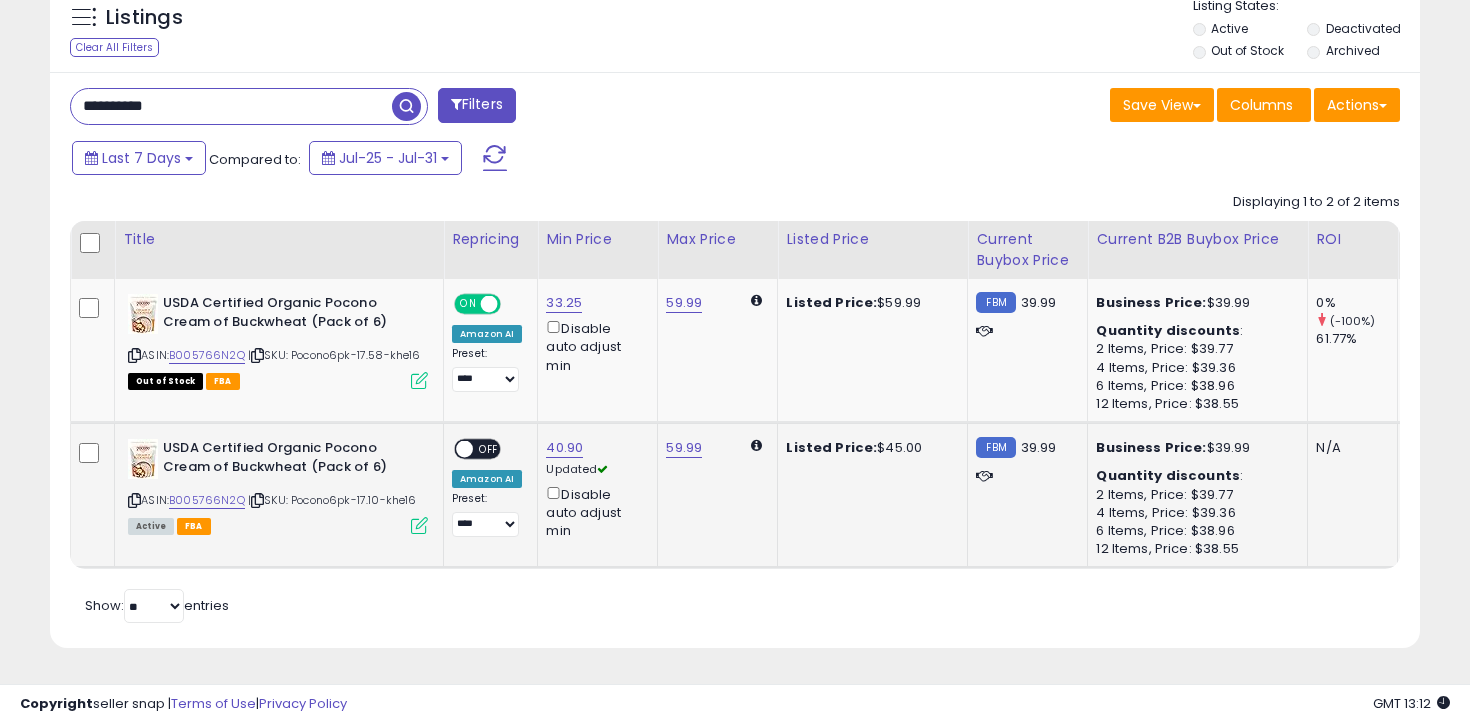 click on "**********" 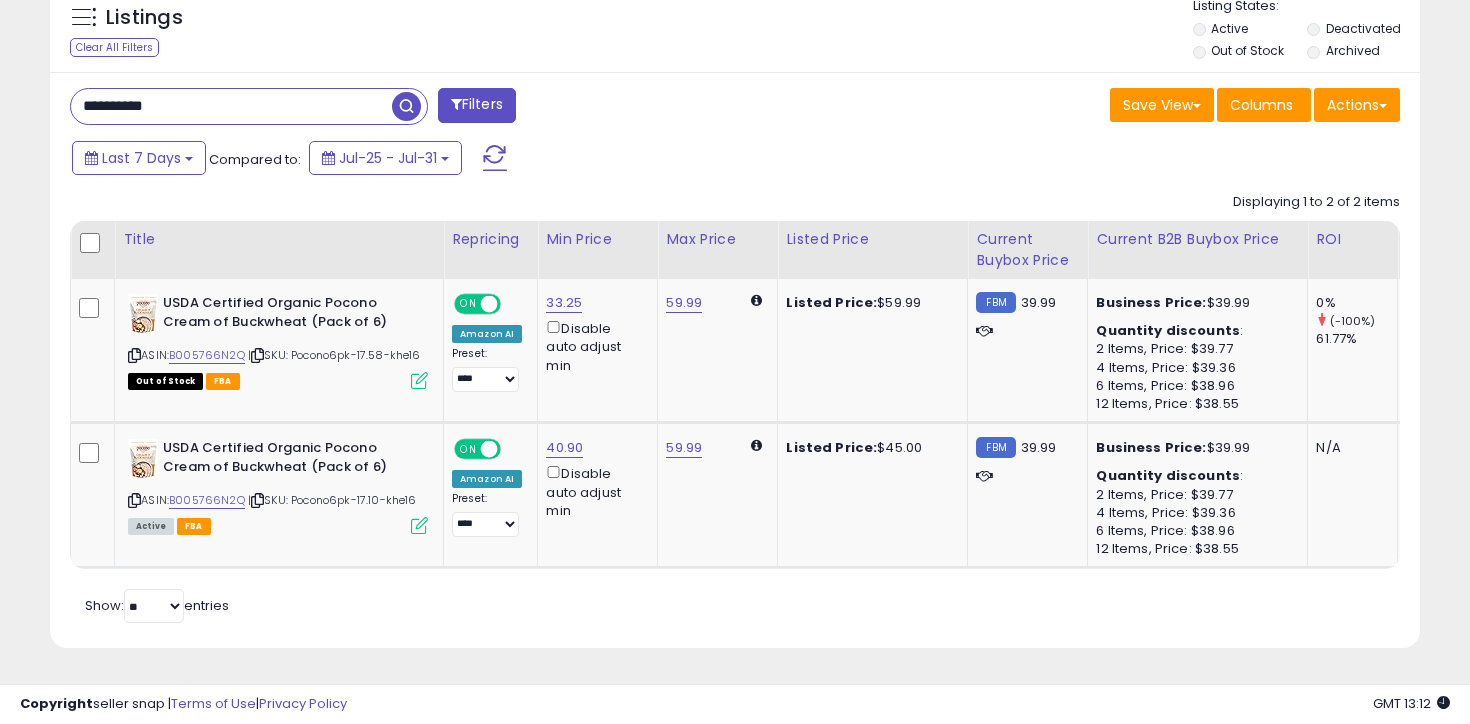 click on "**********" at bounding box center (231, 106) 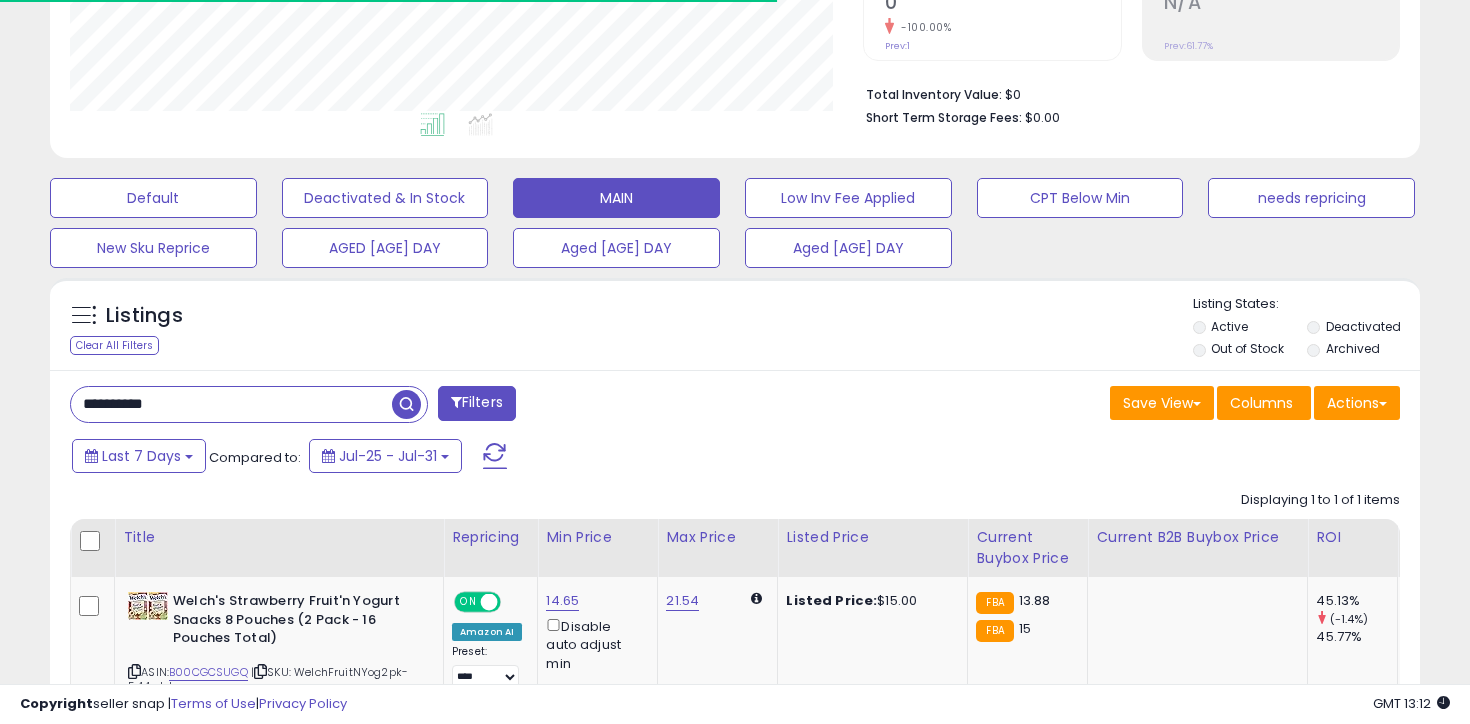 scroll, scrollTop: 615, scrollLeft: 0, axis: vertical 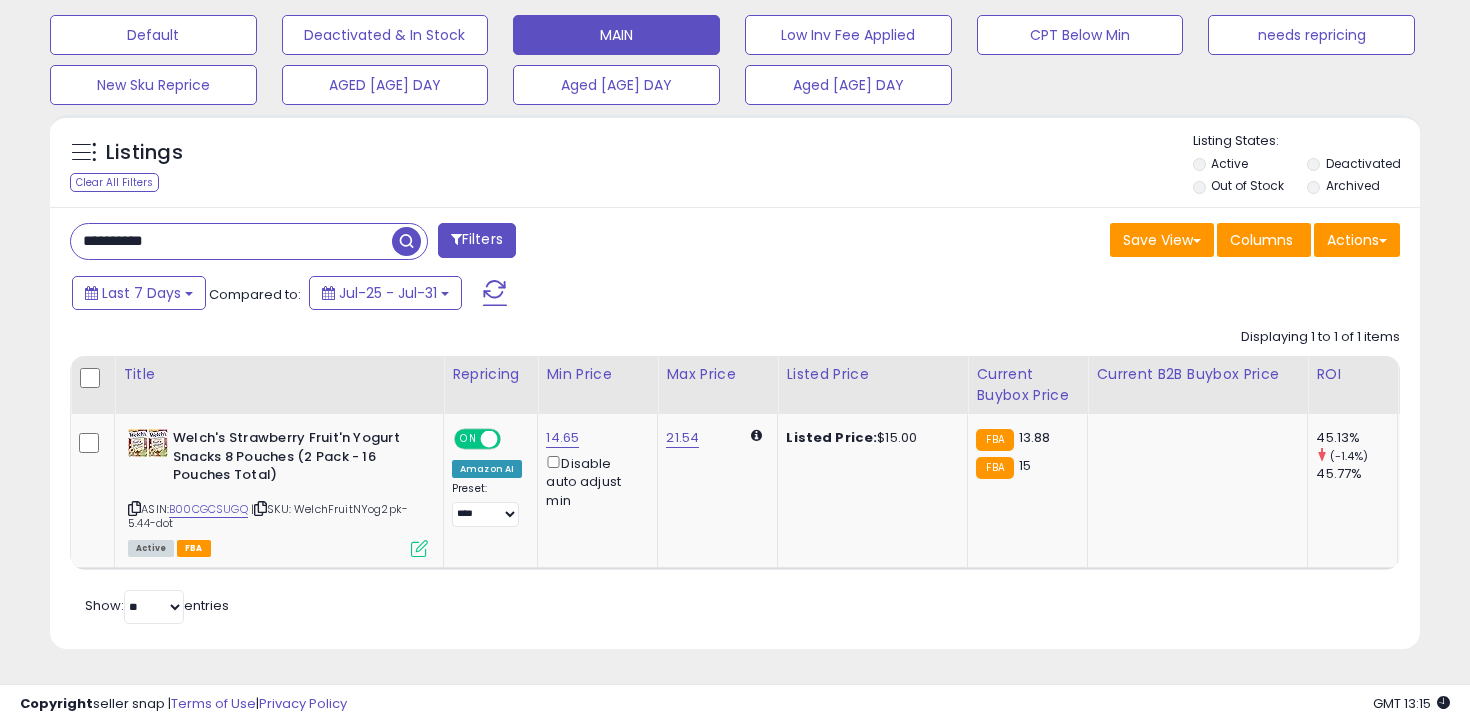 click on "**********" at bounding box center [231, 241] 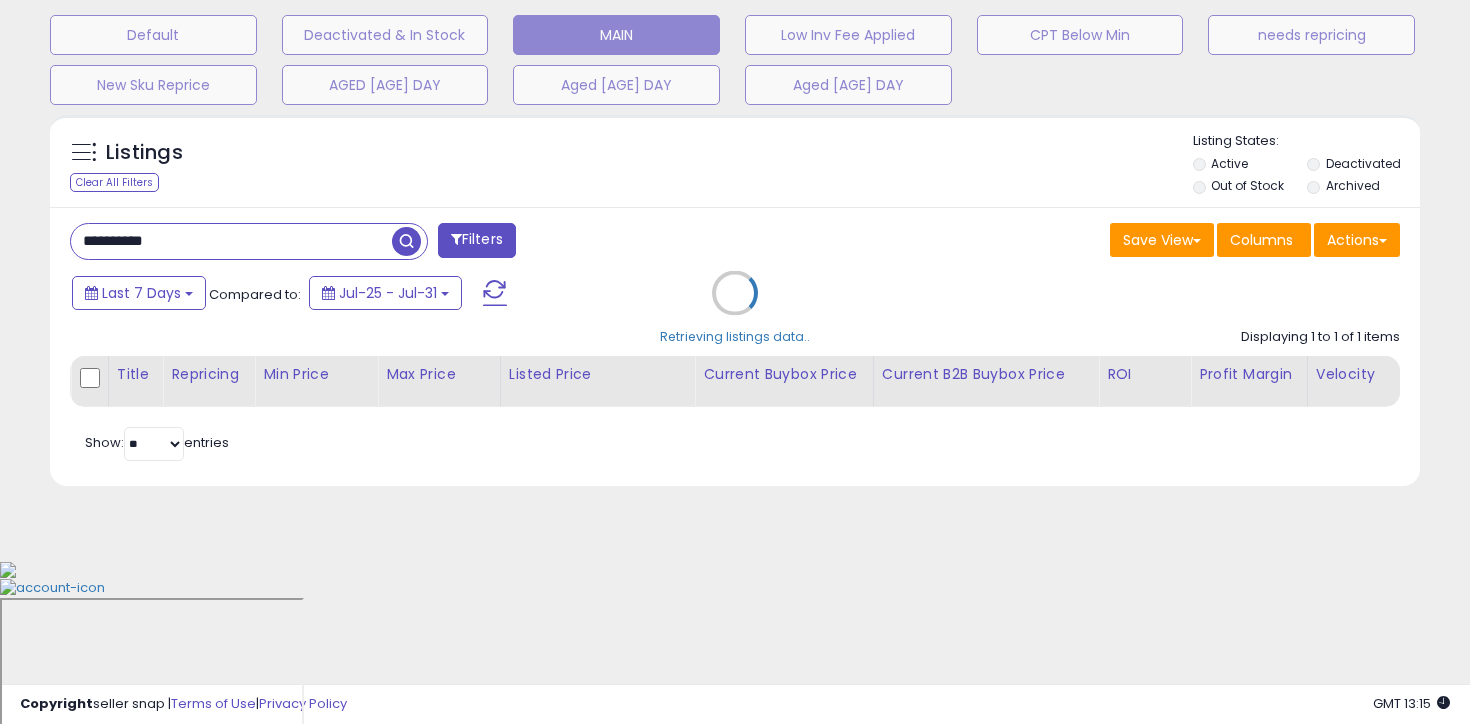 scroll, scrollTop: 452, scrollLeft: 0, axis: vertical 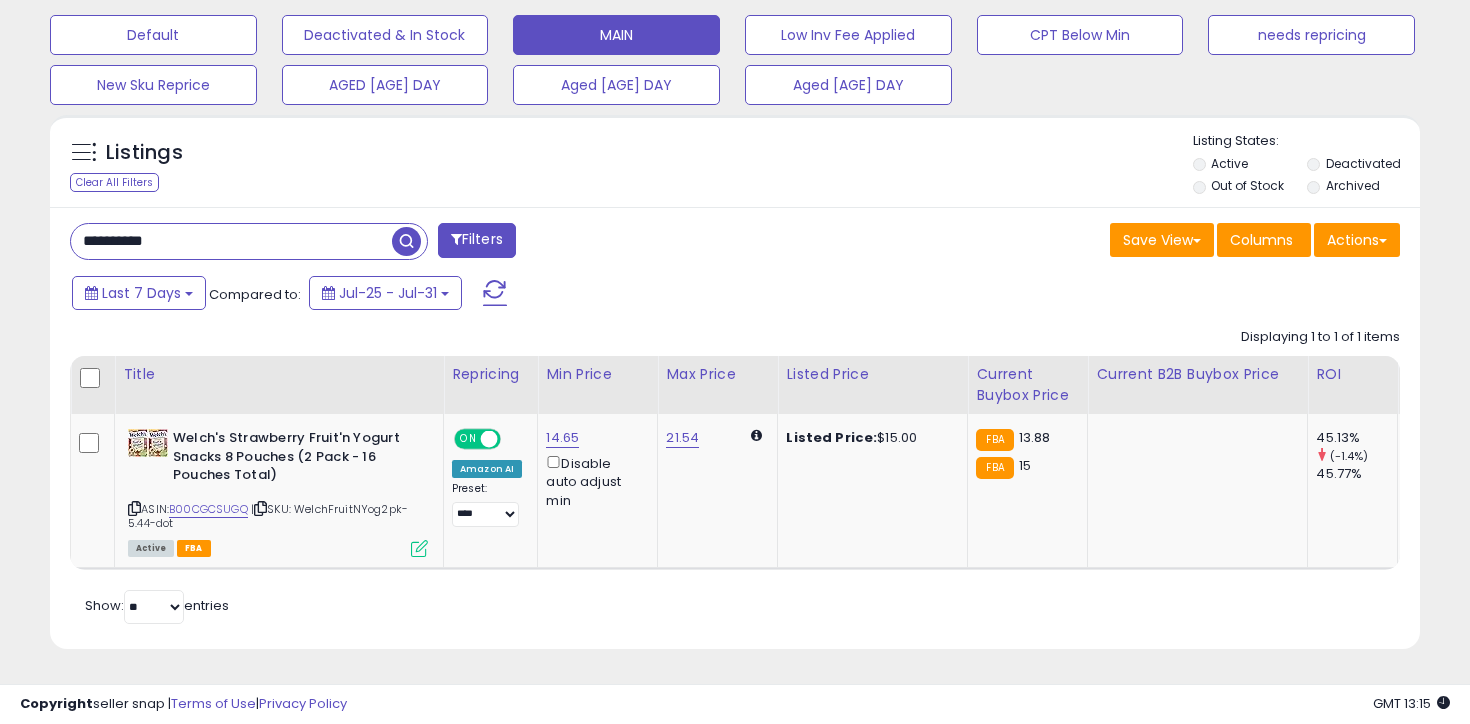 click on "**********" at bounding box center [231, 241] 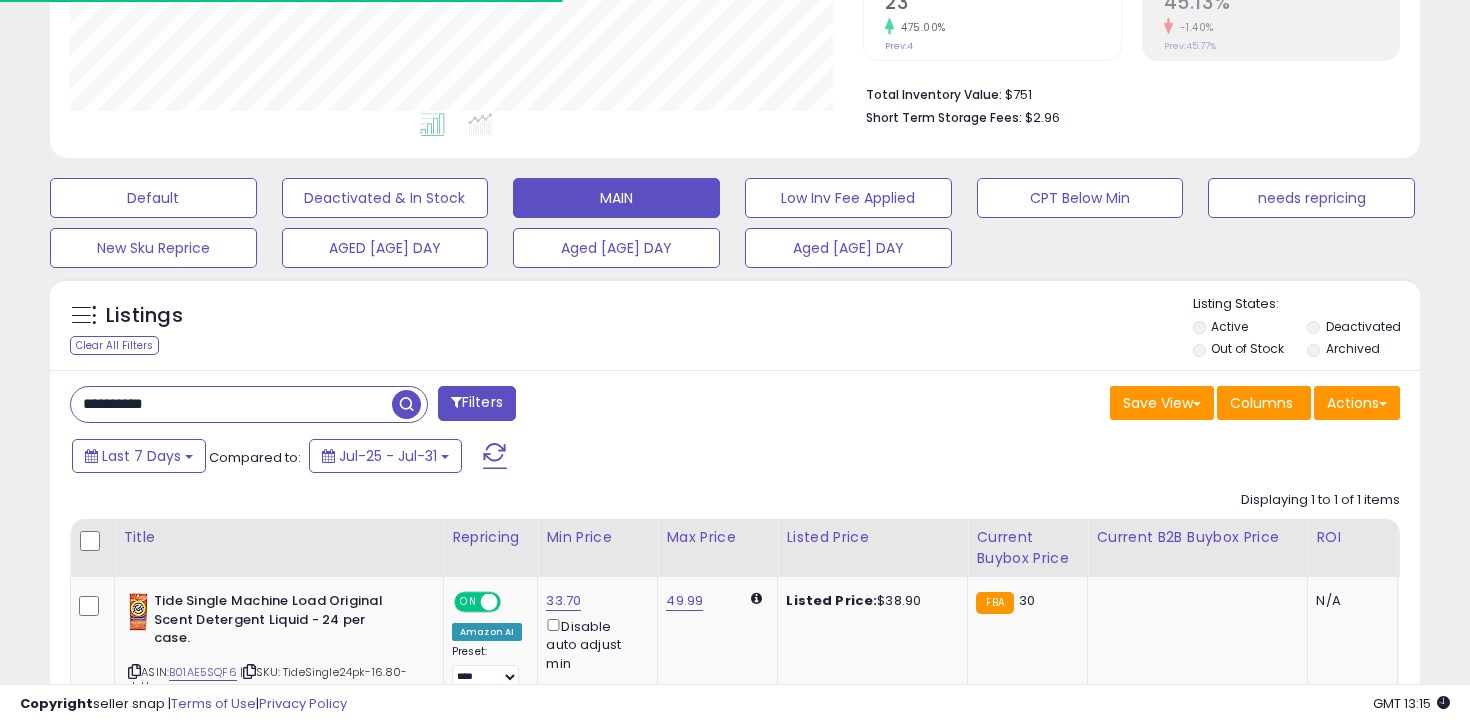 scroll, scrollTop: 615, scrollLeft: 0, axis: vertical 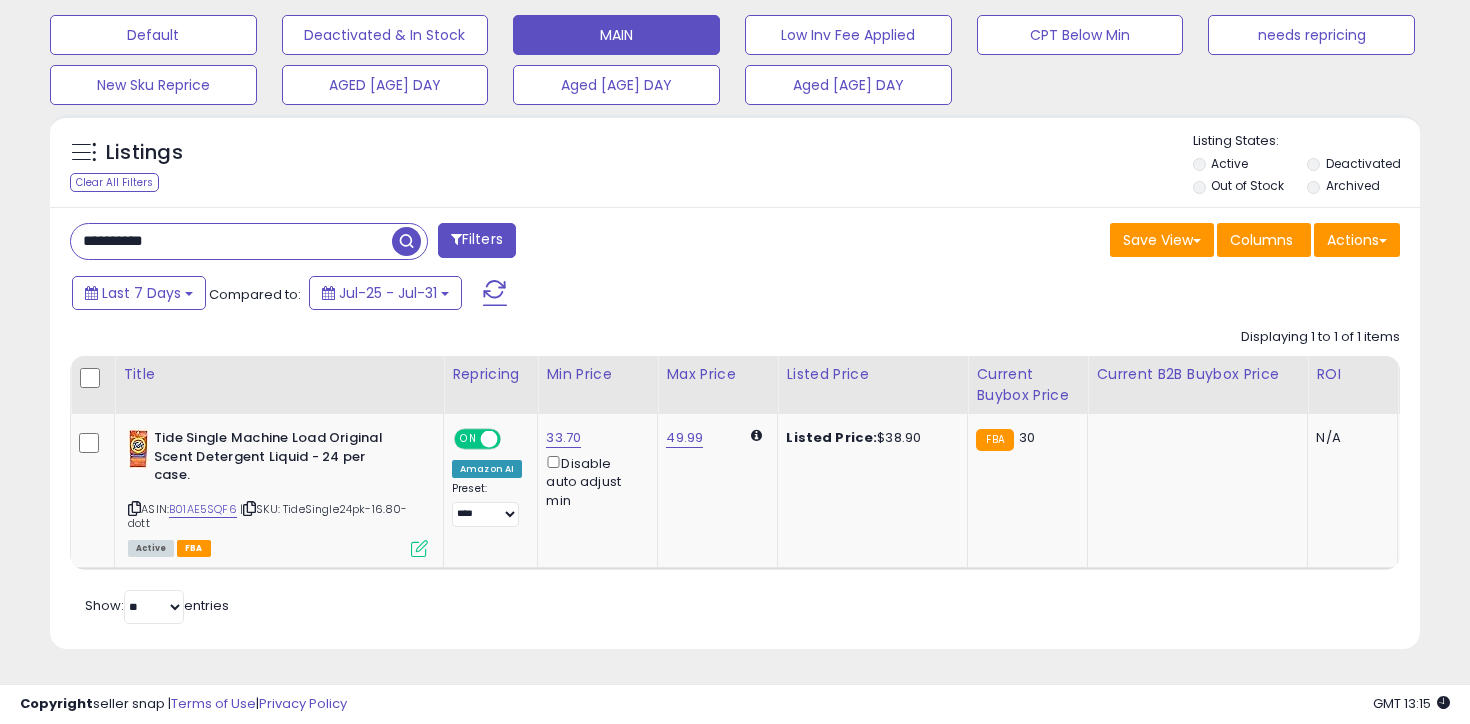 click on "**********" at bounding box center [231, 241] 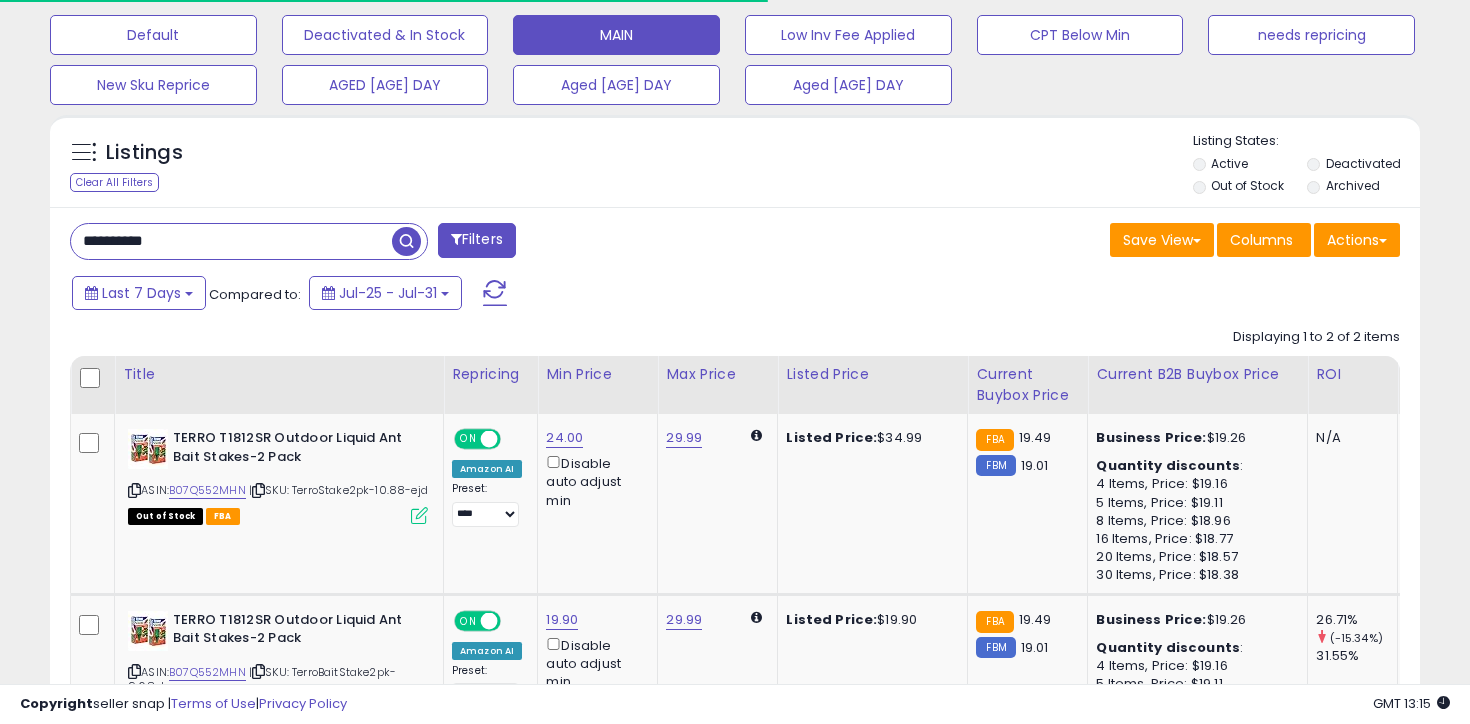 scroll, scrollTop: 823, scrollLeft: 0, axis: vertical 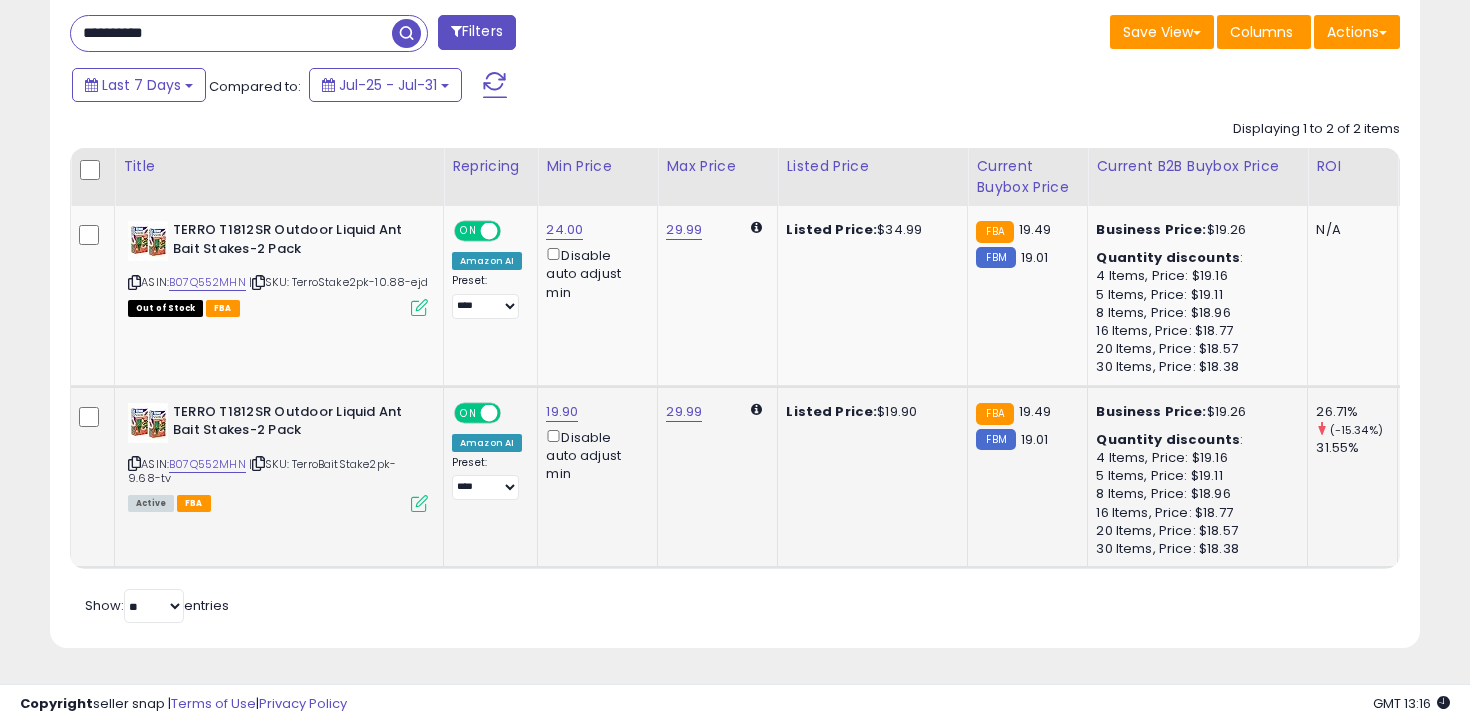 click on "|   SKU: TerroBaitStake2pk-9.68-tv" at bounding box center [262, 471] 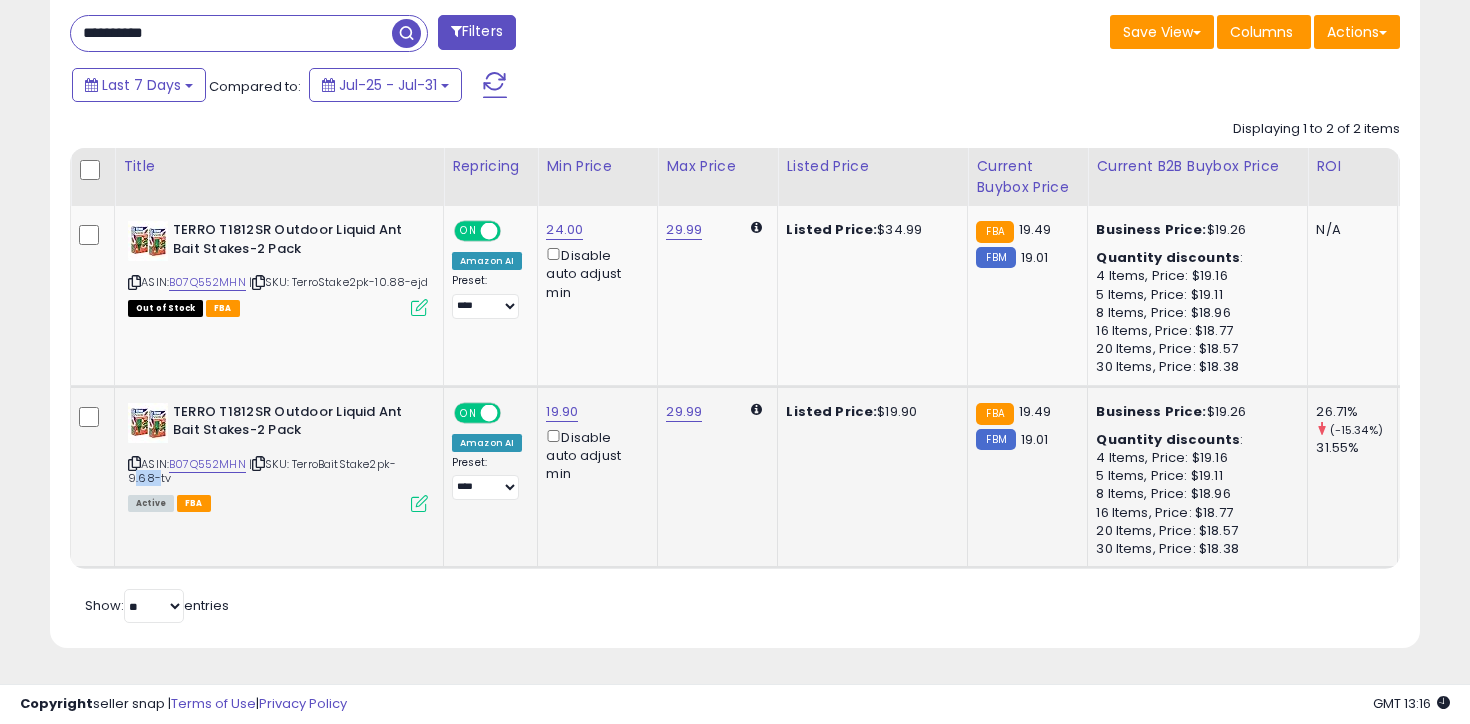 click on "|   SKU: TerroBaitStake2pk-9.68-tv" at bounding box center [262, 471] 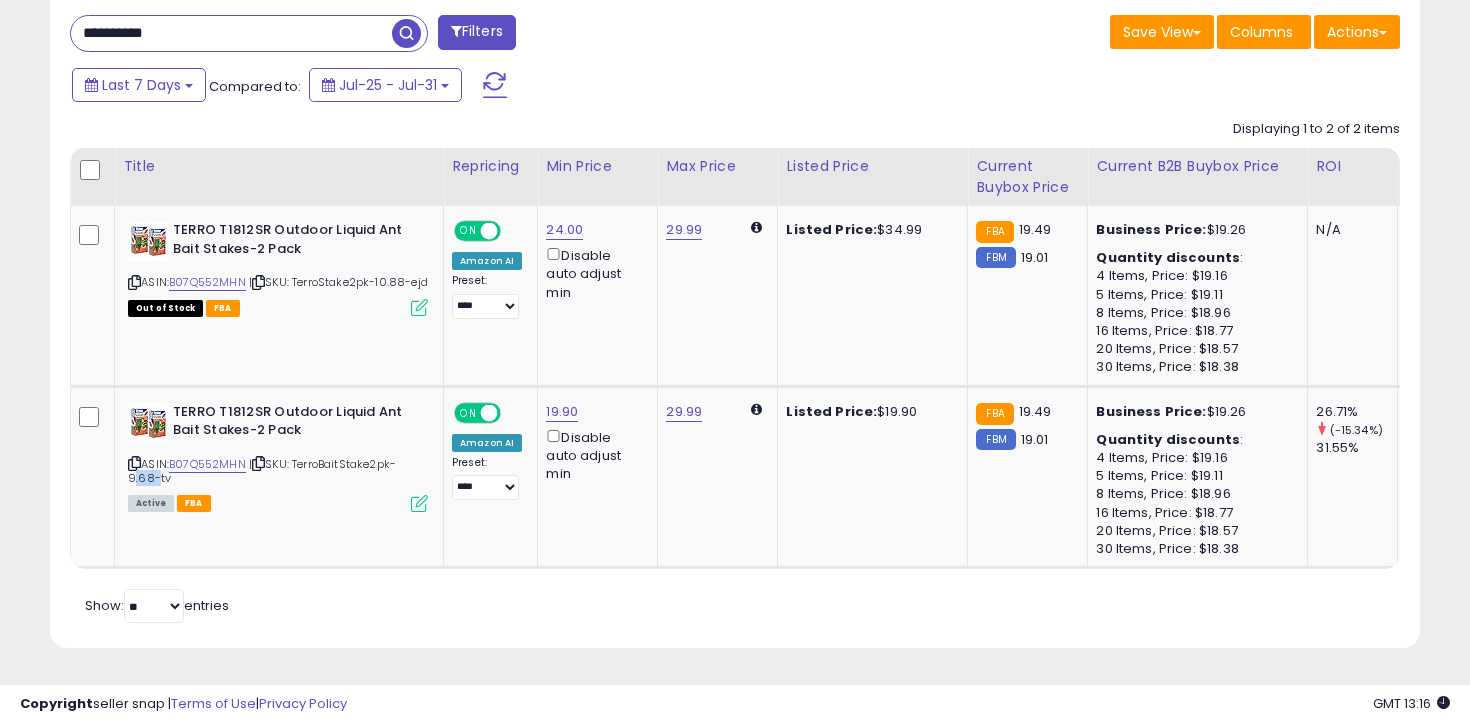 copy on "9.68" 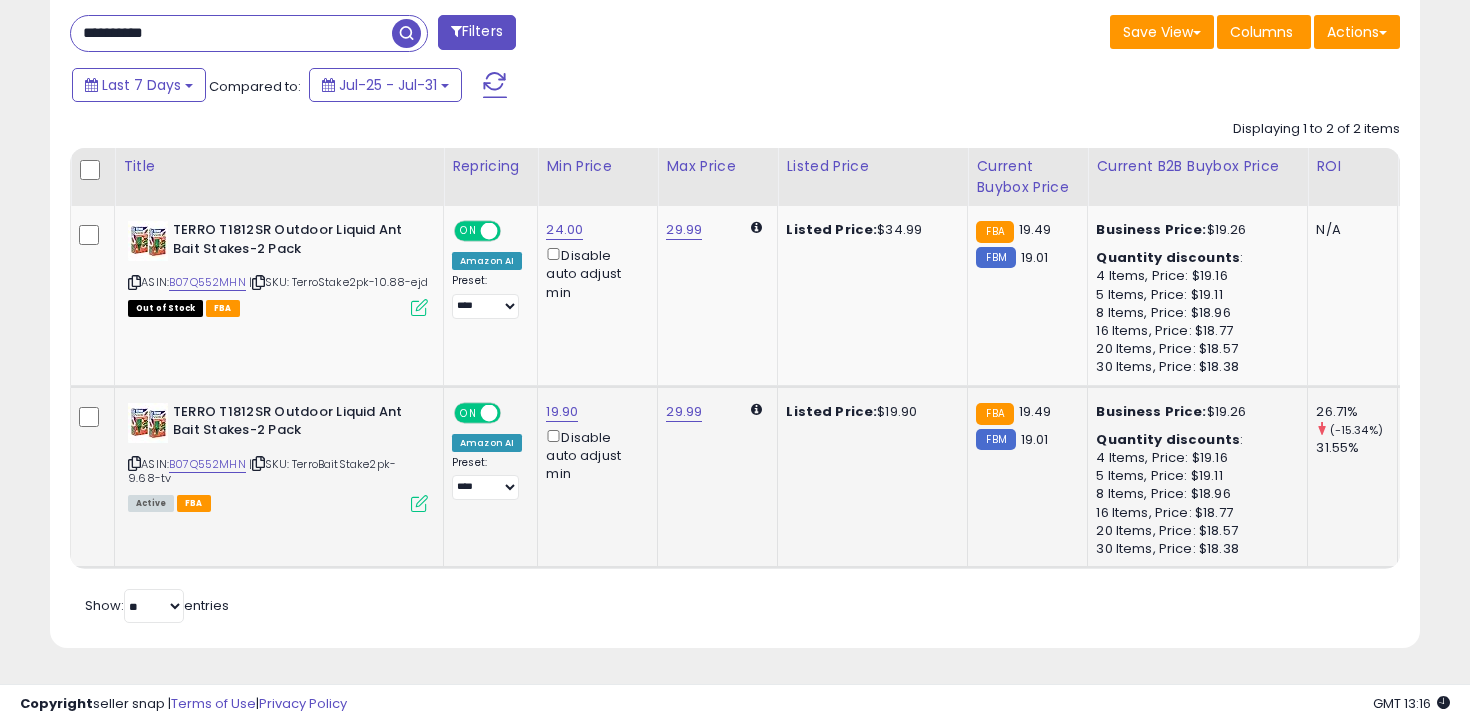 click at bounding box center (134, 463) 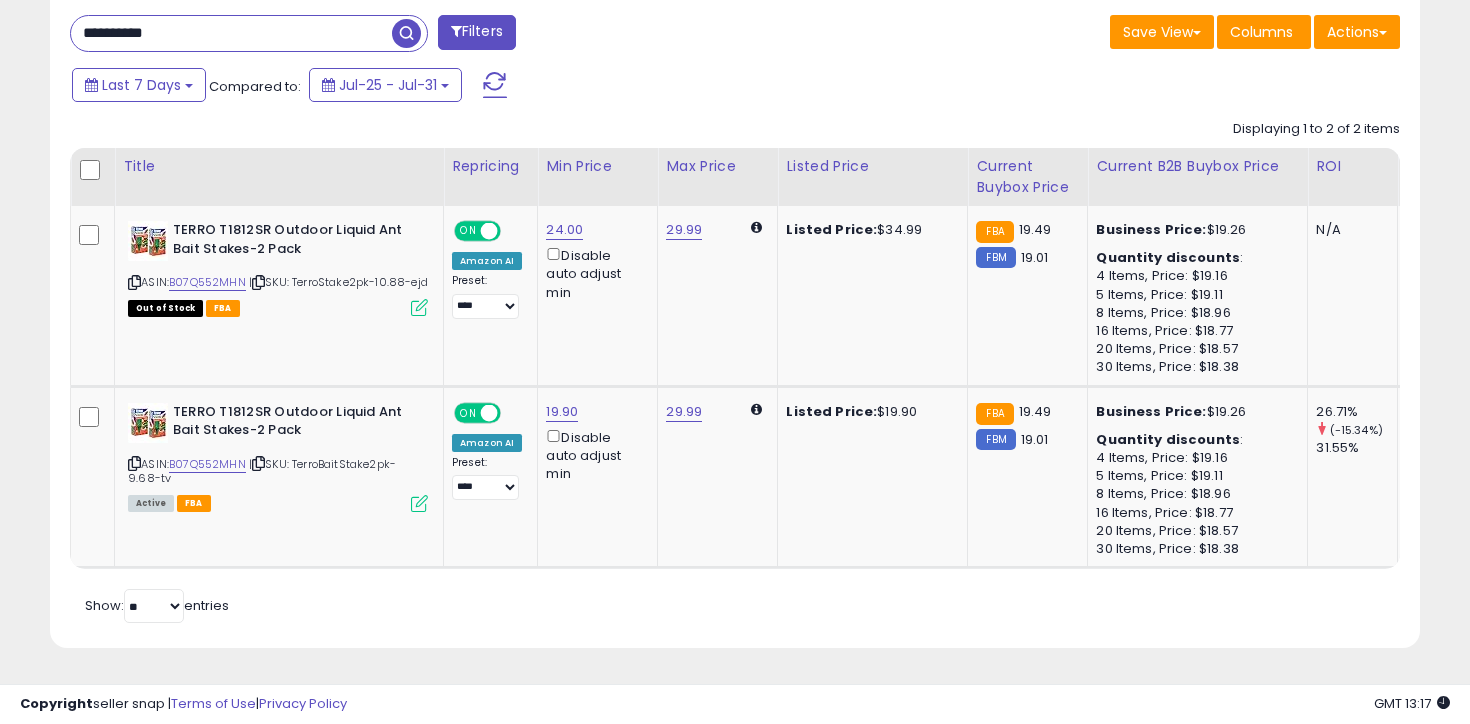click on "**********" at bounding box center (231, 33) 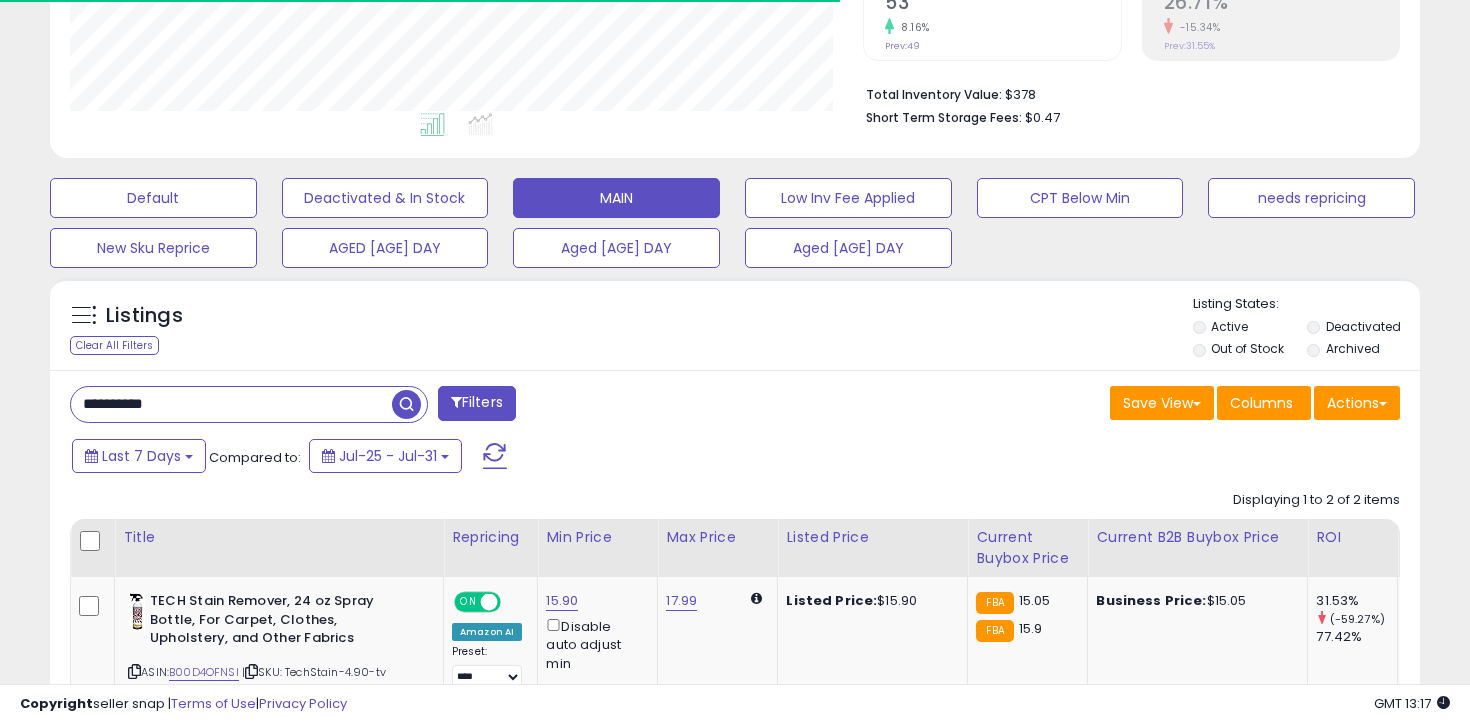 scroll, scrollTop: 742, scrollLeft: 0, axis: vertical 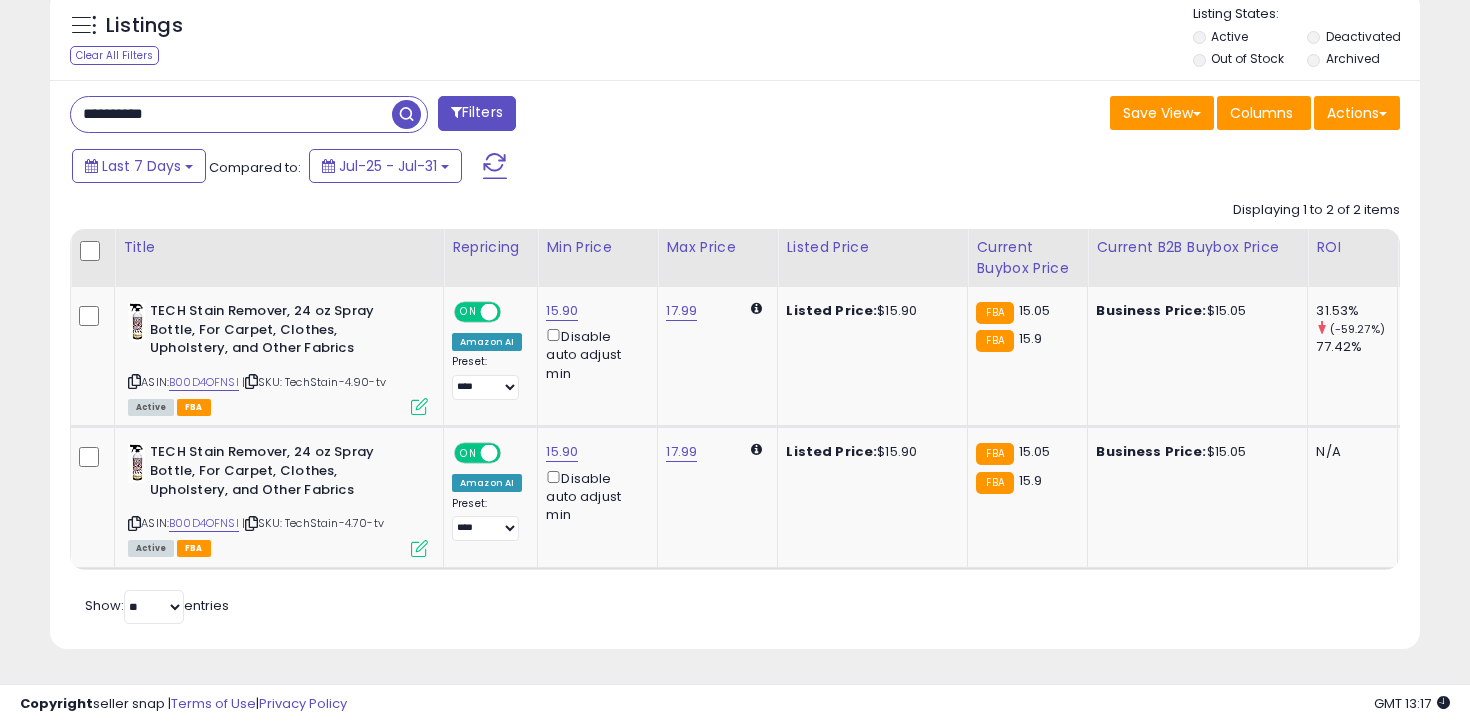 click on "**********" at bounding box center (231, 114) 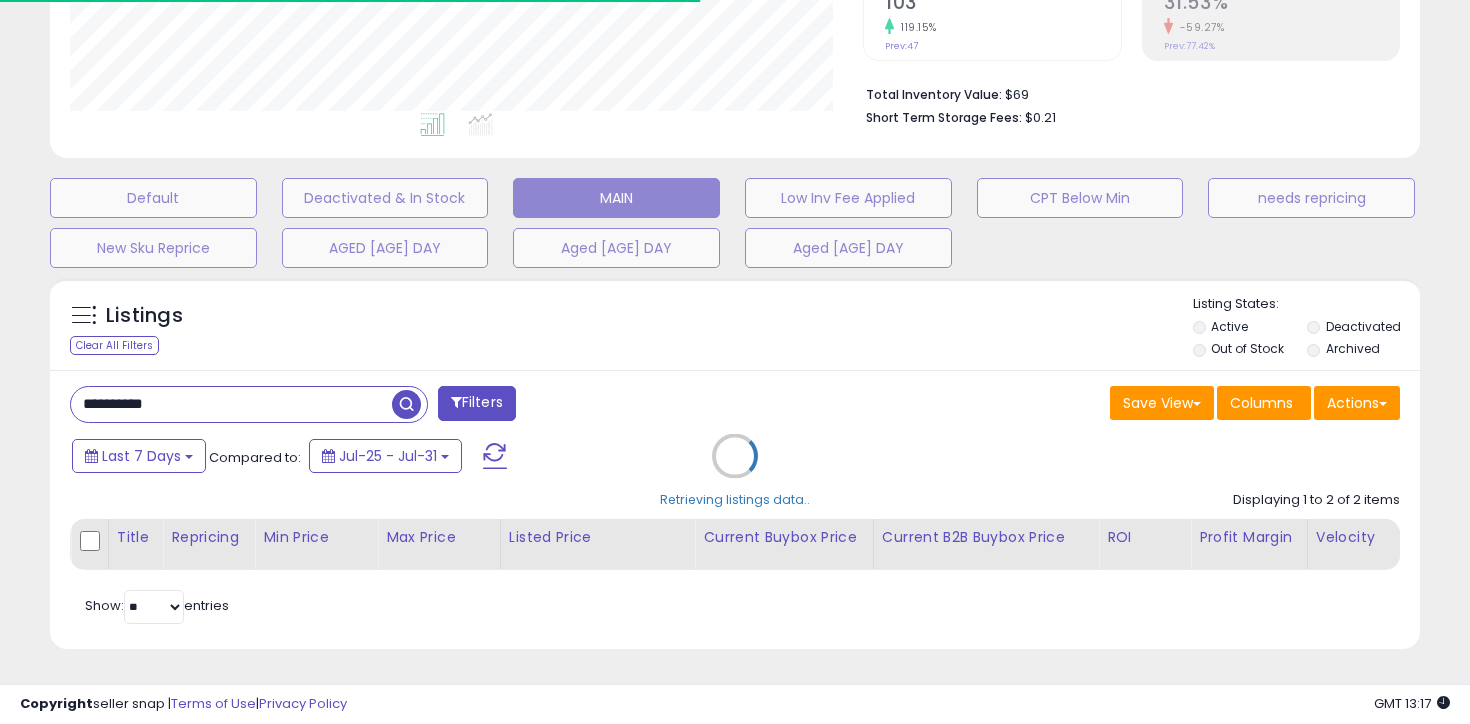 scroll, scrollTop: 601, scrollLeft: 0, axis: vertical 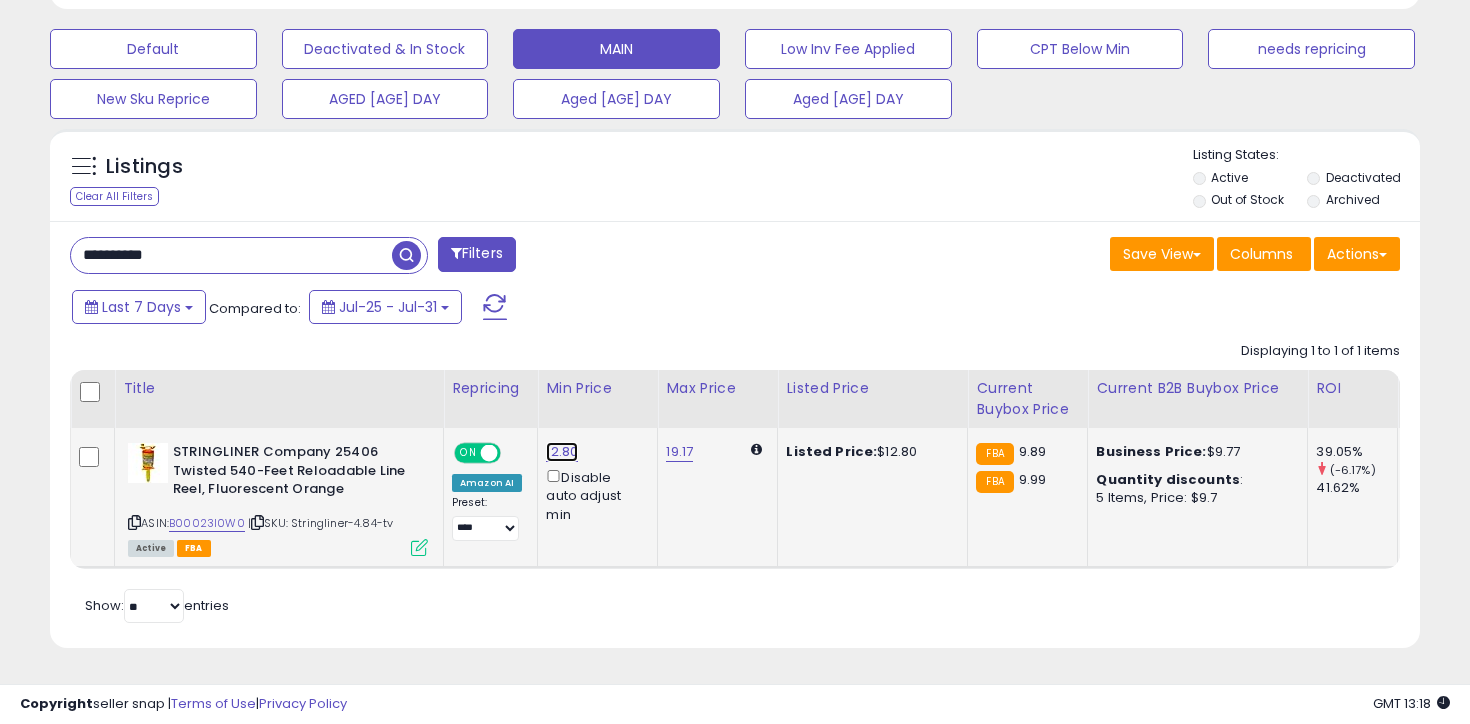 click on "12.80" at bounding box center [562, 452] 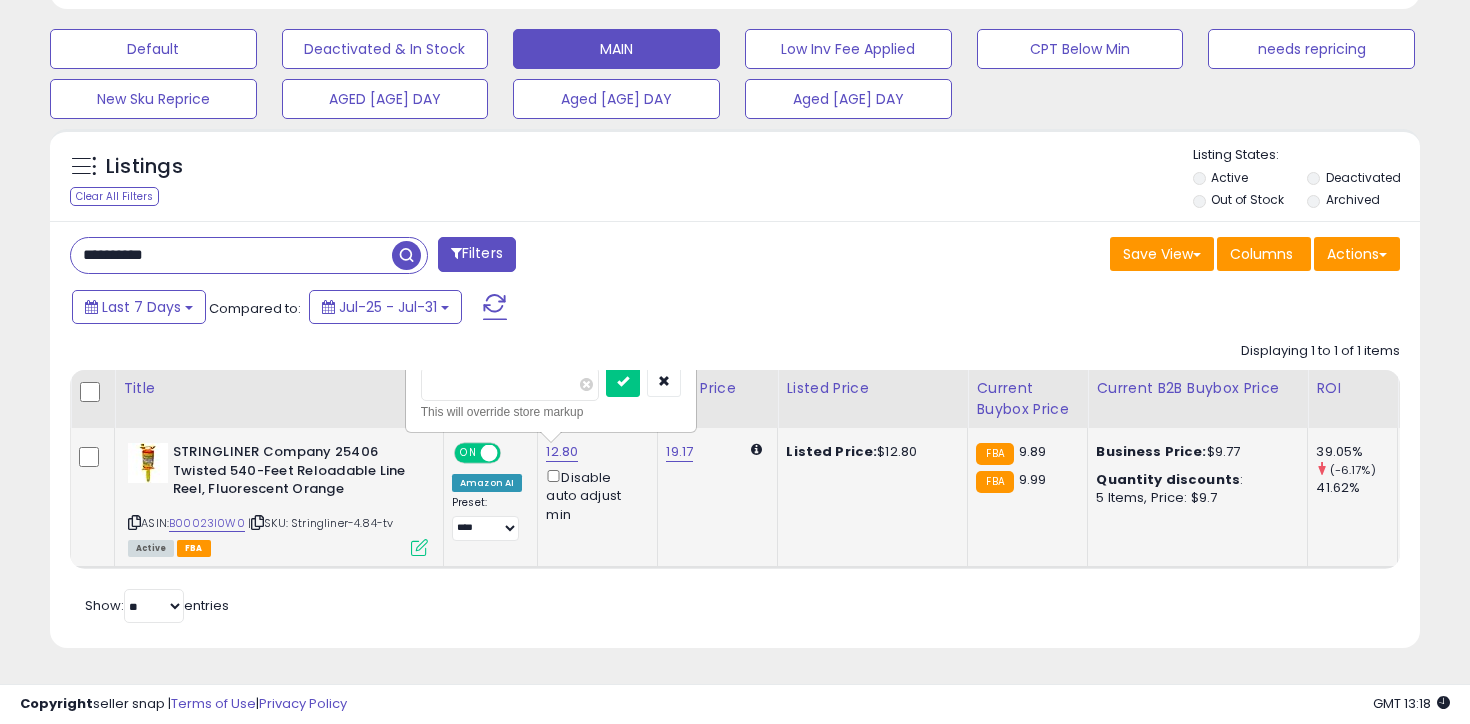 click on "*****" at bounding box center [510, 384] 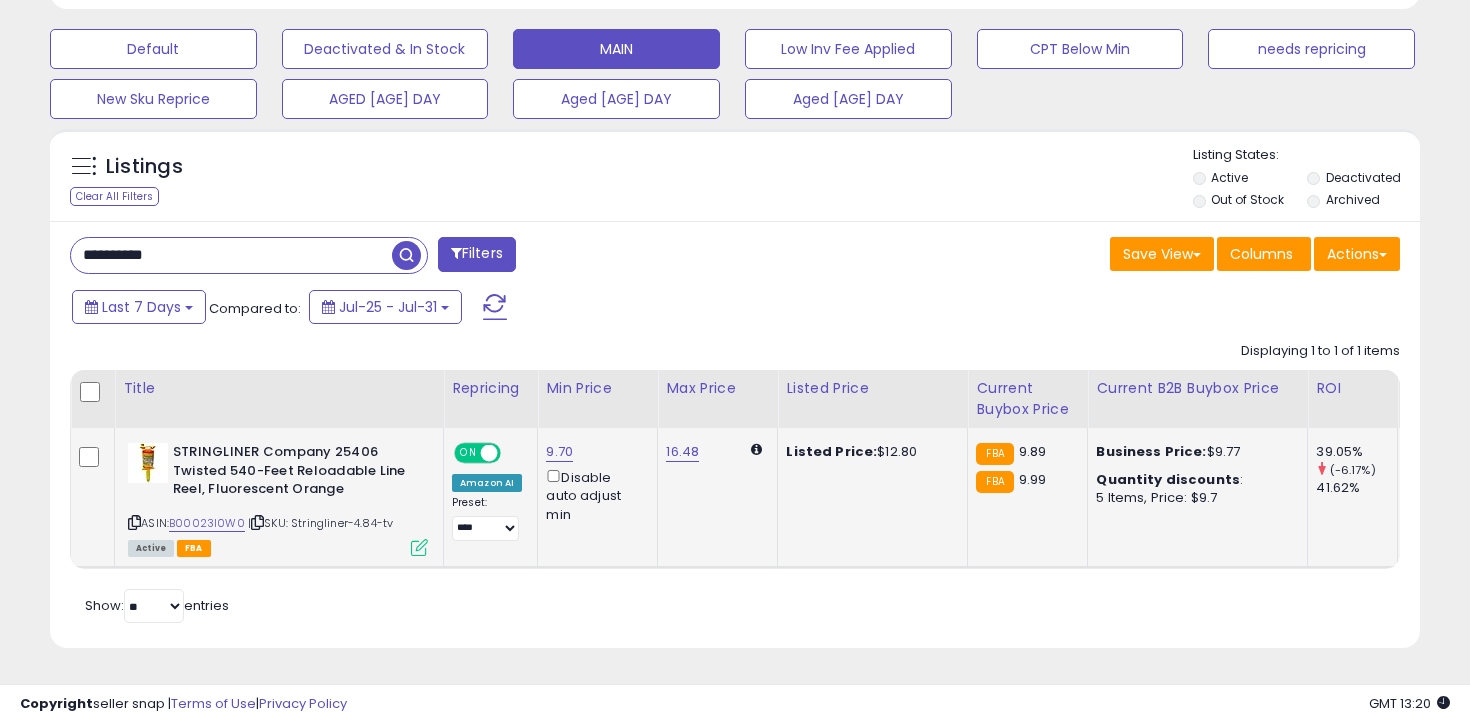 click on "**********" at bounding box center [231, 255] 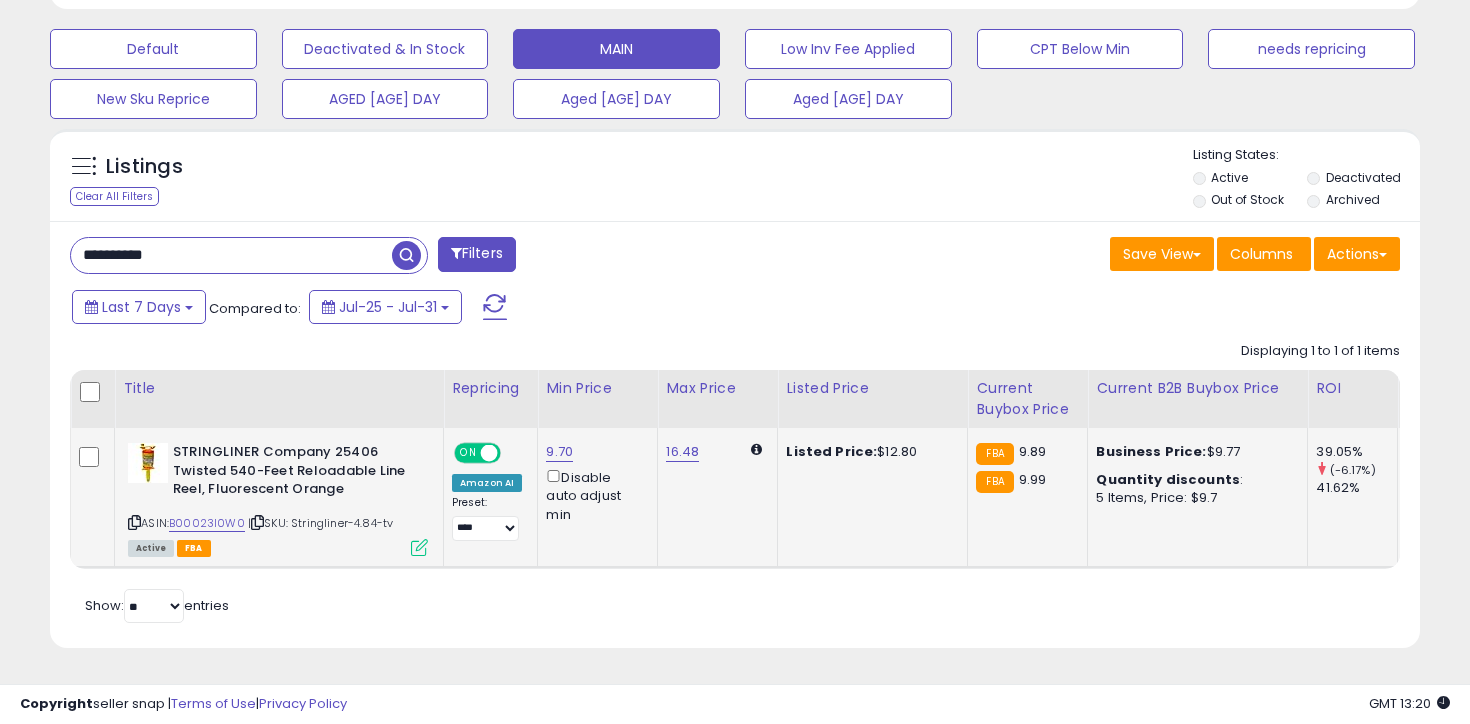 paste 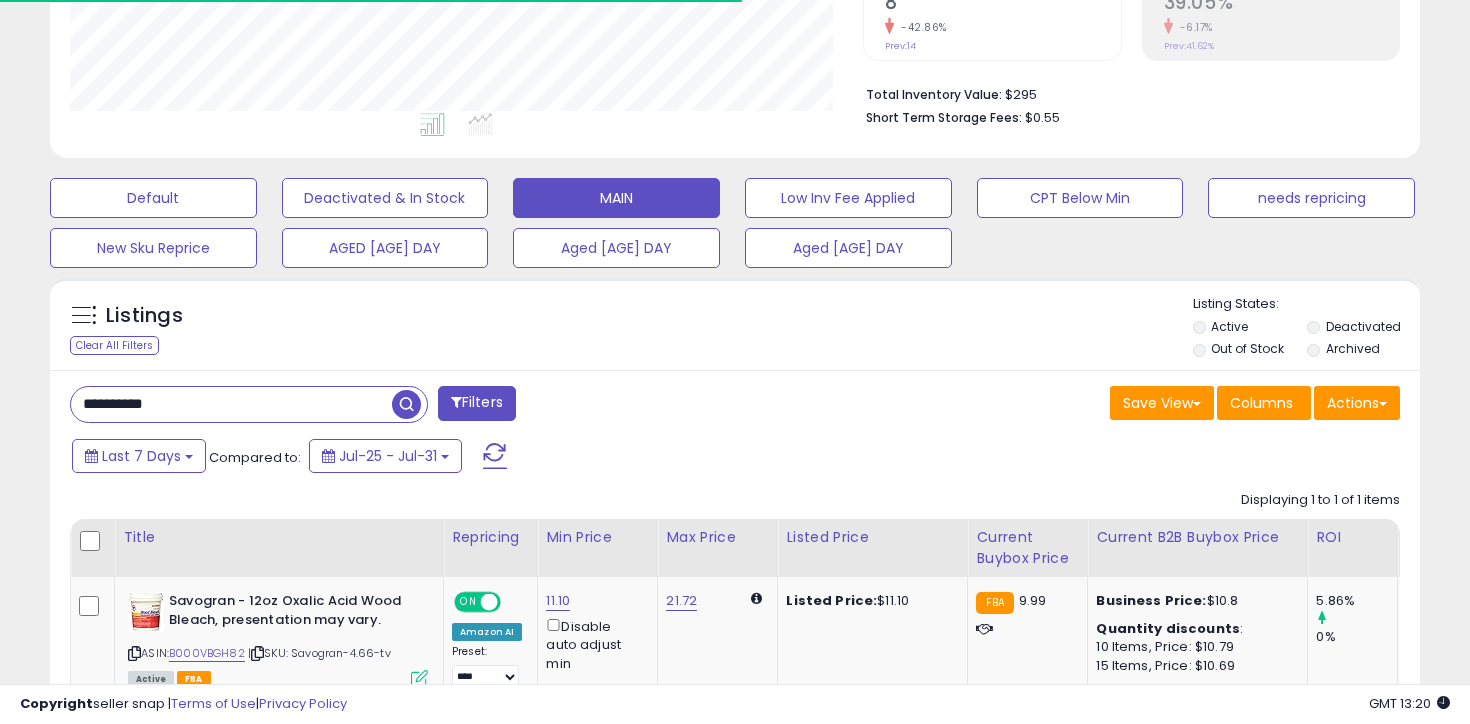 scroll, scrollTop: 583, scrollLeft: 0, axis: vertical 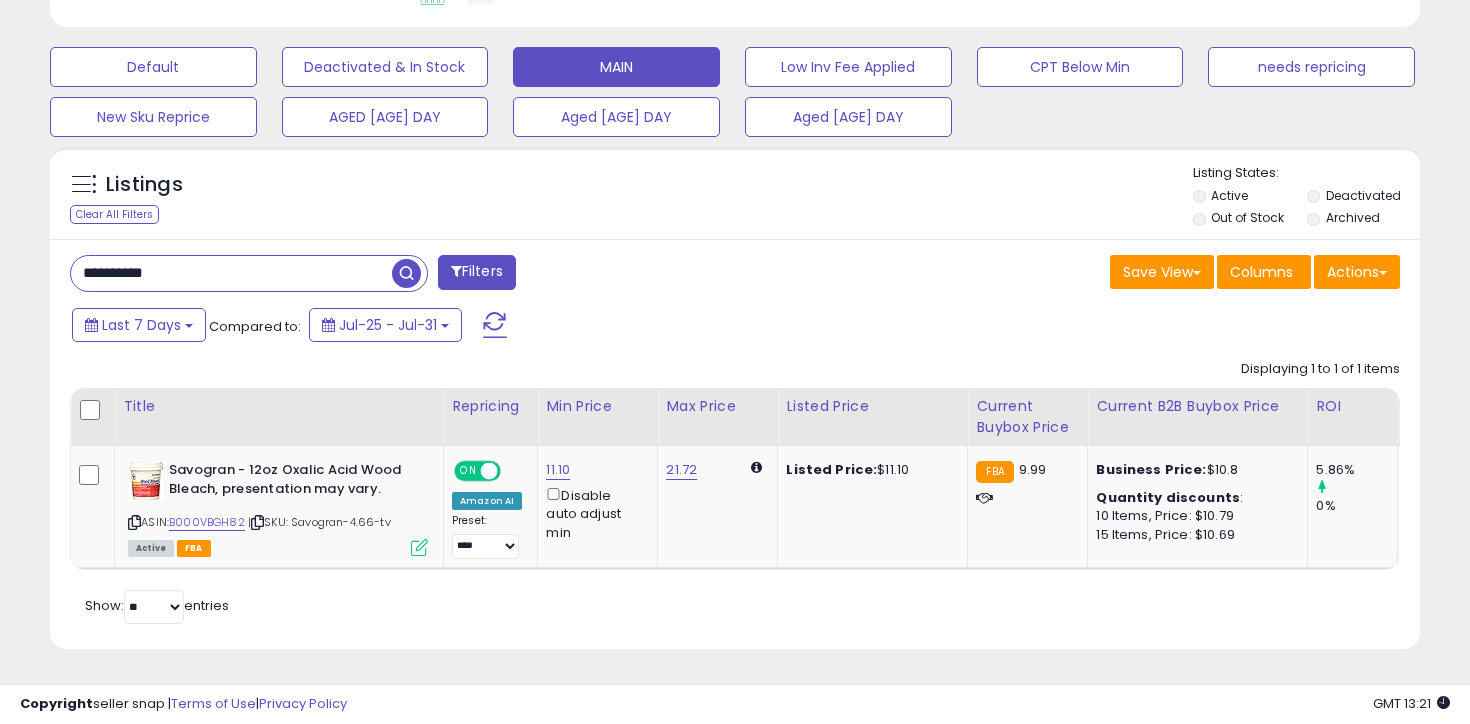 click on "**********" at bounding box center [231, 273] 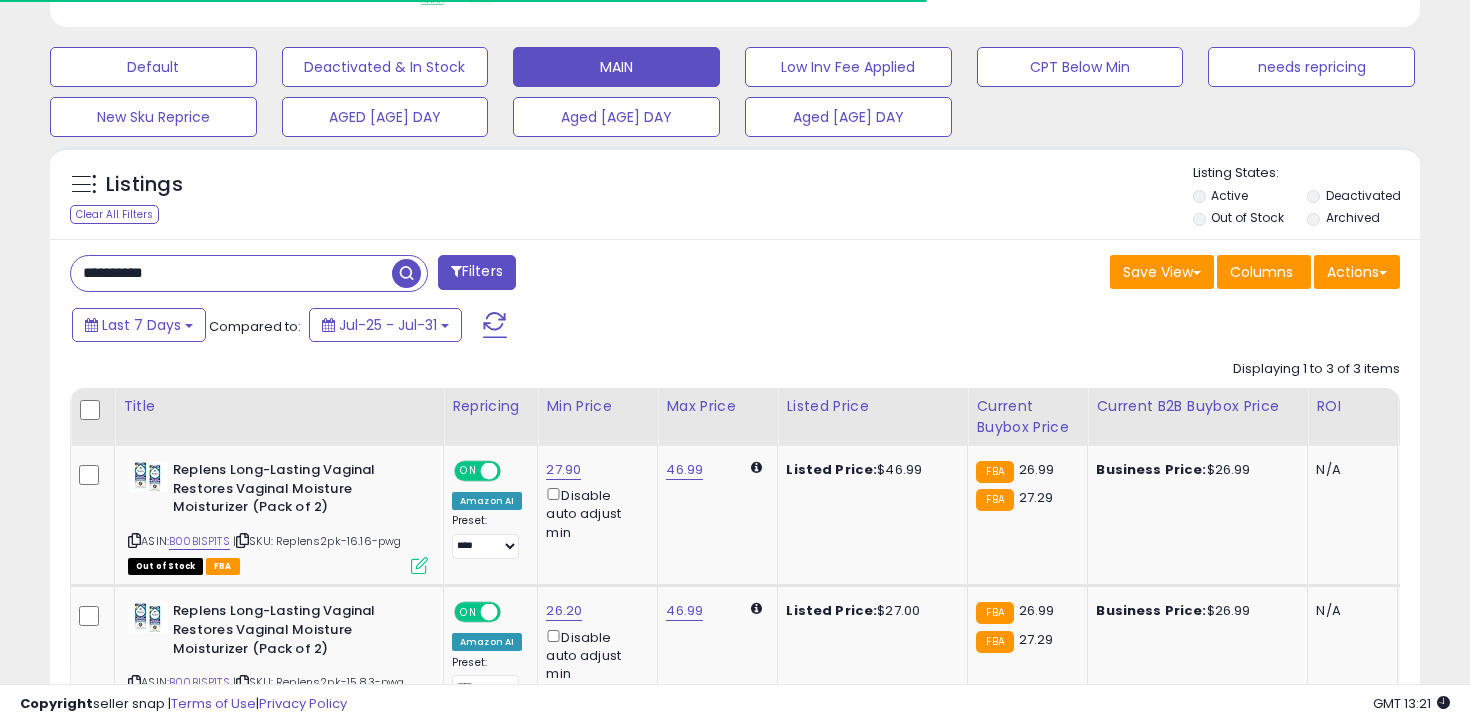 scroll, scrollTop: 883, scrollLeft: 0, axis: vertical 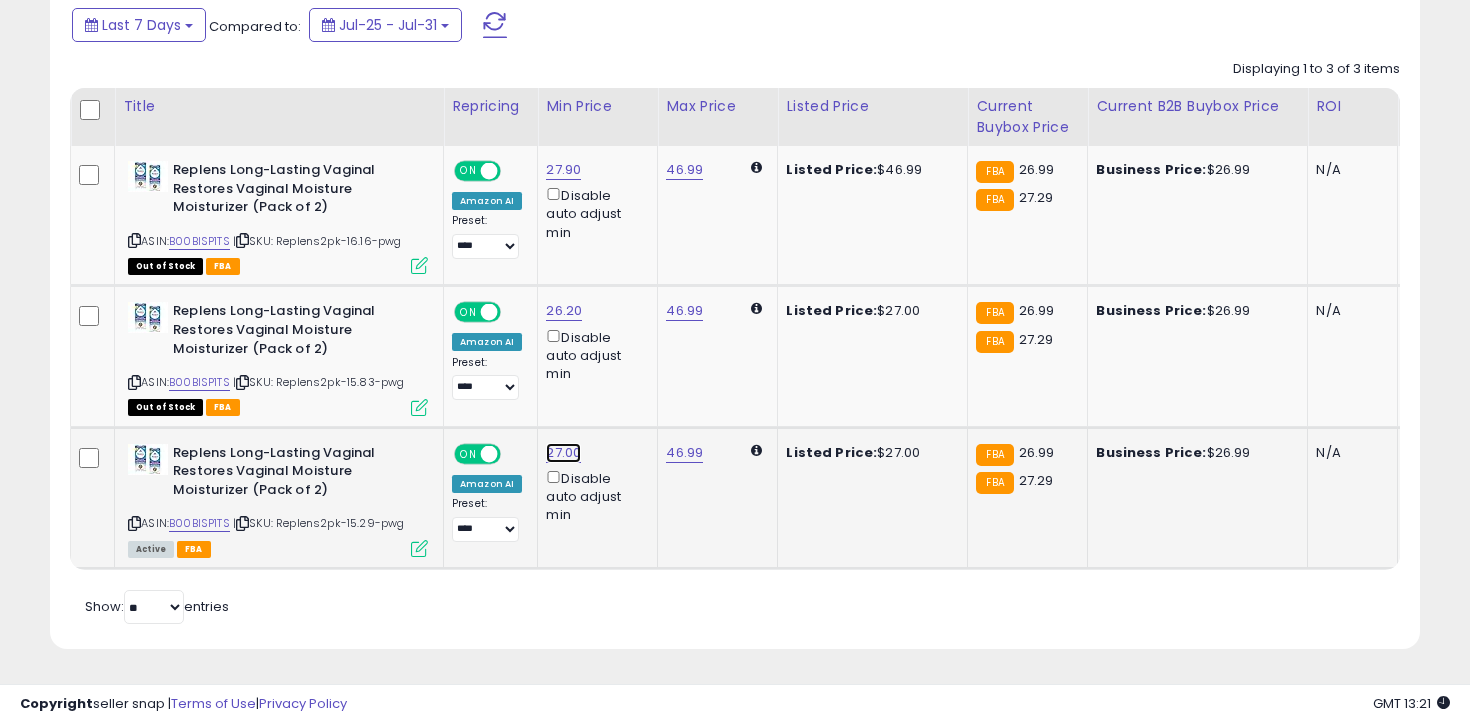 click on "27.00" at bounding box center (563, 170) 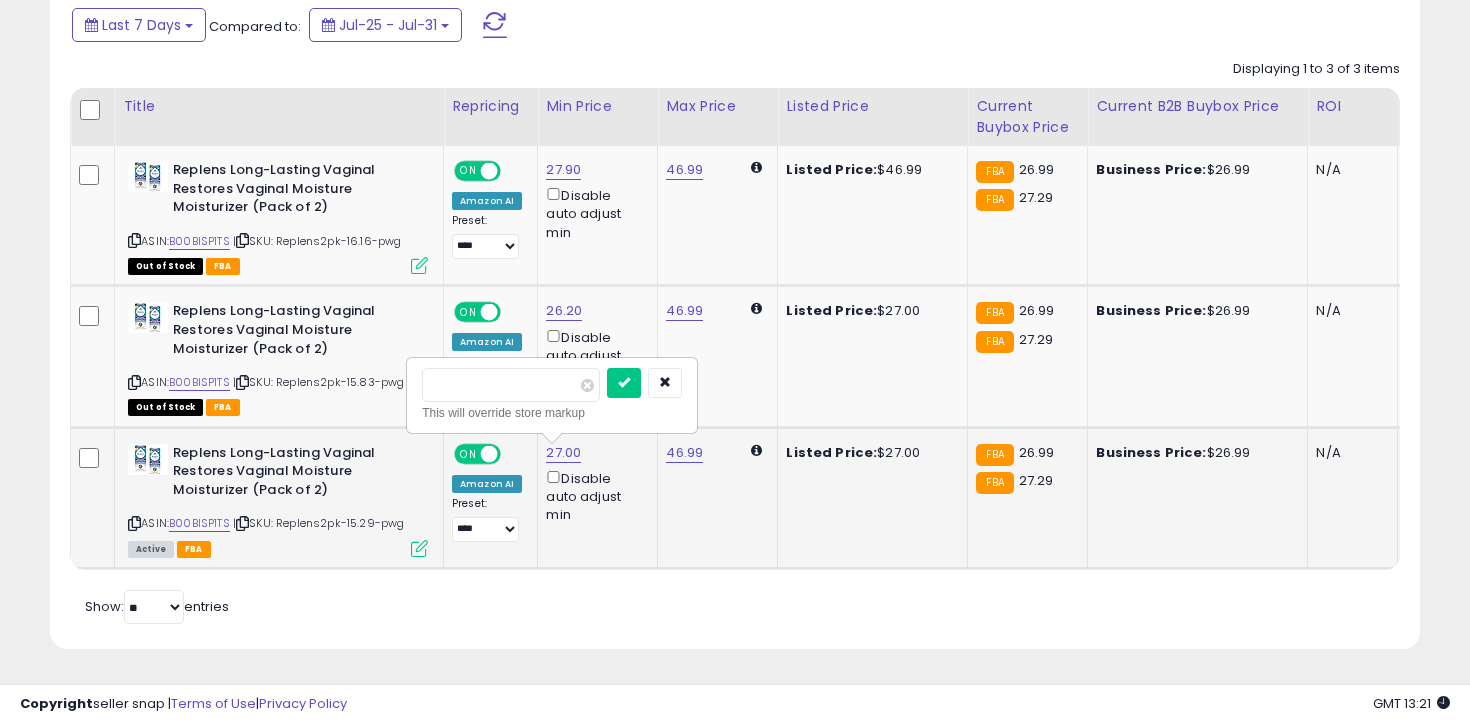 click on "*****" at bounding box center [511, 385] 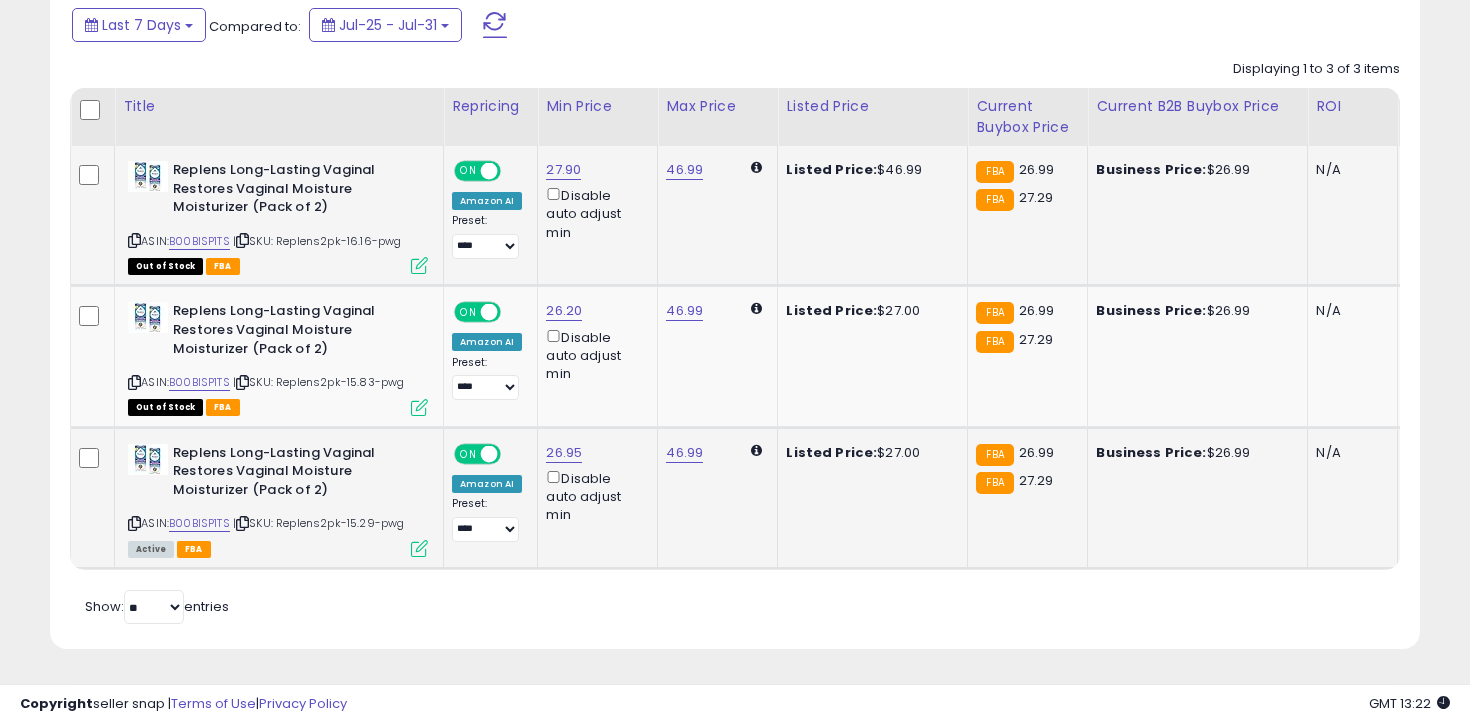 scroll, scrollTop: 750, scrollLeft: 0, axis: vertical 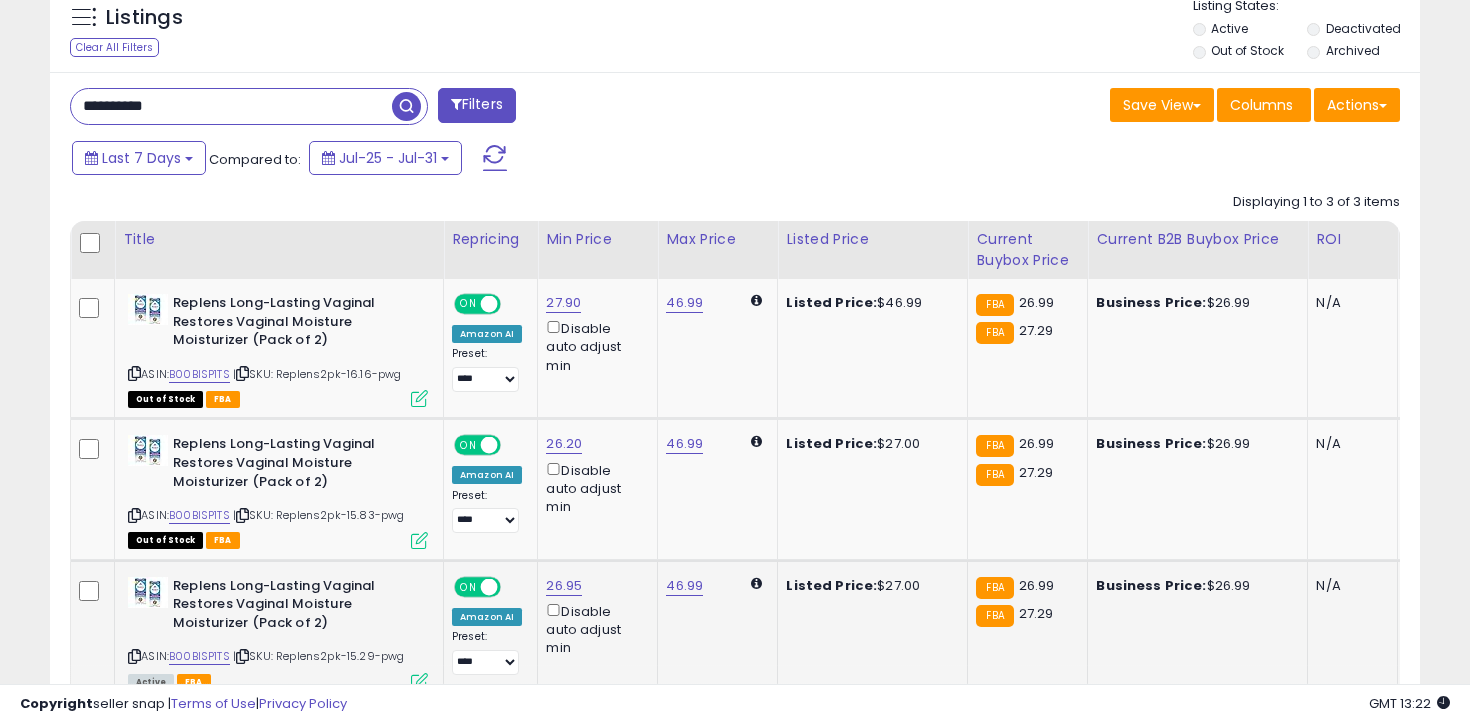 click on "**********" at bounding box center [231, 106] 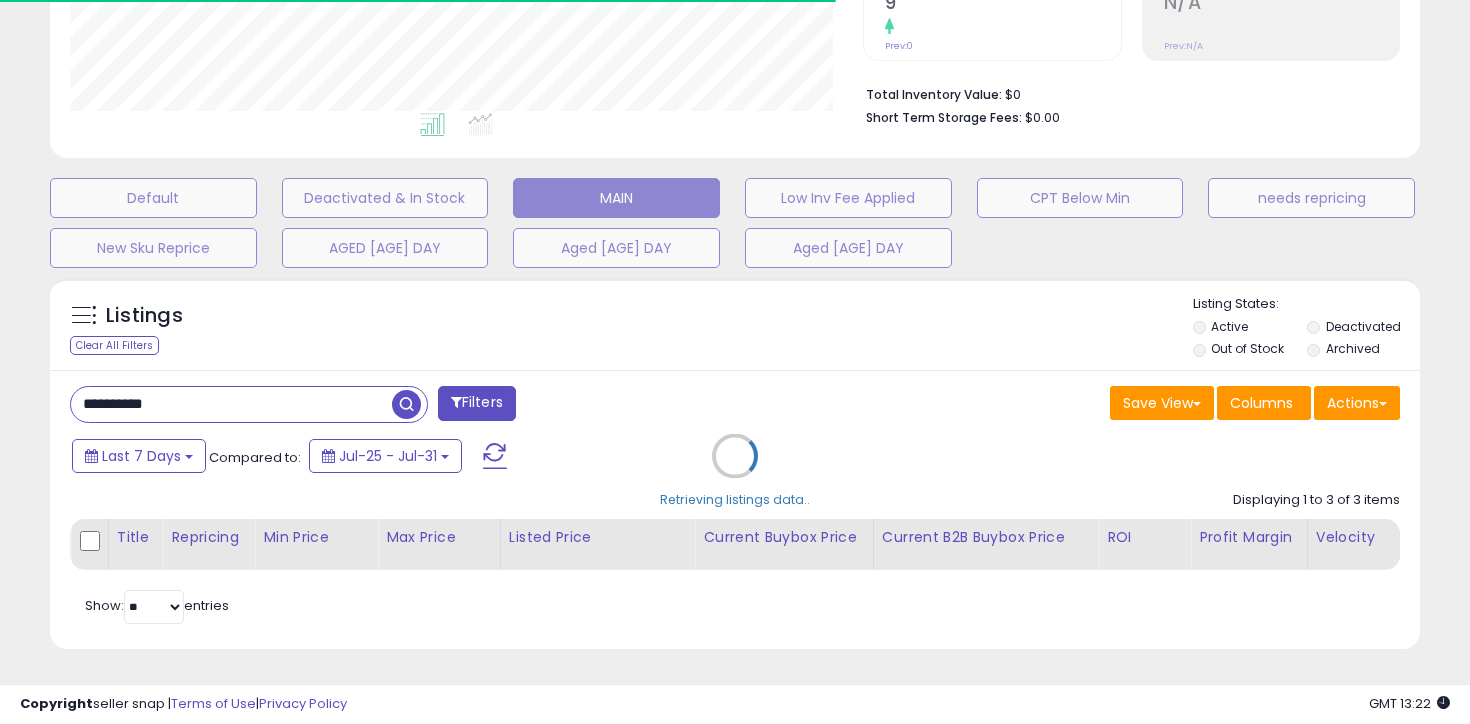 scroll, scrollTop: 583, scrollLeft: 0, axis: vertical 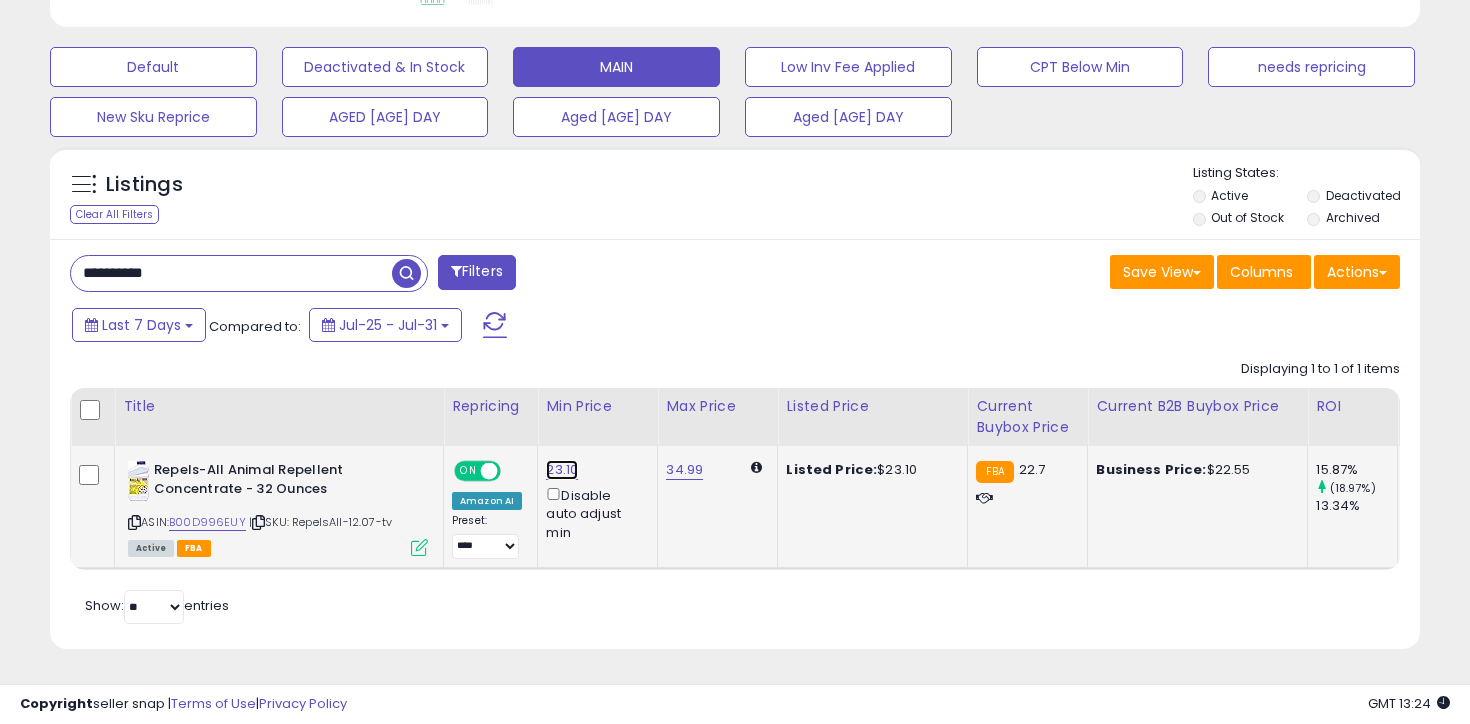 click on "23.10" at bounding box center (562, 470) 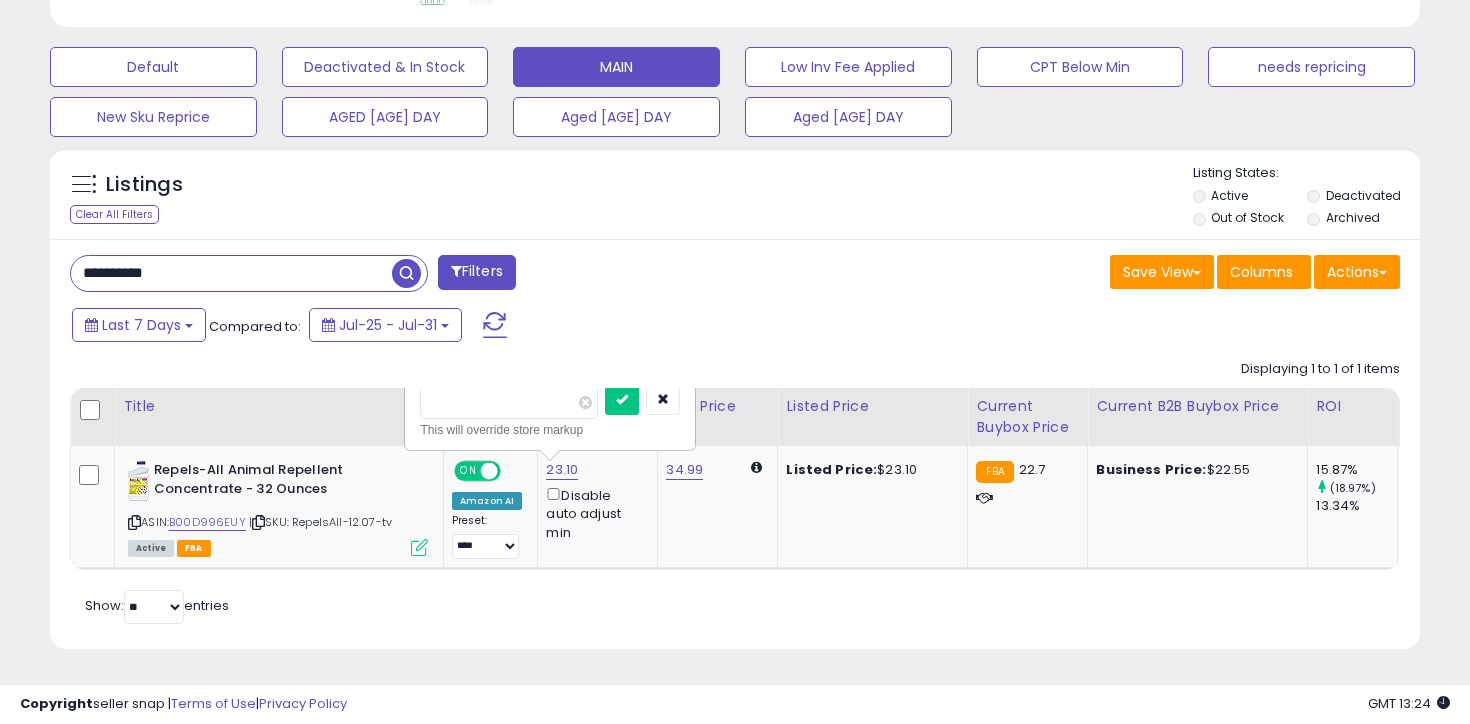 click on "Displaying 1 to 1 of 1 items
Title
Repricing" 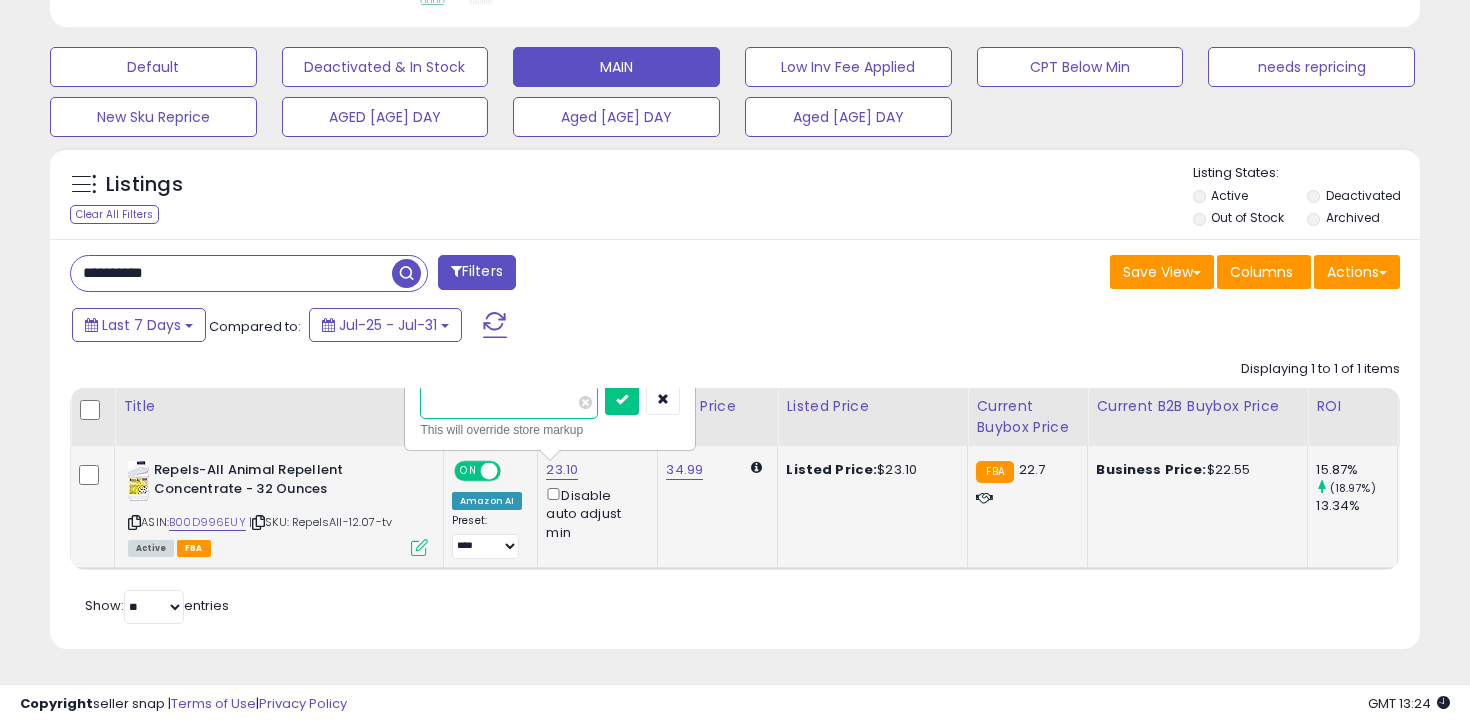 click on "*****" at bounding box center (509, 402) 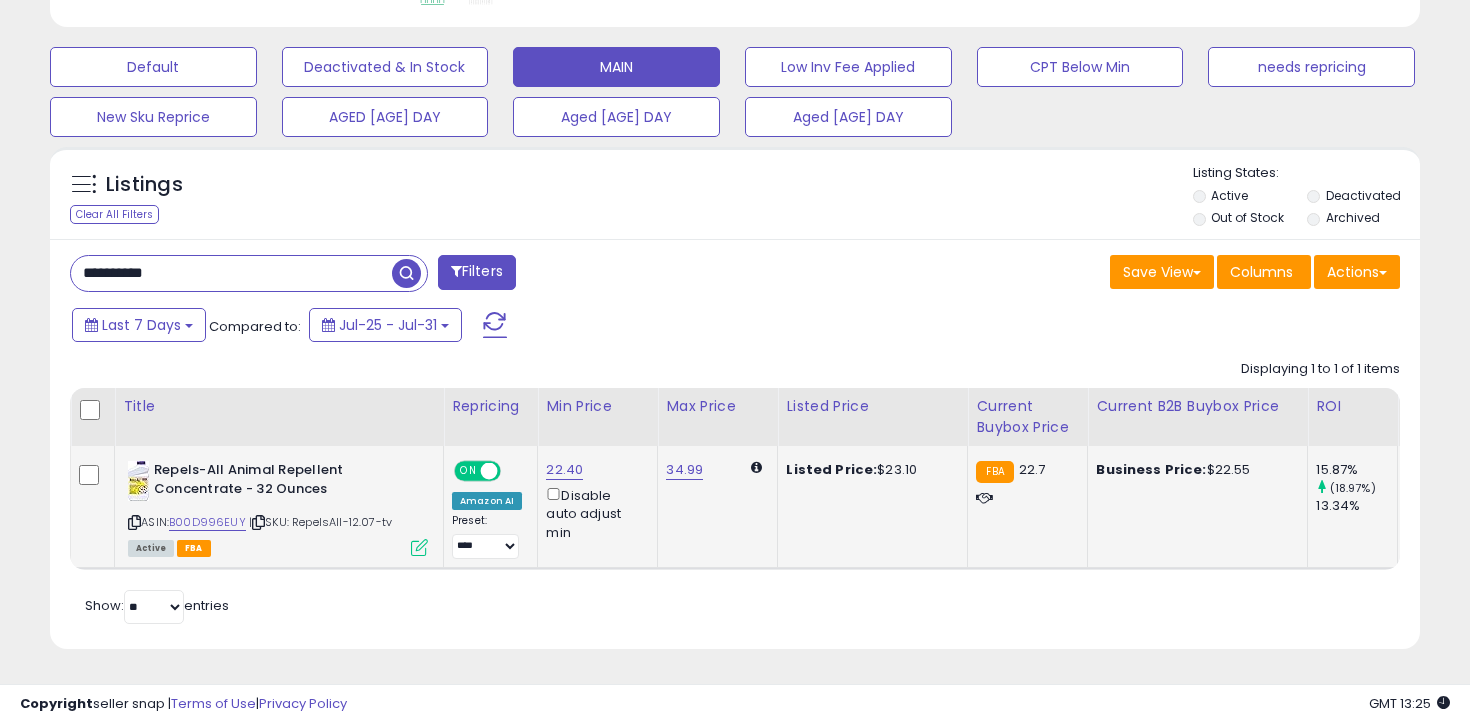 click on "**********" at bounding box center (231, 273) 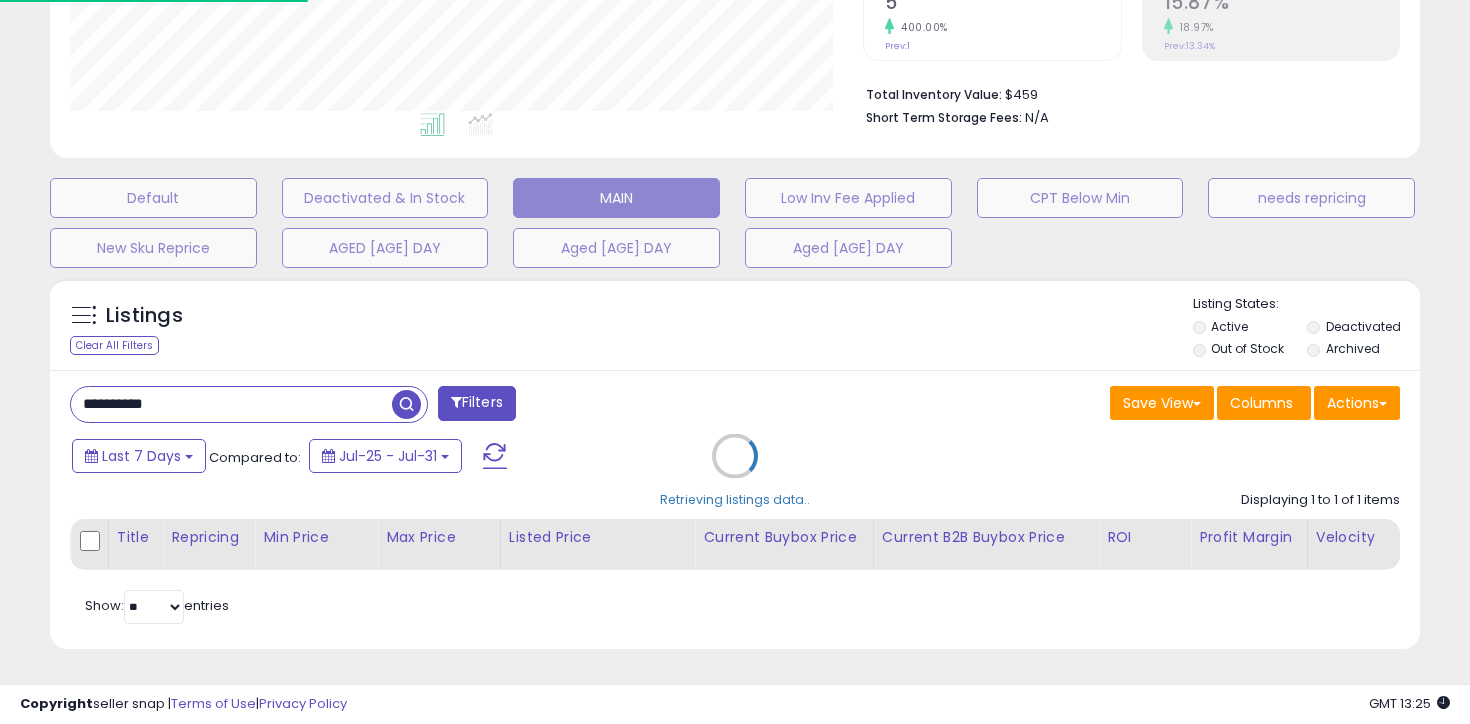 scroll, scrollTop: 583, scrollLeft: 0, axis: vertical 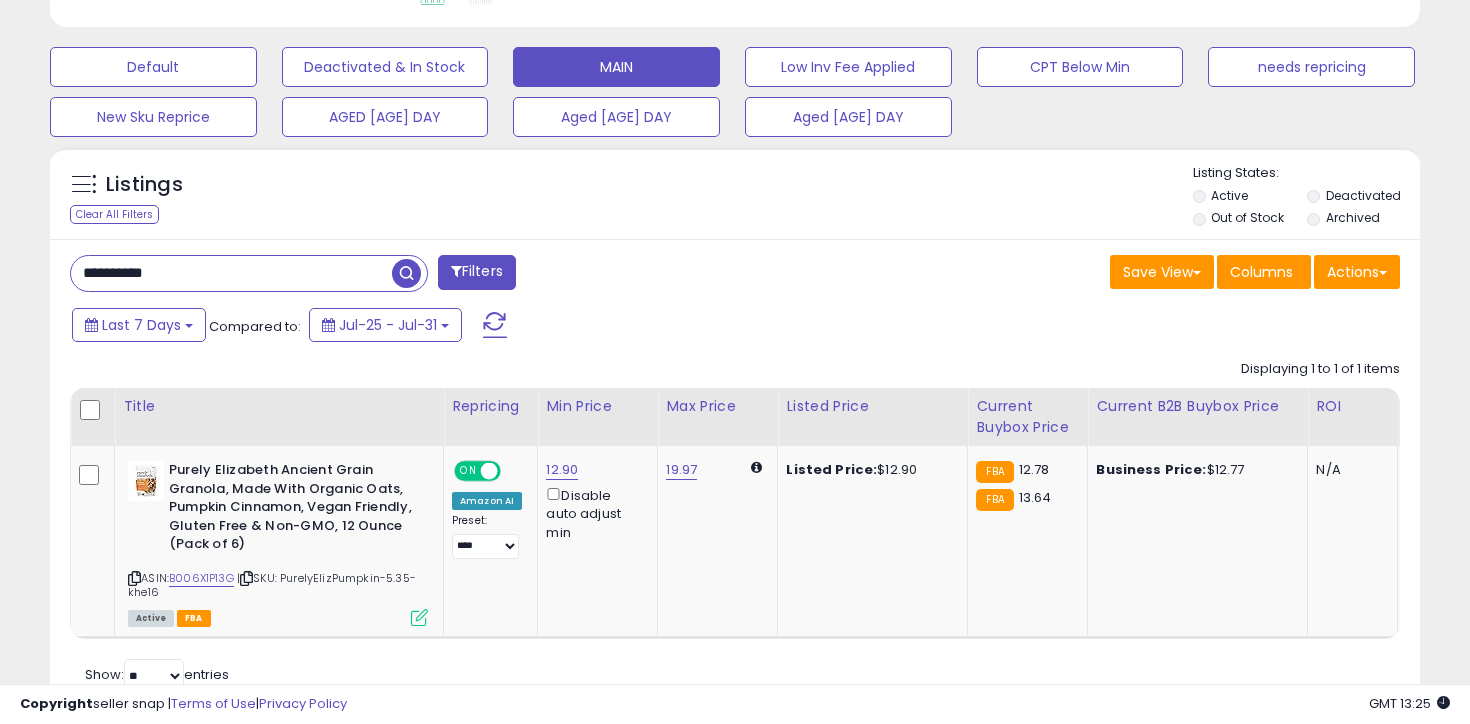 click on "**********" at bounding box center [231, 273] 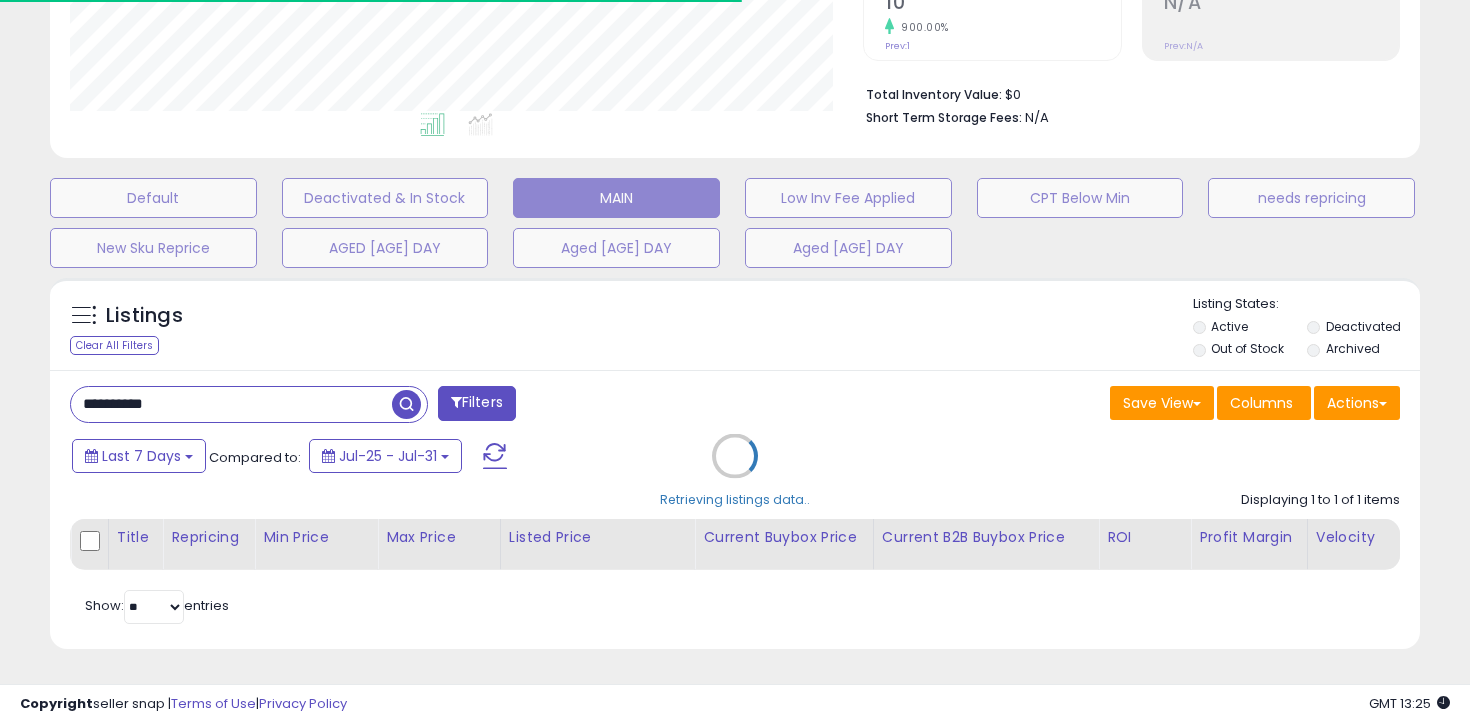 scroll, scrollTop: 583, scrollLeft: 0, axis: vertical 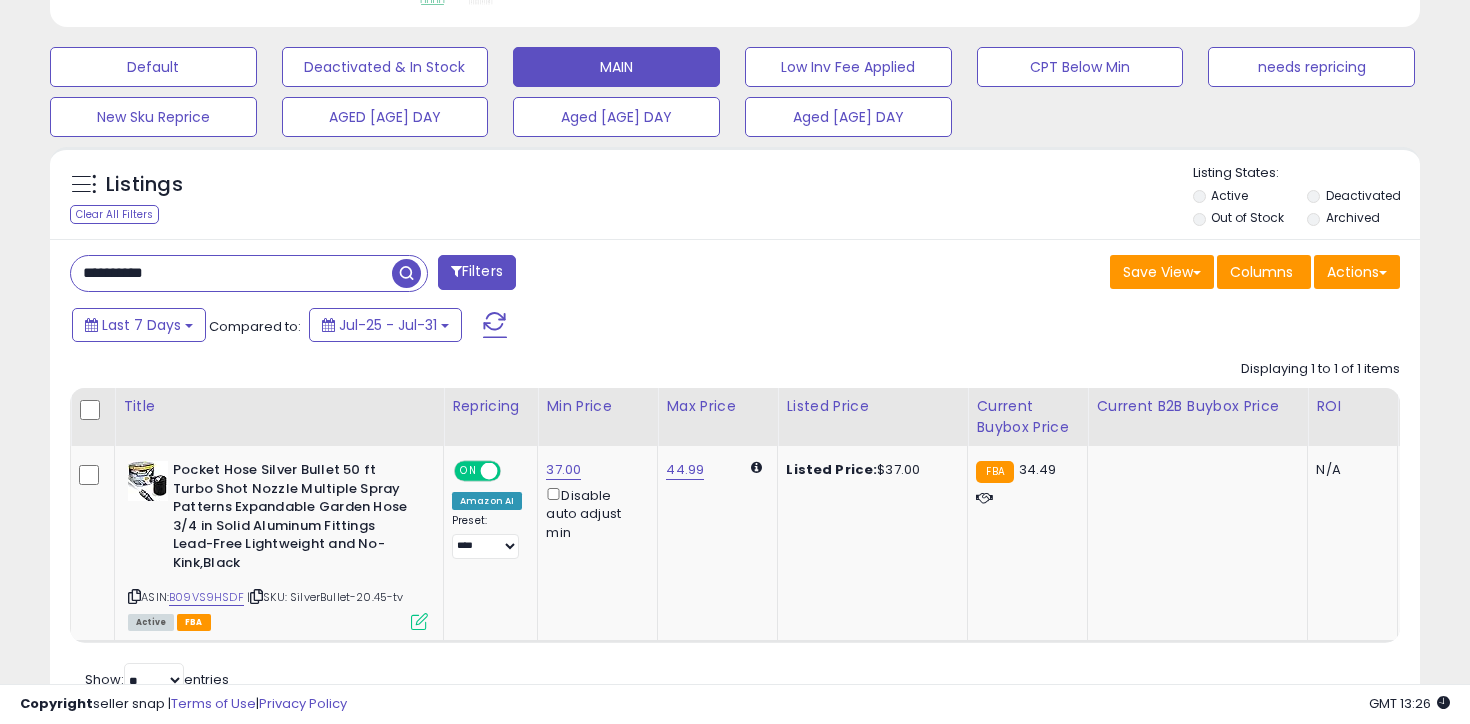 click on "**********" at bounding box center [231, 273] 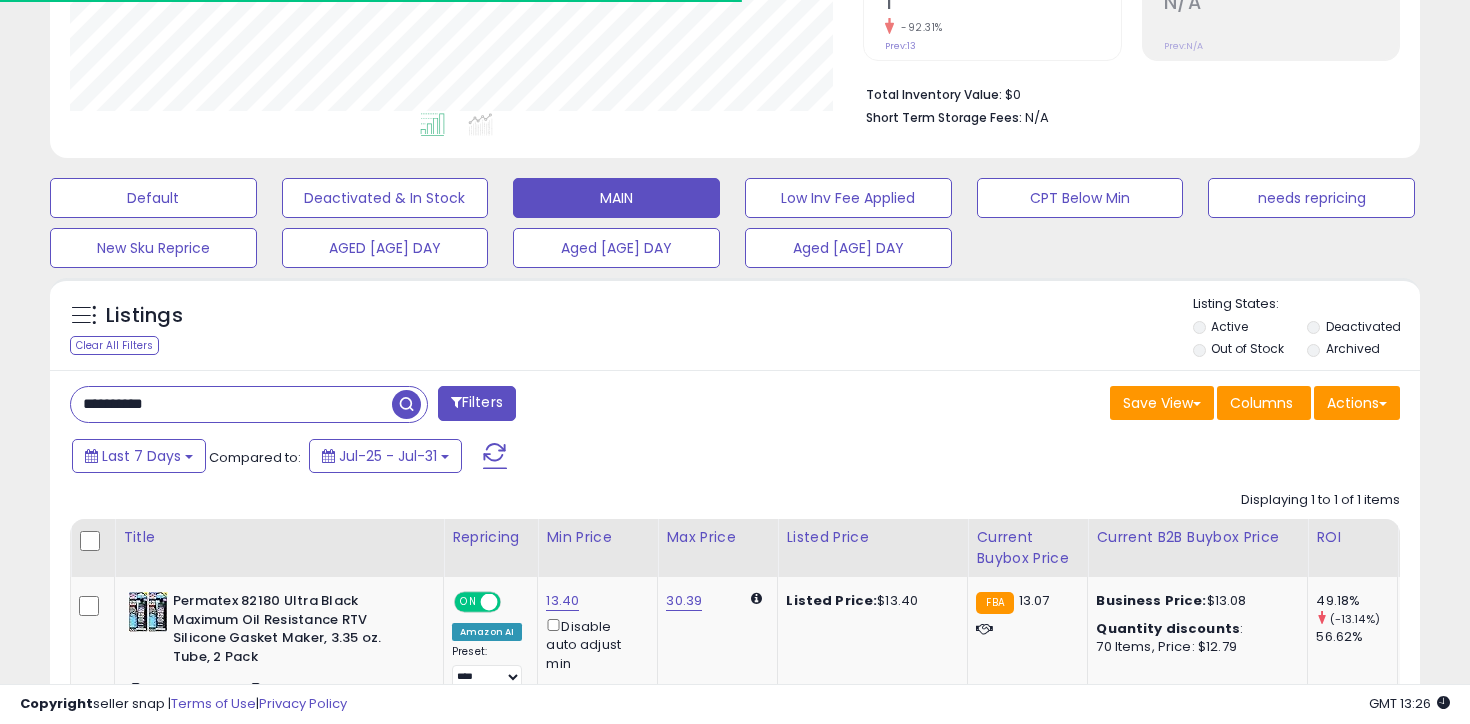 scroll, scrollTop: 583, scrollLeft: 0, axis: vertical 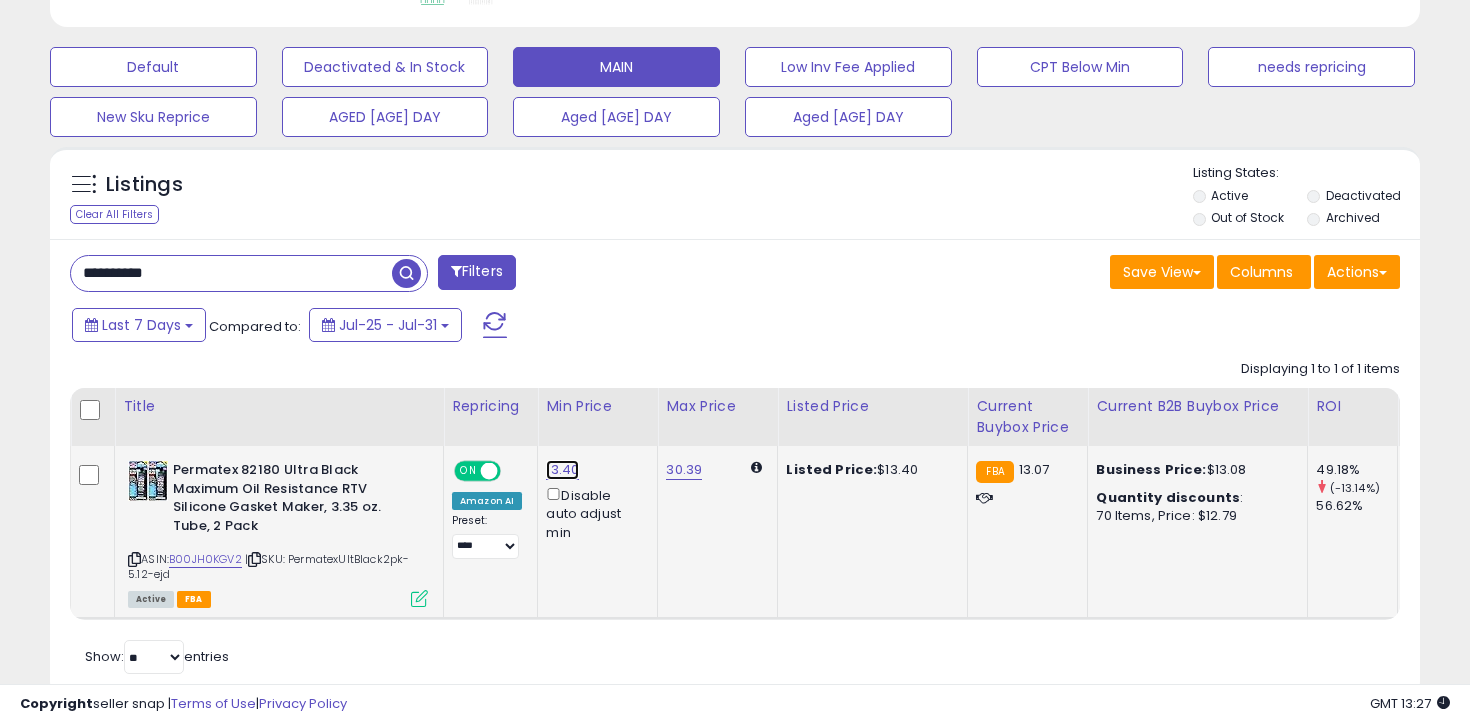 click on "13.40" at bounding box center (562, 470) 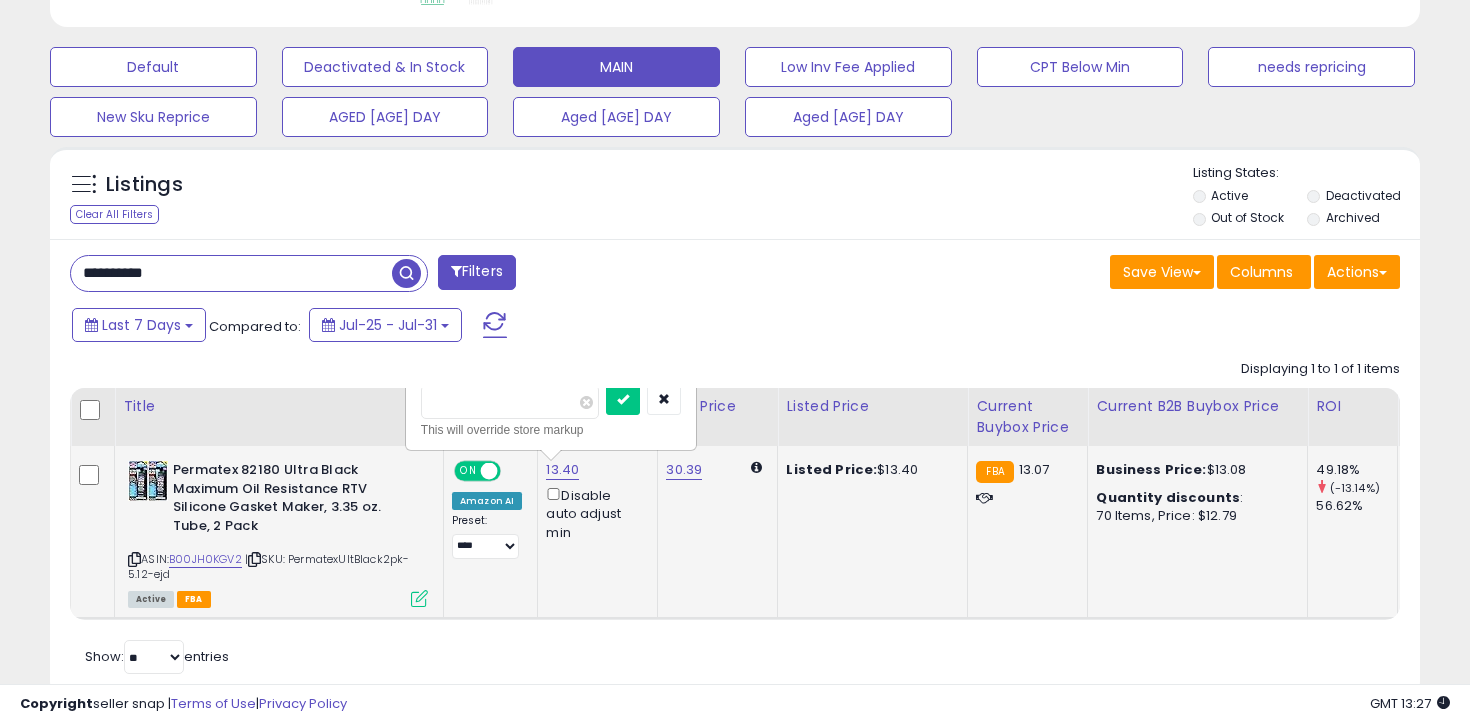 click on "*****" at bounding box center [510, 402] 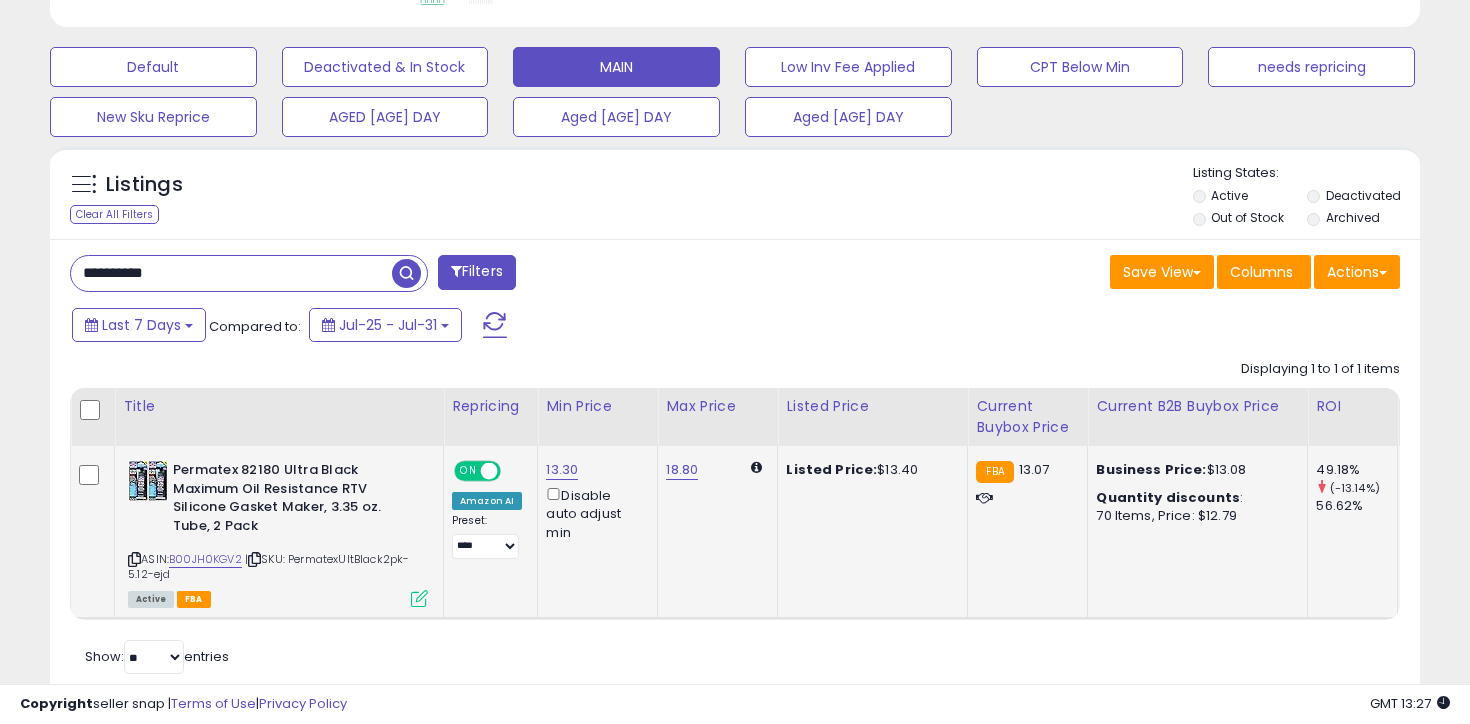 click on "**********" at bounding box center (231, 273) 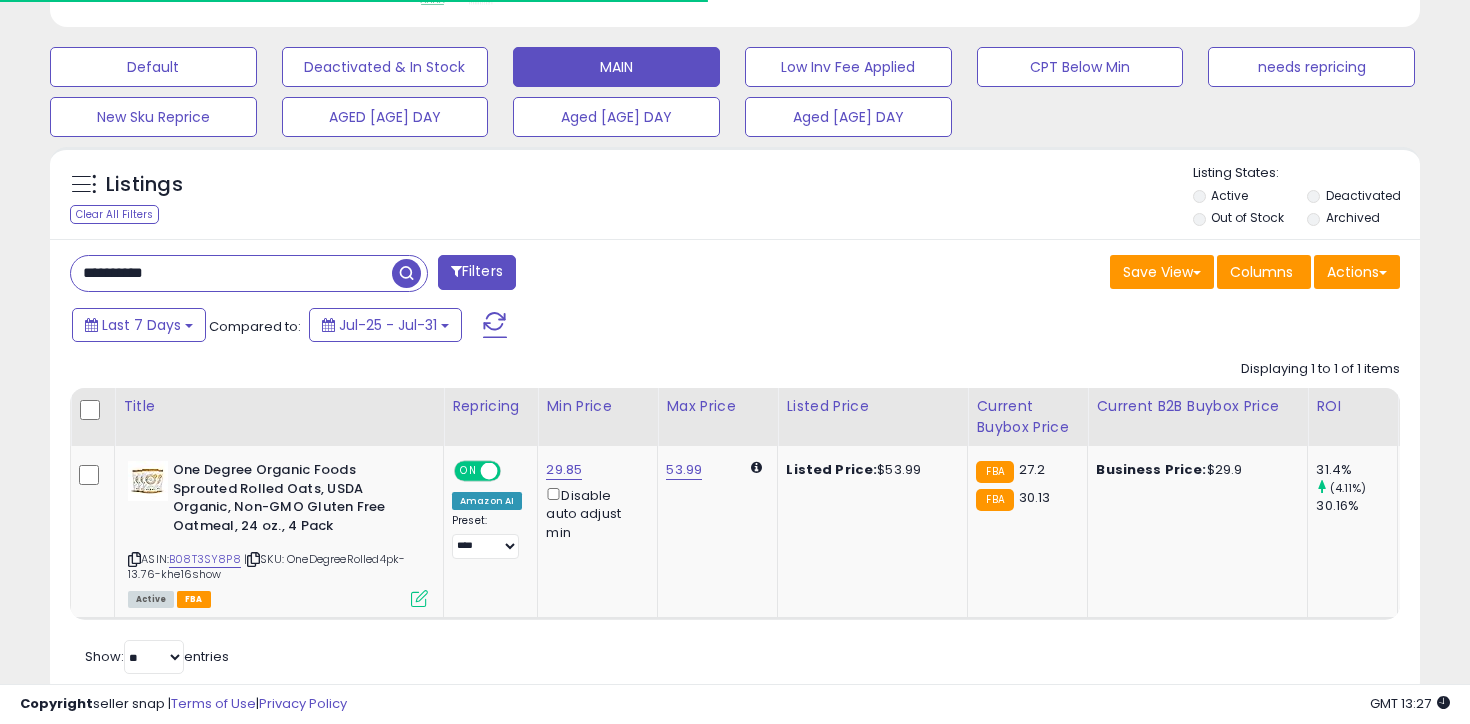 scroll, scrollTop: 634, scrollLeft: 0, axis: vertical 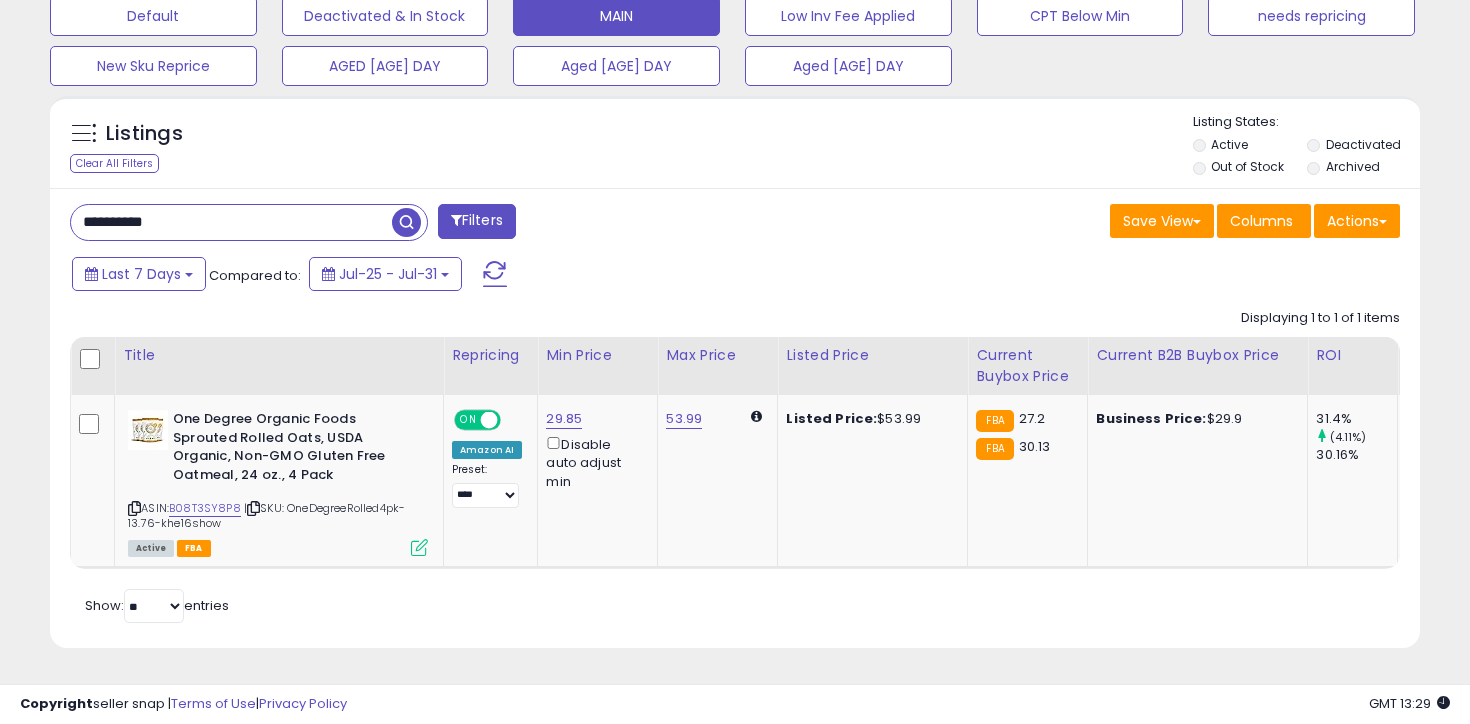click on "**********" at bounding box center (231, 222) 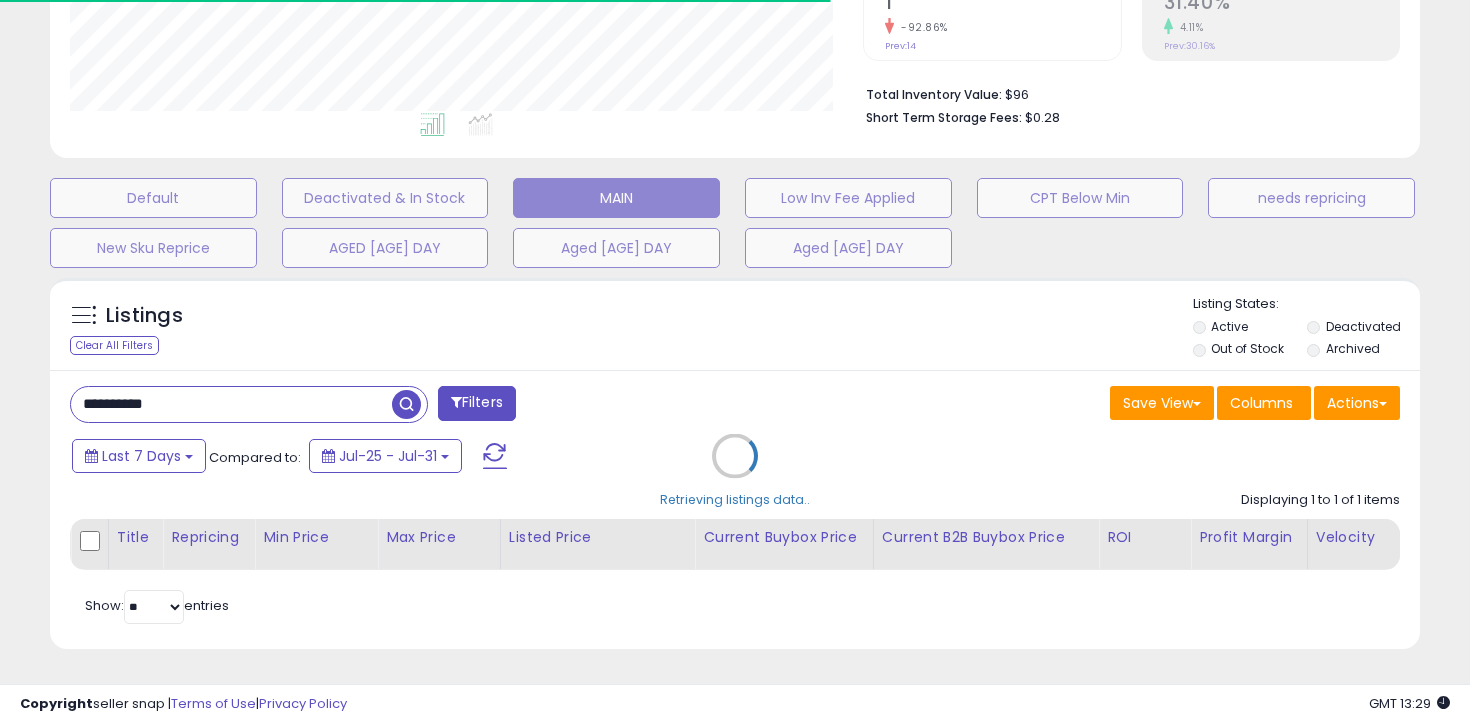 scroll, scrollTop: 615, scrollLeft: 0, axis: vertical 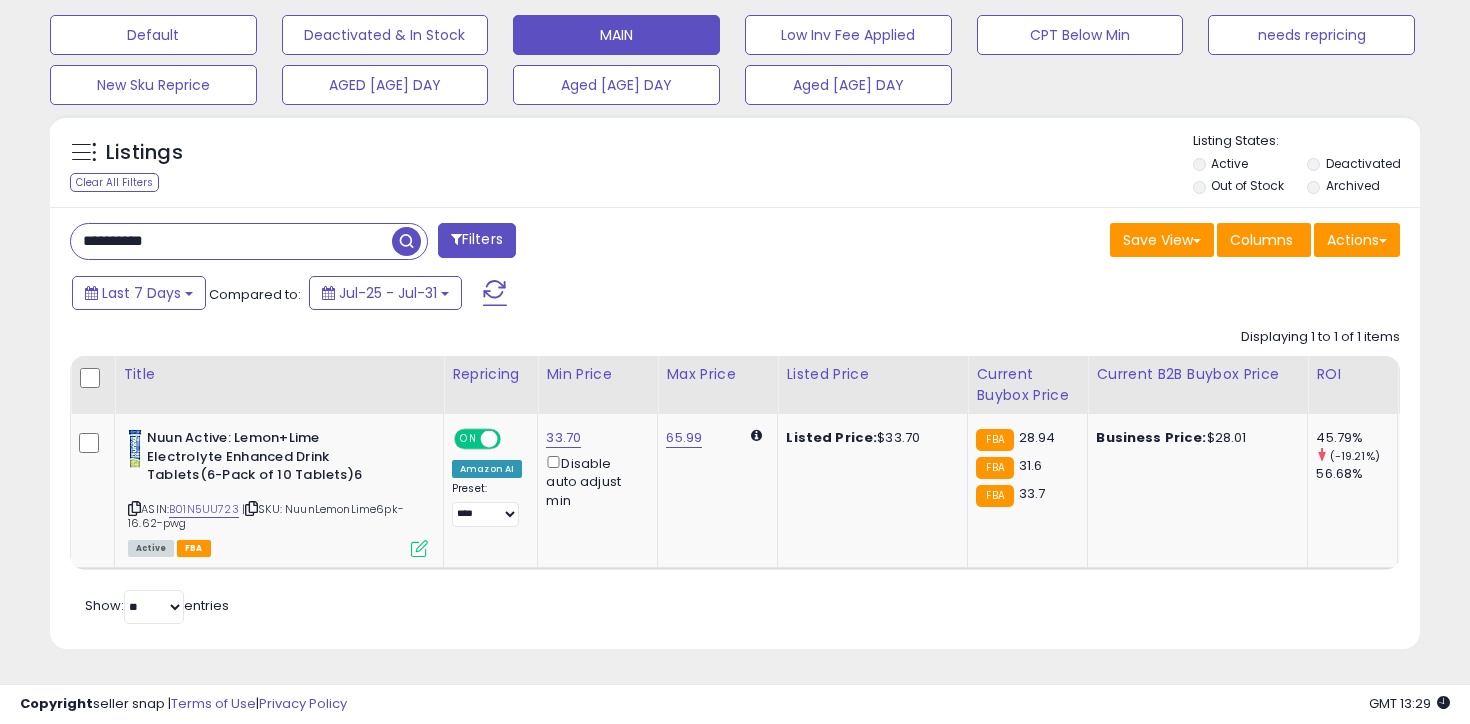 click on "**********" at bounding box center [231, 241] 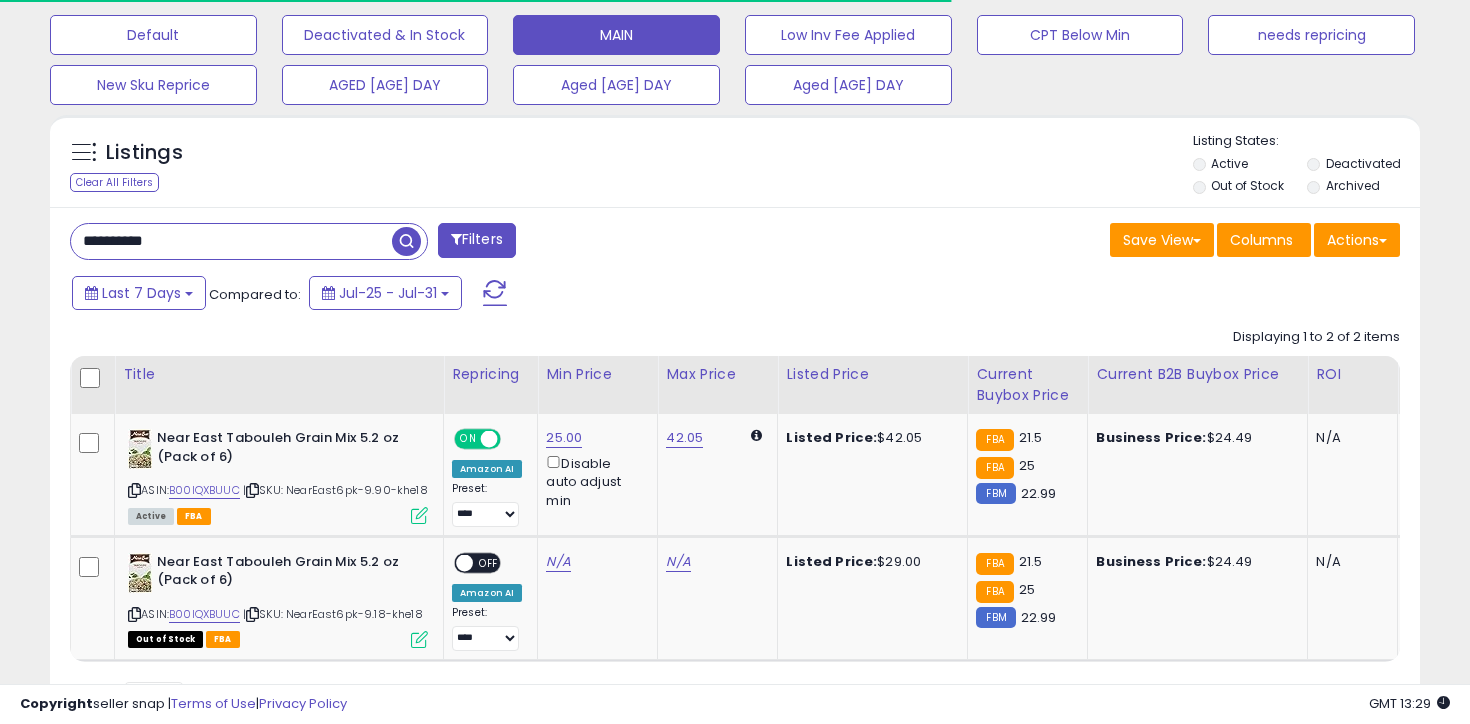 scroll, scrollTop: 720, scrollLeft: 0, axis: vertical 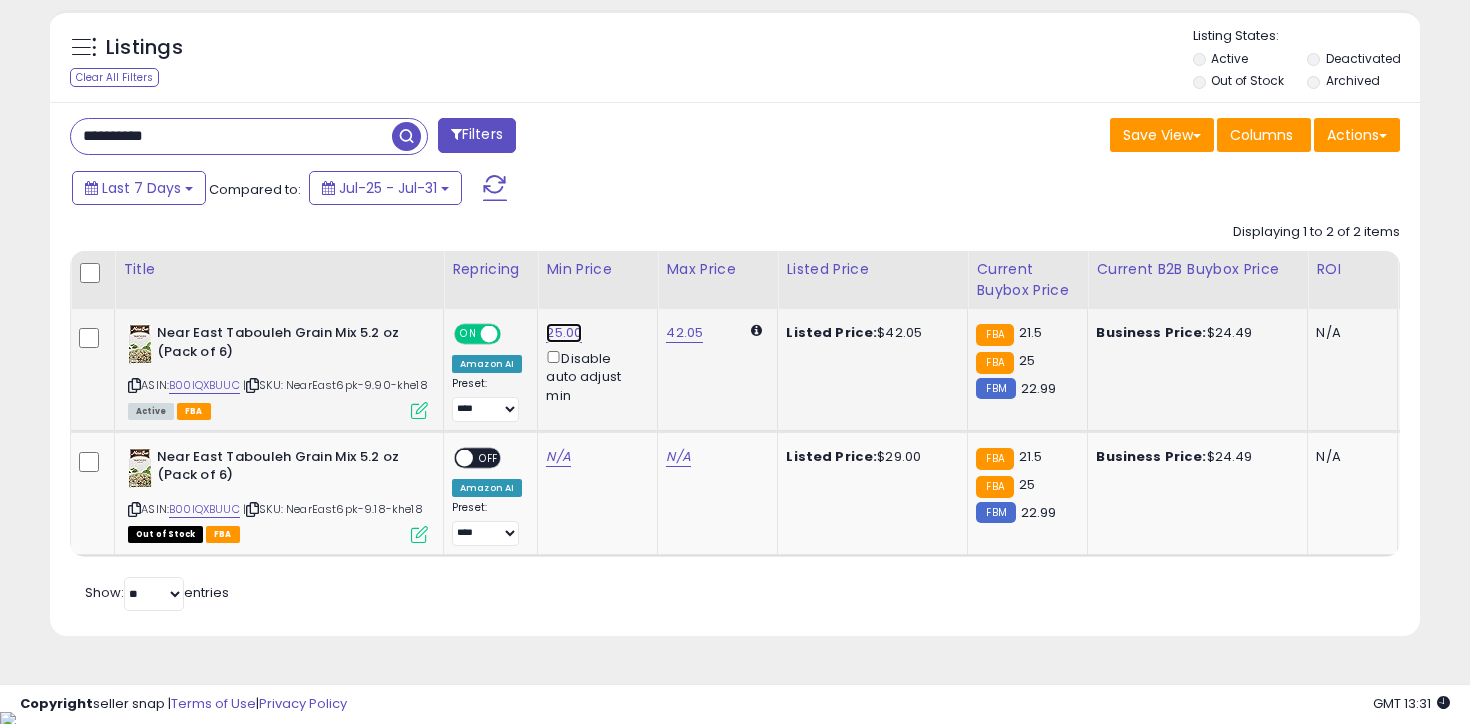 click on "25.00" at bounding box center (564, 333) 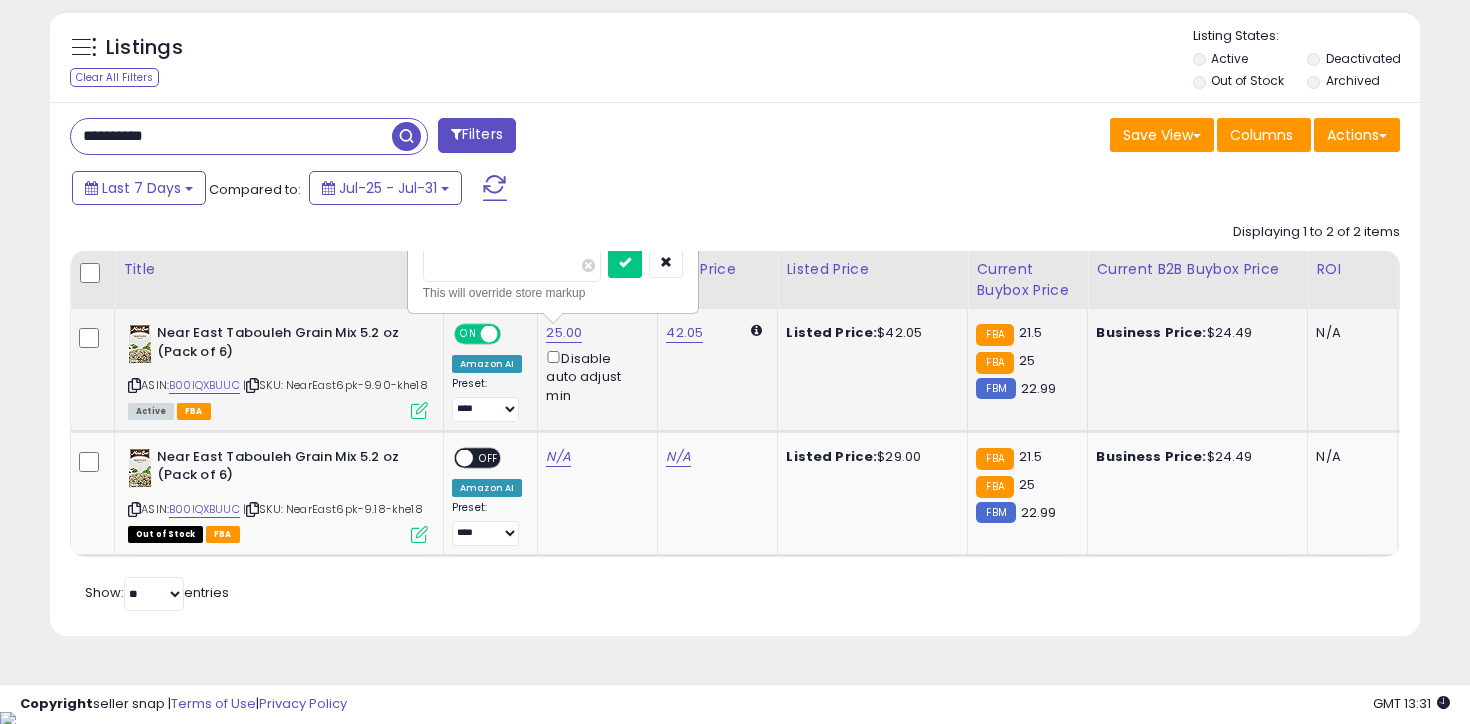 click on "*****" at bounding box center [512, 265] 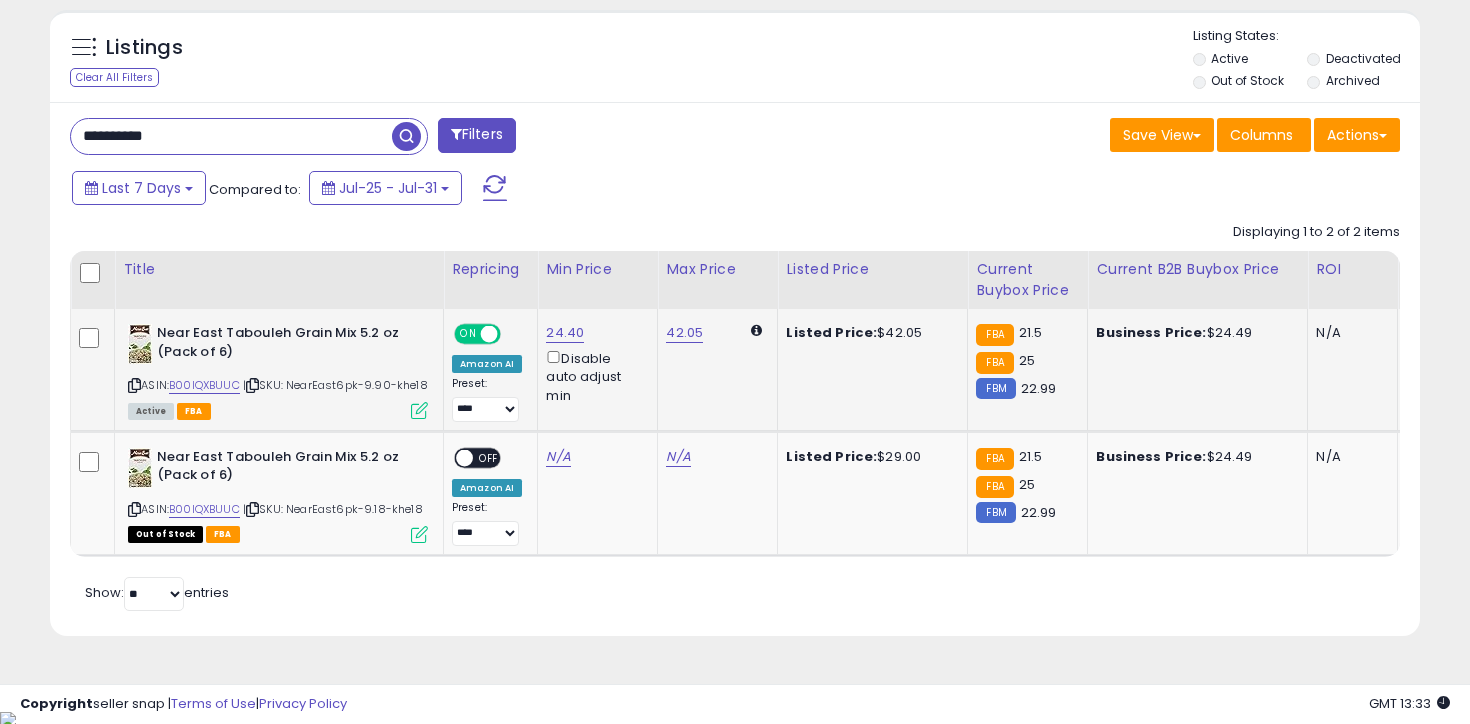 click on "**********" at bounding box center (231, 136) 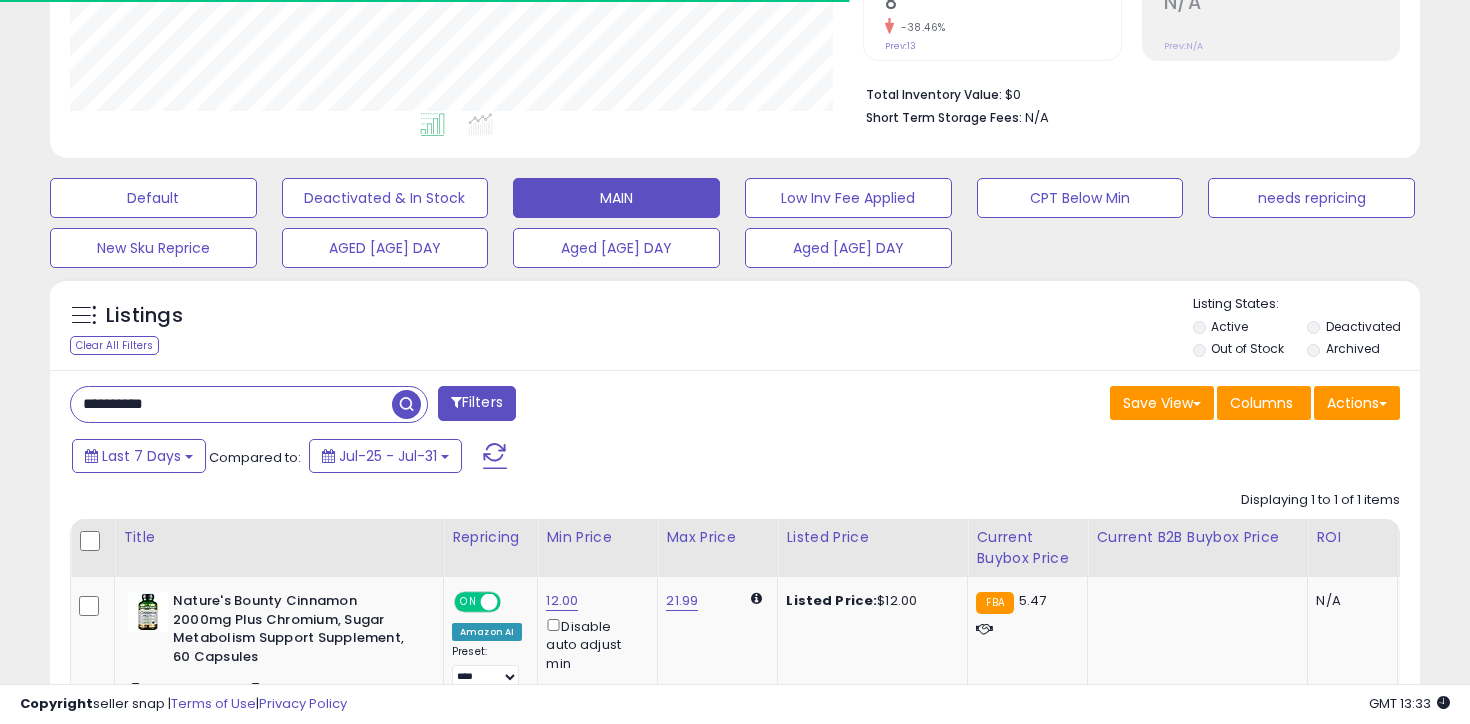scroll, scrollTop: 615, scrollLeft: 0, axis: vertical 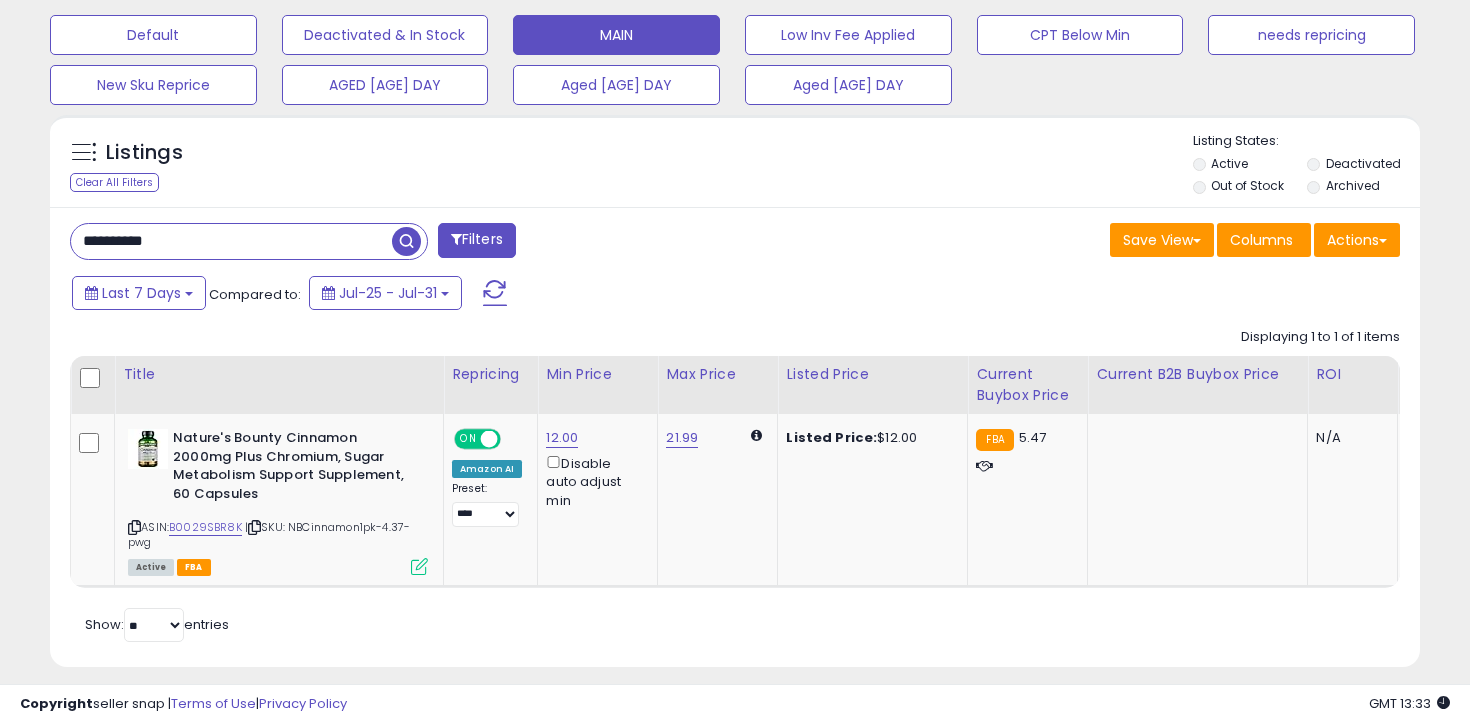 click on "**********" at bounding box center (735, 437) 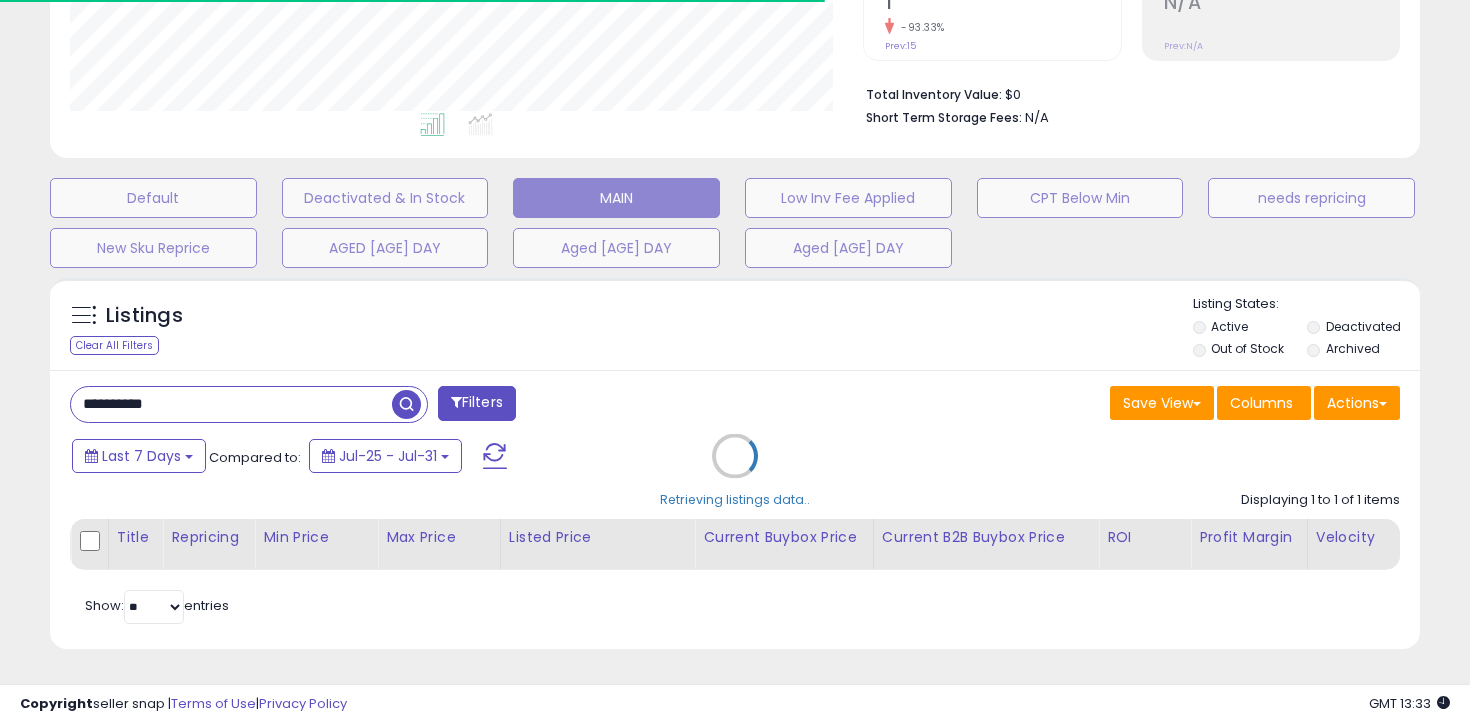 scroll, scrollTop: 615, scrollLeft: 0, axis: vertical 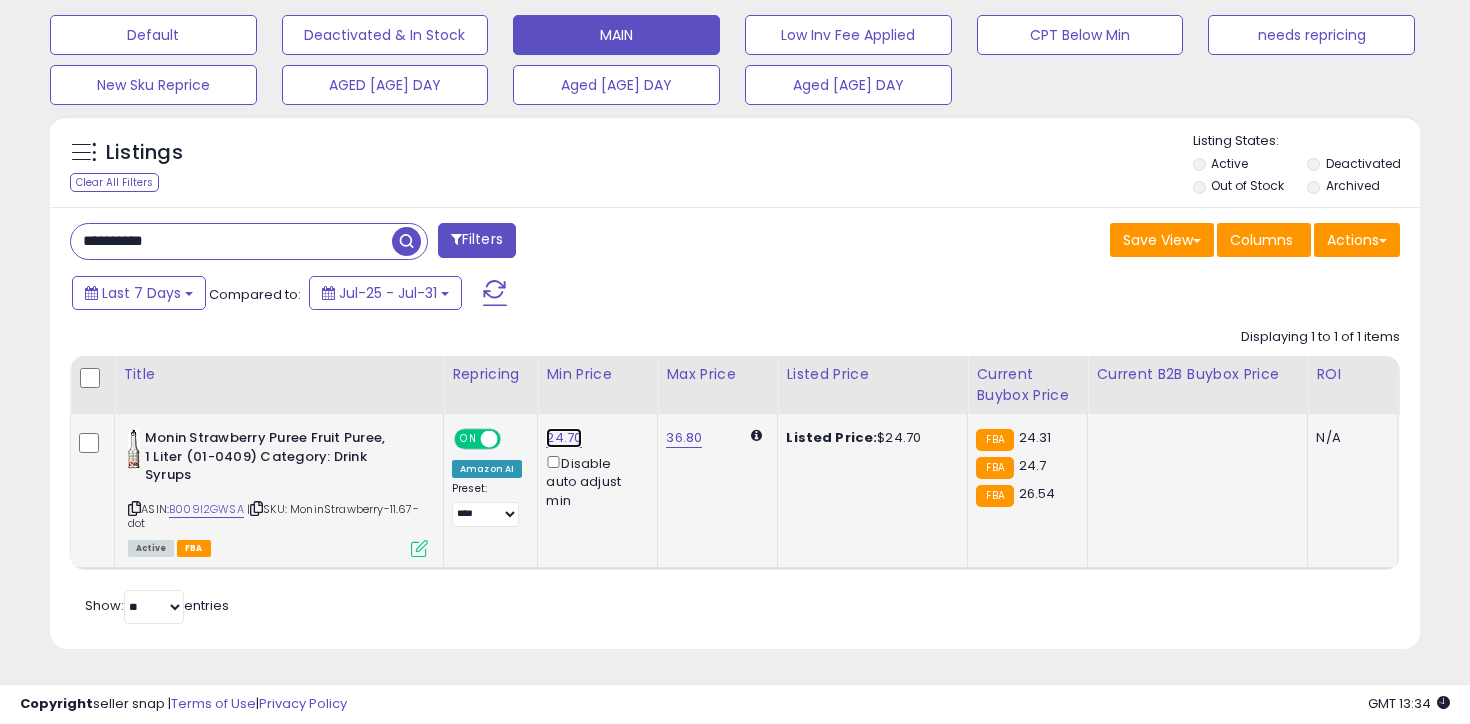 click on "24.70" at bounding box center (564, 438) 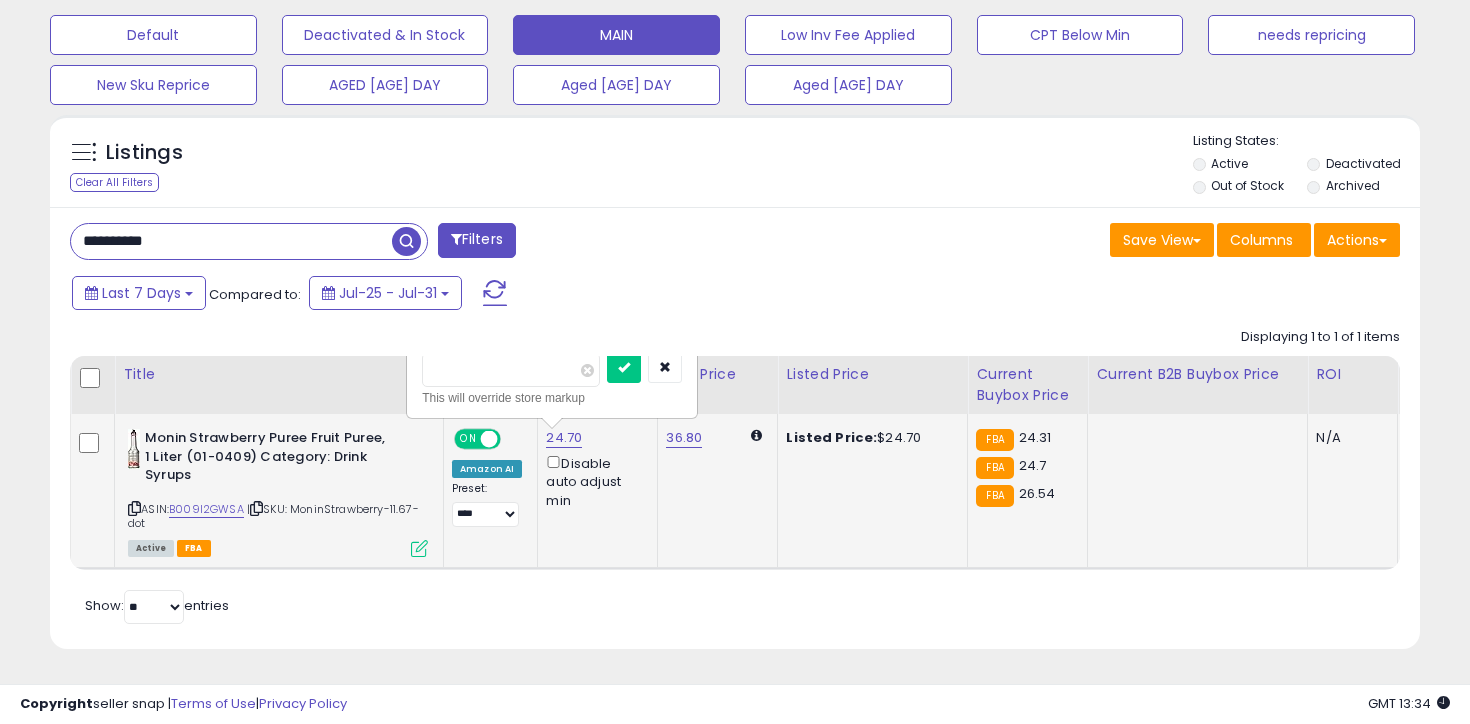 type on "****" 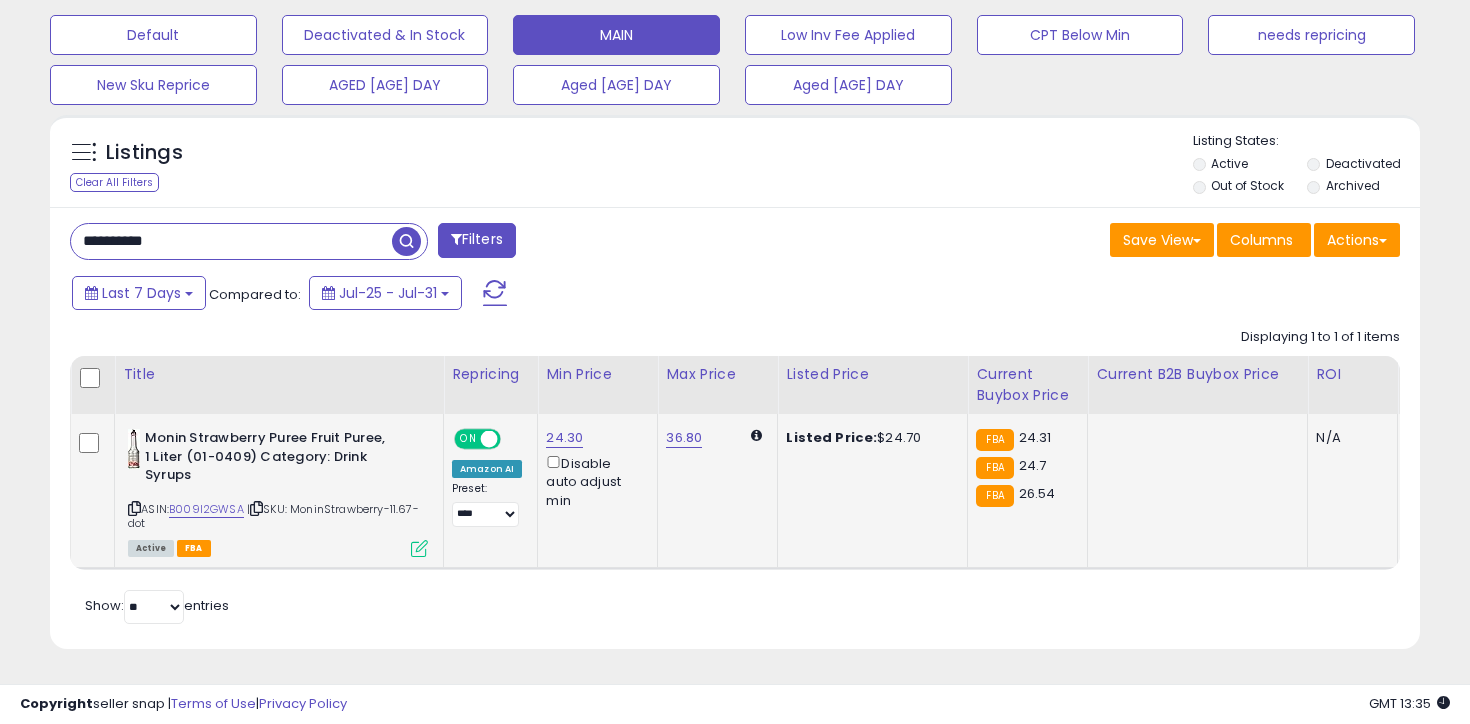 click on "**********" at bounding box center [231, 241] 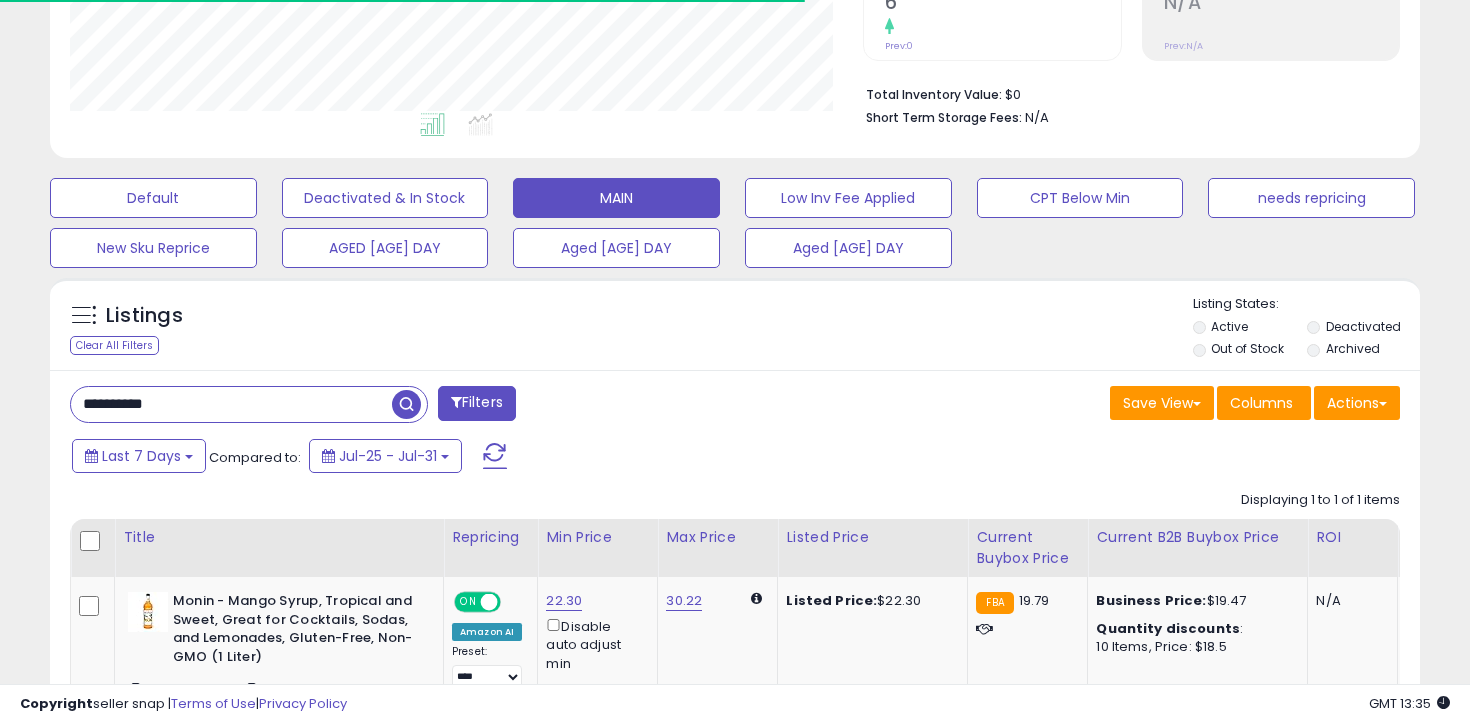 scroll, scrollTop: 615, scrollLeft: 0, axis: vertical 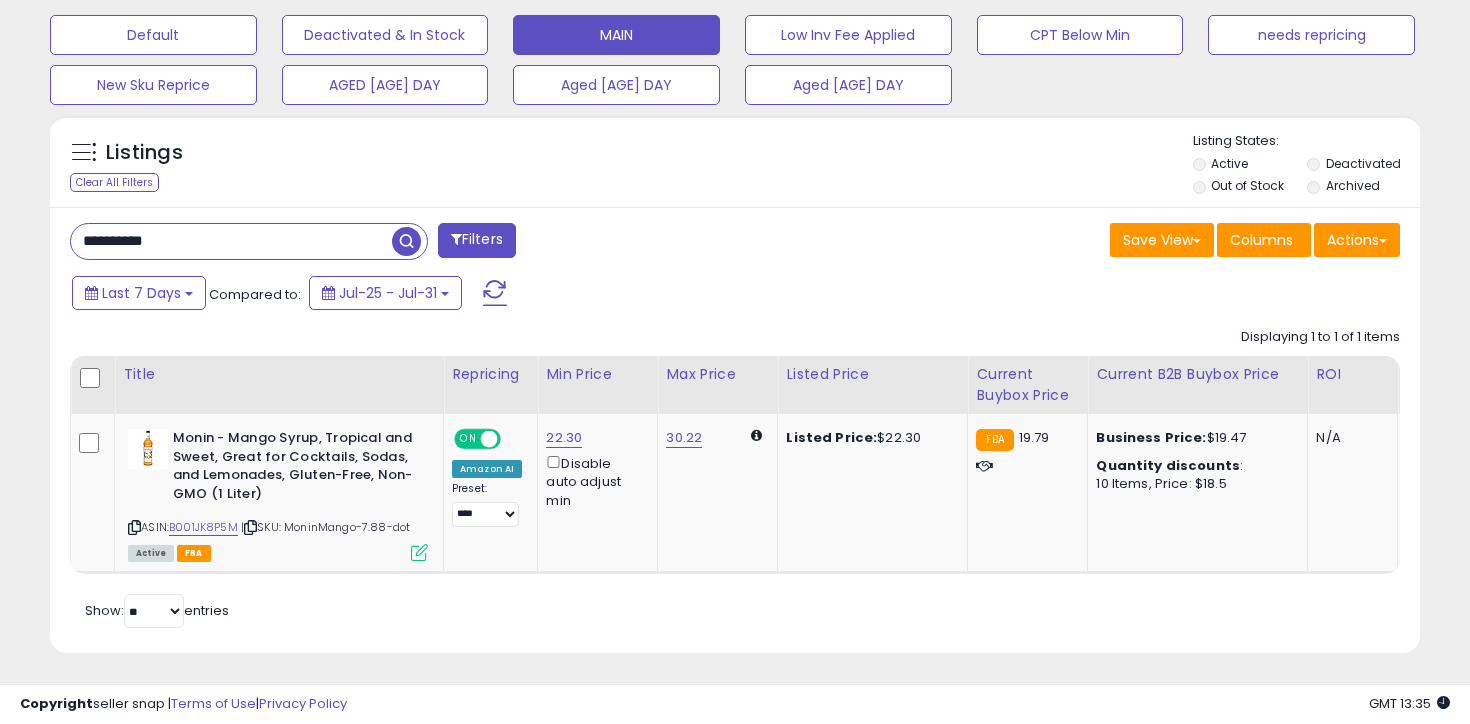 click on "**********" at bounding box center (231, 241) 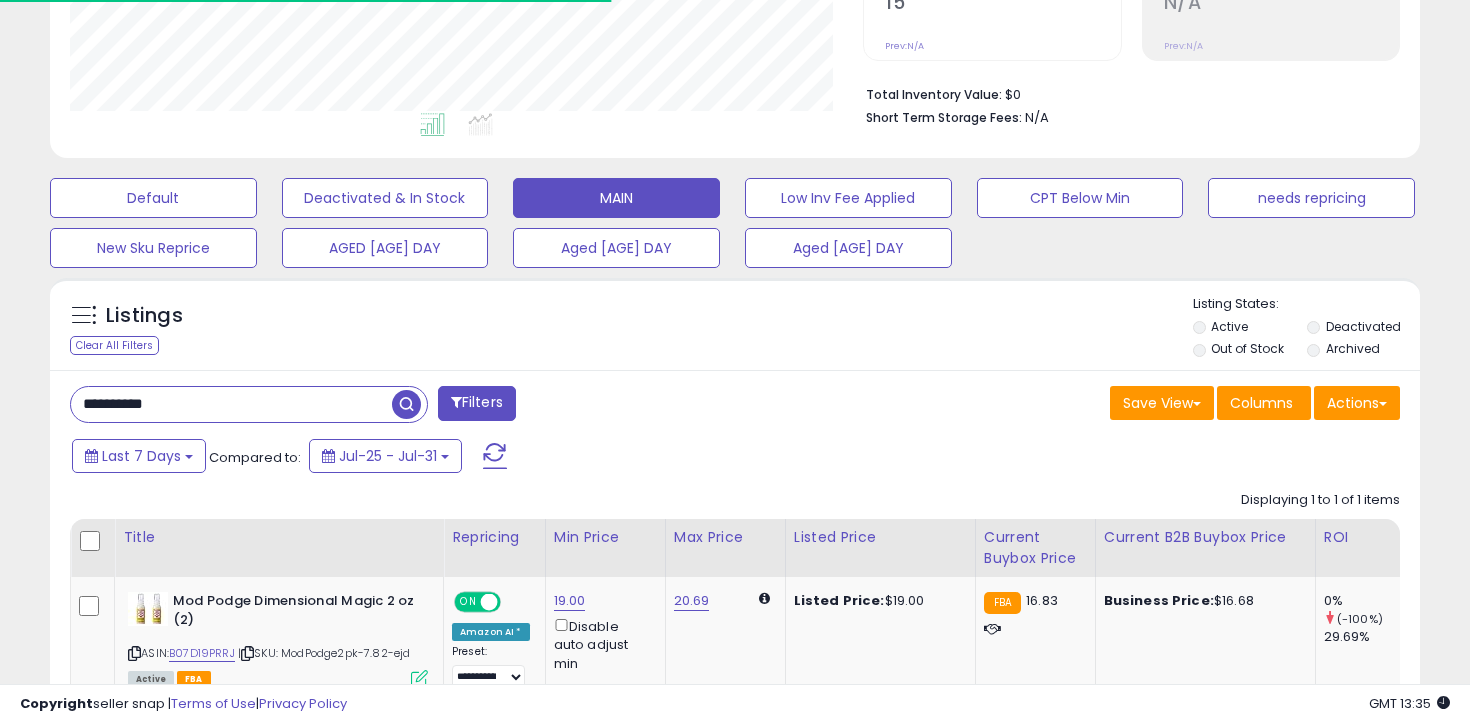 scroll, scrollTop: 583, scrollLeft: 0, axis: vertical 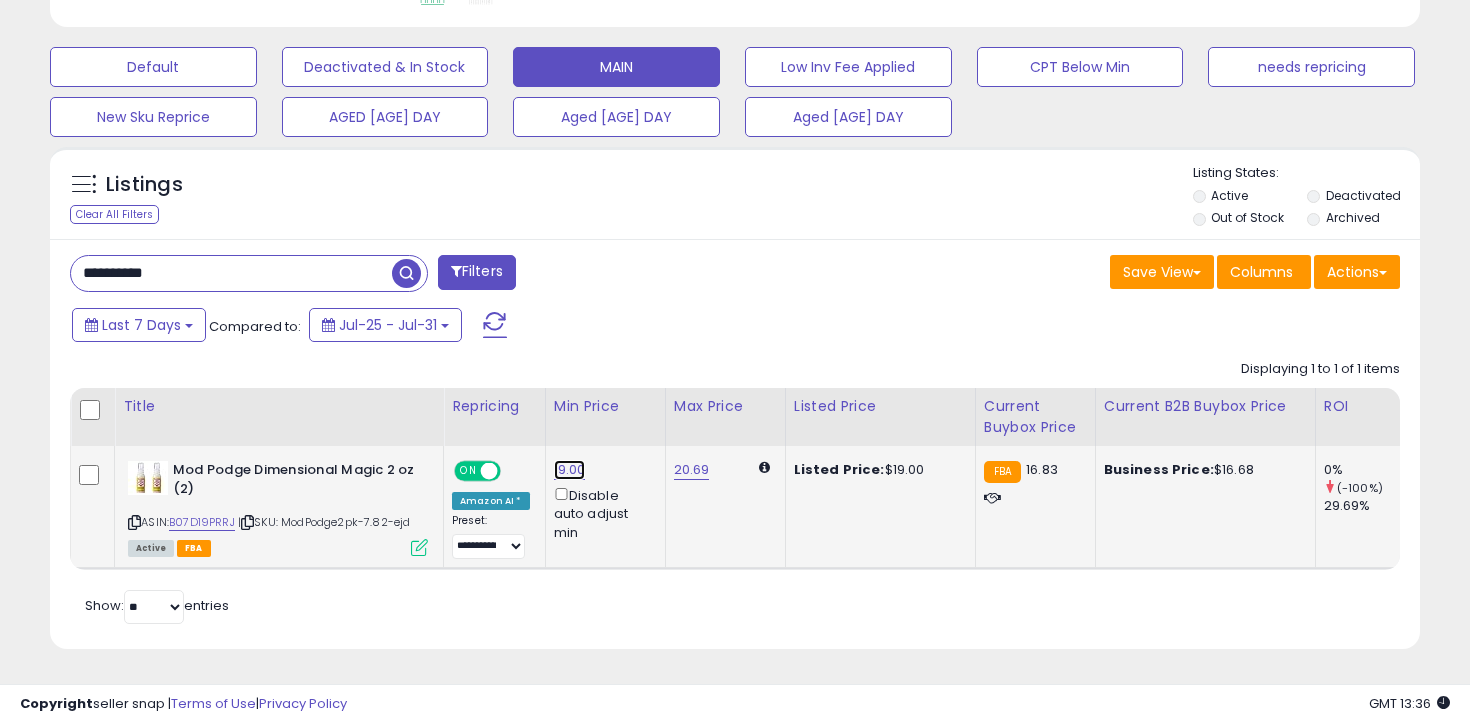 click on "19.00" at bounding box center [570, 470] 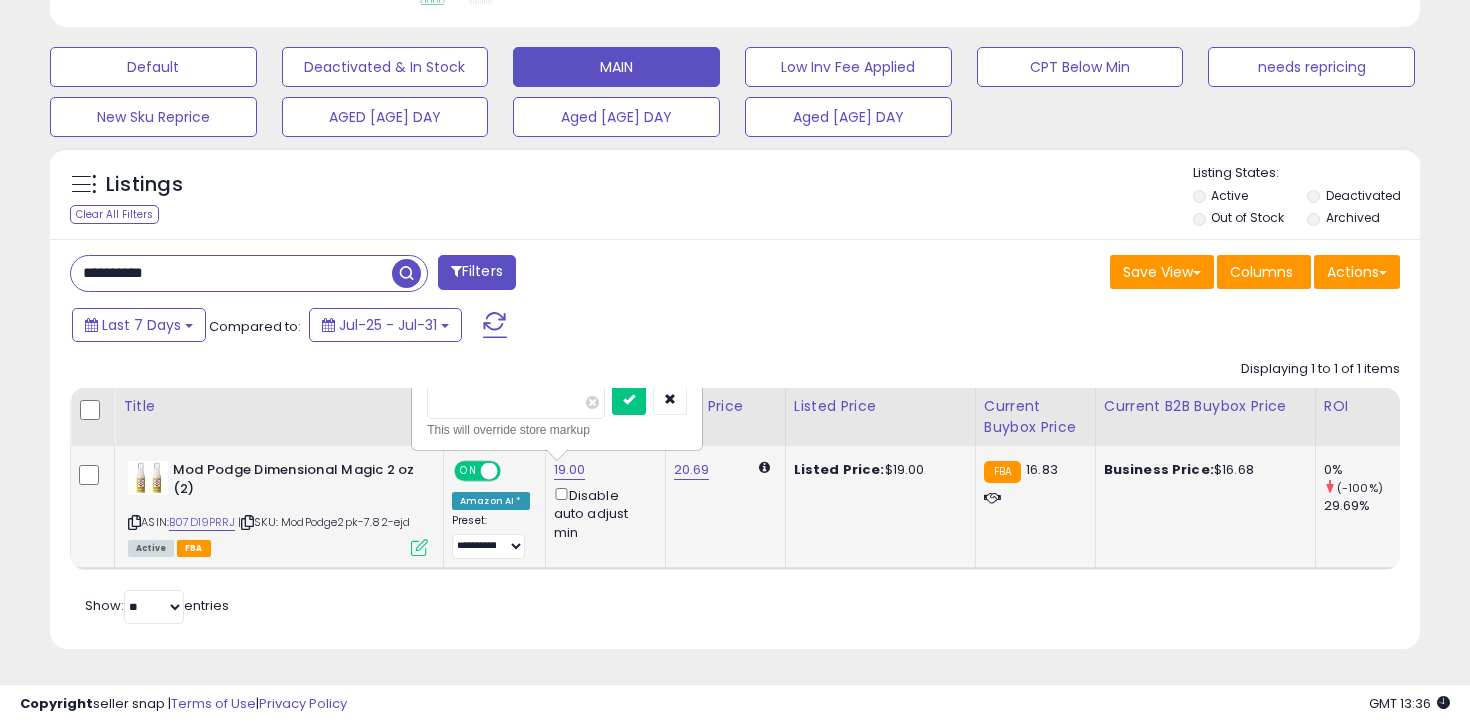 click on "*****" at bounding box center (516, 402) 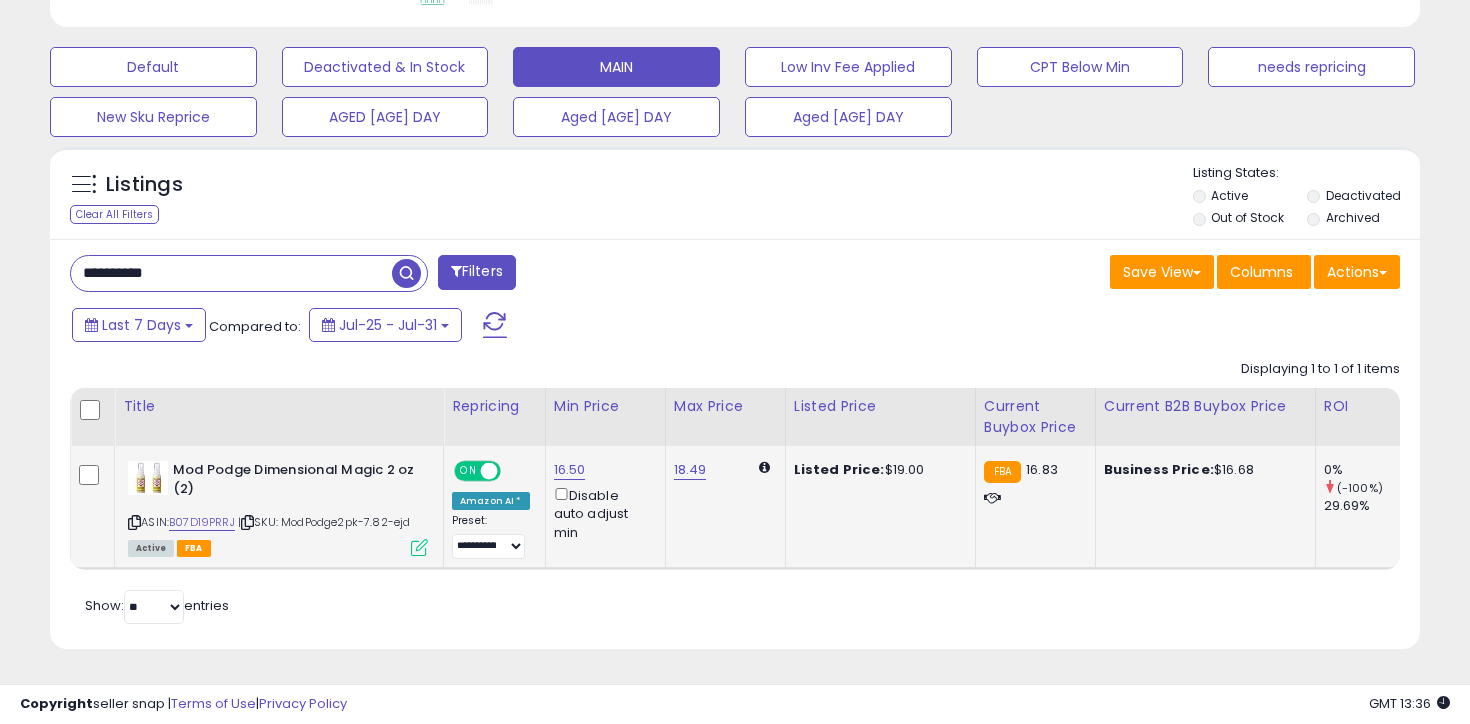 click on "**********" at bounding box center [231, 273] 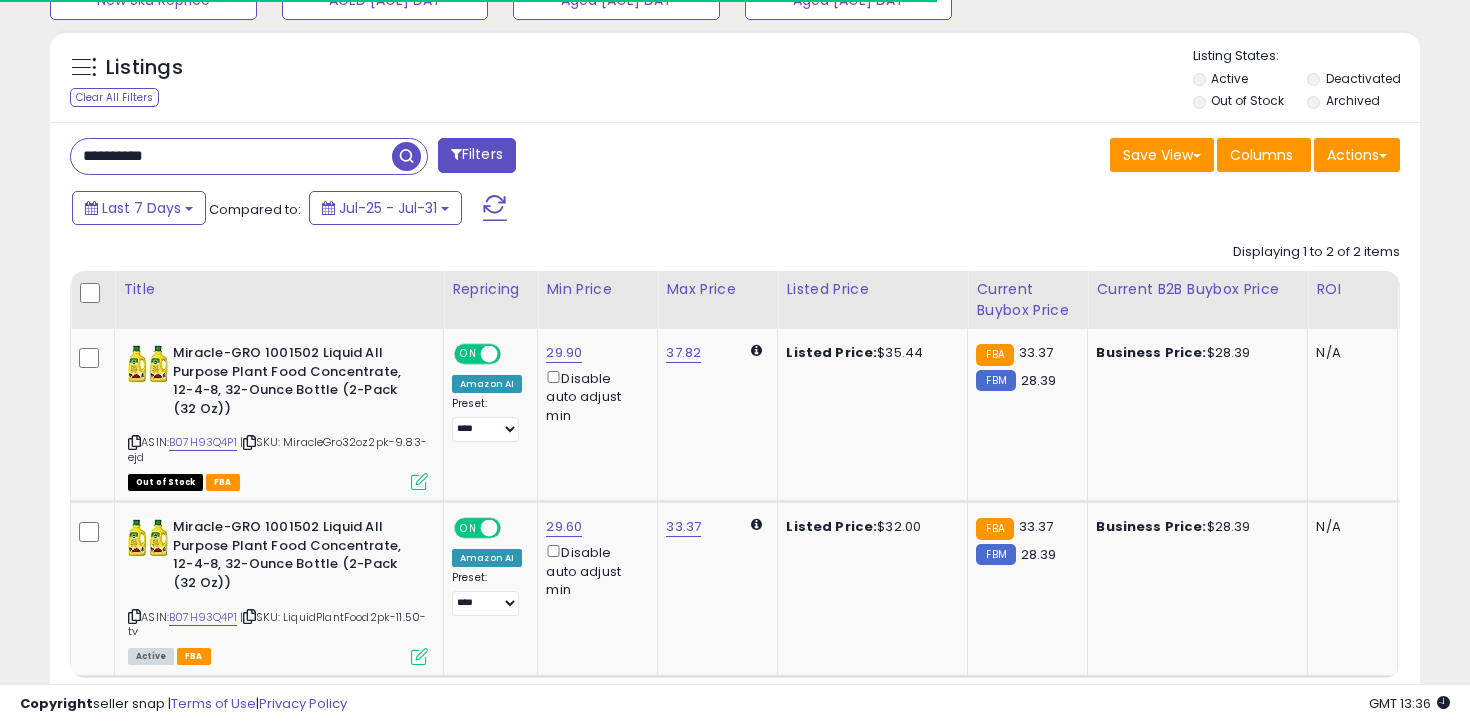 scroll, scrollTop: 808, scrollLeft: 0, axis: vertical 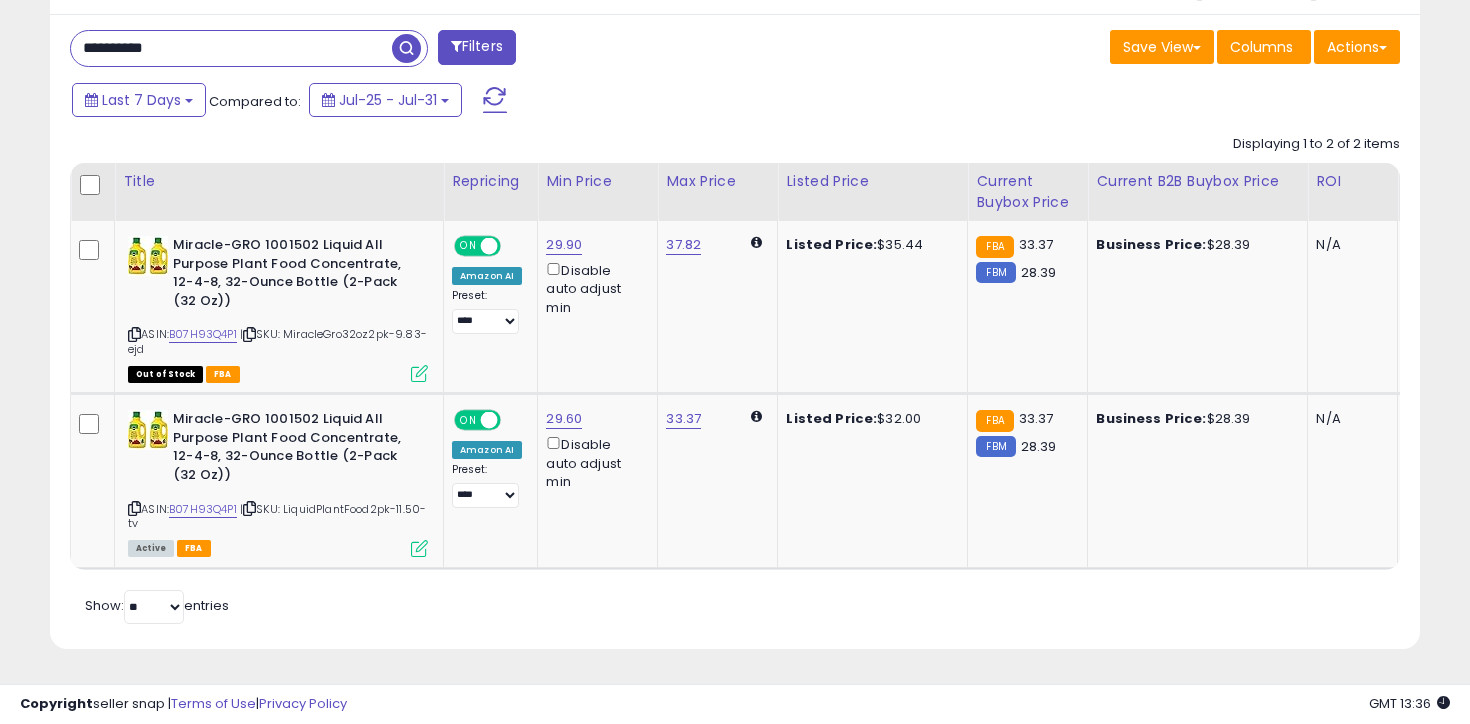 click on "**********" at bounding box center [231, 48] 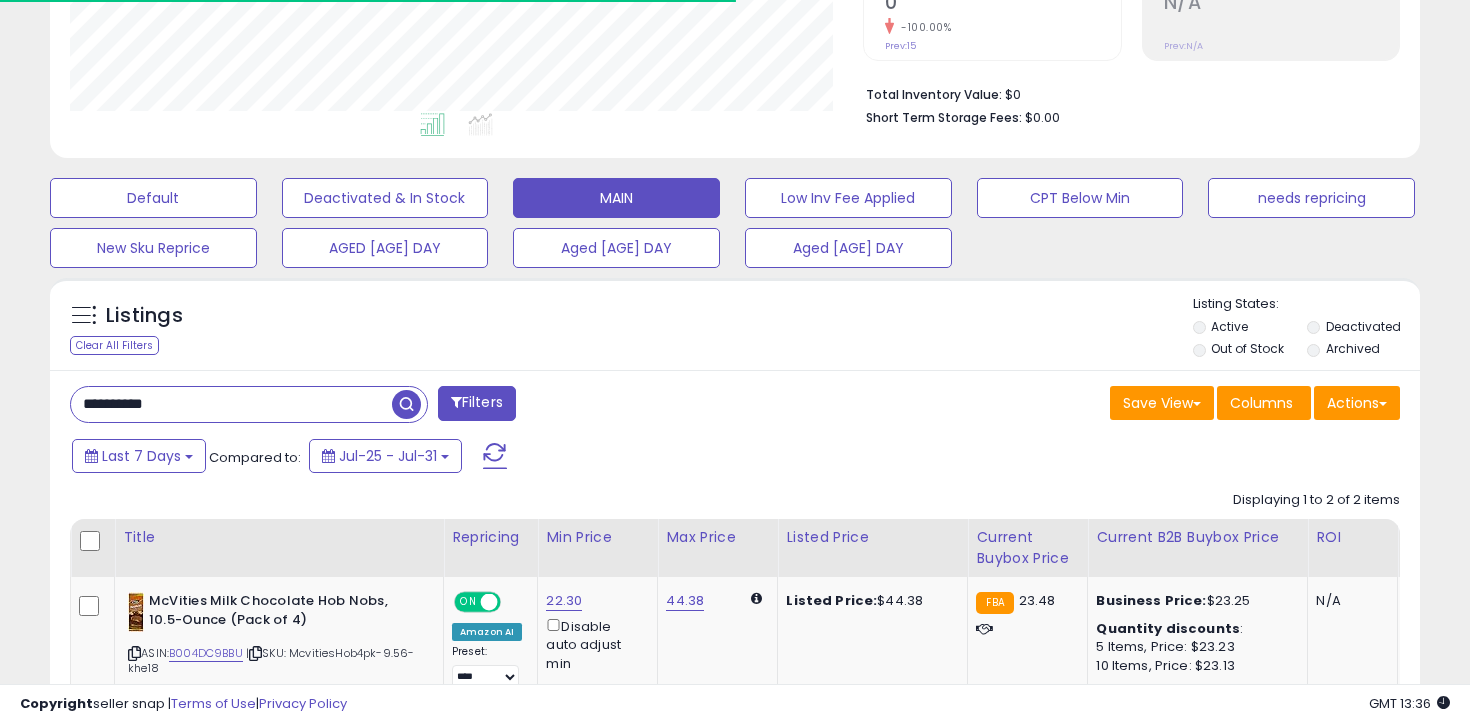 scroll, scrollTop: 734, scrollLeft: 0, axis: vertical 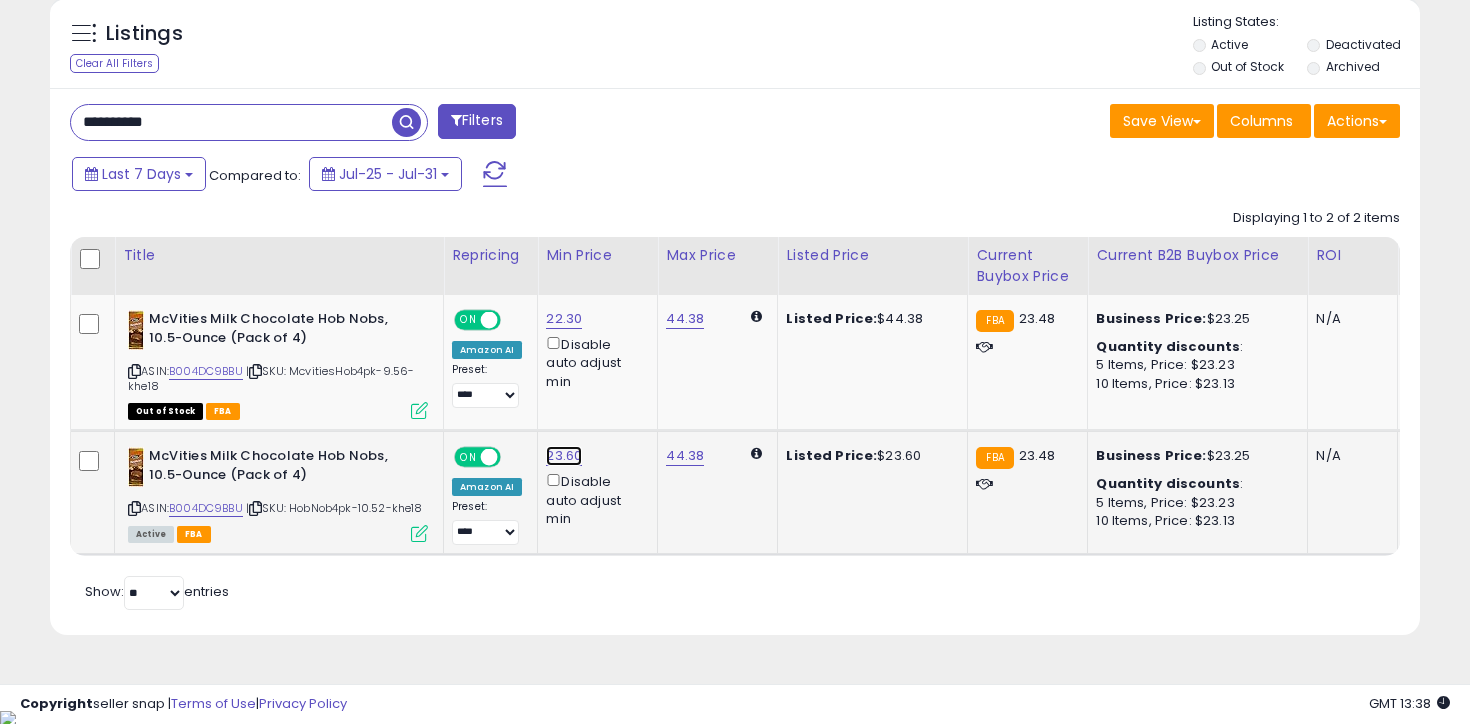 click on "23.60" at bounding box center (564, 319) 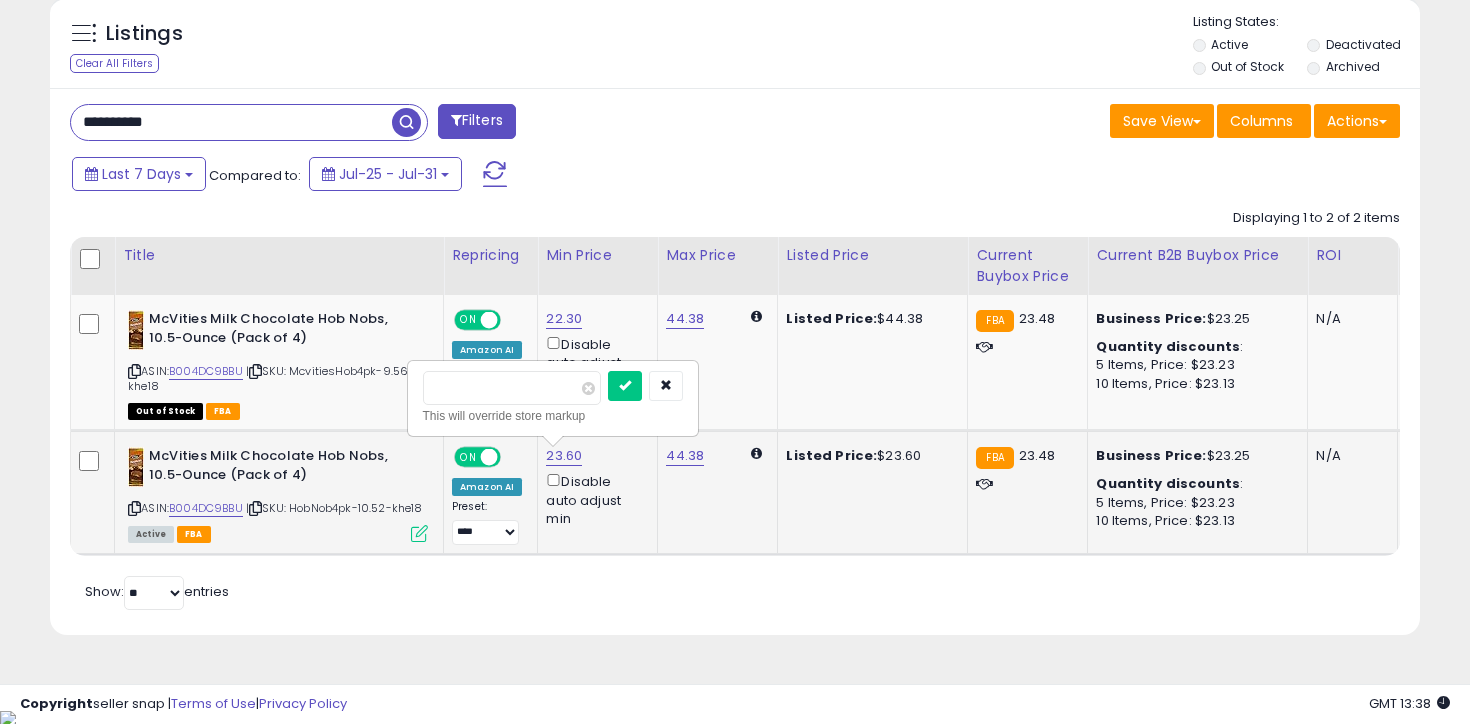 click on "*****" at bounding box center [512, 388] 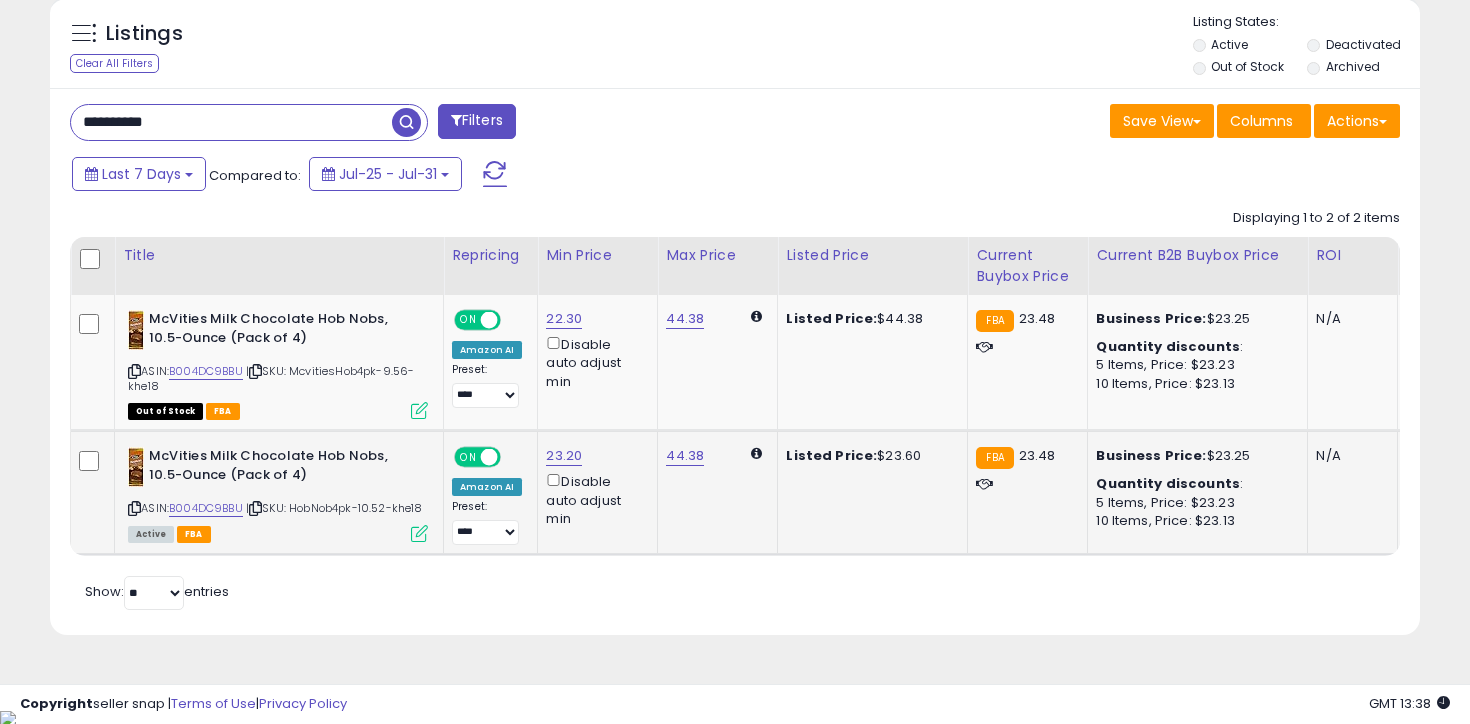 click on "**********" at bounding box center [231, 122] 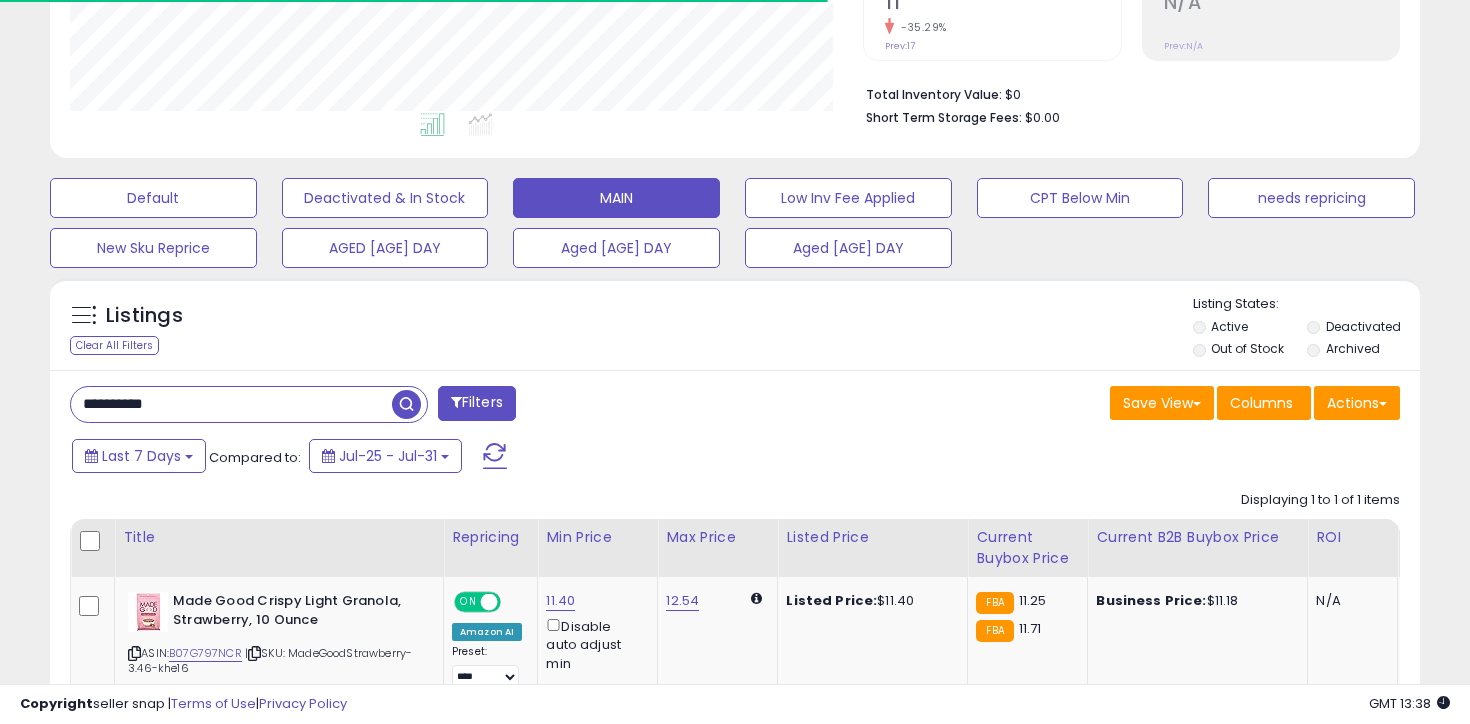 scroll, scrollTop: 596, scrollLeft: 0, axis: vertical 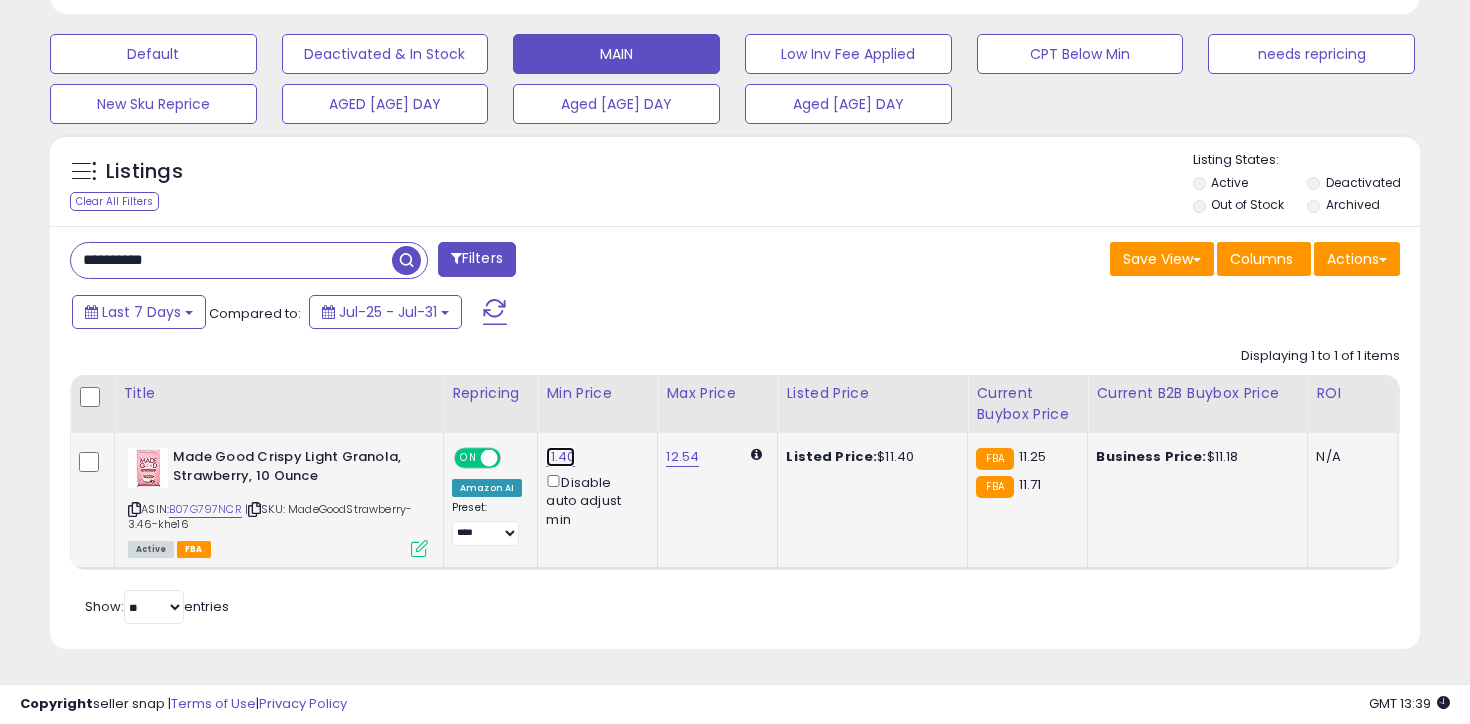 click on "11.40" at bounding box center [560, 457] 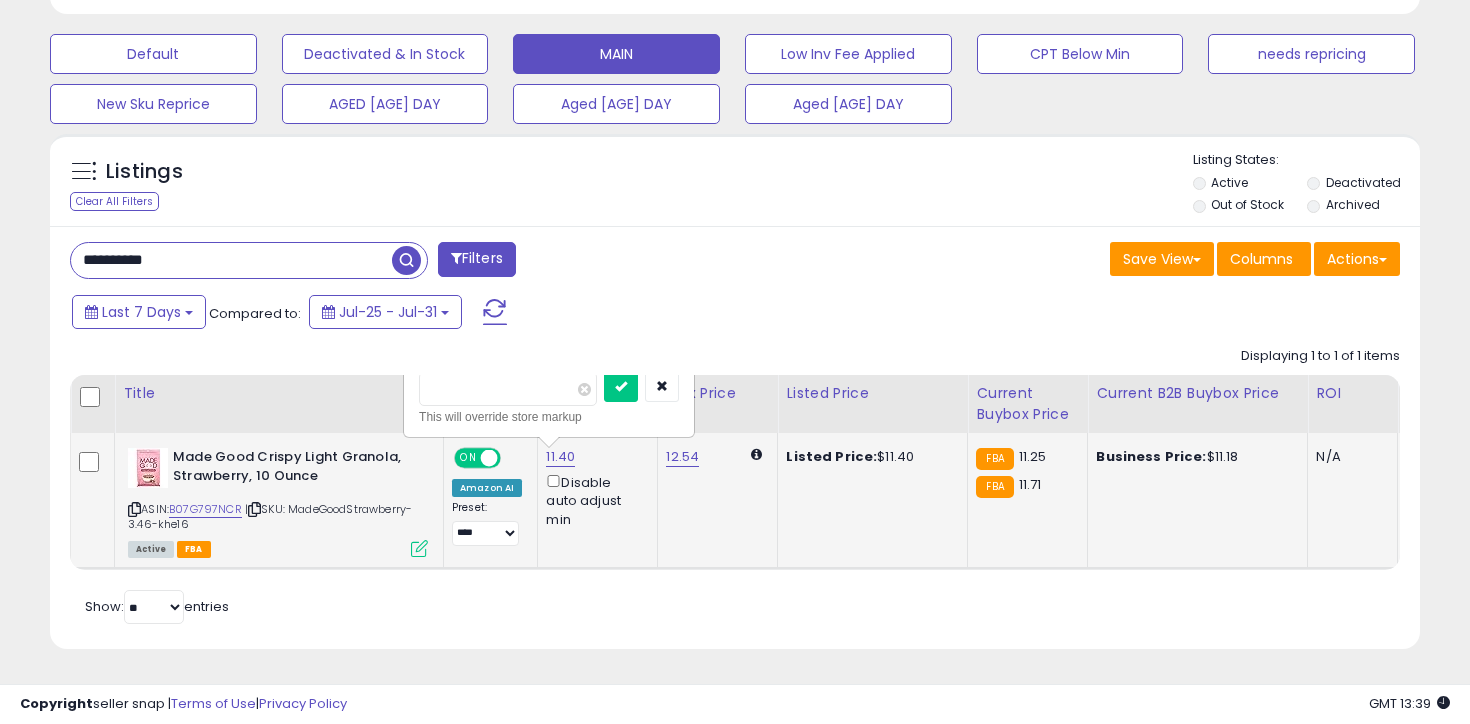 type on "****" 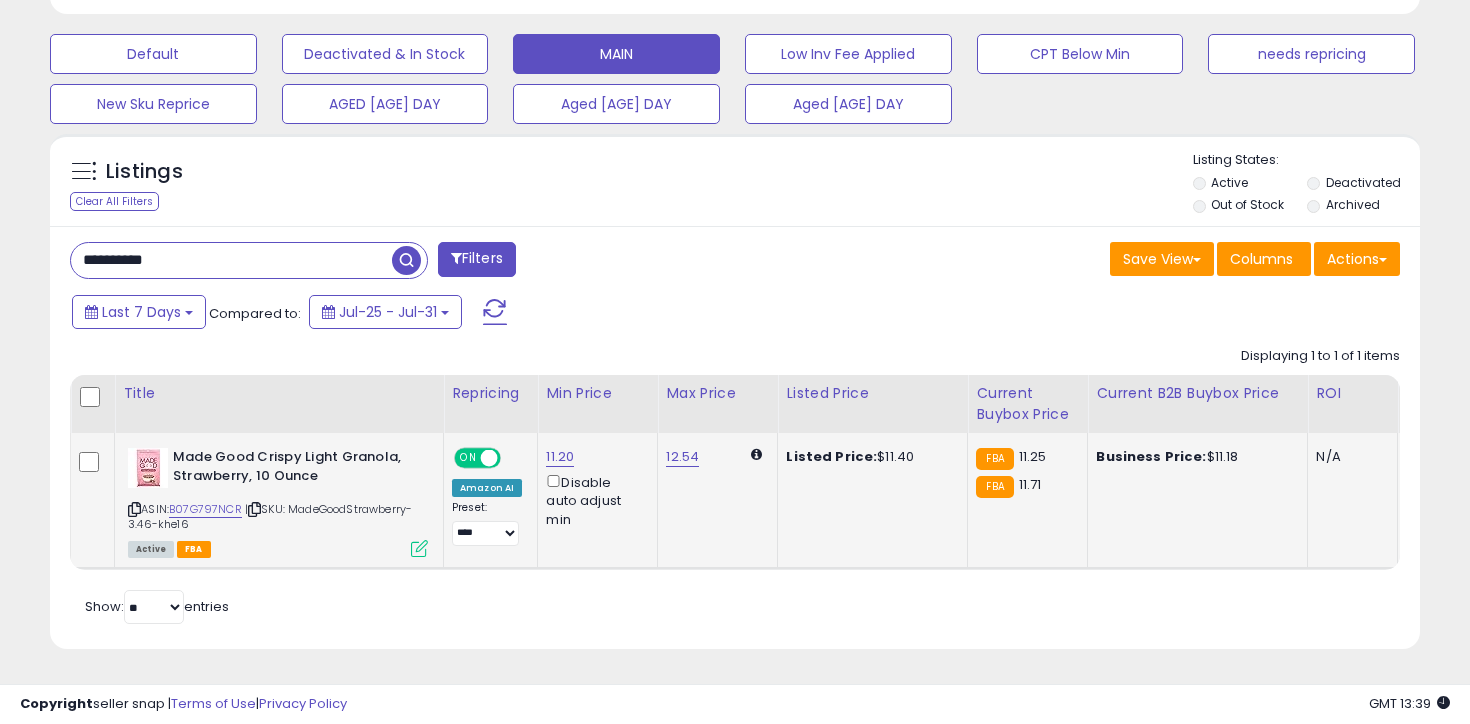 click on "**********" at bounding box center [231, 260] 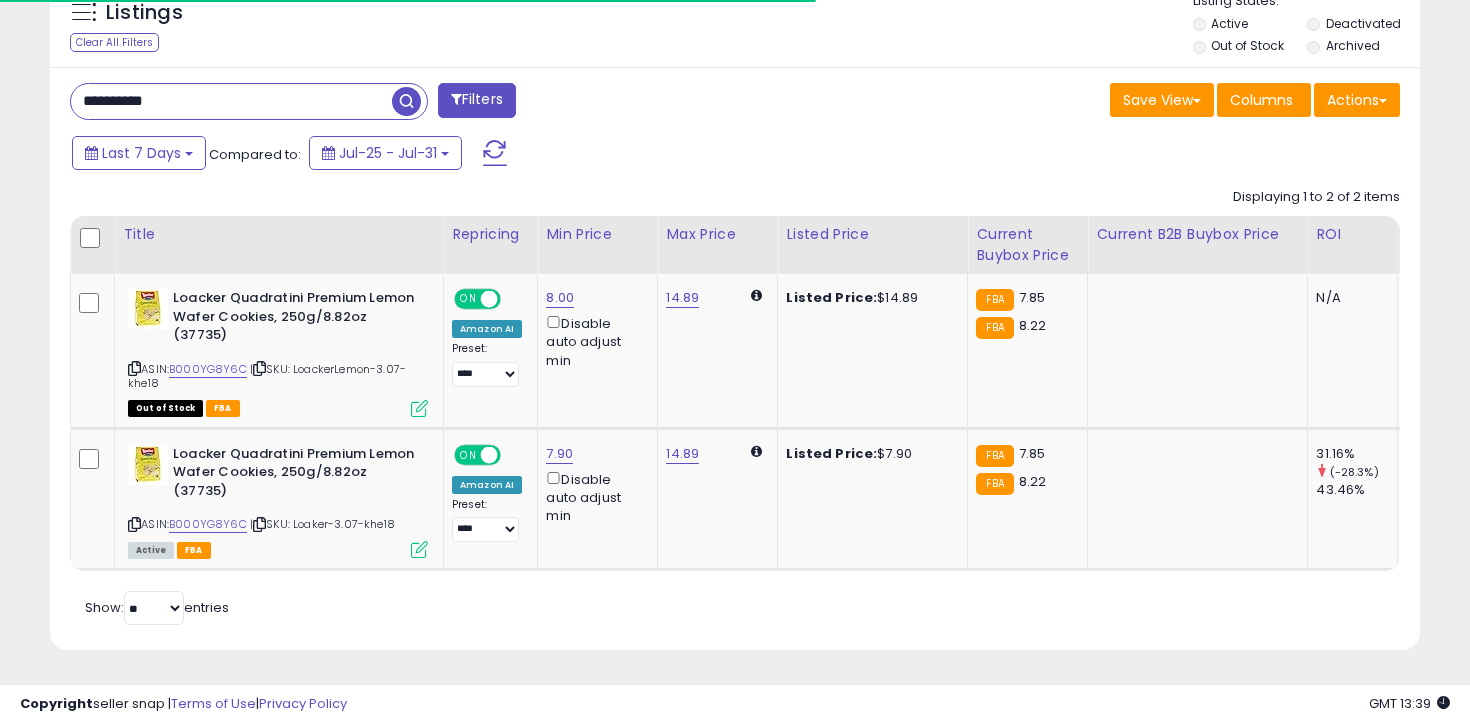 scroll, scrollTop: 756, scrollLeft: 0, axis: vertical 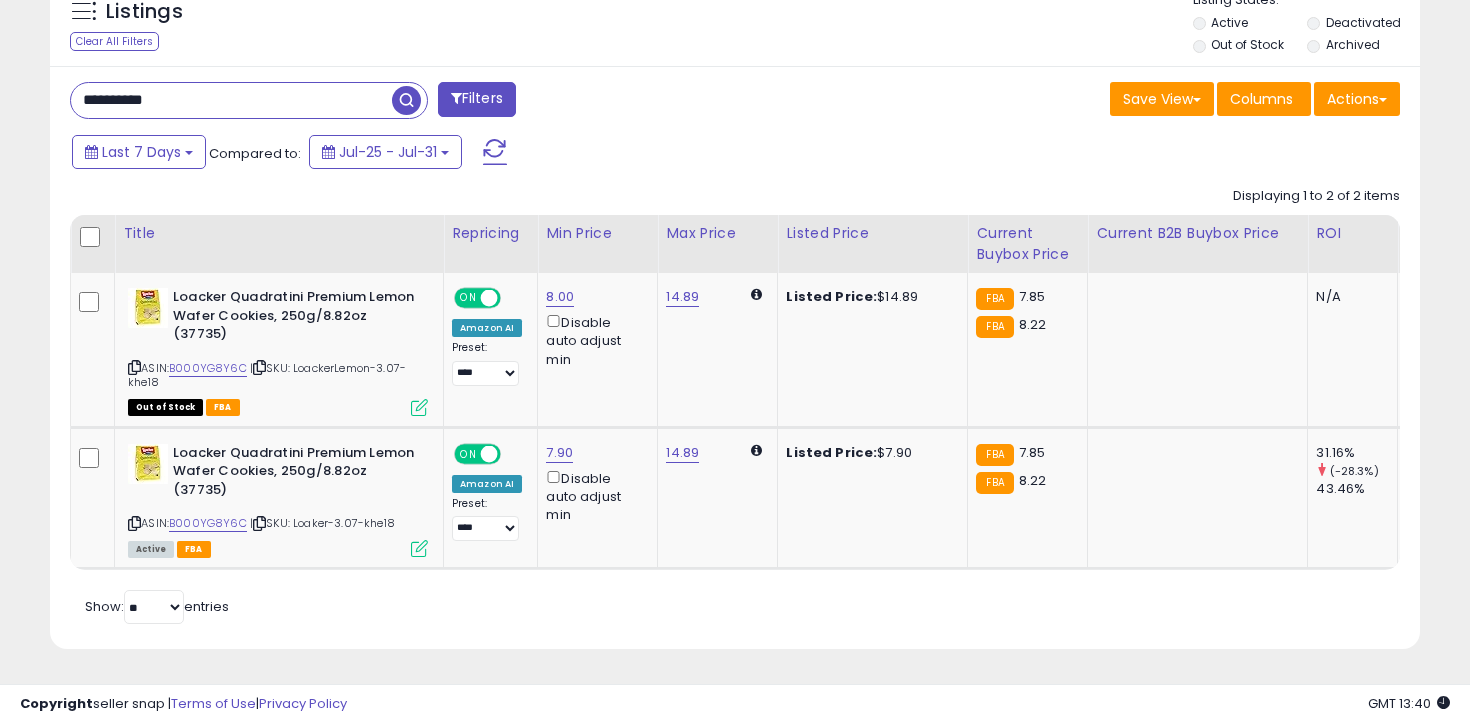 click on "**********" at bounding box center [231, 100] 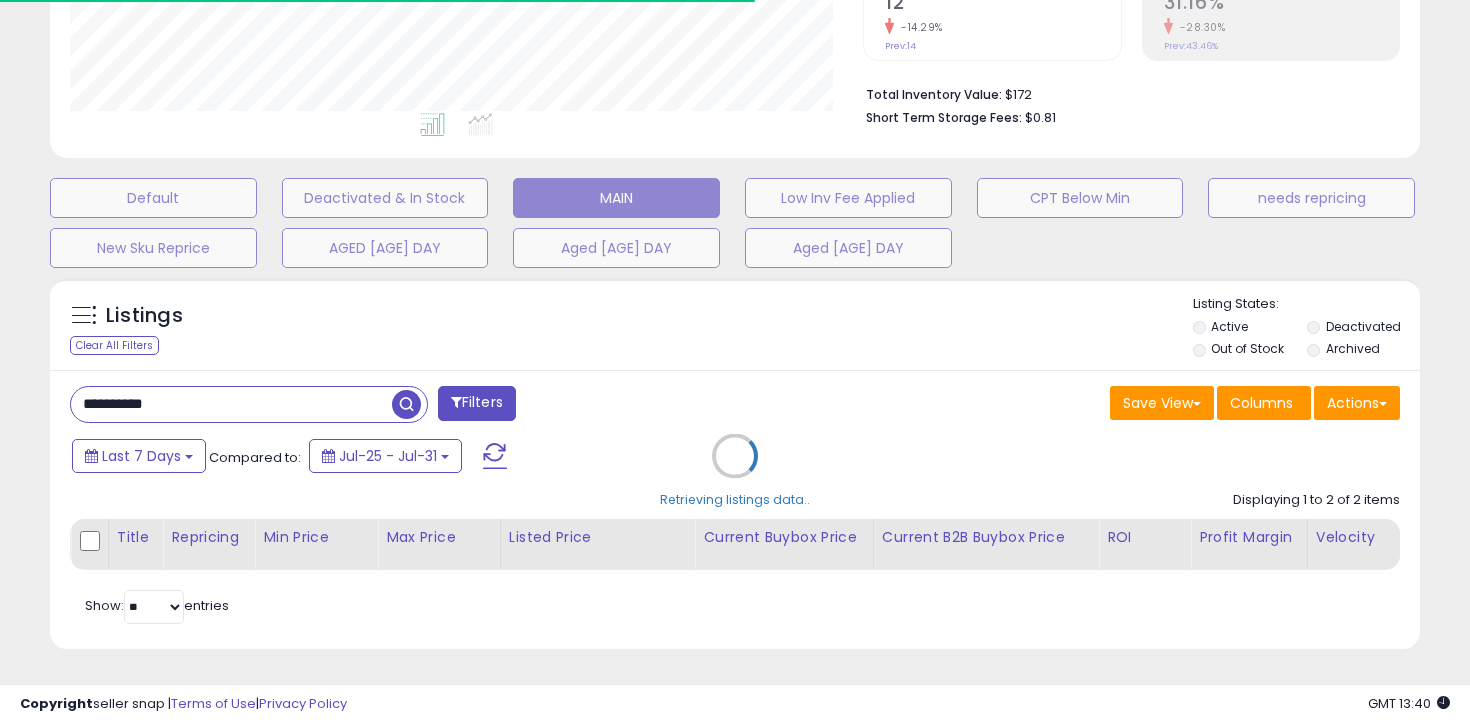 scroll, scrollTop: 583, scrollLeft: 0, axis: vertical 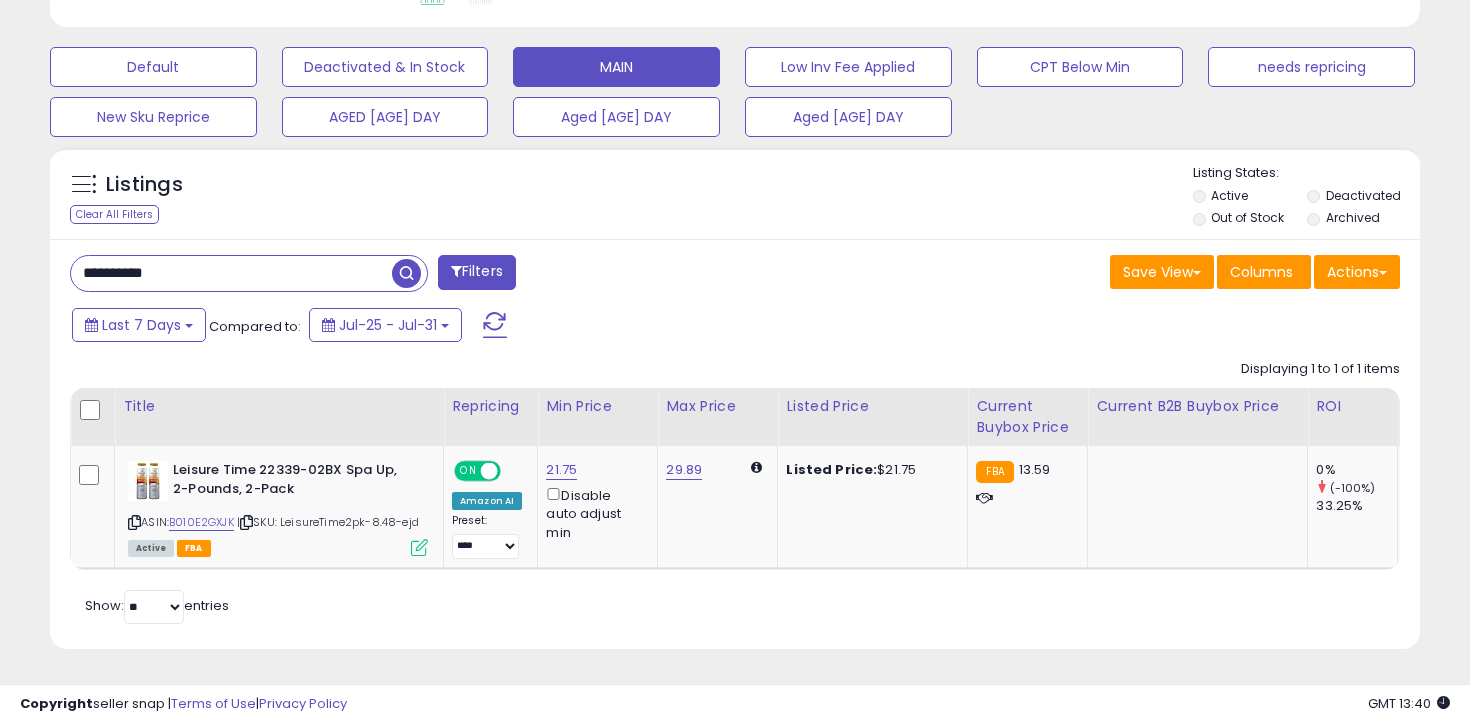 click on "**********" at bounding box center [231, 273] 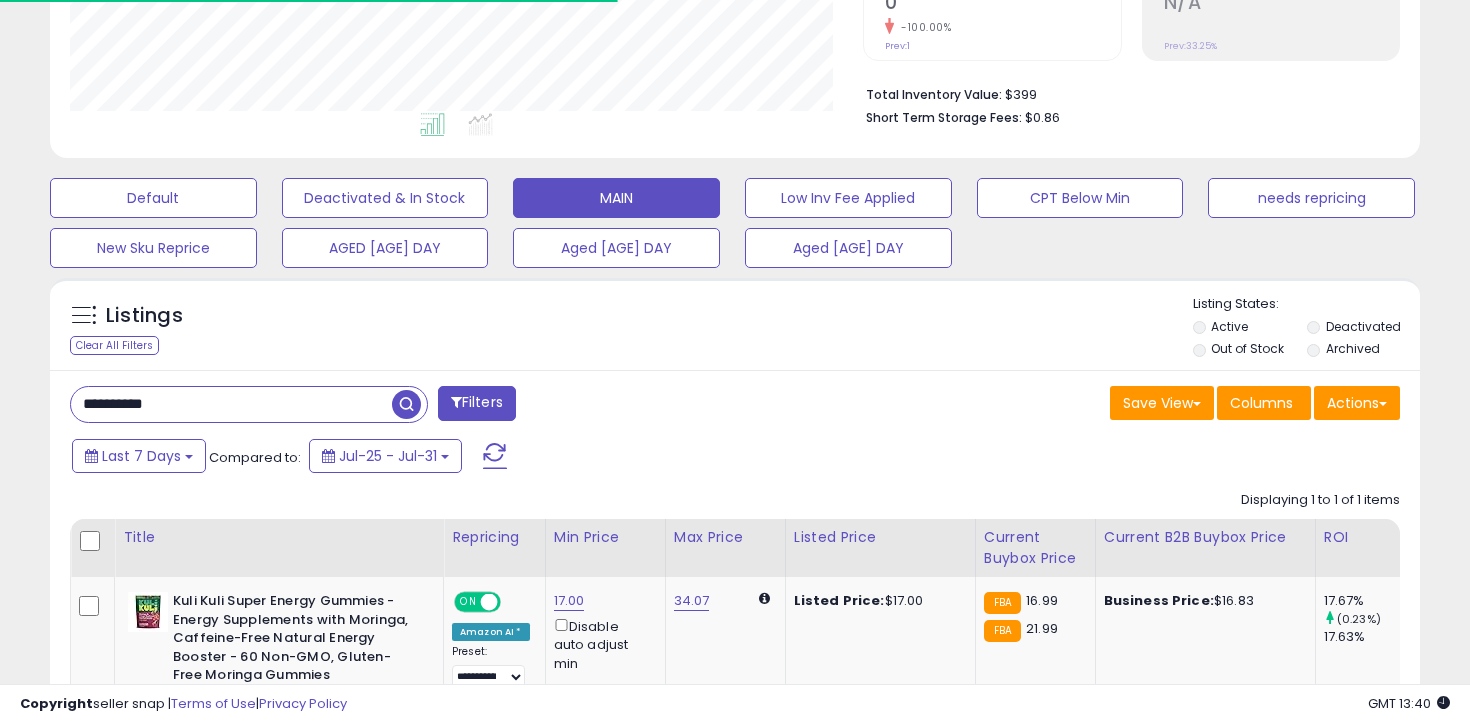 scroll, scrollTop: 583, scrollLeft: 0, axis: vertical 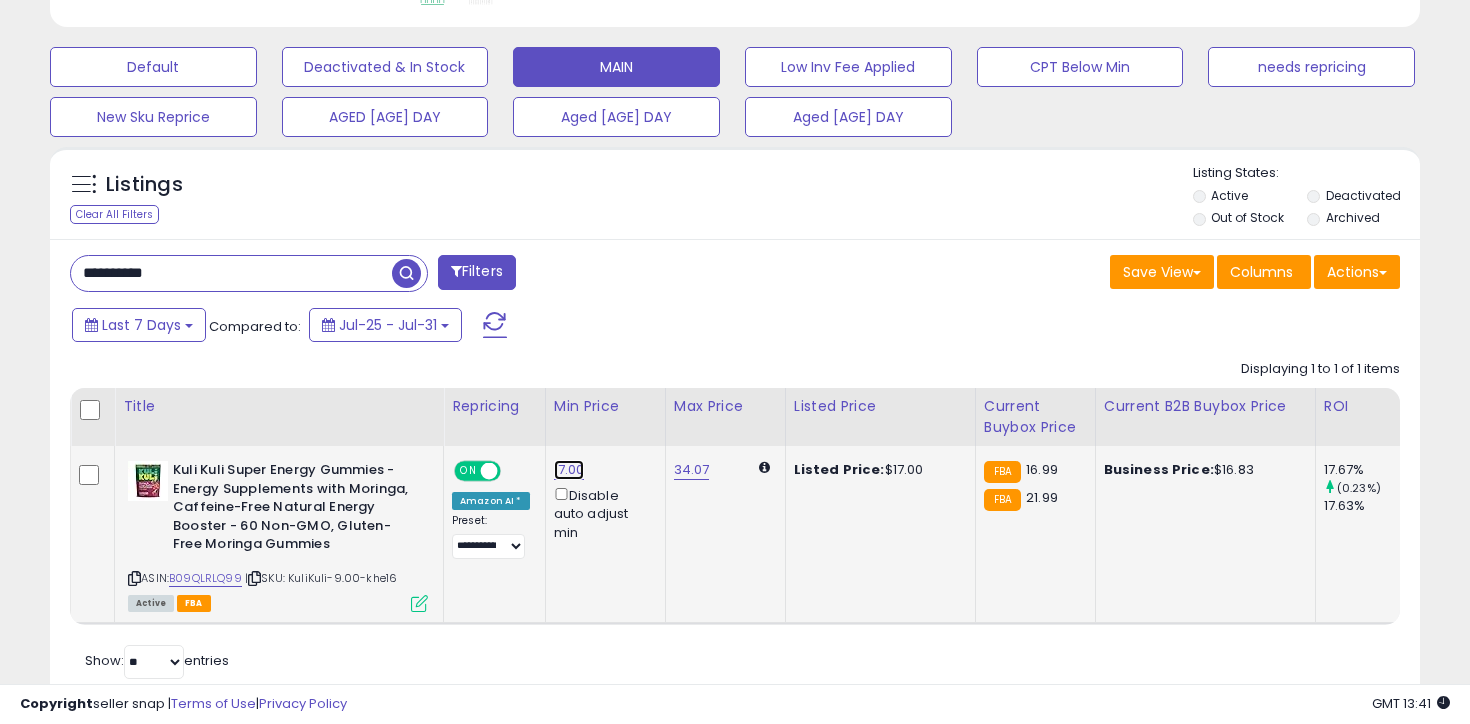 click on "17.00" at bounding box center [569, 470] 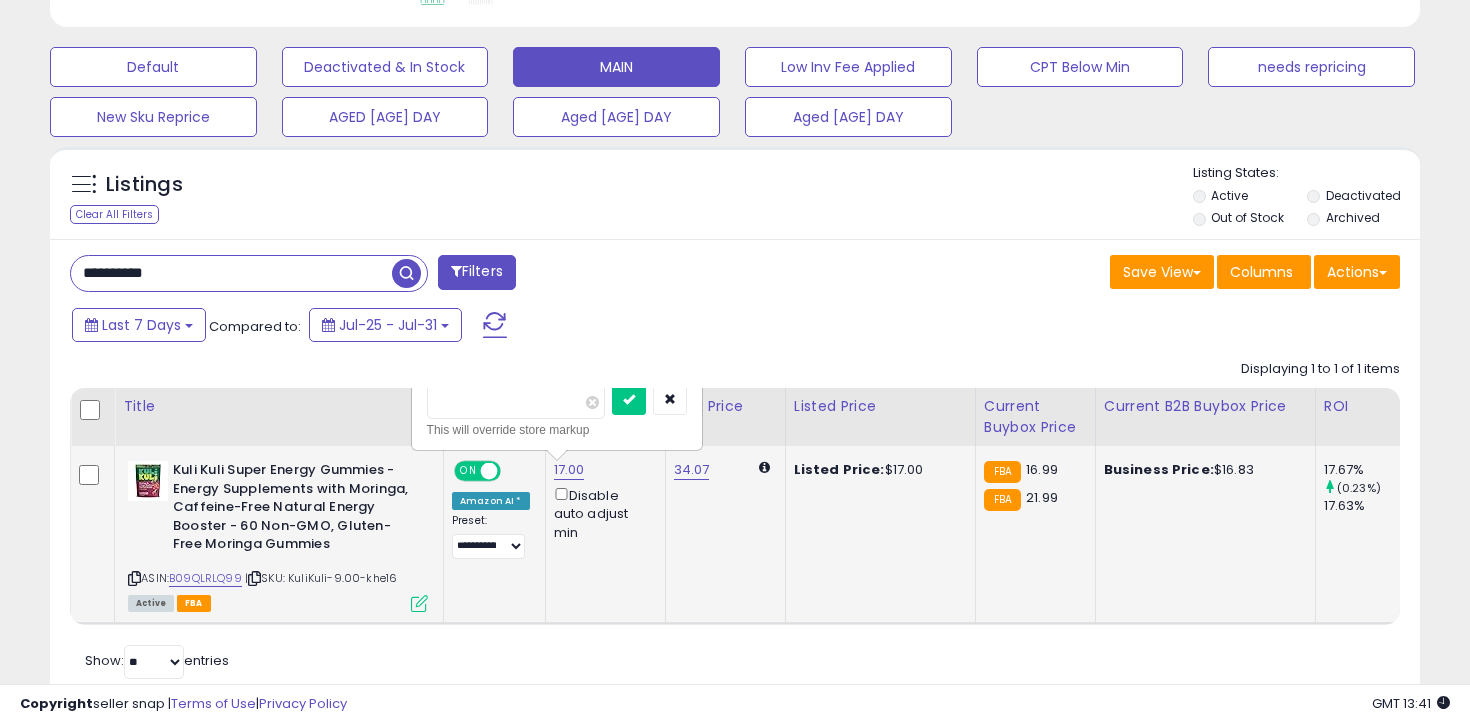 click on "*****" at bounding box center [516, 402] 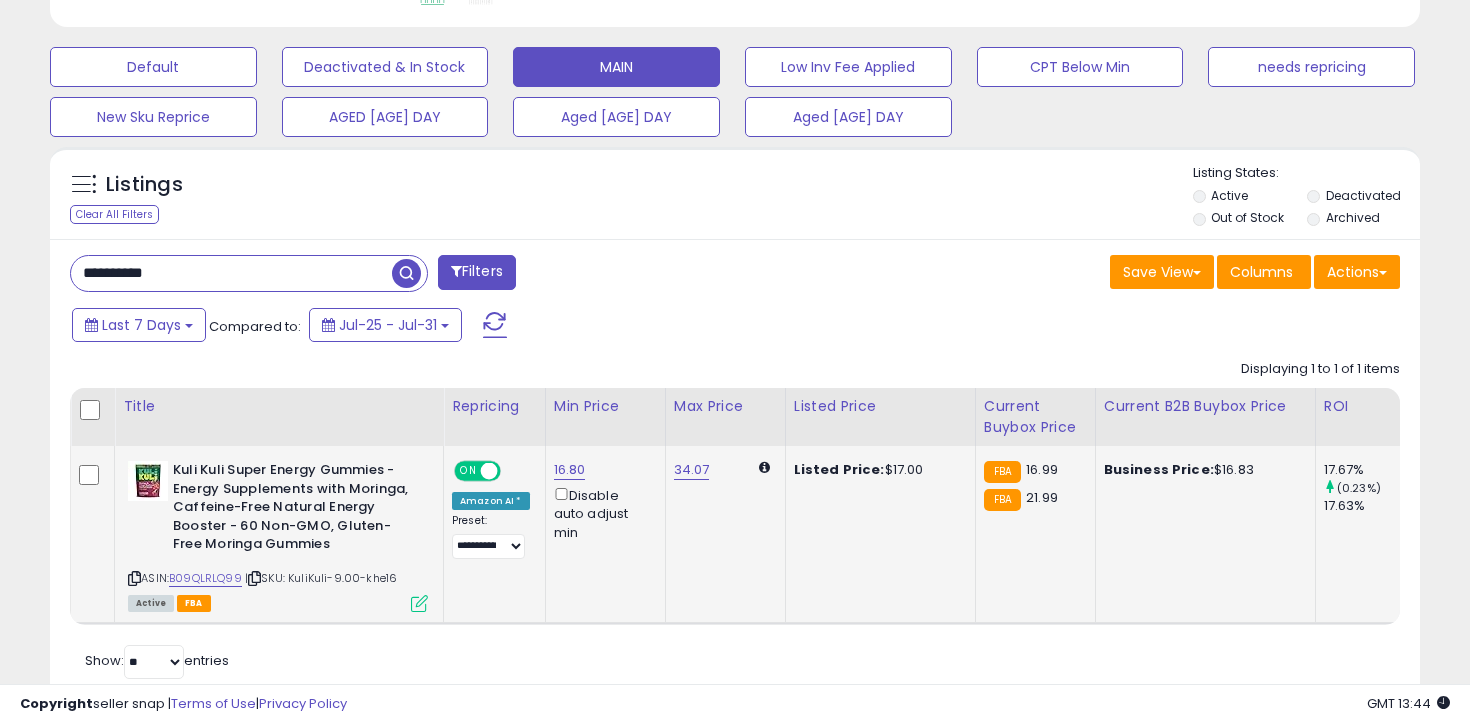 click on "**********" at bounding box center [231, 273] 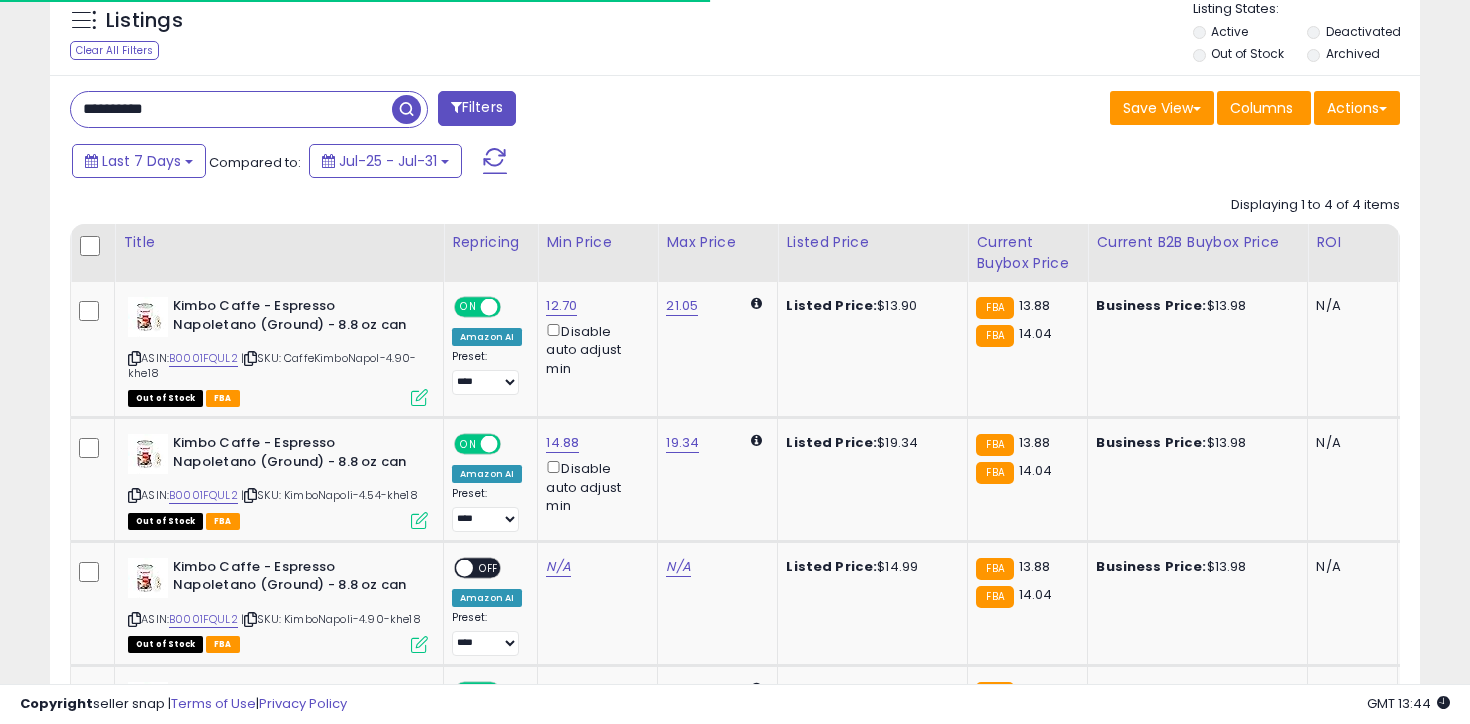 scroll, scrollTop: 968, scrollLeft: 0, axis: vertical 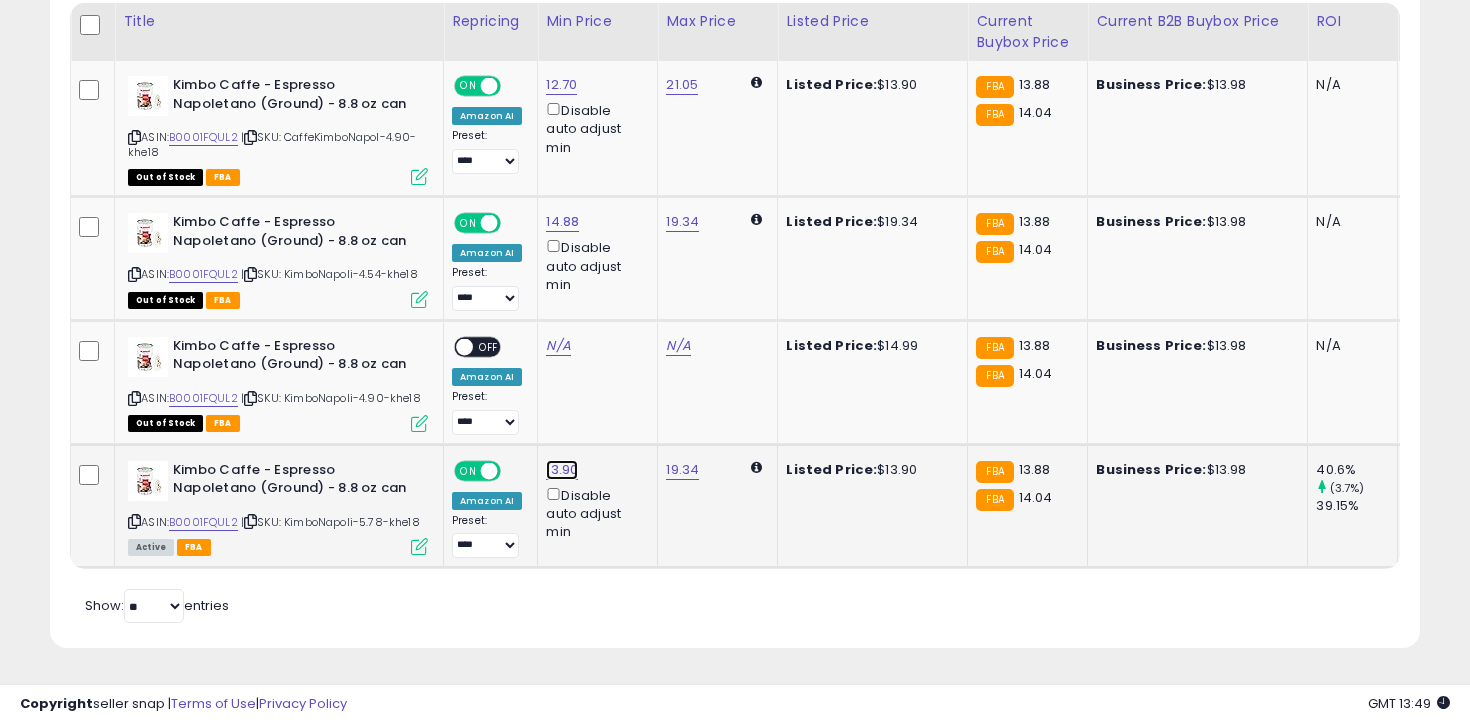 click on "13.90" at bounding box center (561, 85) 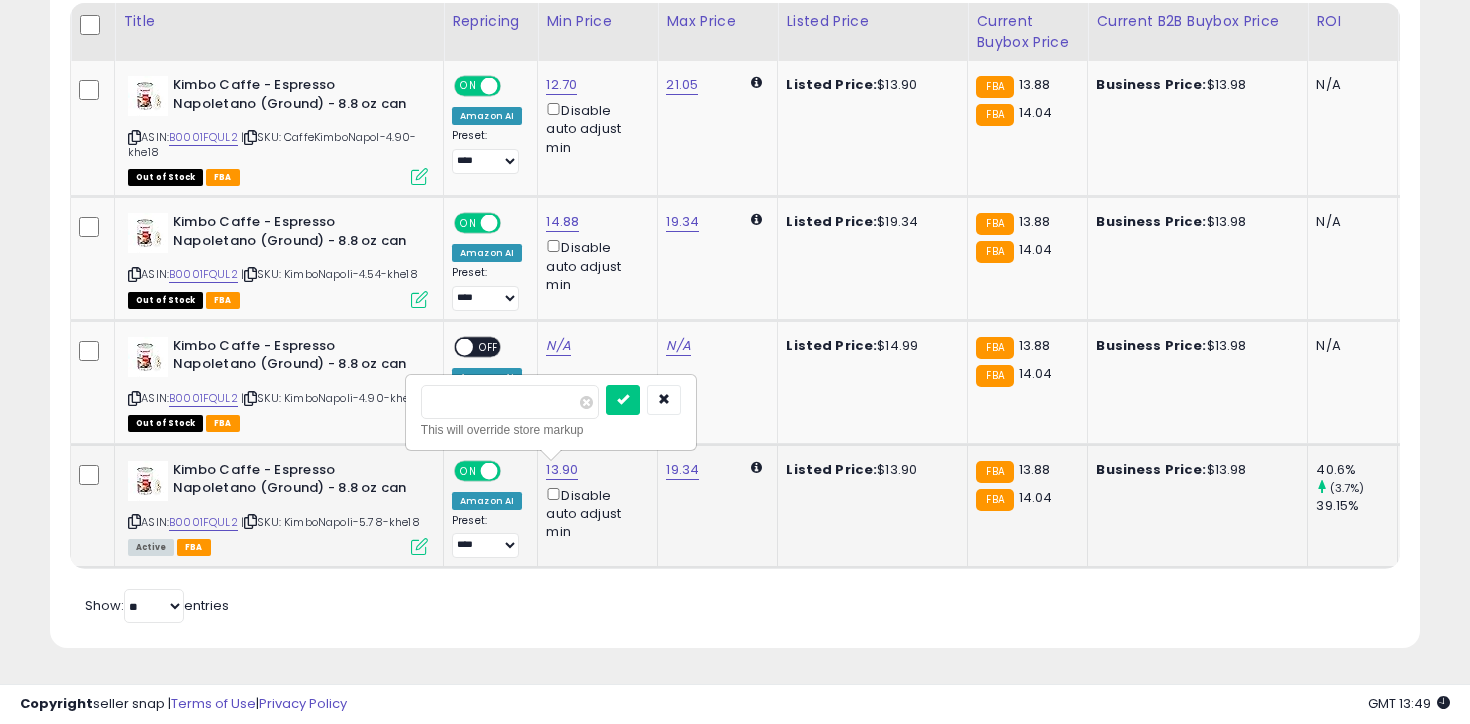 type on "*****" 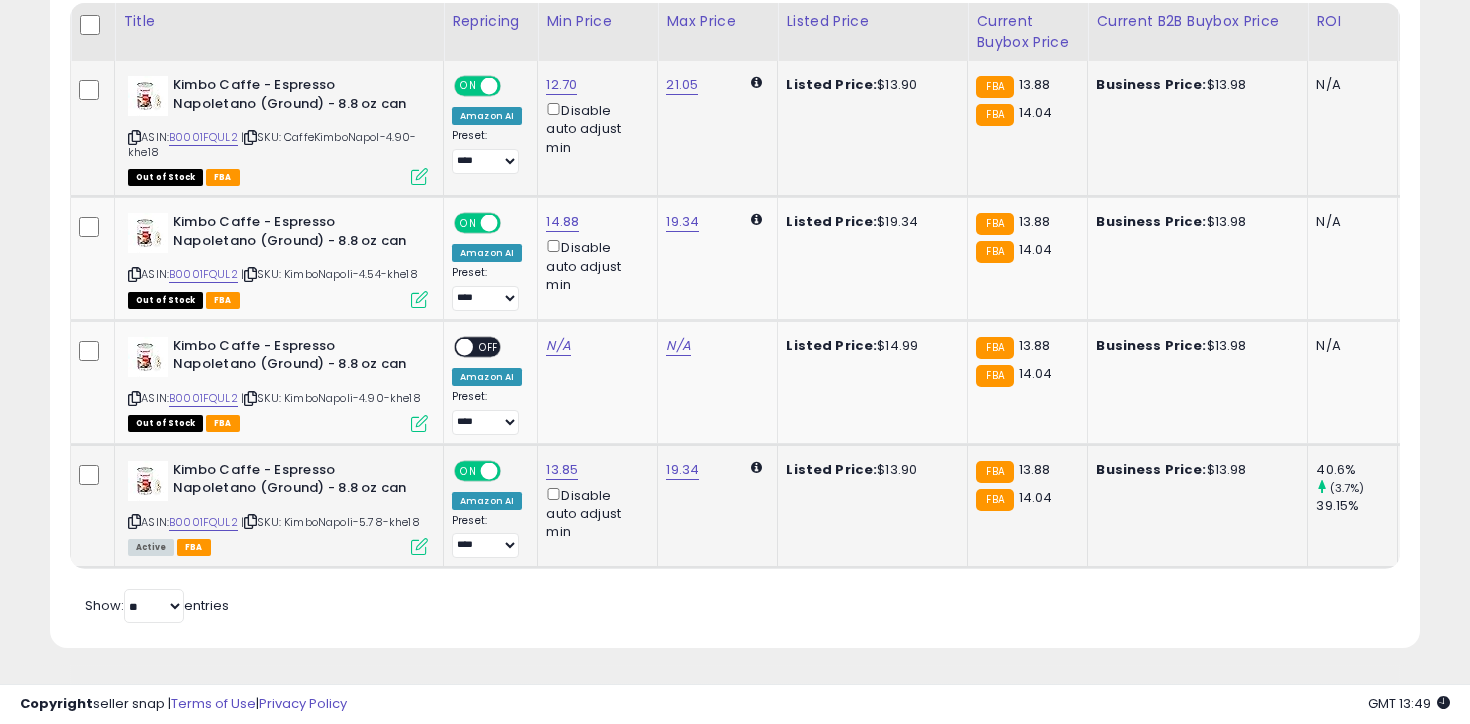 scroll, scrollTop: 739, scrollLeft: 0, axis: vertical 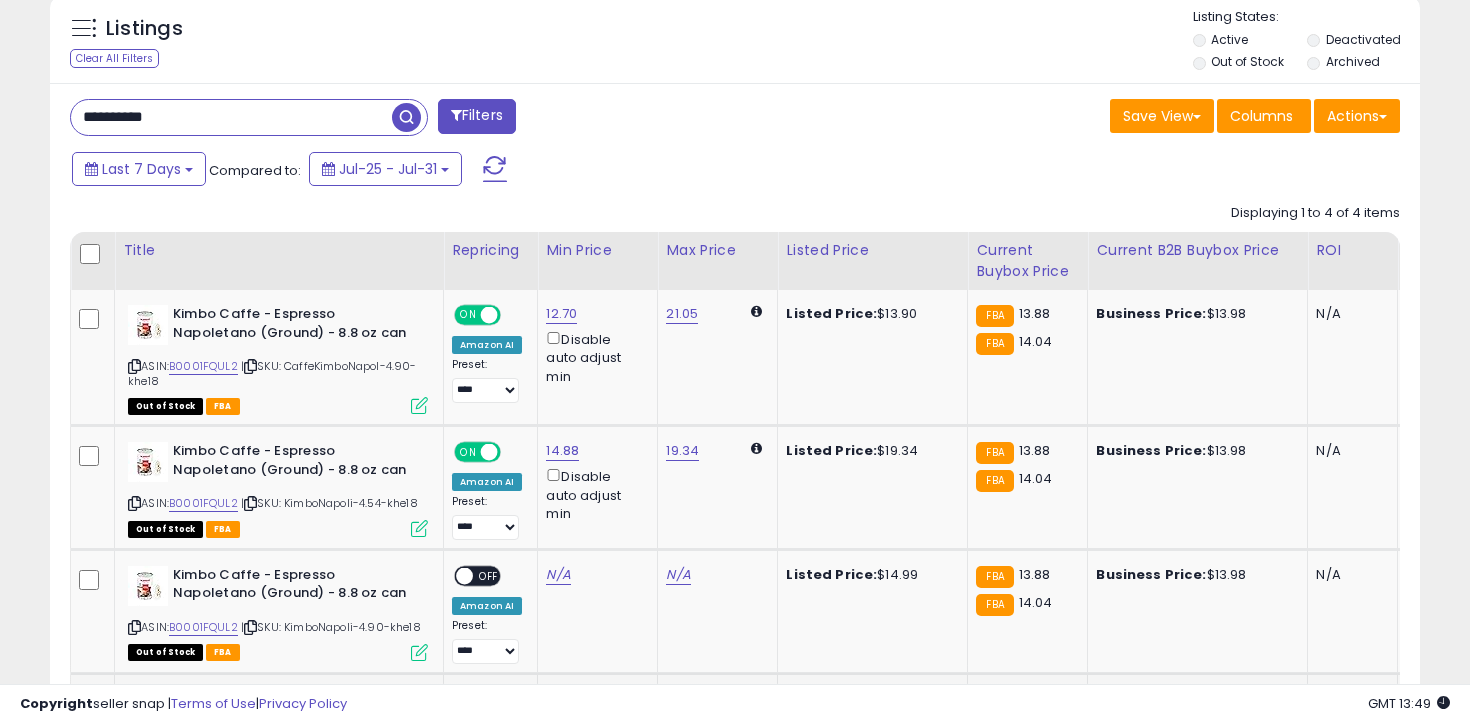 click on "**********" at bounding box center [231, 117] 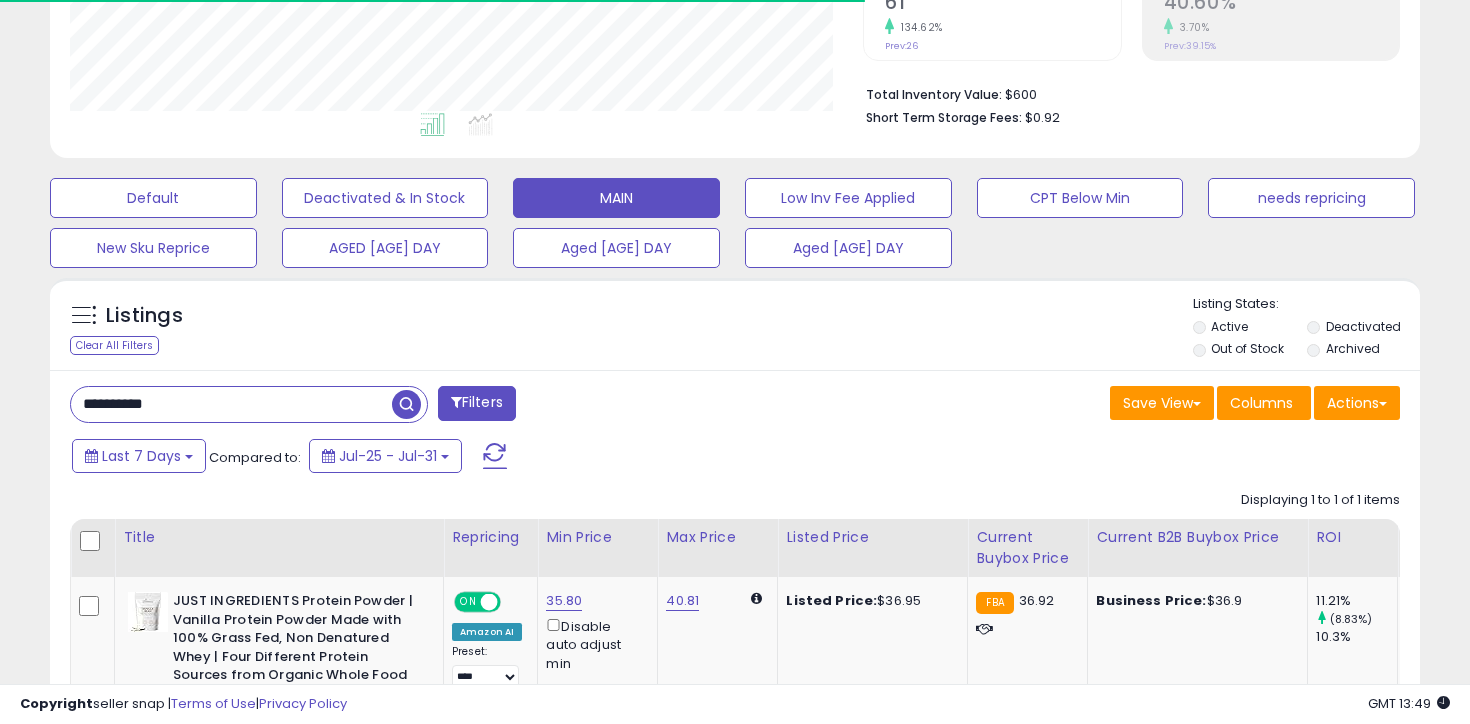 scroll, scrollTop: 675, scrollLeft: 0, axis: vertical 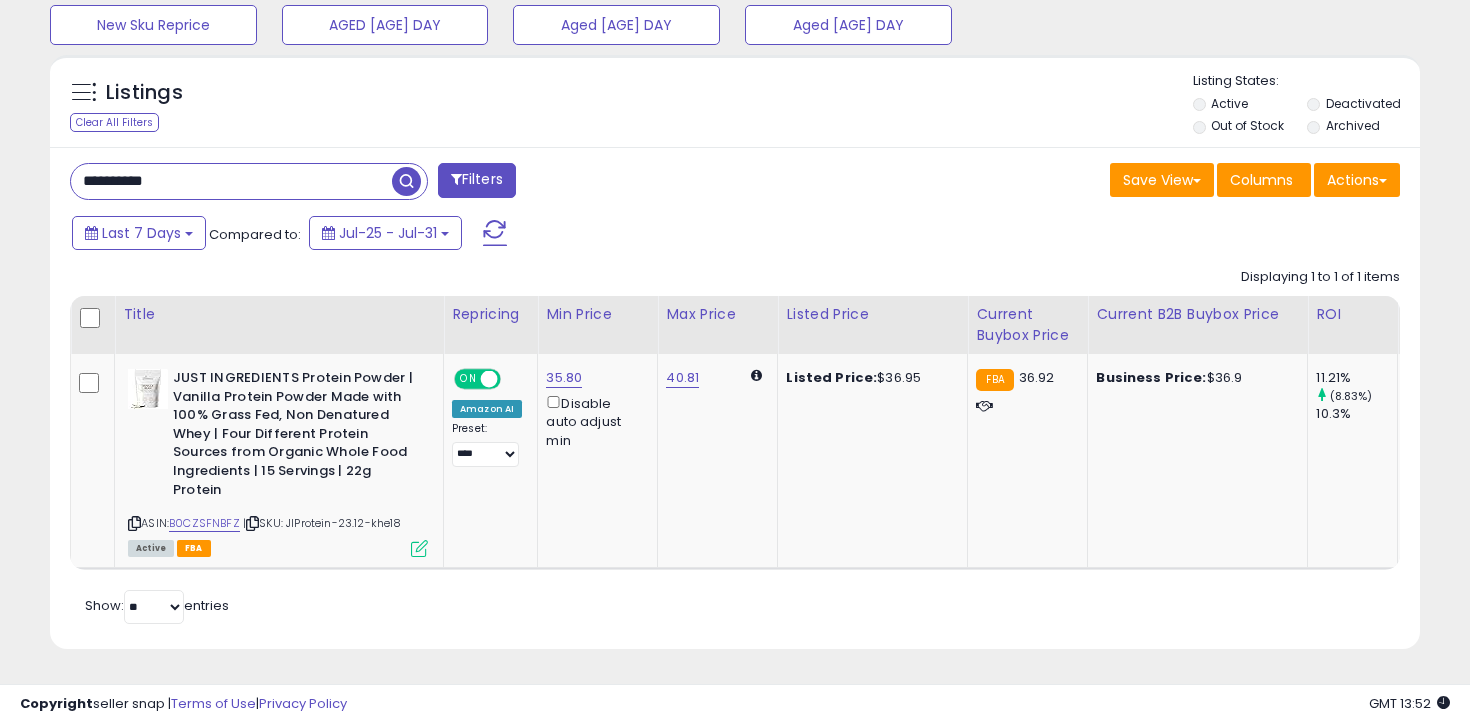 click on "**********" at bounding box center (231, 181) 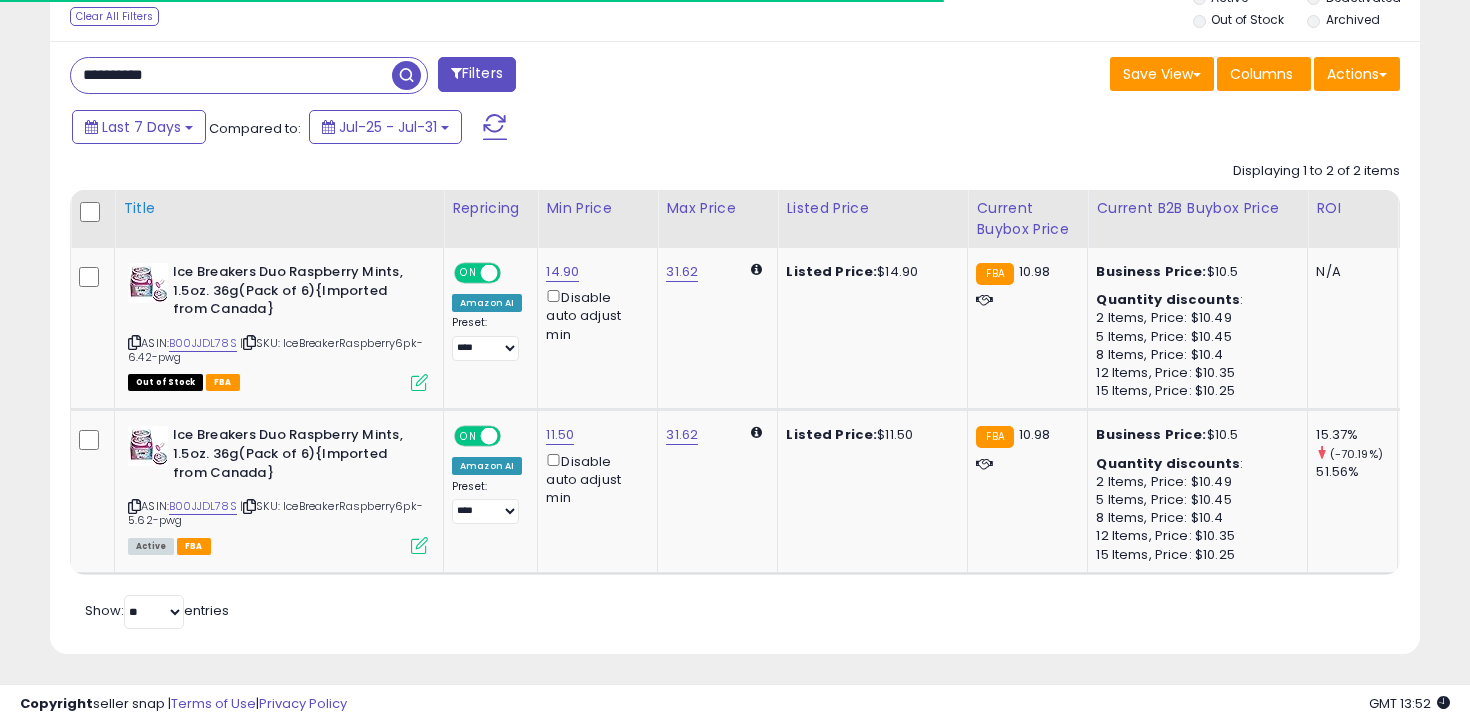 scroll, scrollTop: 786, scrollLeft: 0, axis: vertical 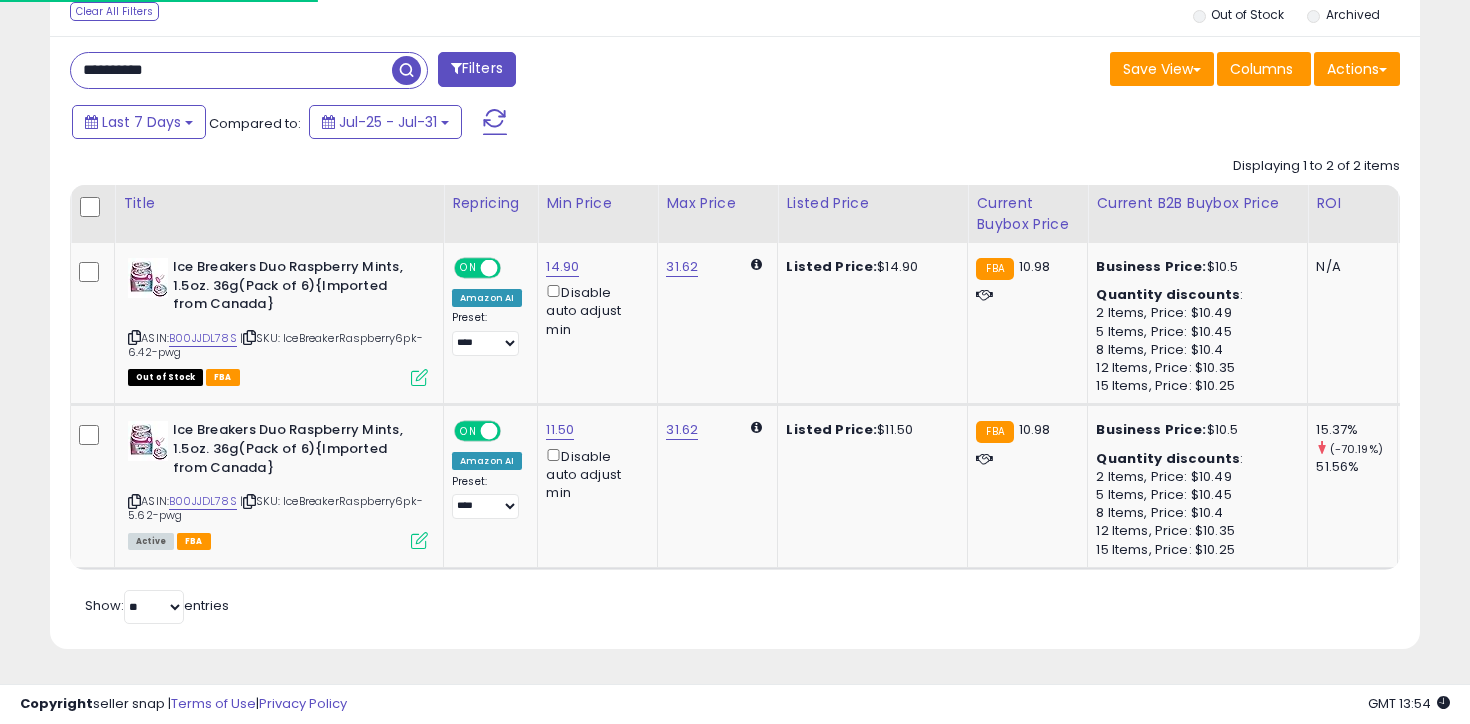 click on "**********" at bounding box center [231, 70] 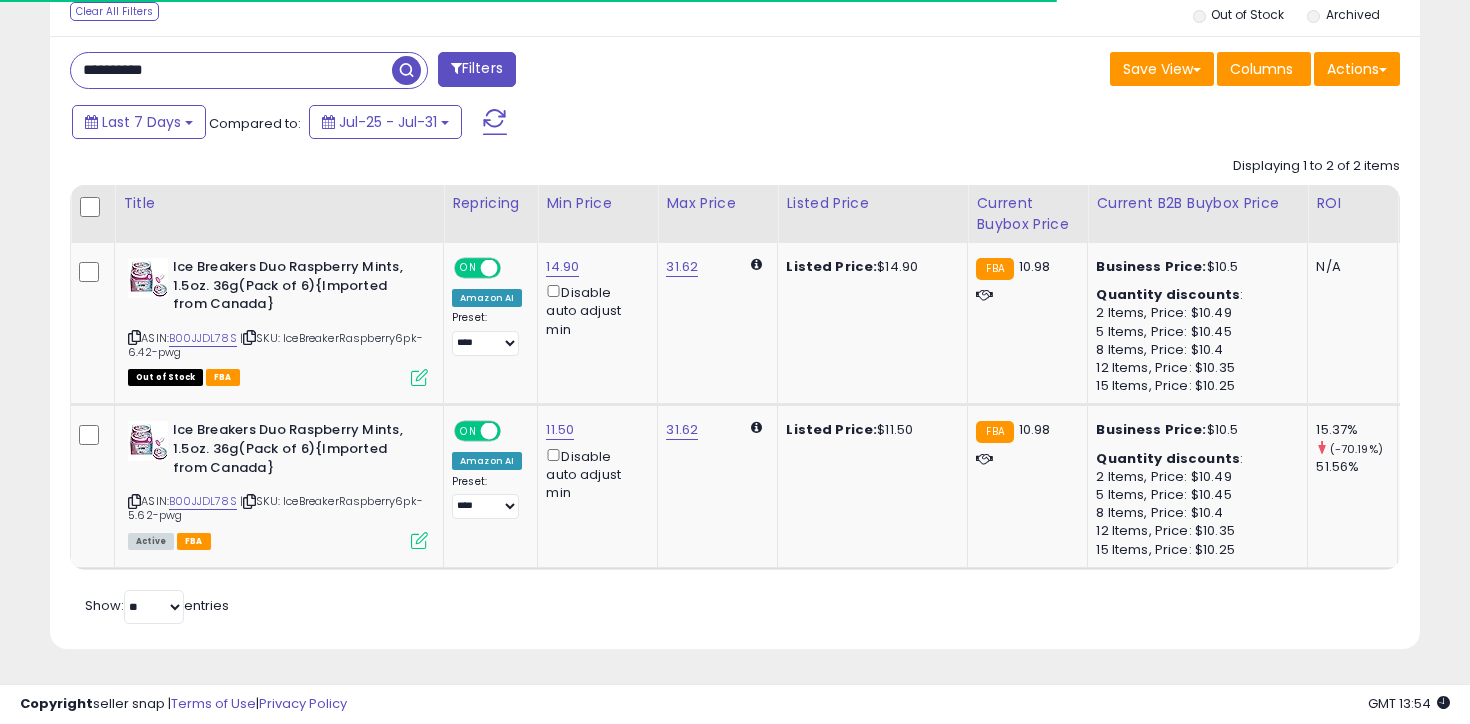 paste 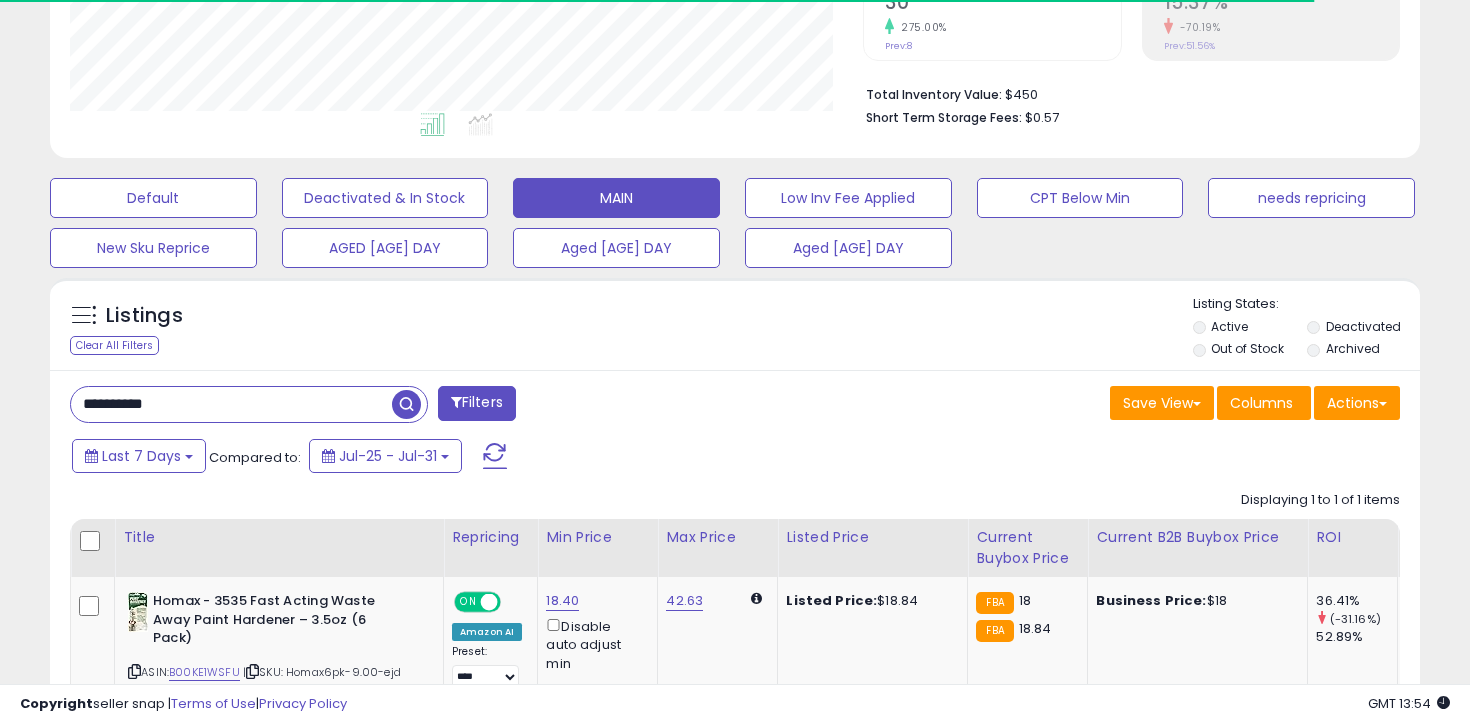 scroll, scrollTop: 601, scrollLeft: 0, axis: vertical 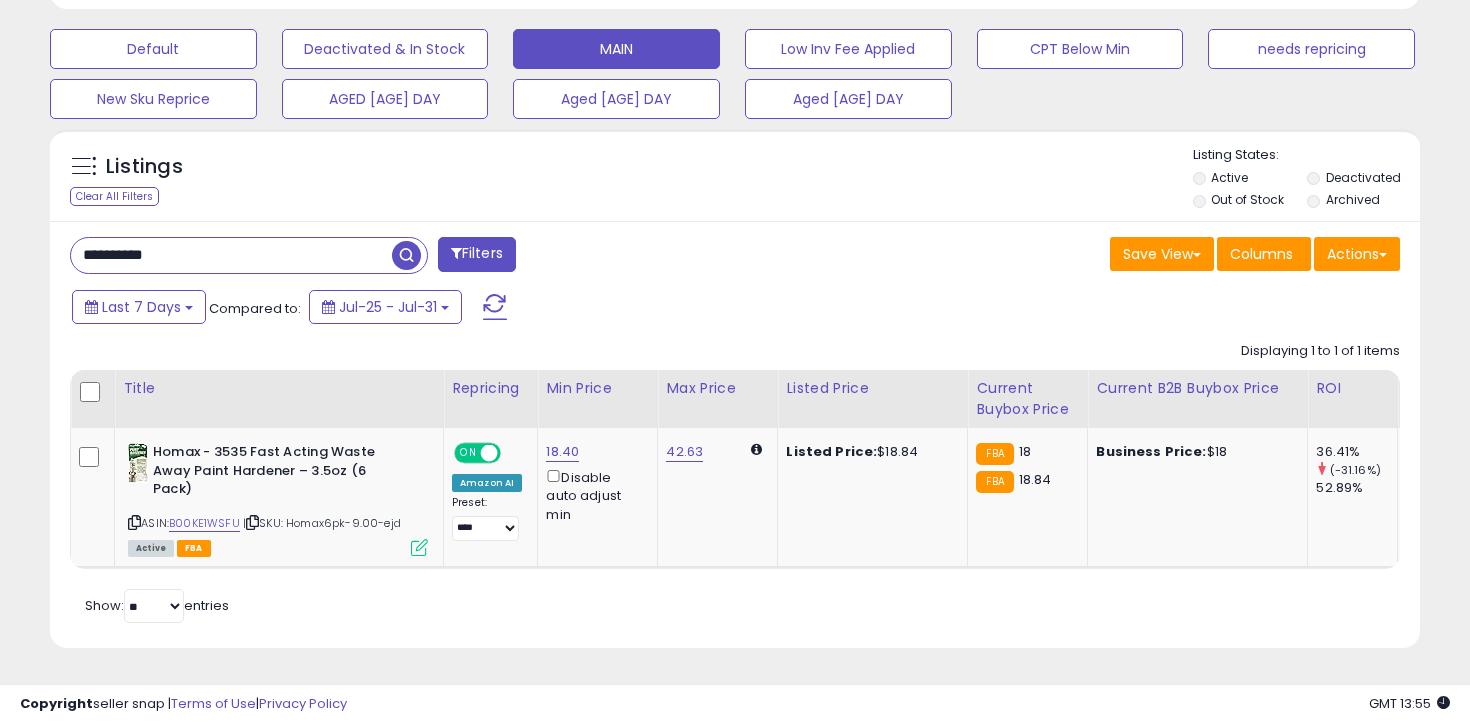 click on "**********" at bounding box center [231, 255] 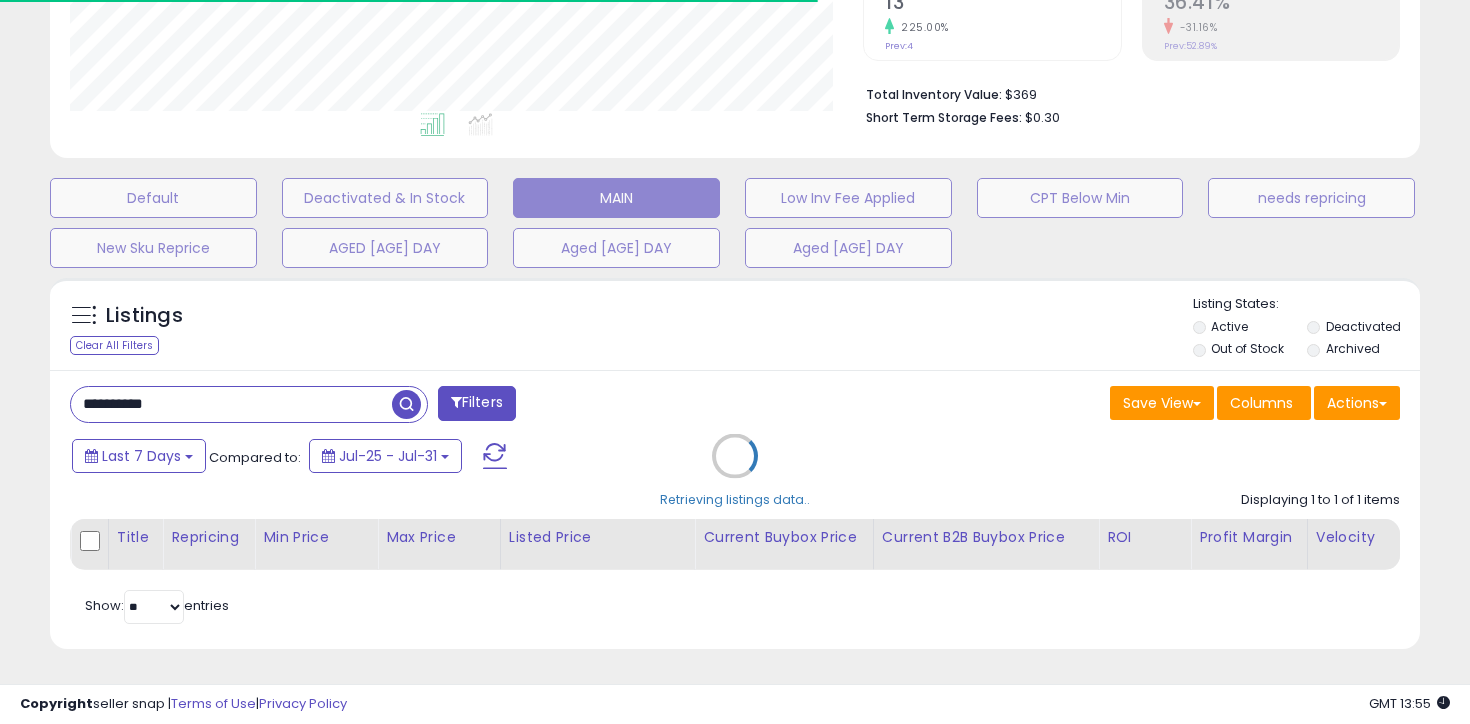 scroll, scrollTop: 596, scrollLeft: 0, axis: vertical 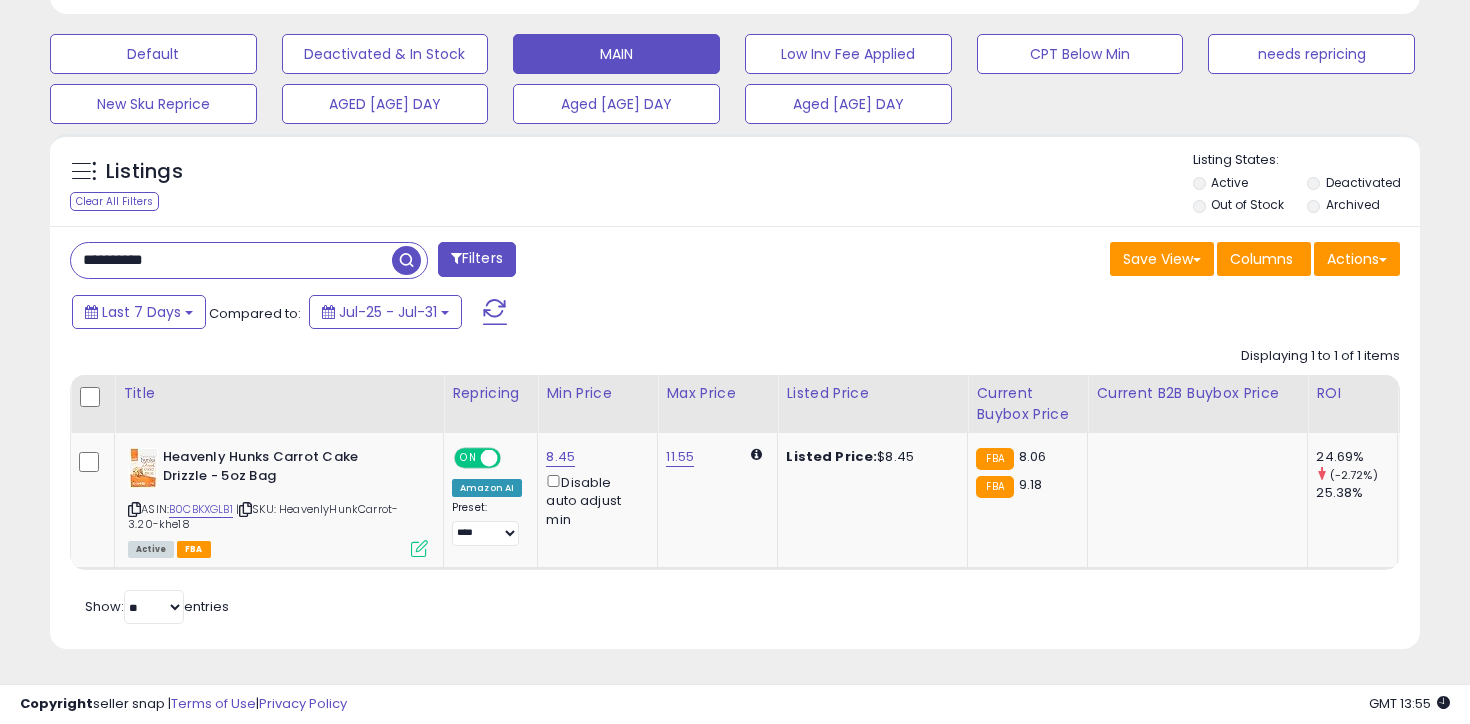 click on "**********" at bounding box center (231, 260) 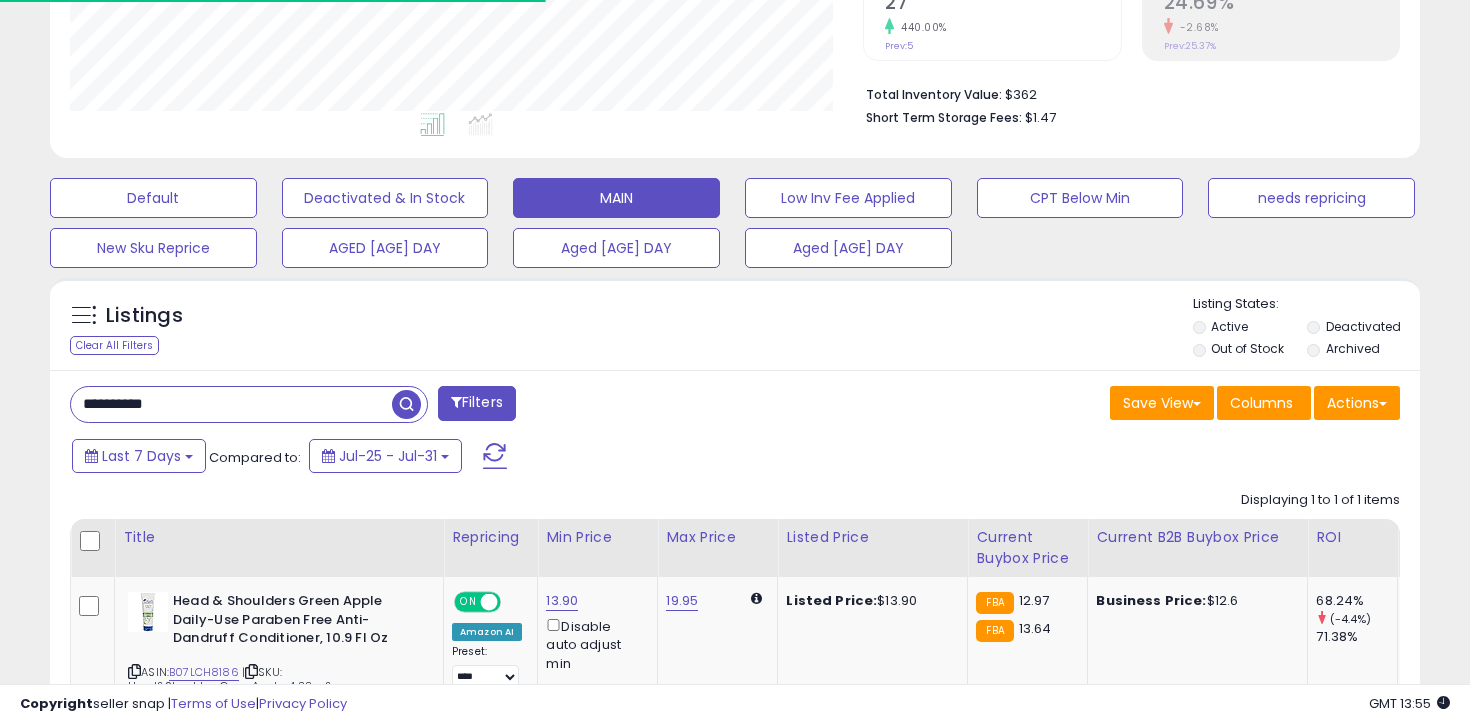 scroll, scrollTop: 596, scrollLeft: 0, axis: vertical 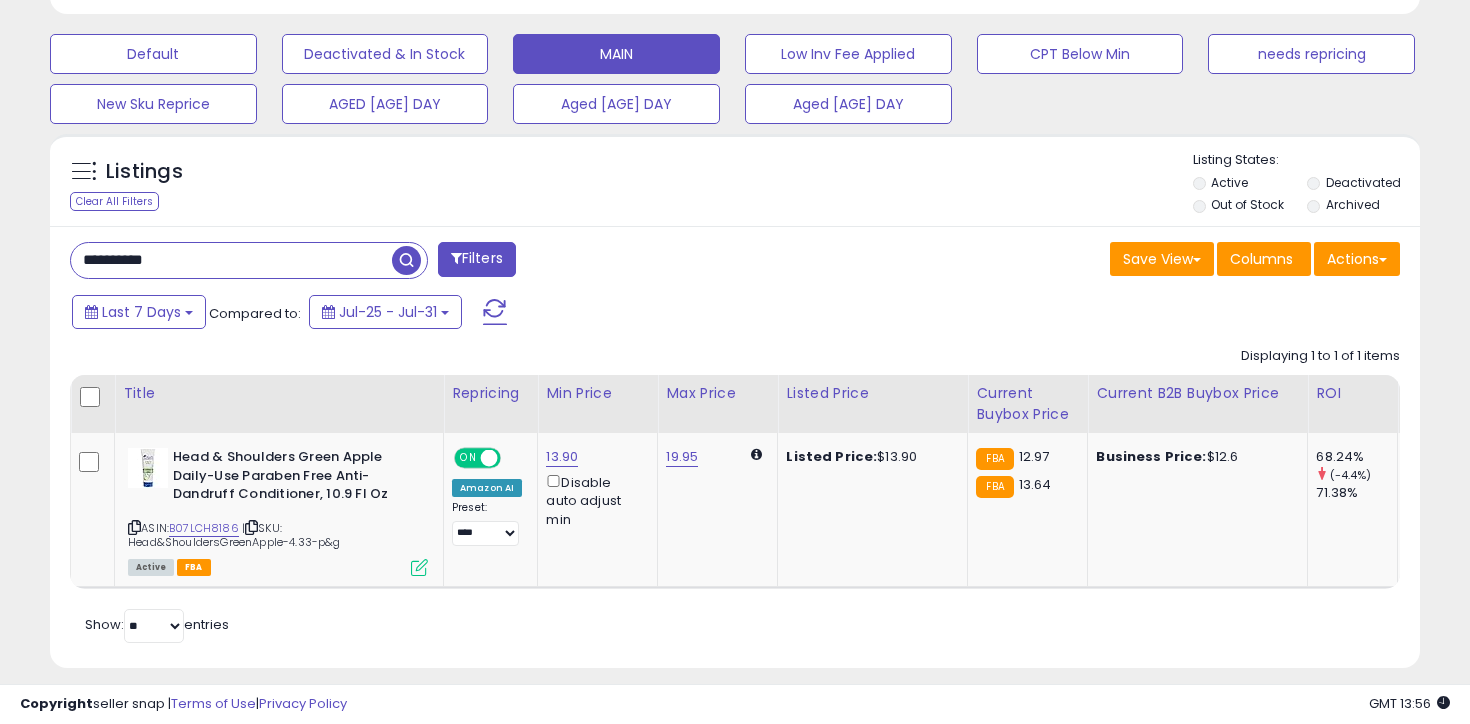 click on "**********" at bounding box center (231, 260) 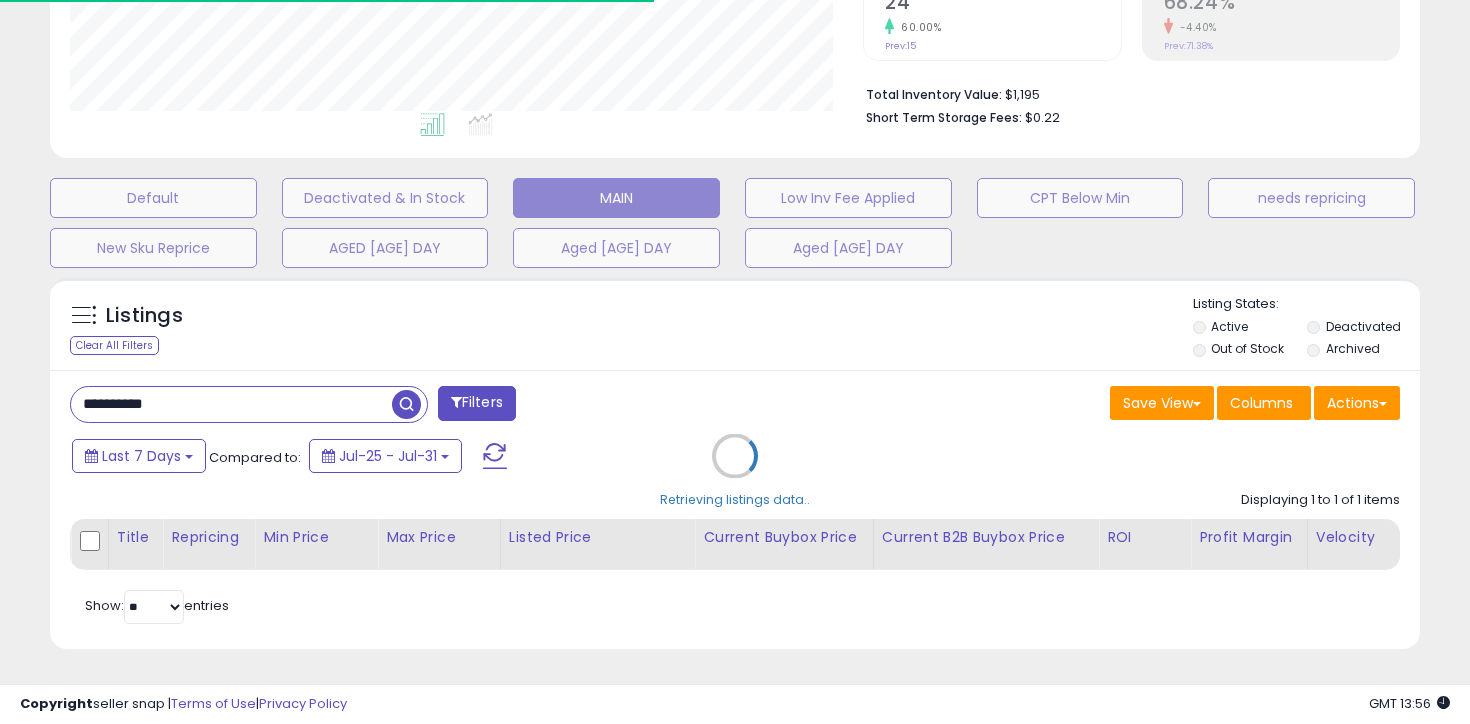 scroll, scrollTop: 583, scrollLeft: 0, axis: vertical 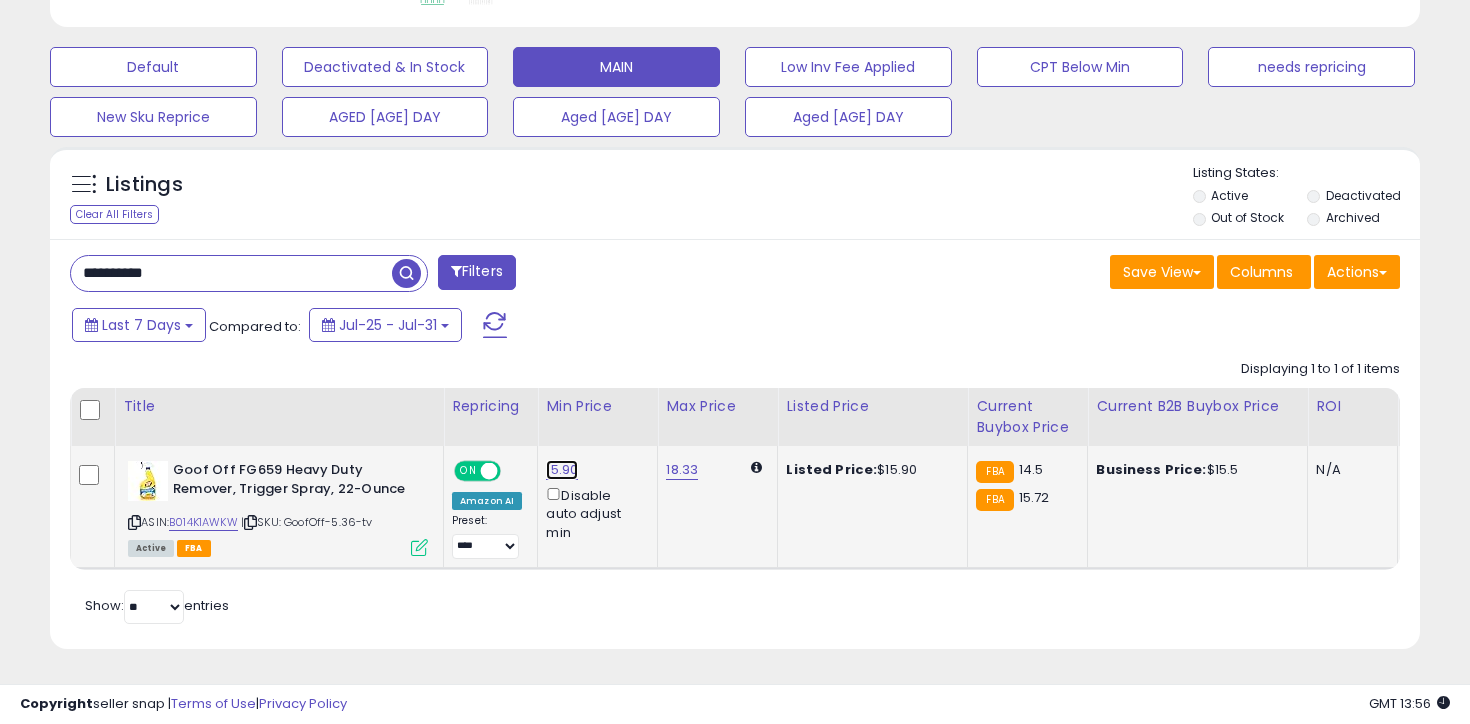 click on "15.90" at bounding box center [562, 470] 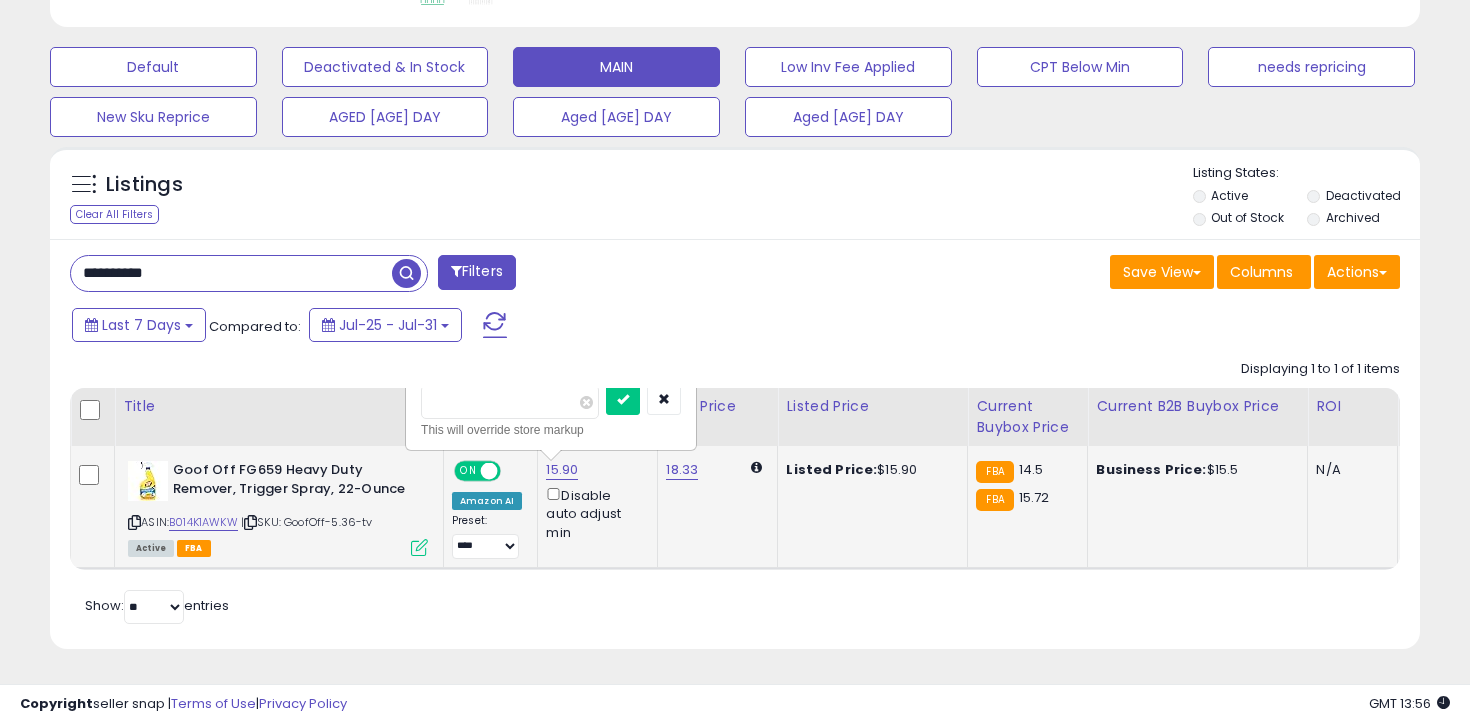 type on "****" 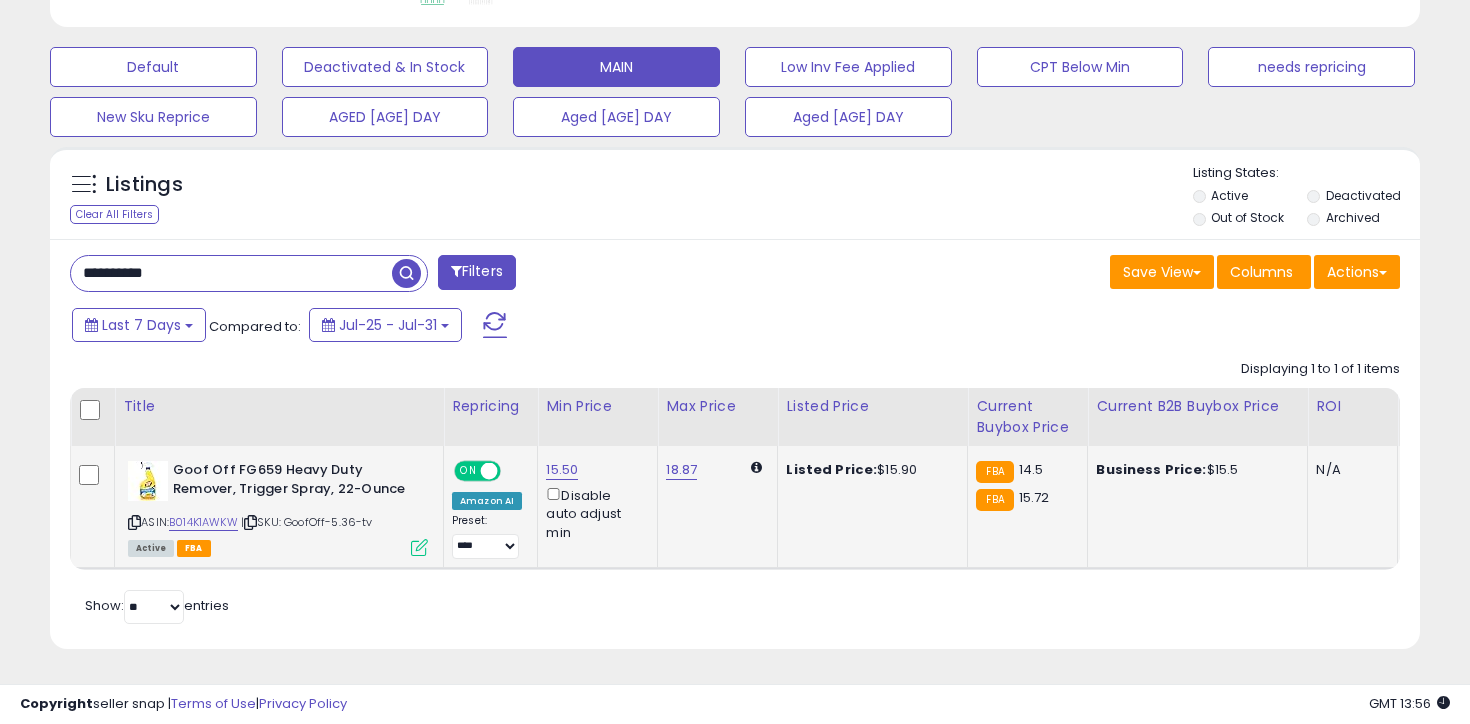 click on "**********" at bounding box center [231, 273] 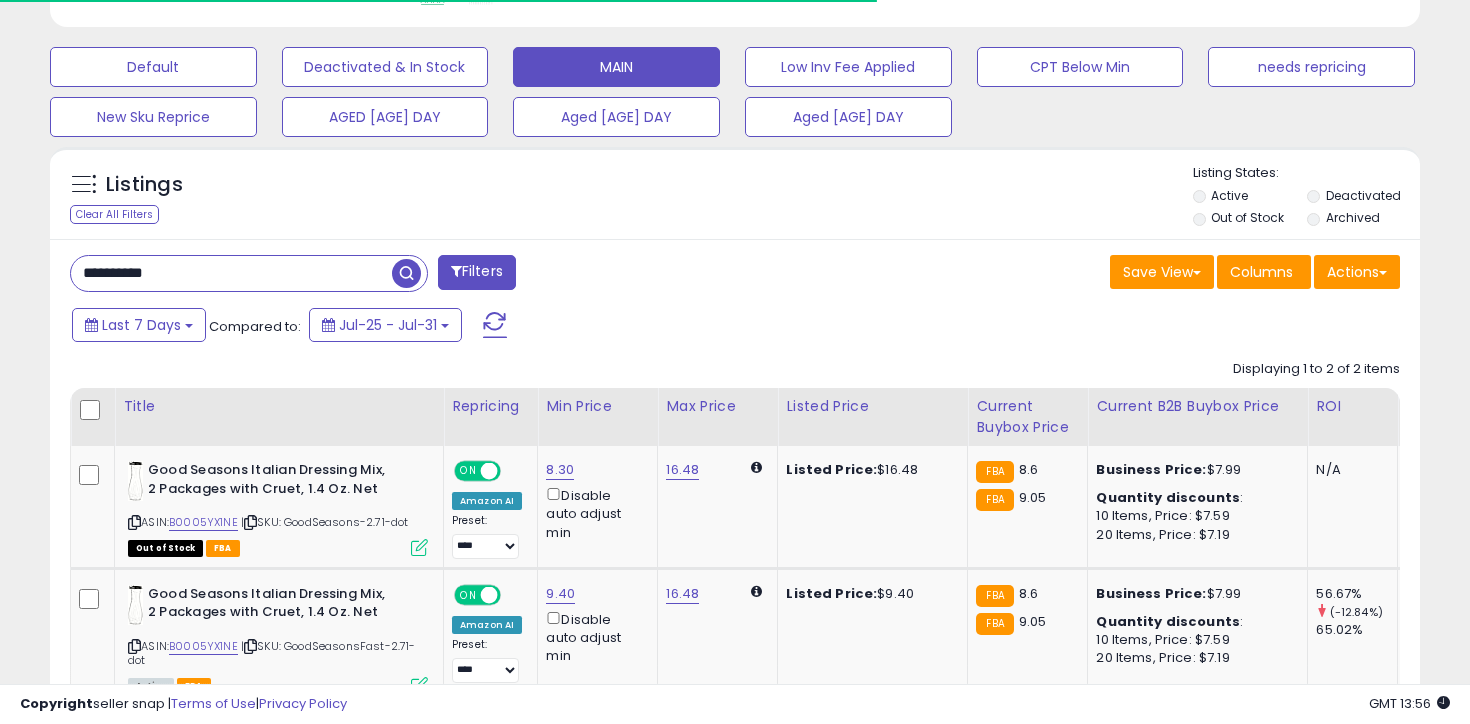 scroll, scrollTop: 720, scrollLeft: 0, axis: vertical 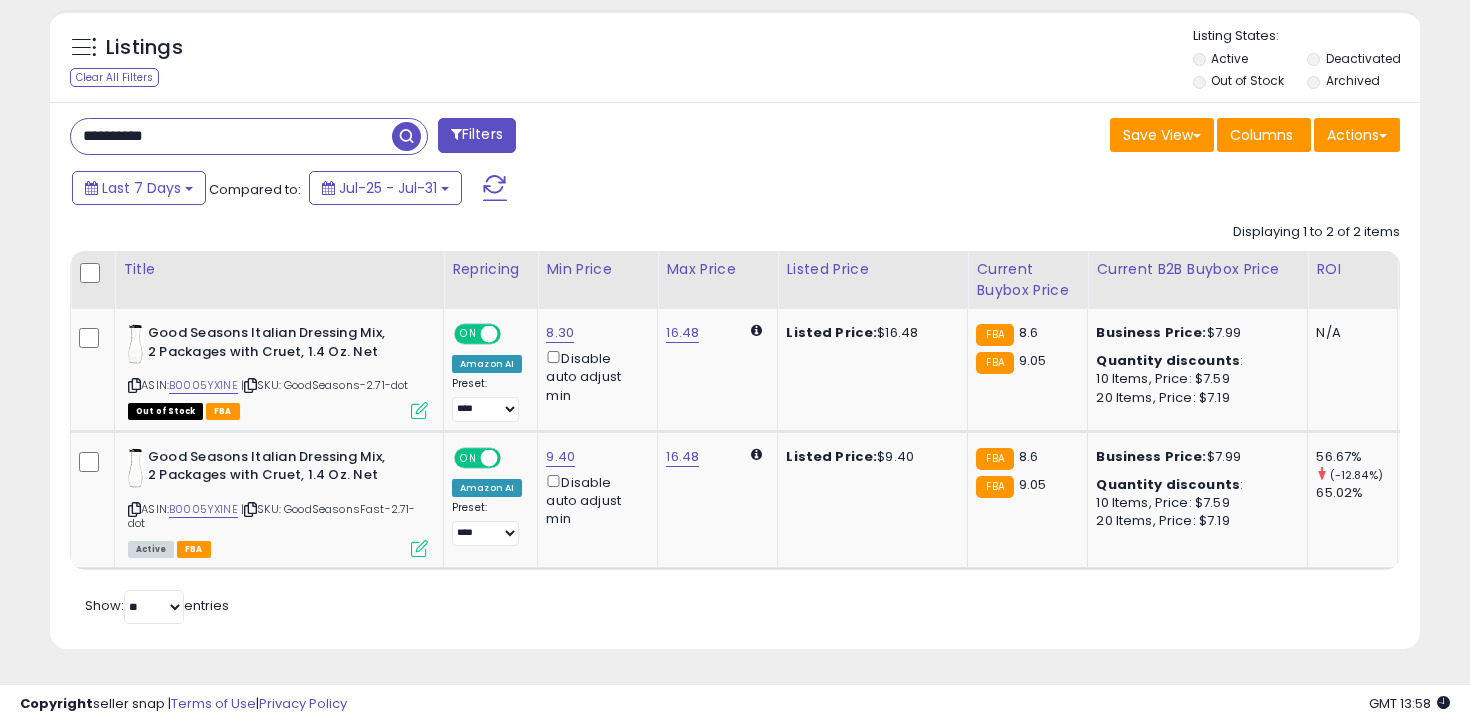 click on "**********" at bounding box center (231, 136) 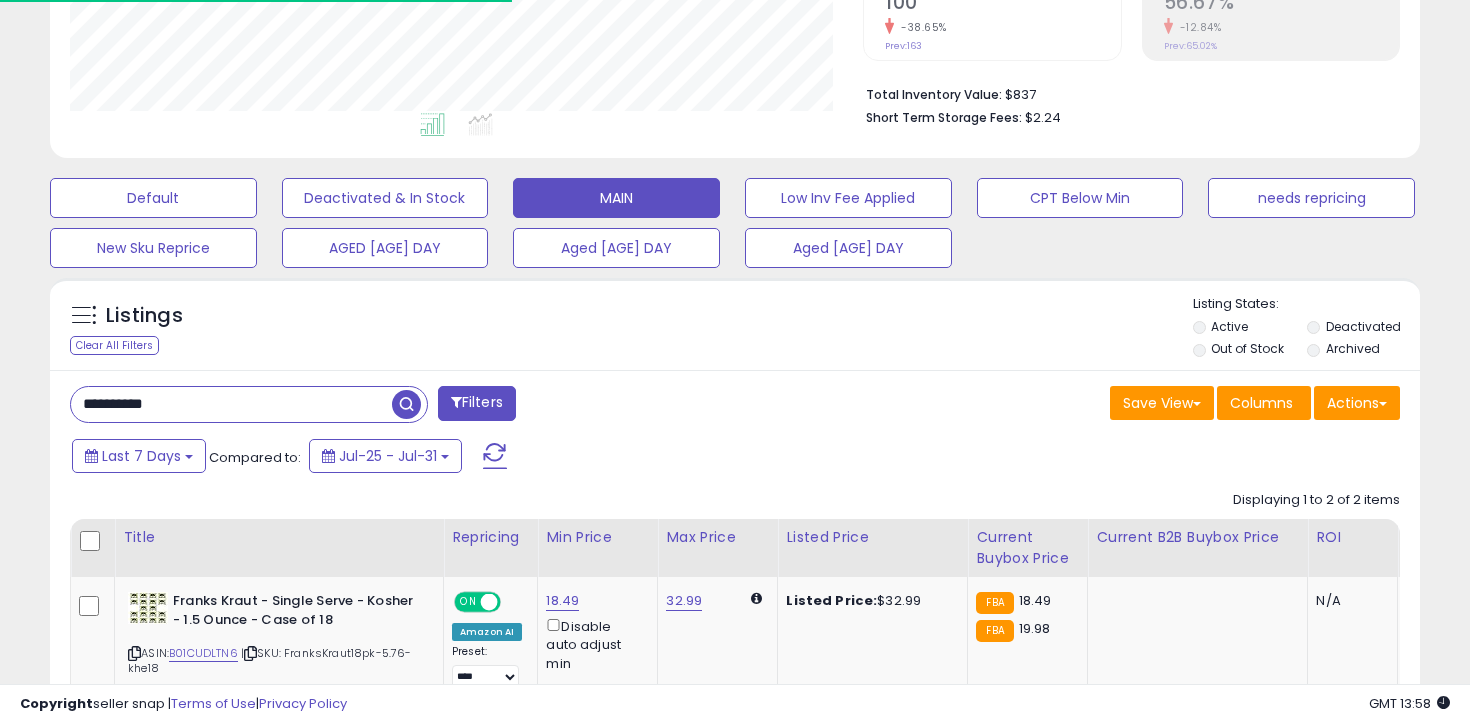 scroll, scrollTop: 720, scrollLeft: 0, axis: vertical 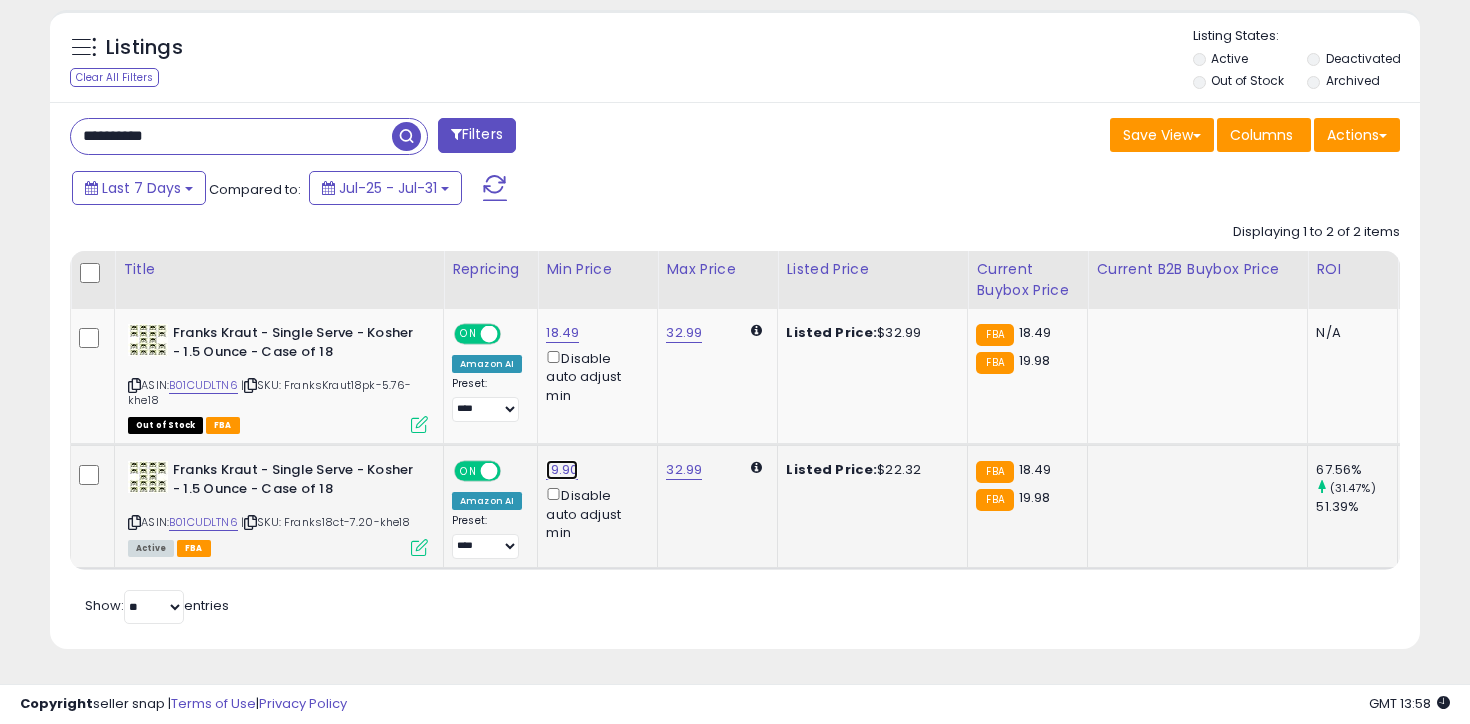 click on "19.90" at bounding box center [562, 333] 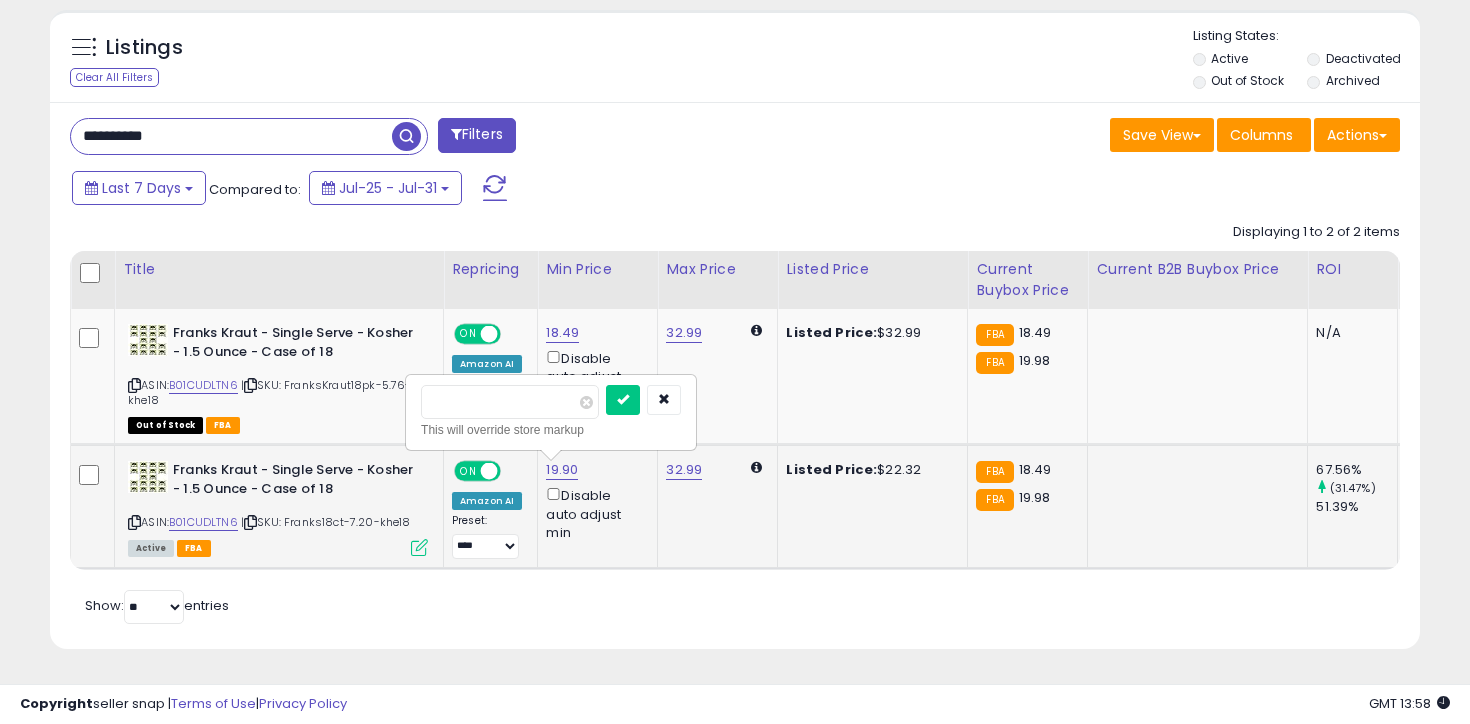 type on "*****" 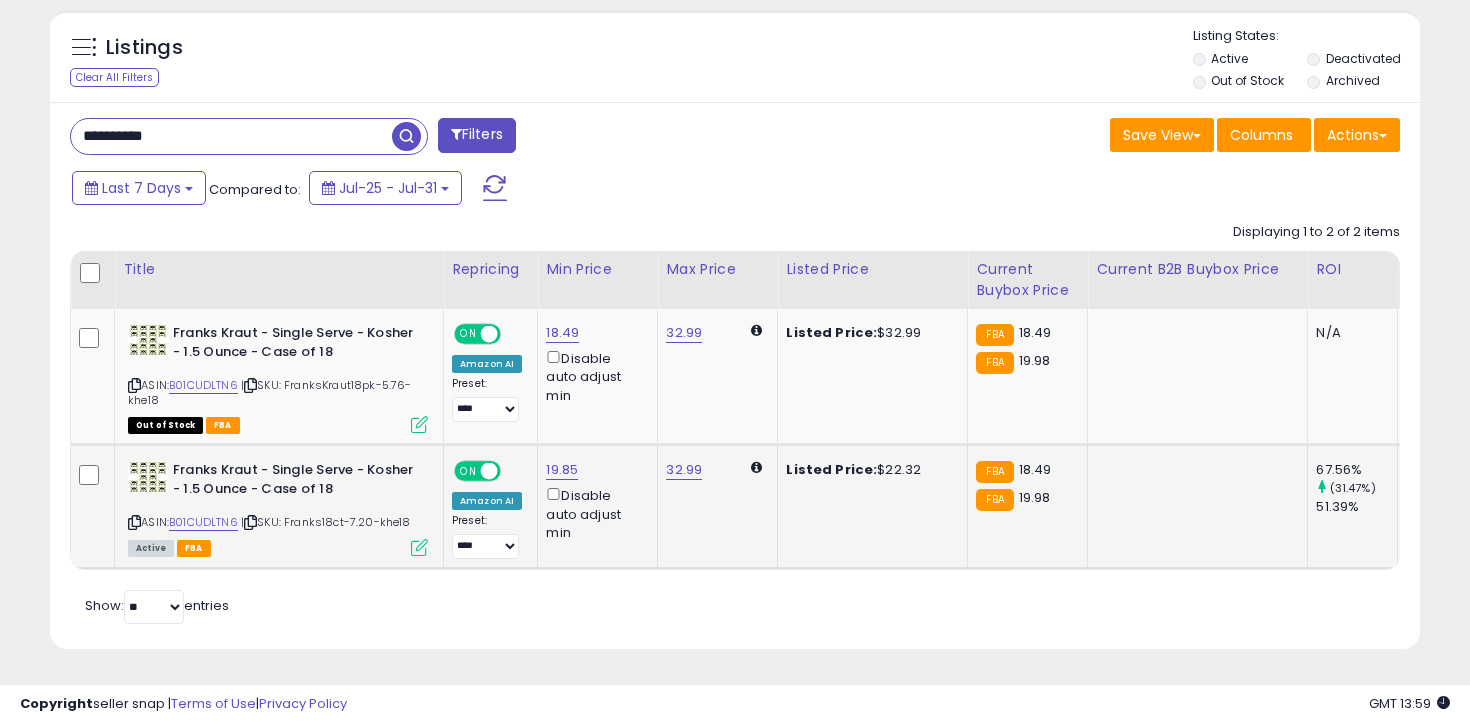 click on "**********" at bounding box center [231, 136] 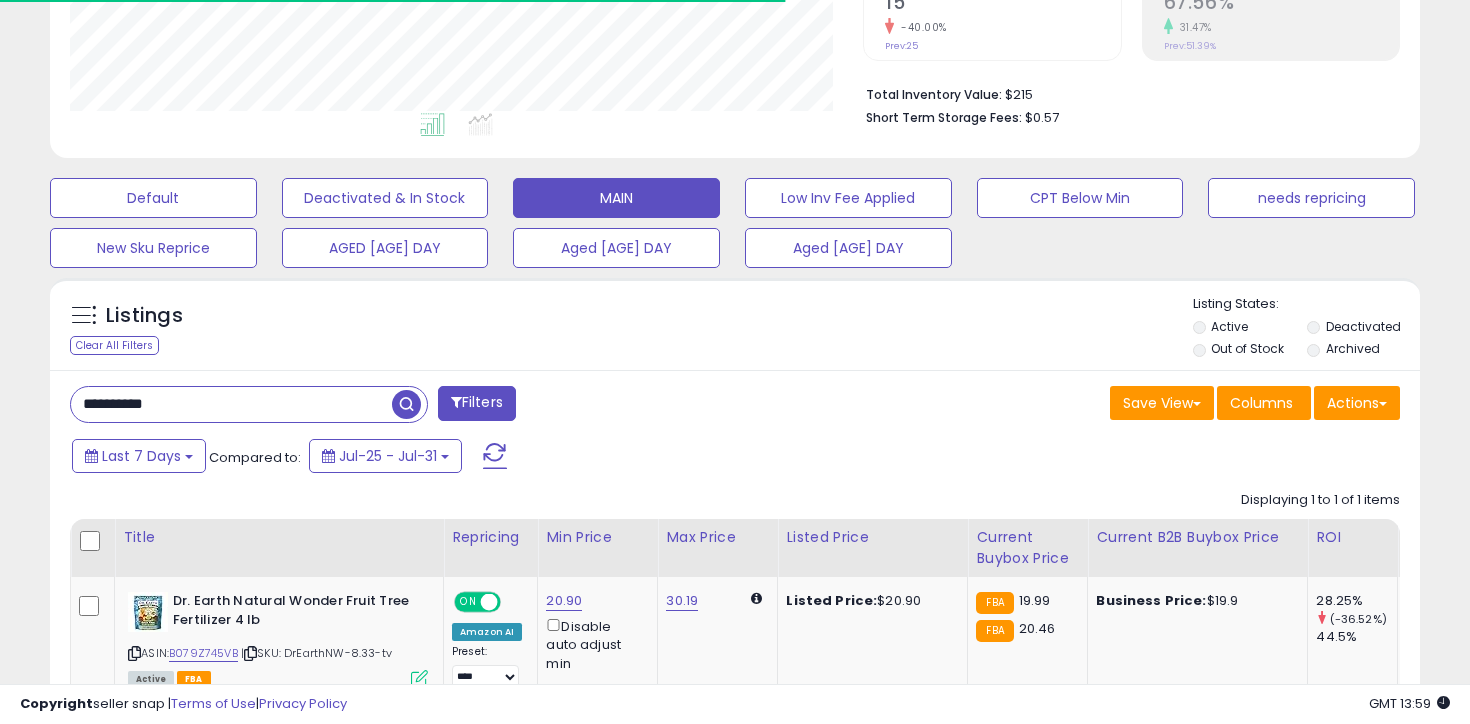 scroll, scrollTop: 583, scrollLeft: 0, axis: vertical 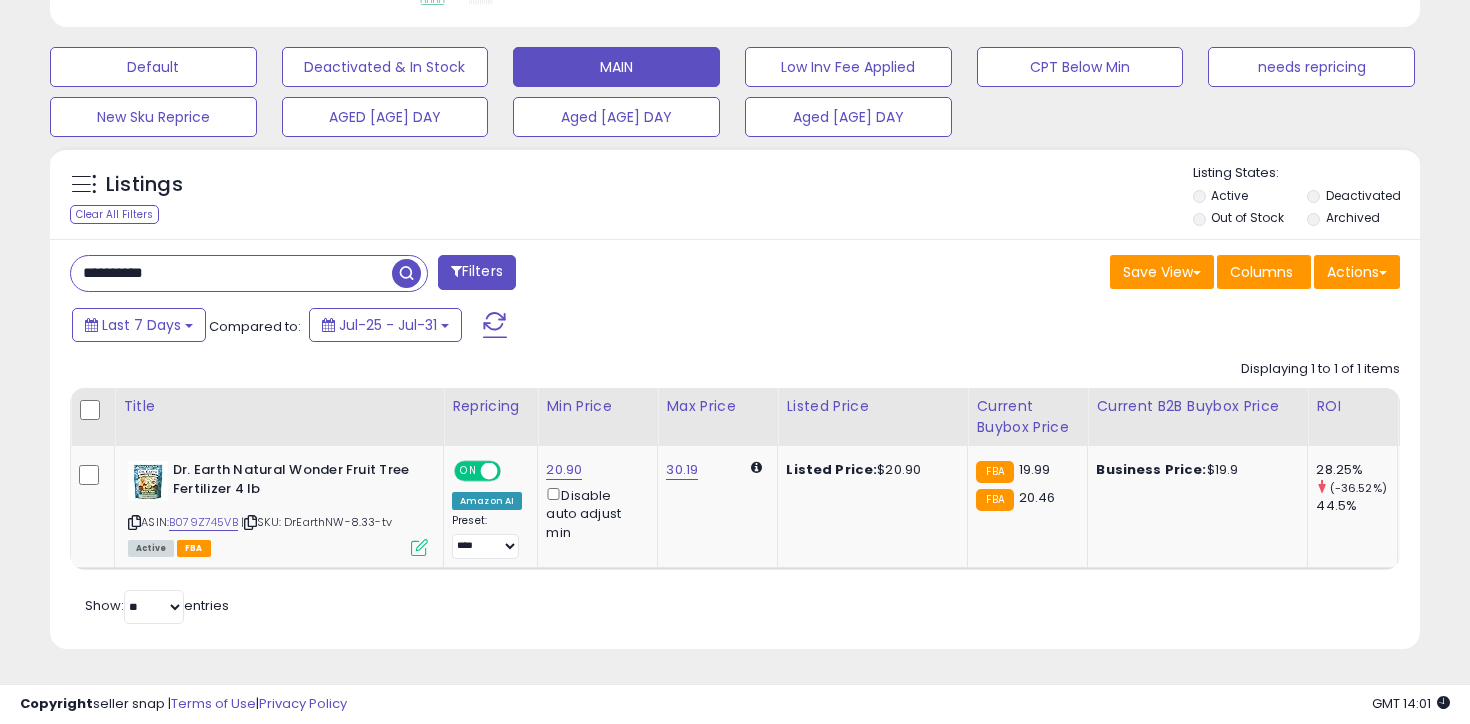 click on "**********" at bounding box center (231, 273) 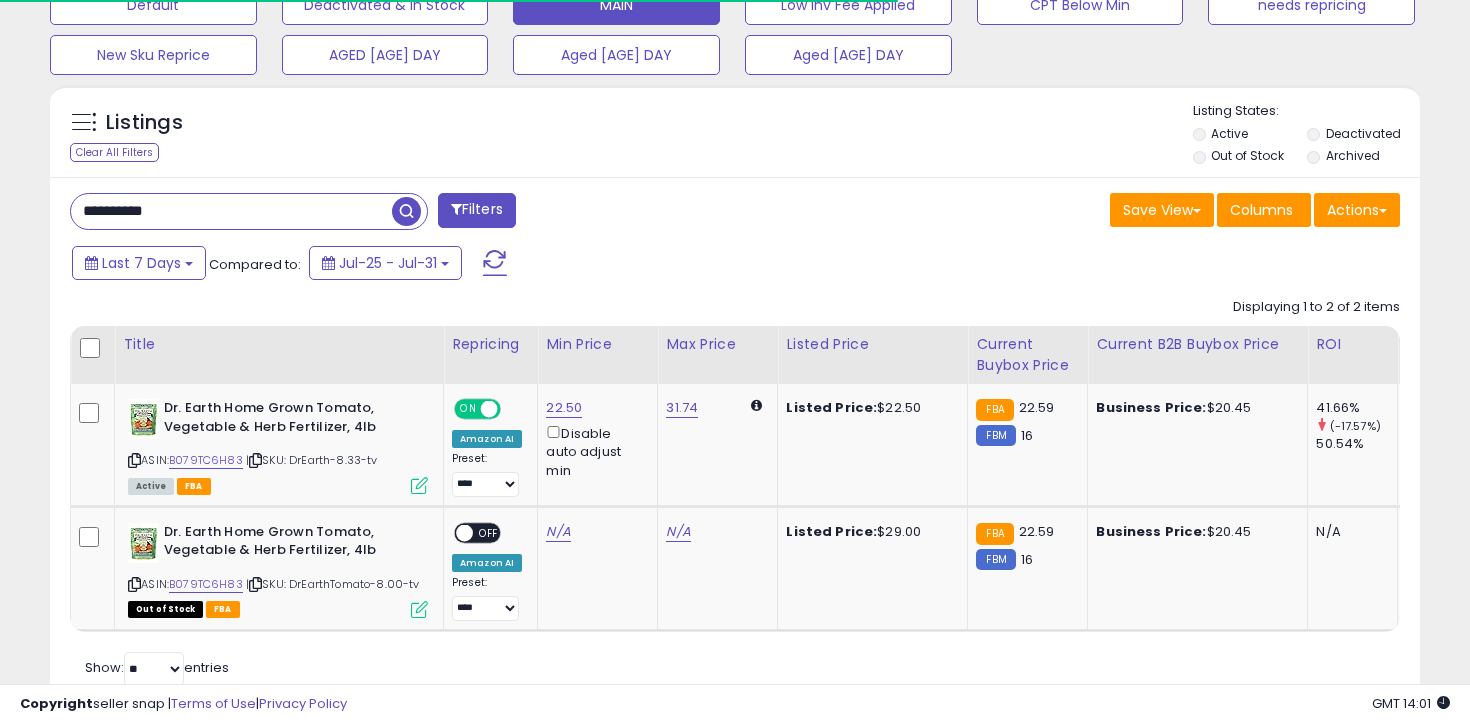 scroll, scrollTop: 646, scrollLeft: 0, axis: vertical 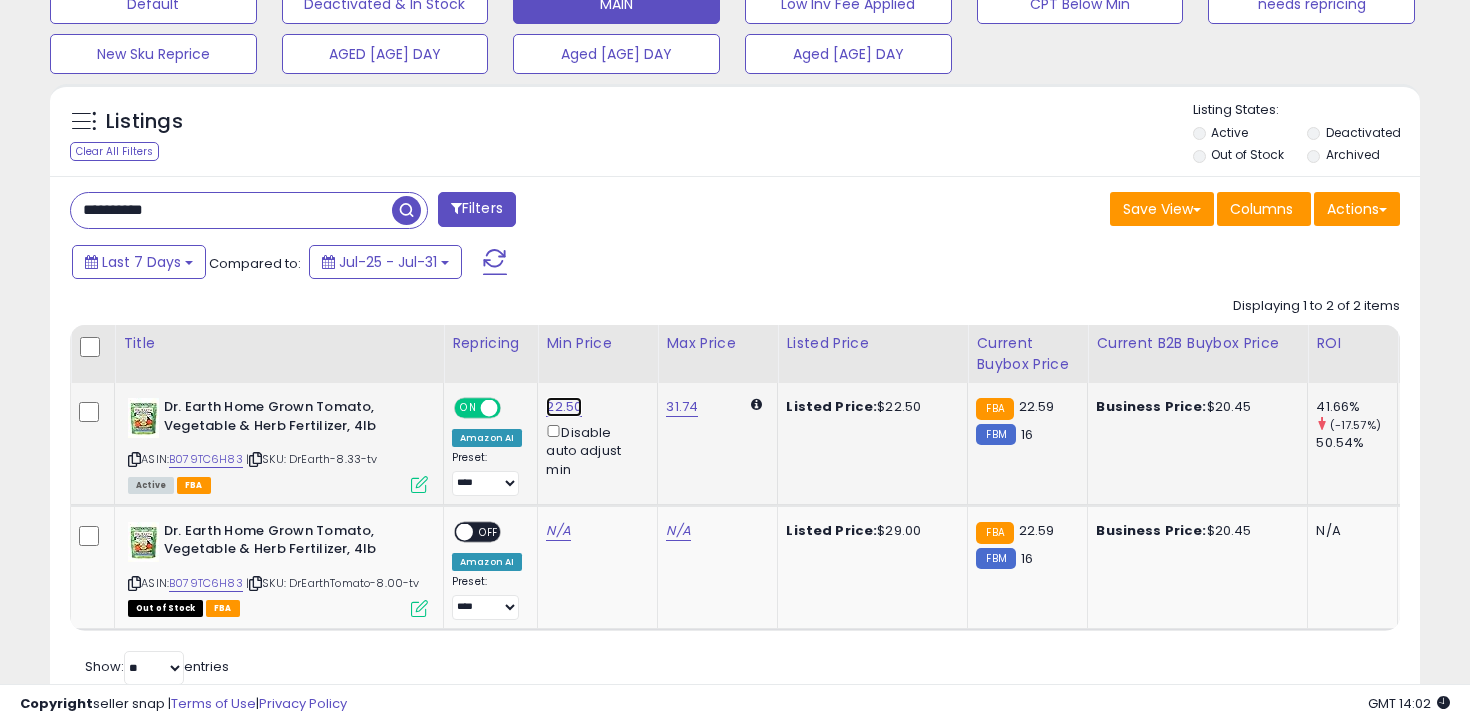 click on "22.50" at bounding box center [564, 407] 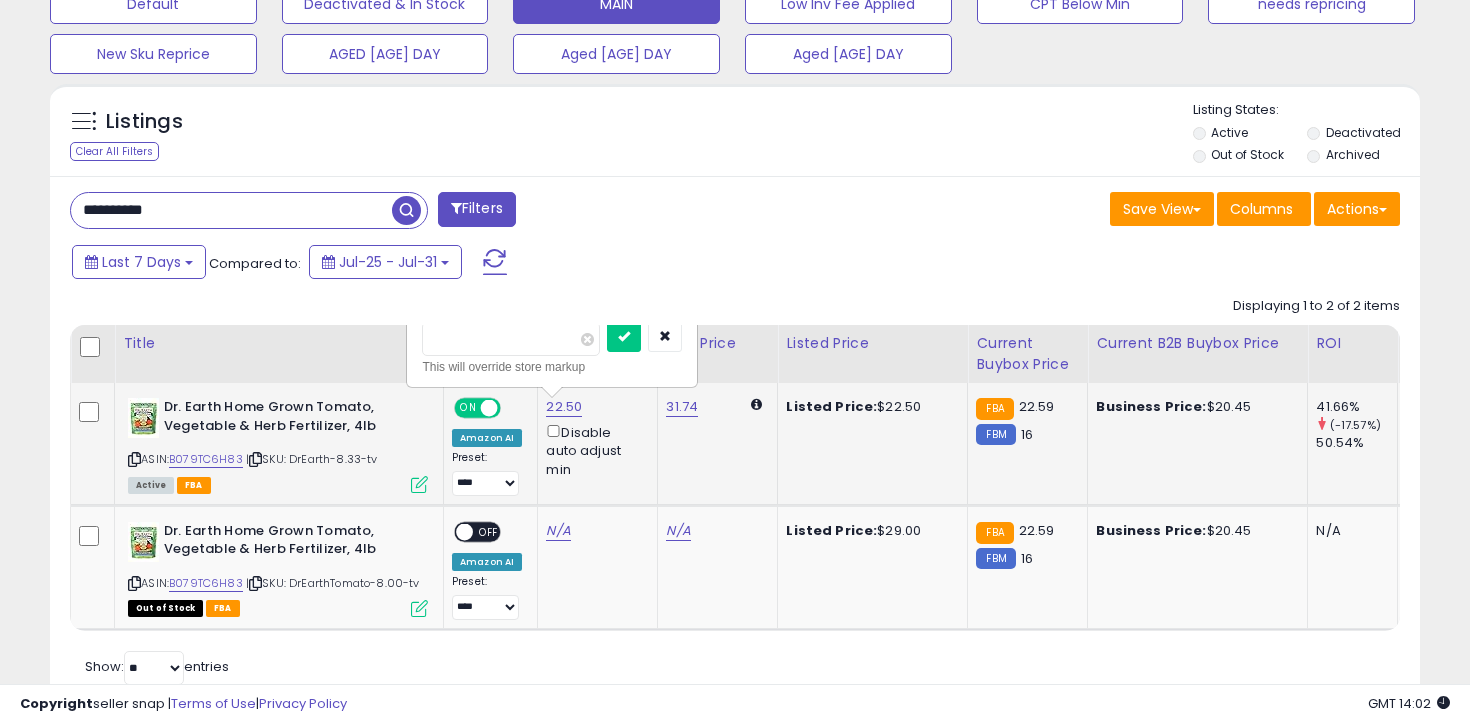 type on "*****" 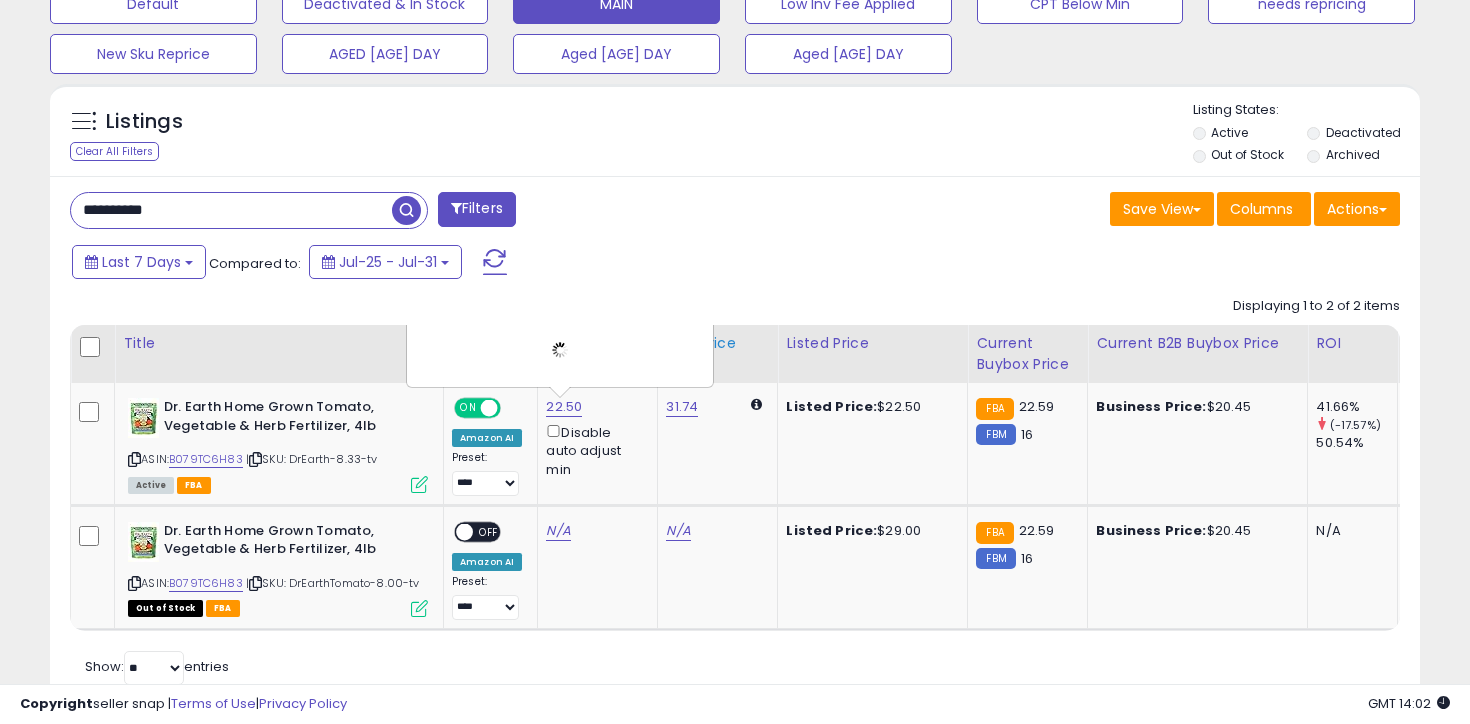 scroll, scrollTop: 700, scrollLeft: 0, axis: vertical 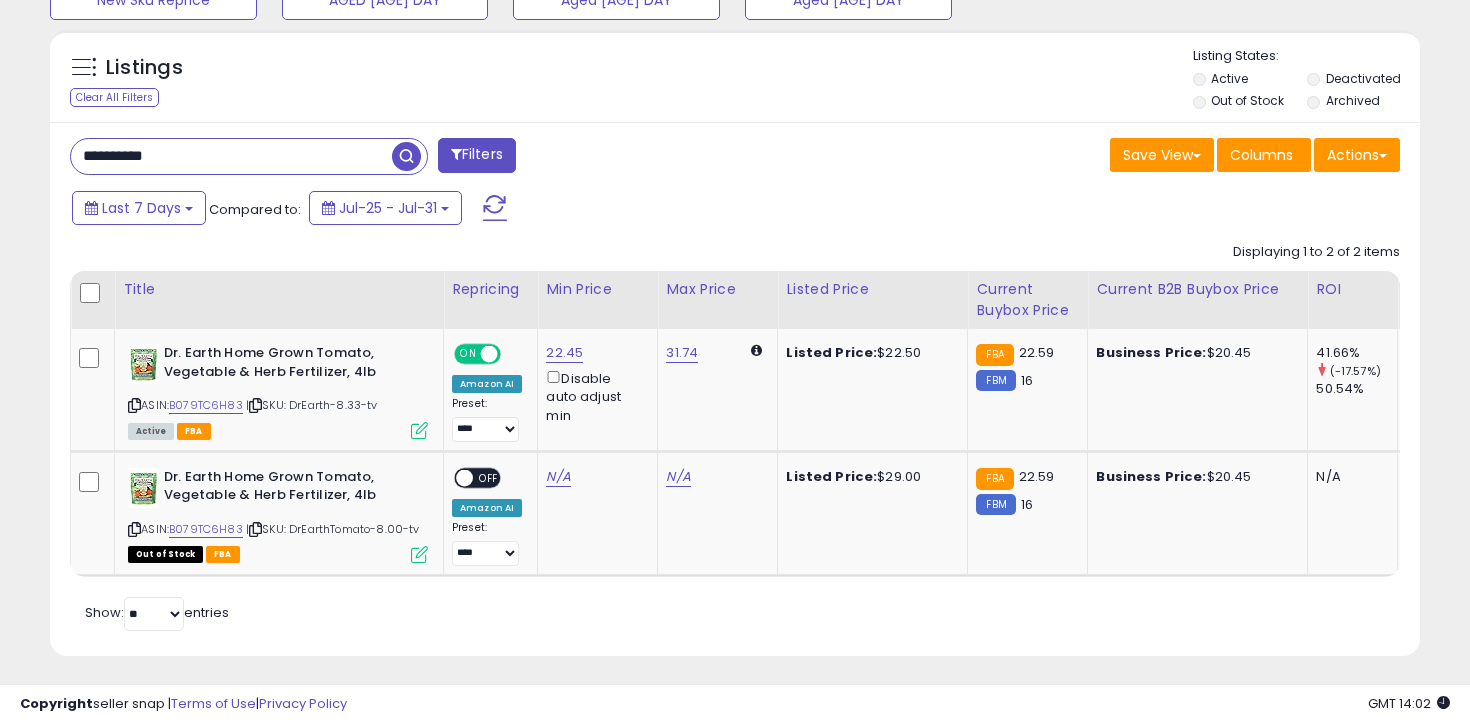 click on "**********" at bounding box center (395, 158) 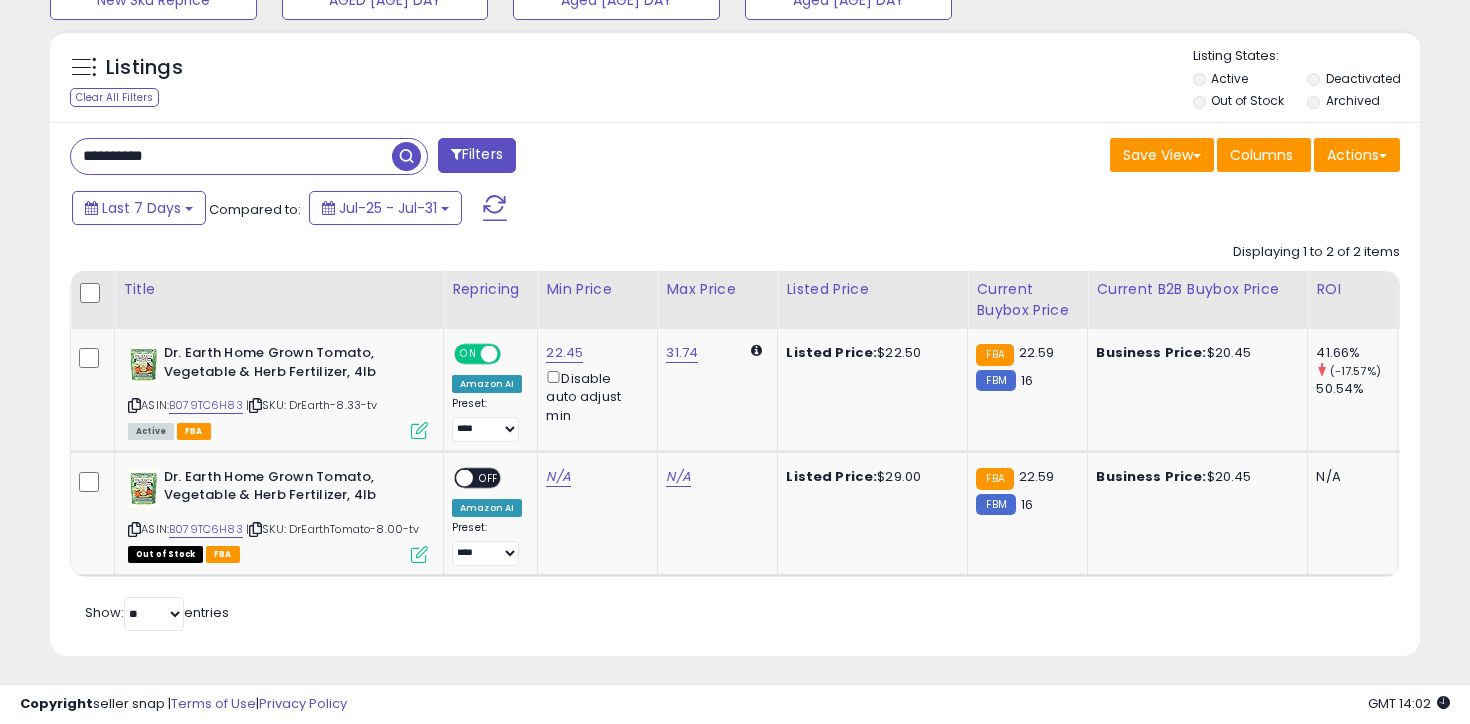 click on "**********" at bounding box center [231, 156] 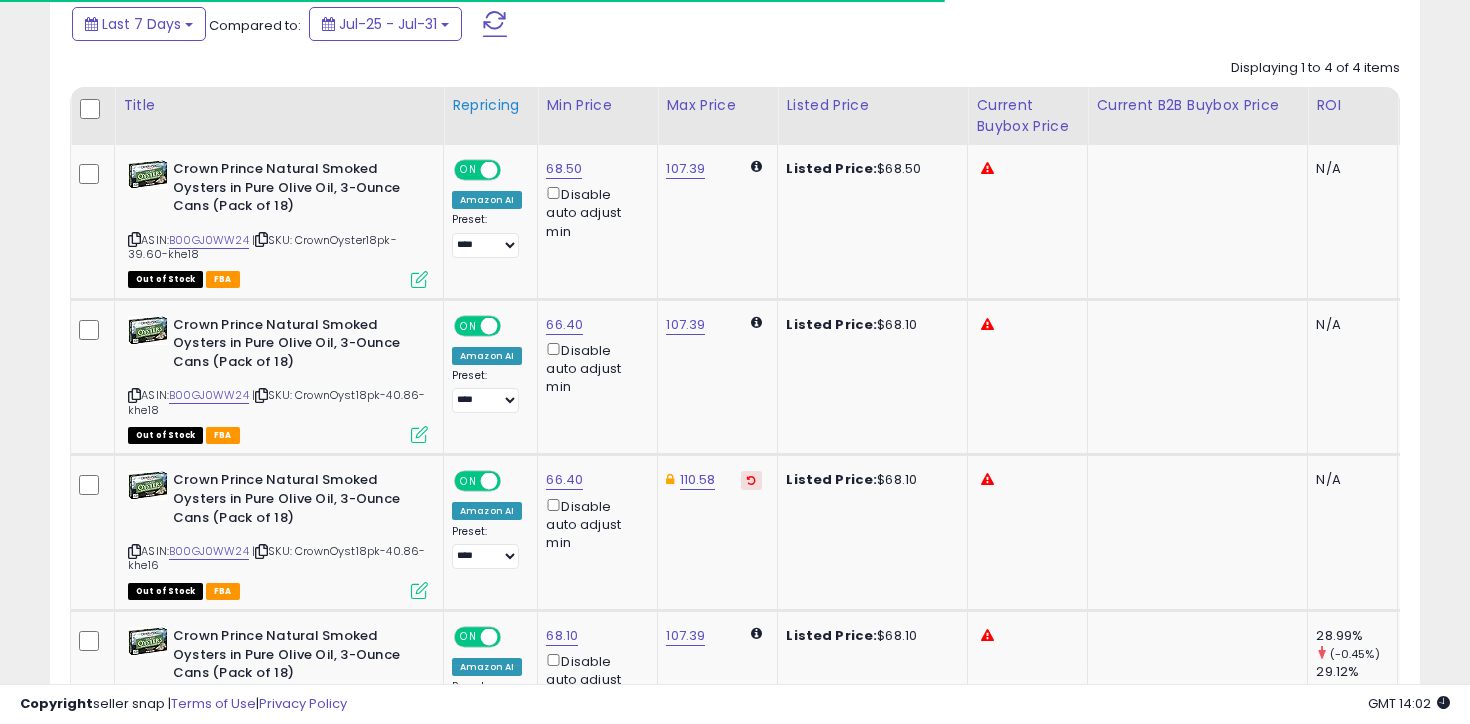 scroll, scrollTop: 1082, scrollLeft: 0, axis: vertical 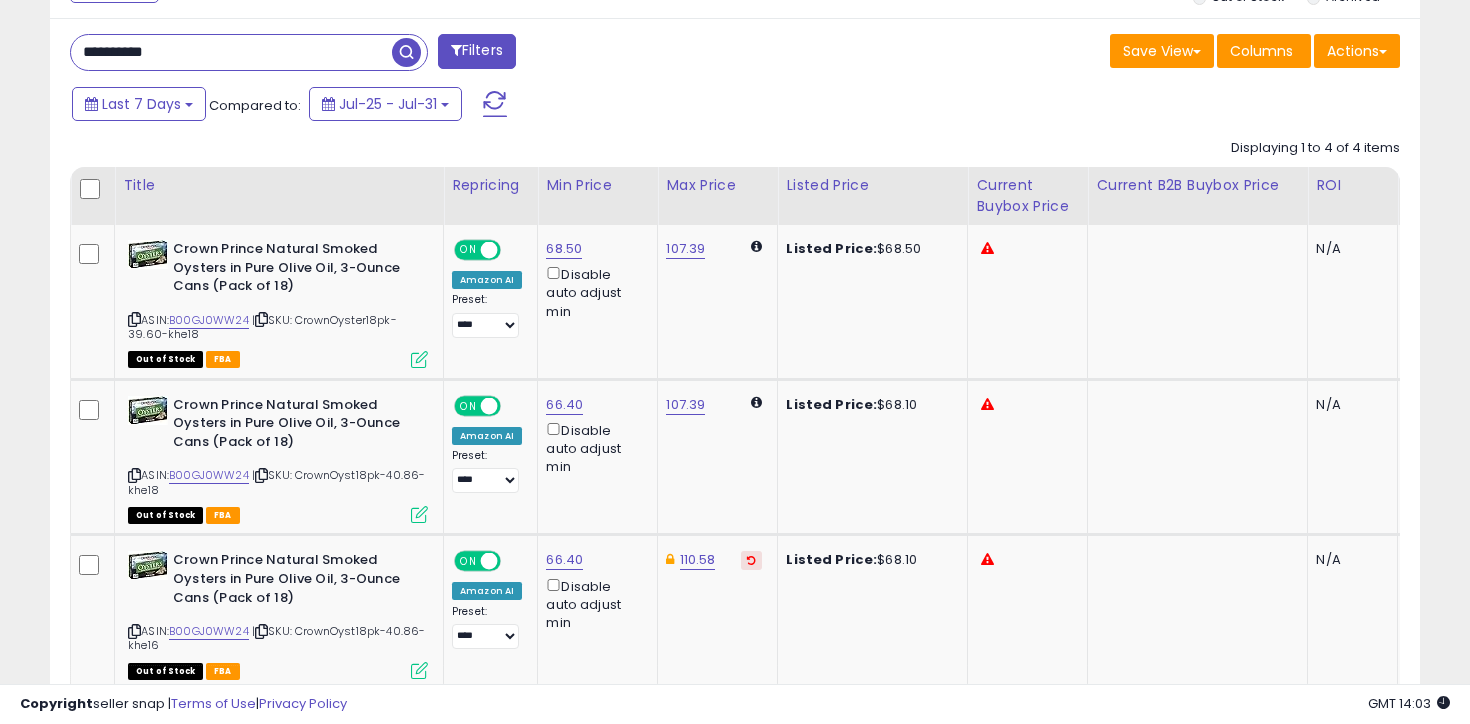 click on "Last 7 Days
Compared to:
Jul-25 - Jul-31" at bounding box center (566, 106) 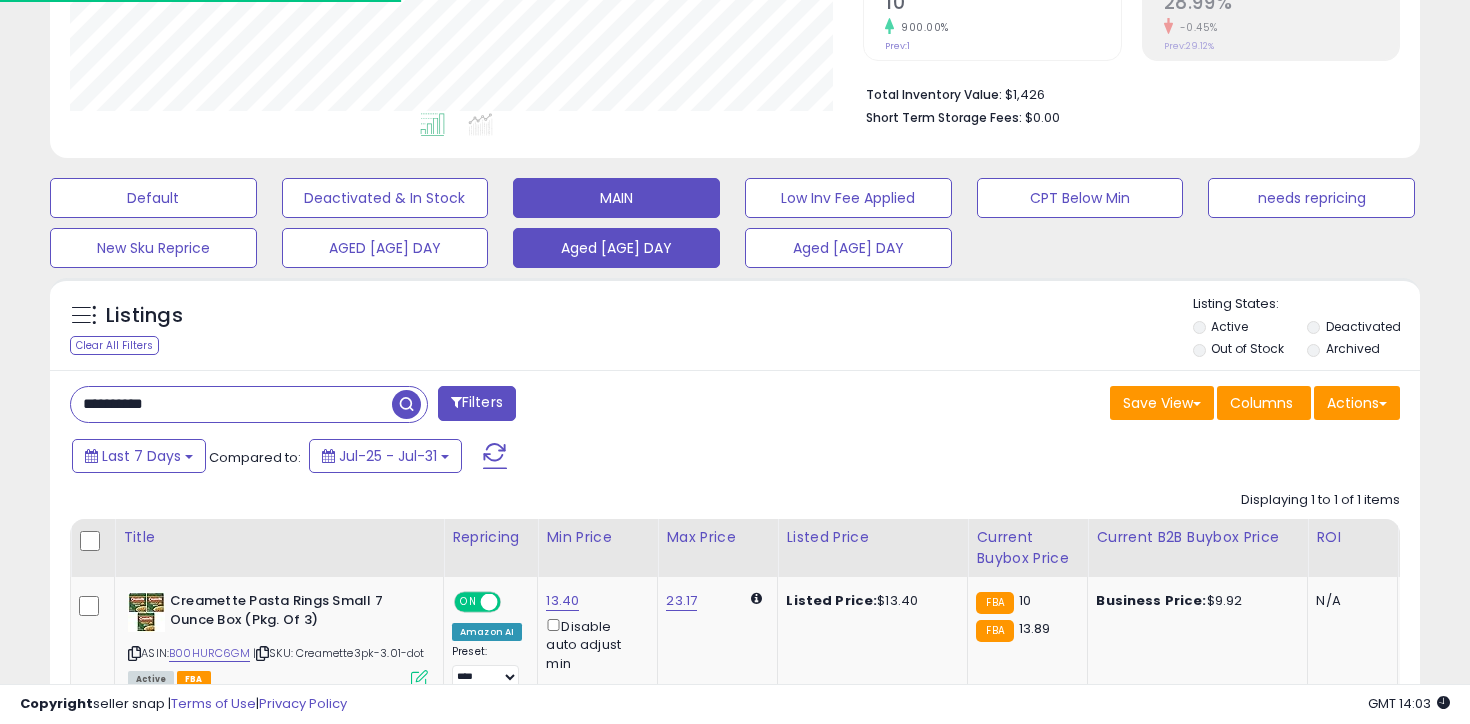 scroll, scrollTop: 596, scrollLeft: 0, axis: vertical 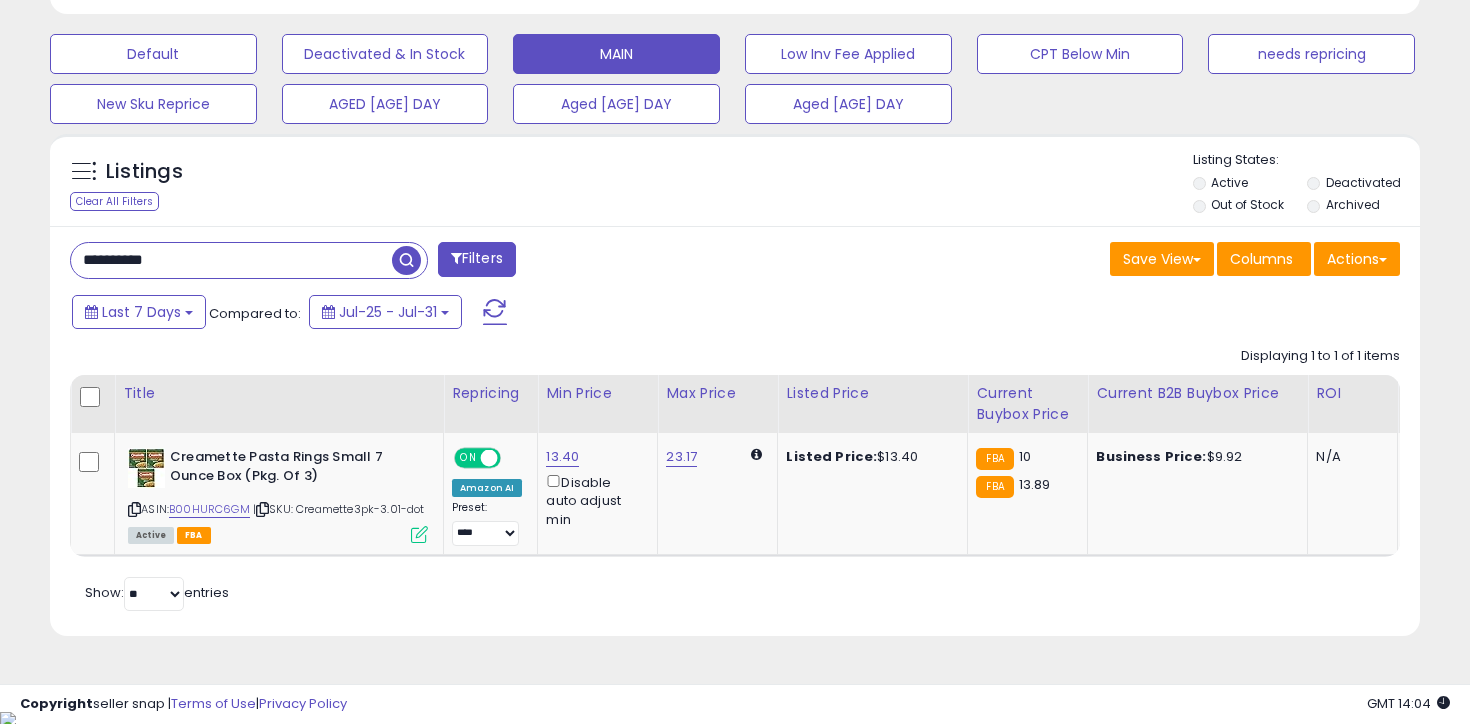 click on "**********" at bounding box center (231, 260) 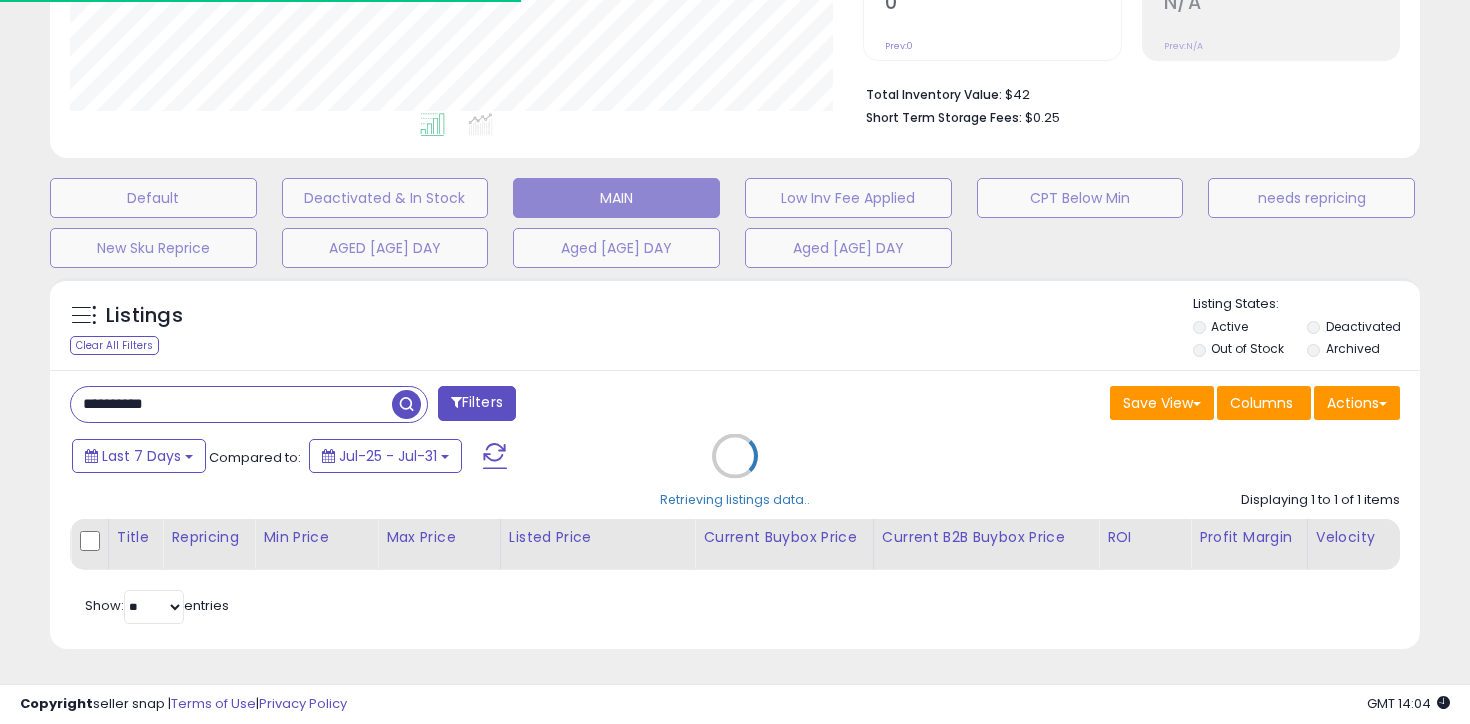 scroll, scrollTop: 596, scrollLeft: 0, axis: vertical 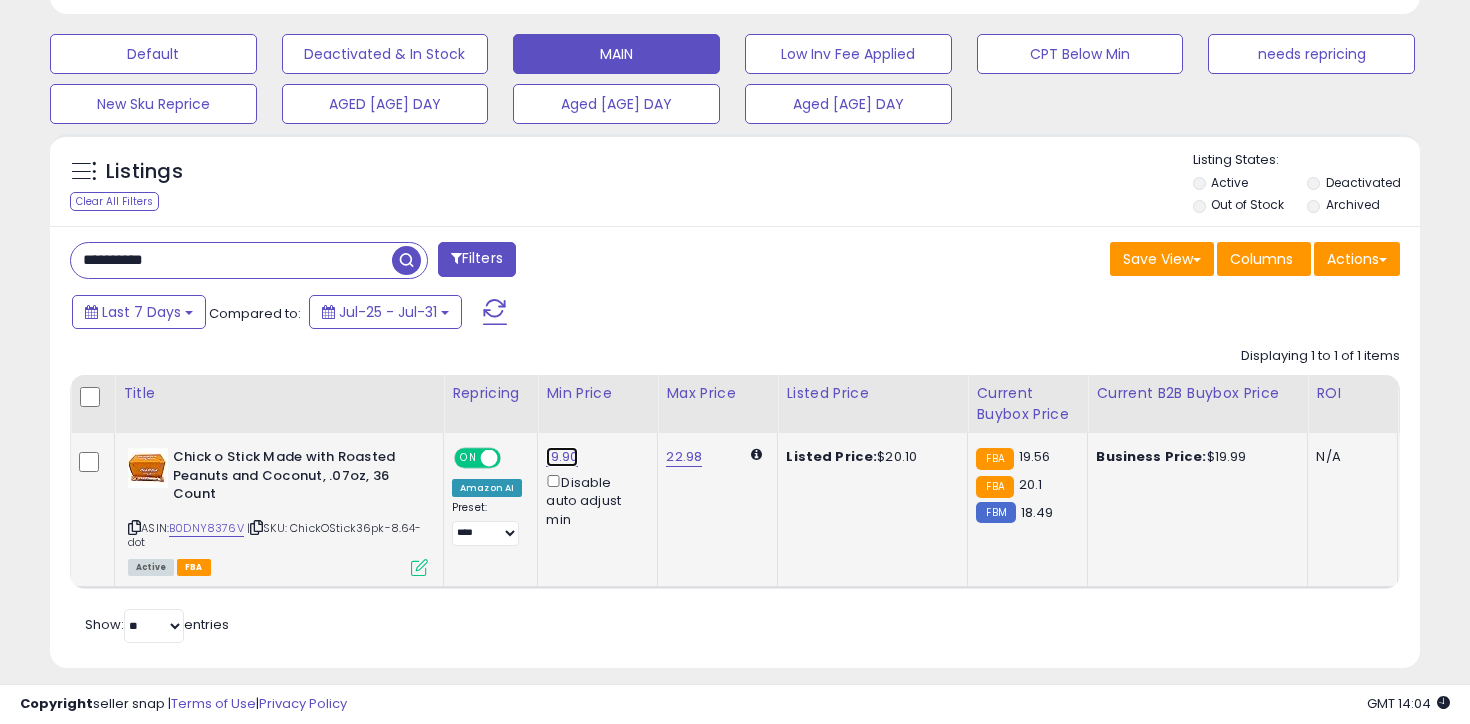 click on "19.90" at bounding box center (562, 457) 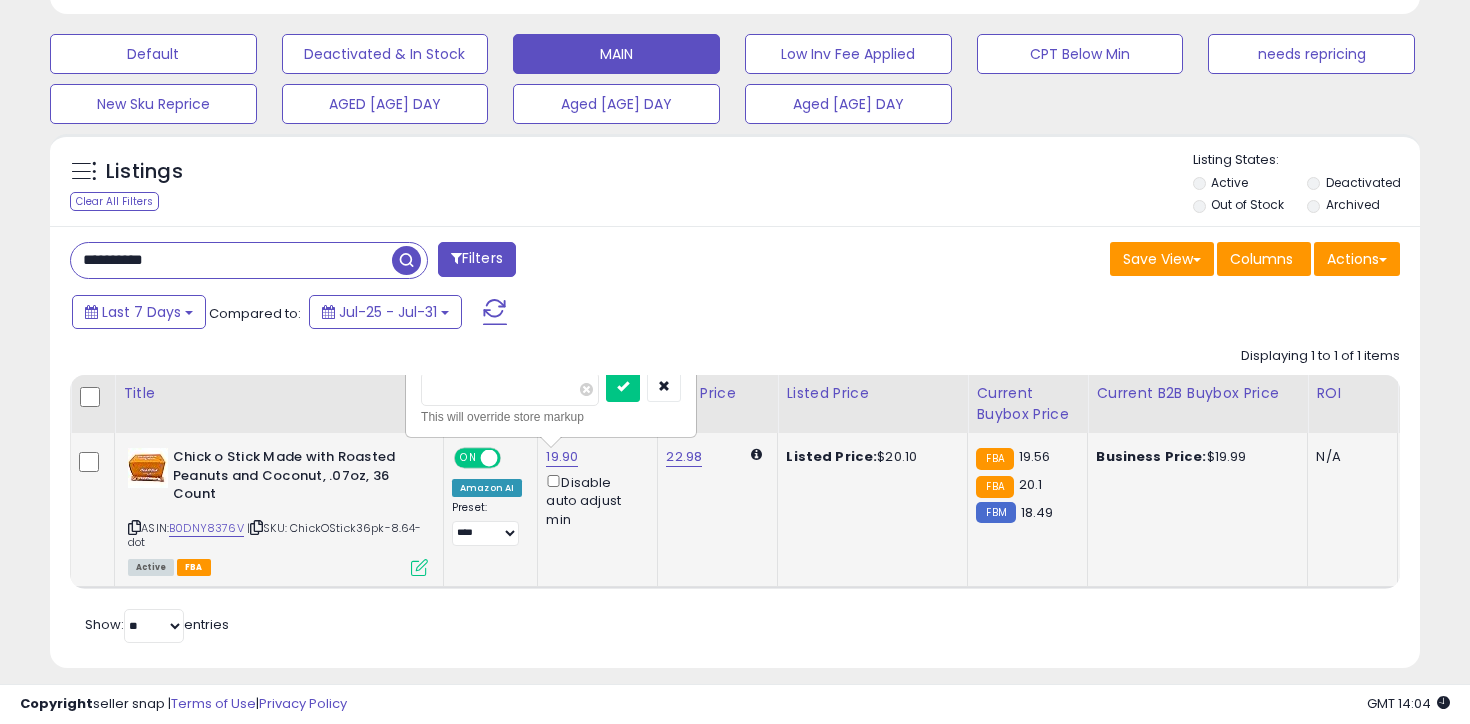 type on "****" 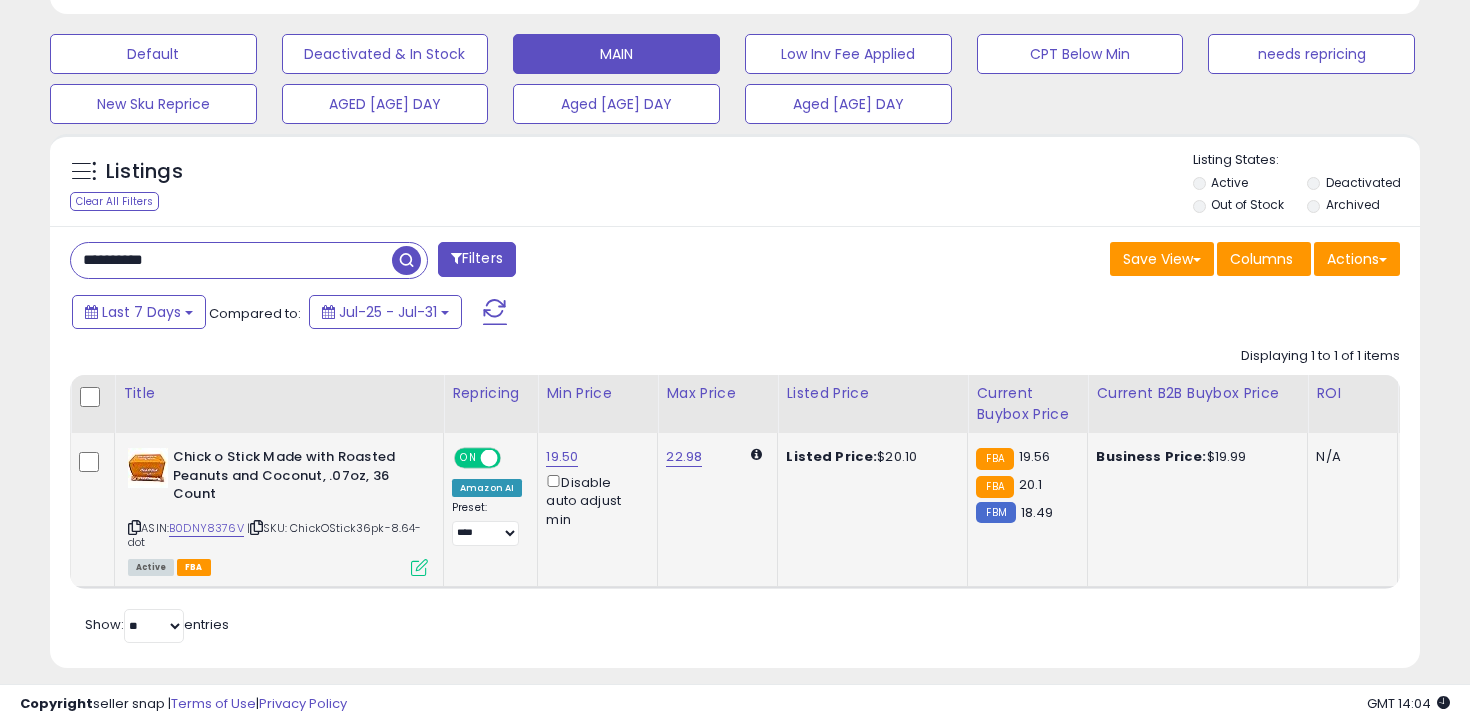 click on "**********" at bounding box center [231, 260] 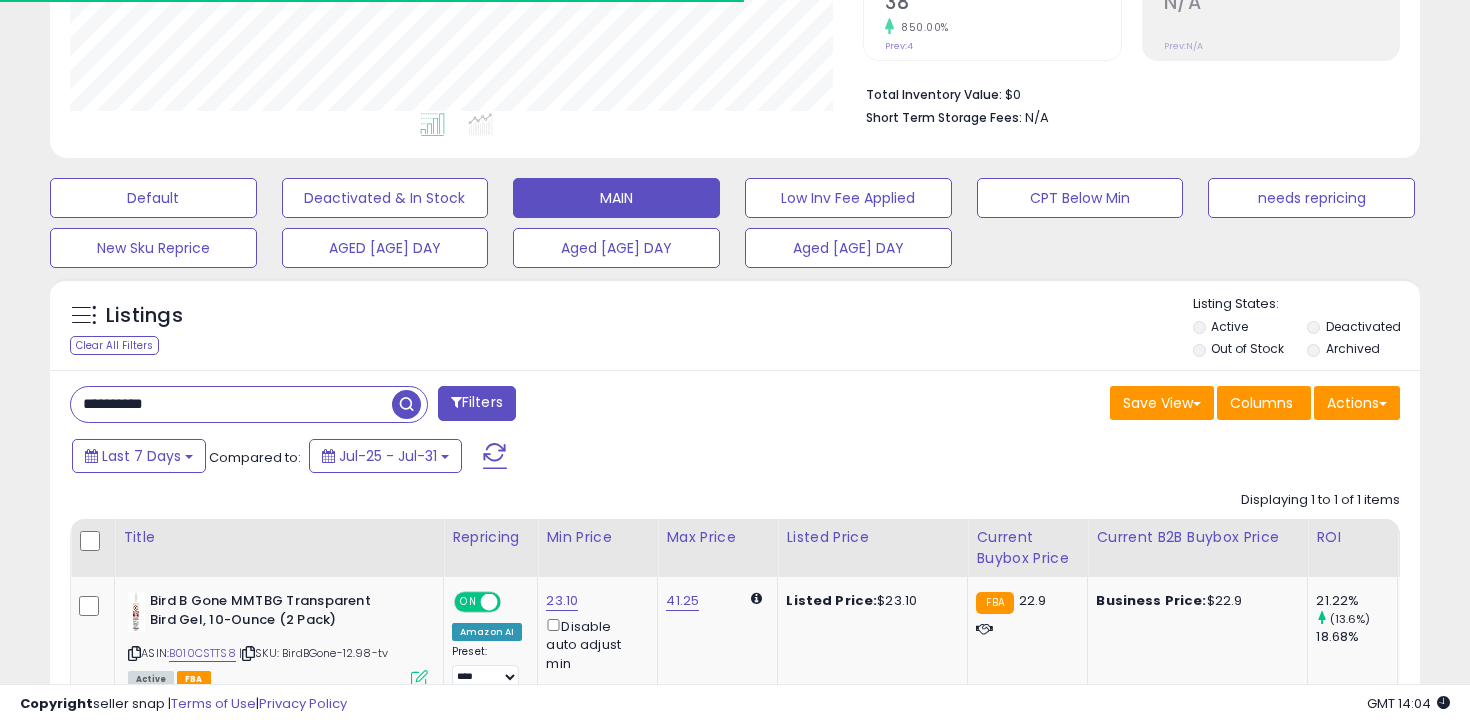 scroll, scrollTop: 583, scrollLeft: 0, axis: vertical 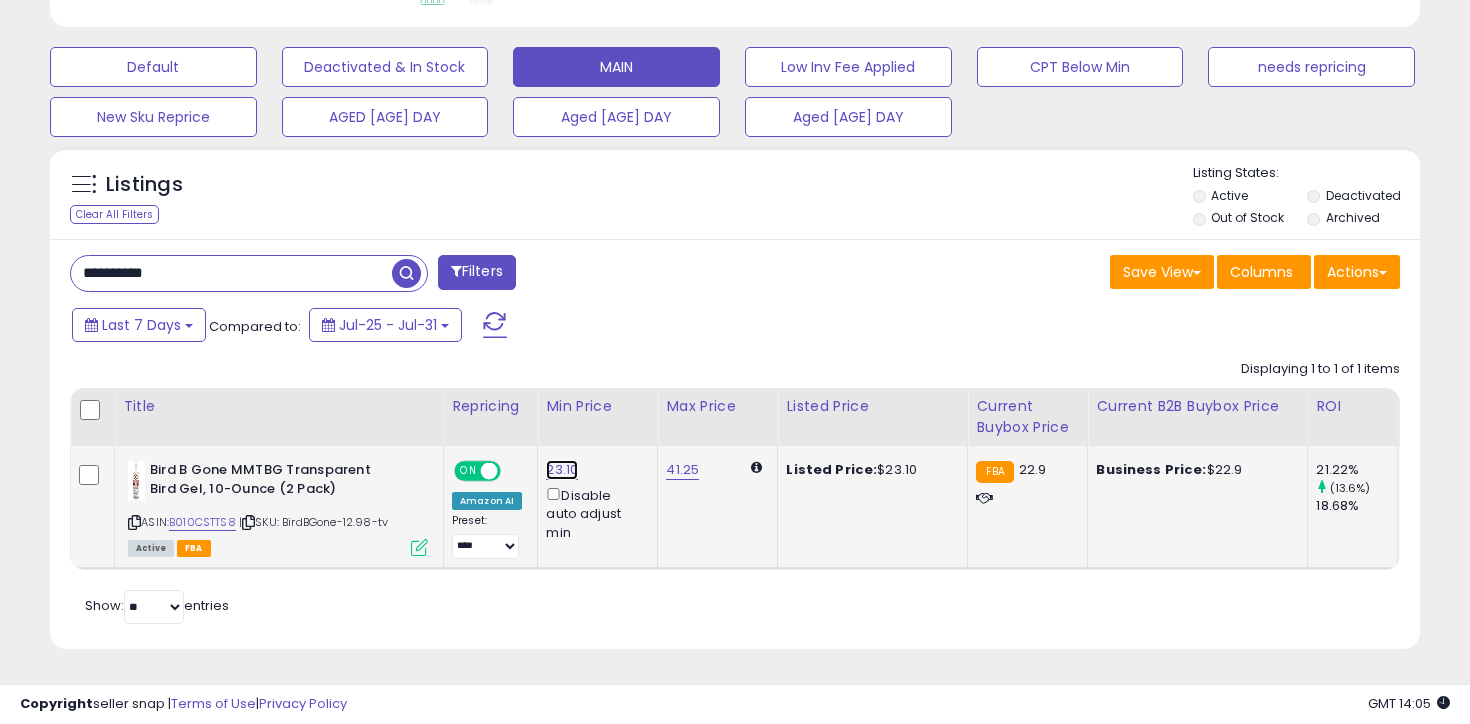 click on "23.10" at bounding box center (562, 470) 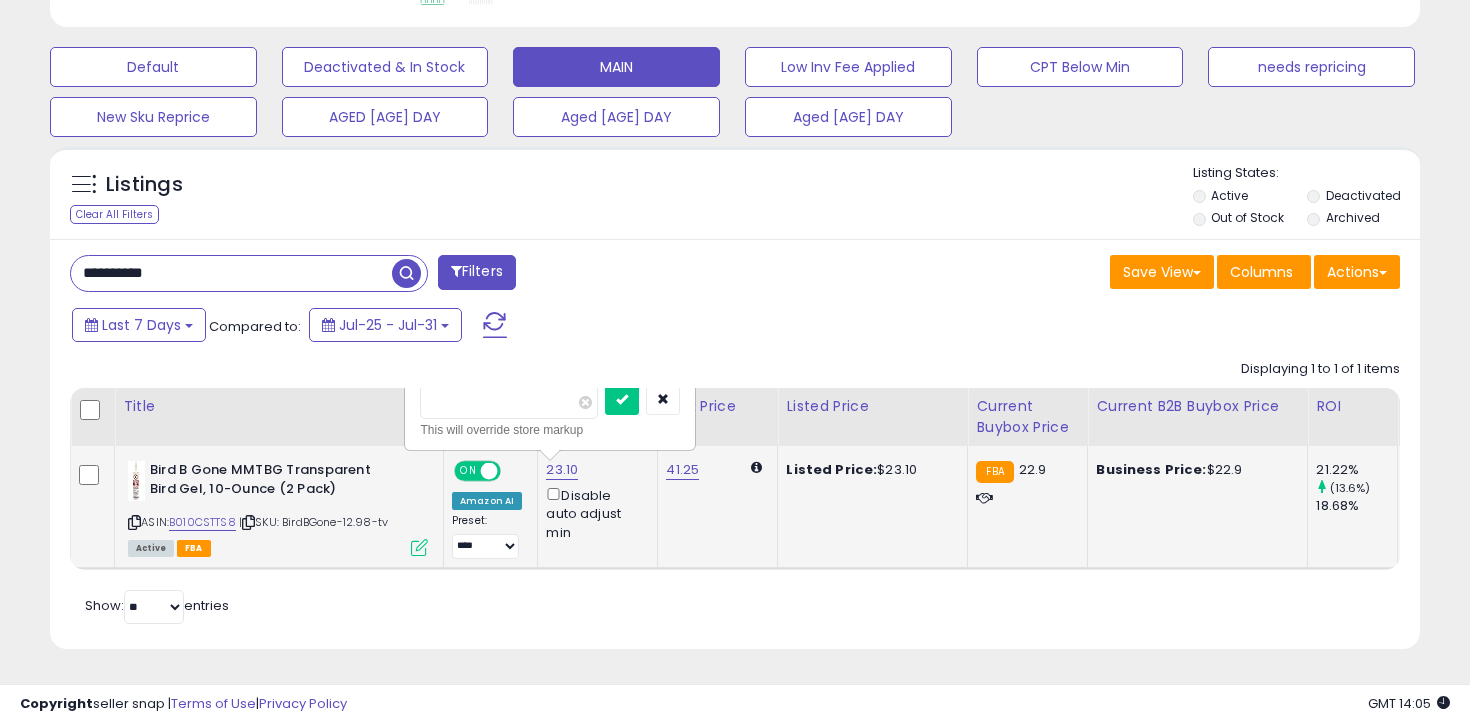 click on "*****" at bounding box center (509, 402) 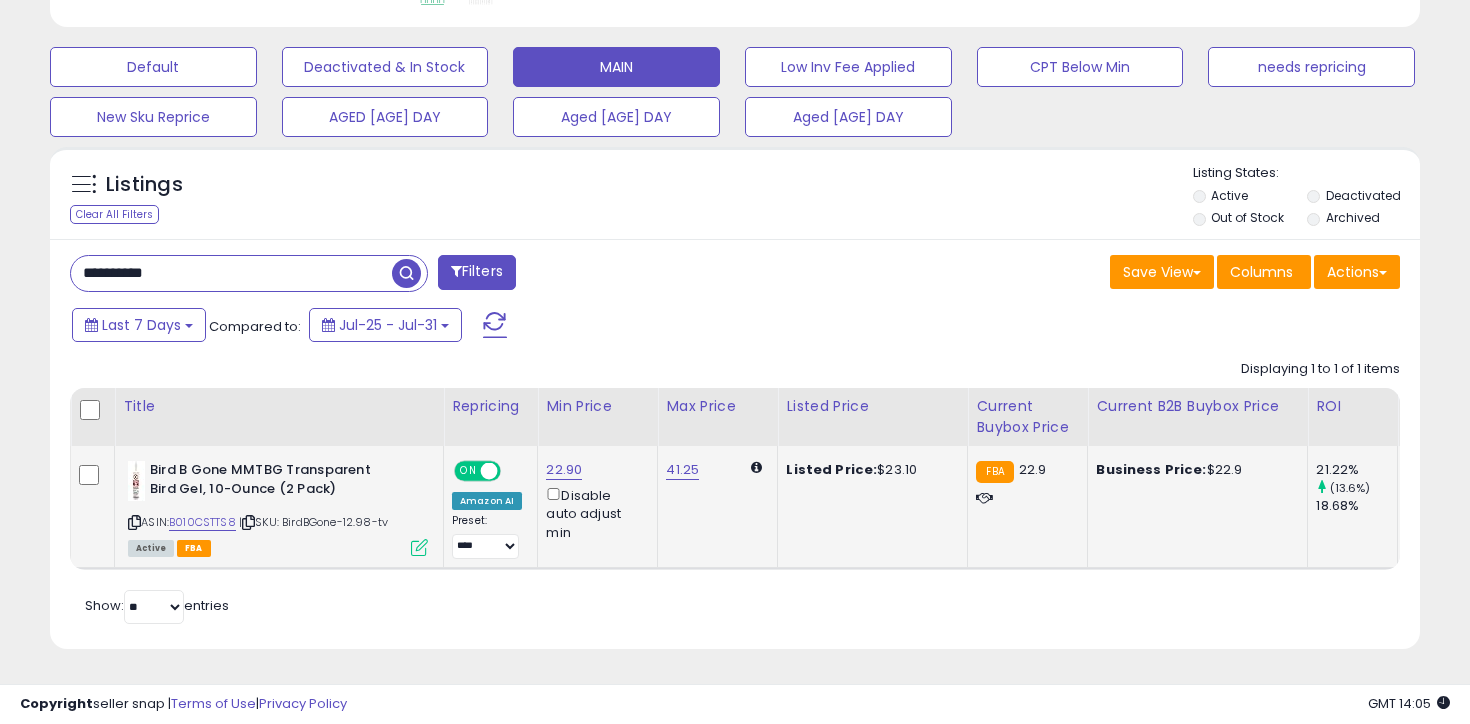click on "**********" at bounding box center (231, 273) 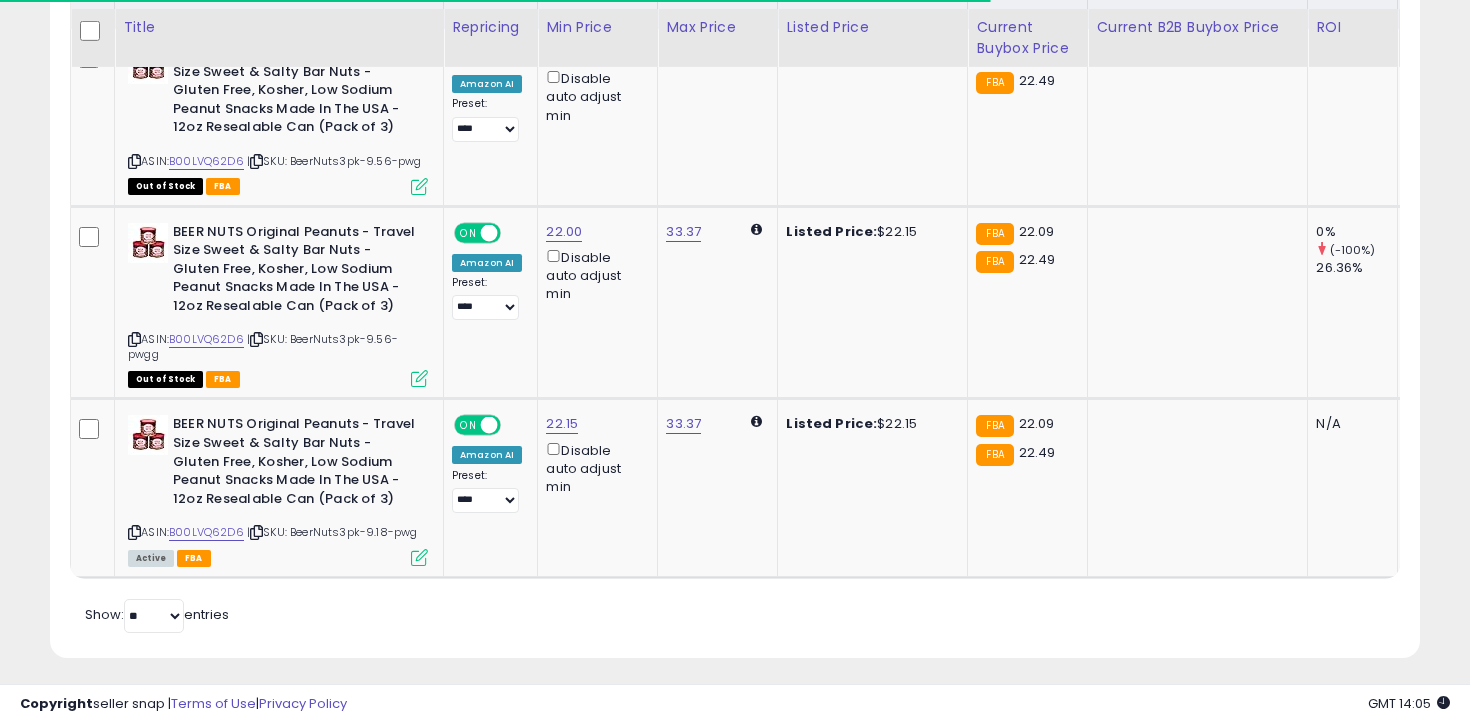 scroll, scrollTop: 1009, scrollLeft: 0, axis: vertical 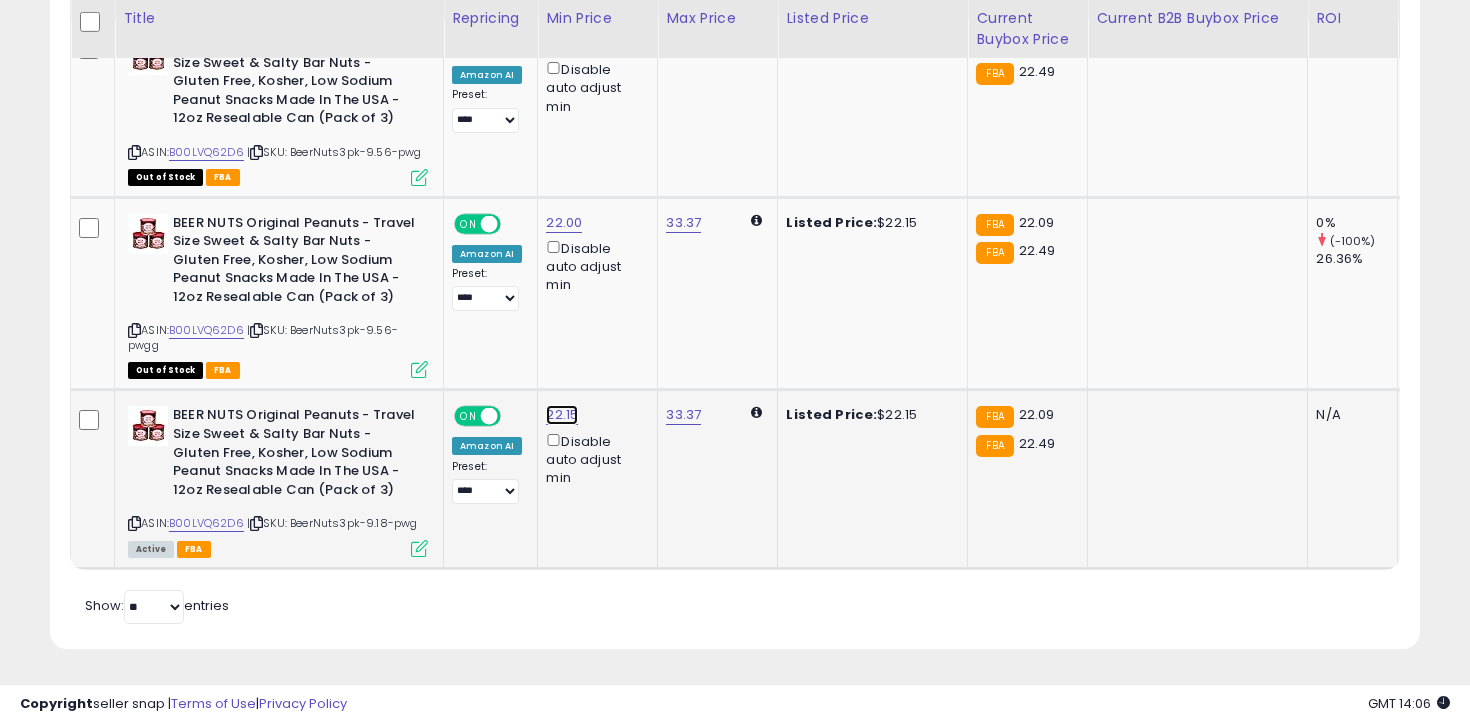 click on "22.15" at bounding box center (564, 44) 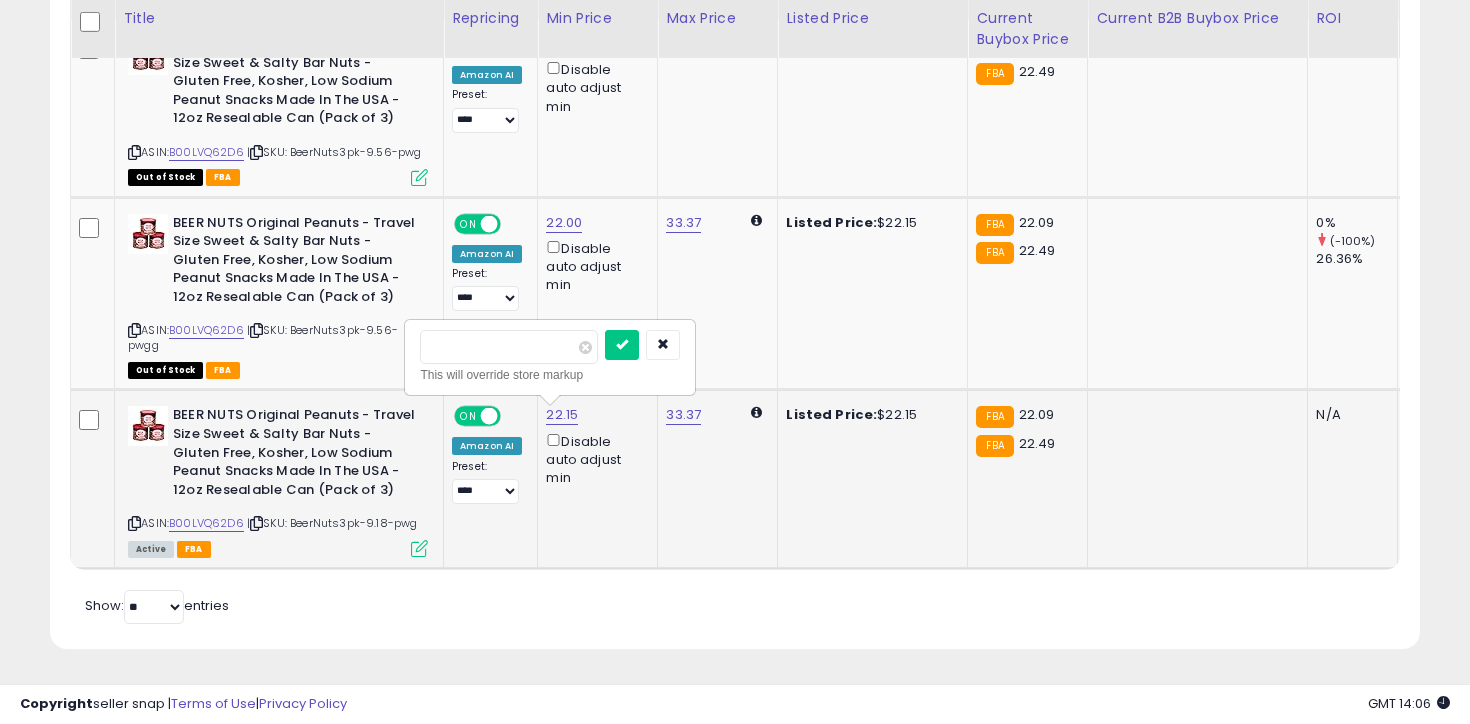 type on "*****" 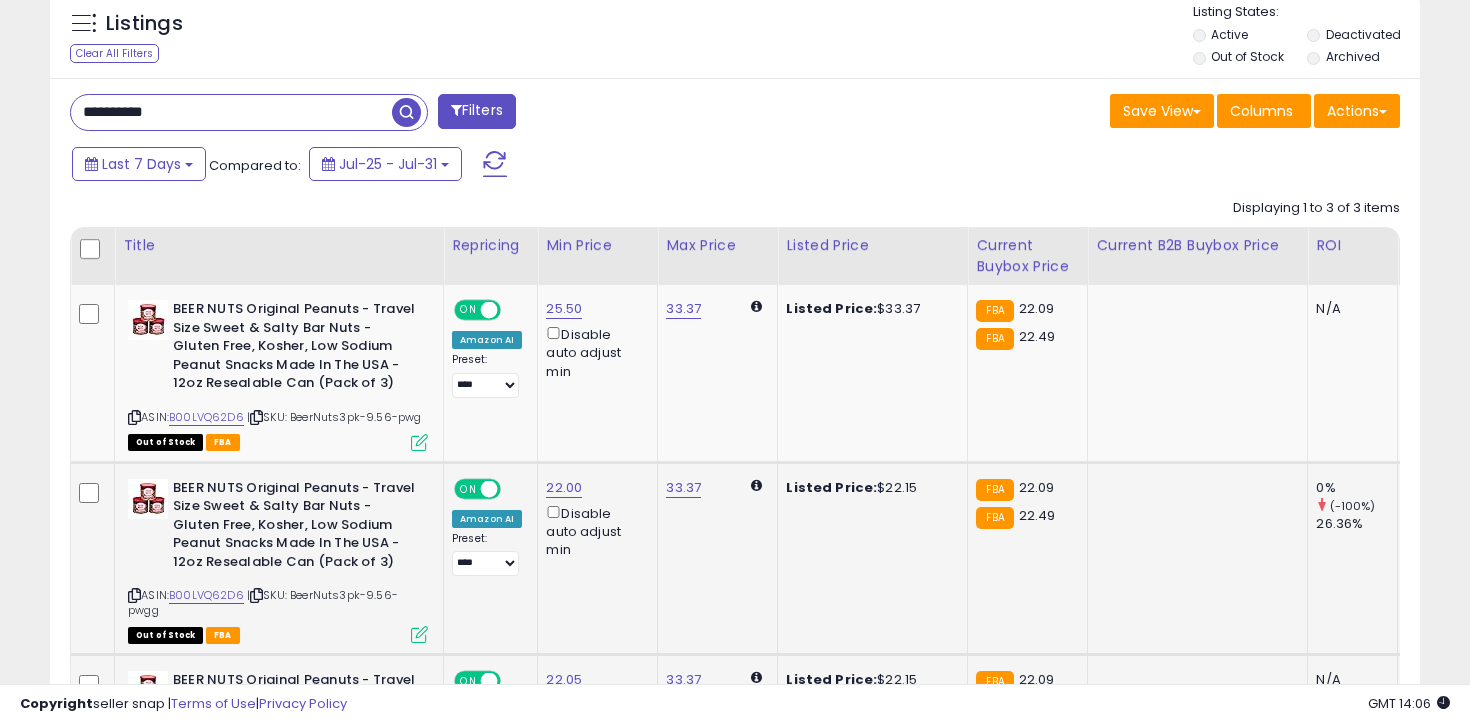 scroll, scrollTop: 743, scrollLeft: 0, axis: vertical 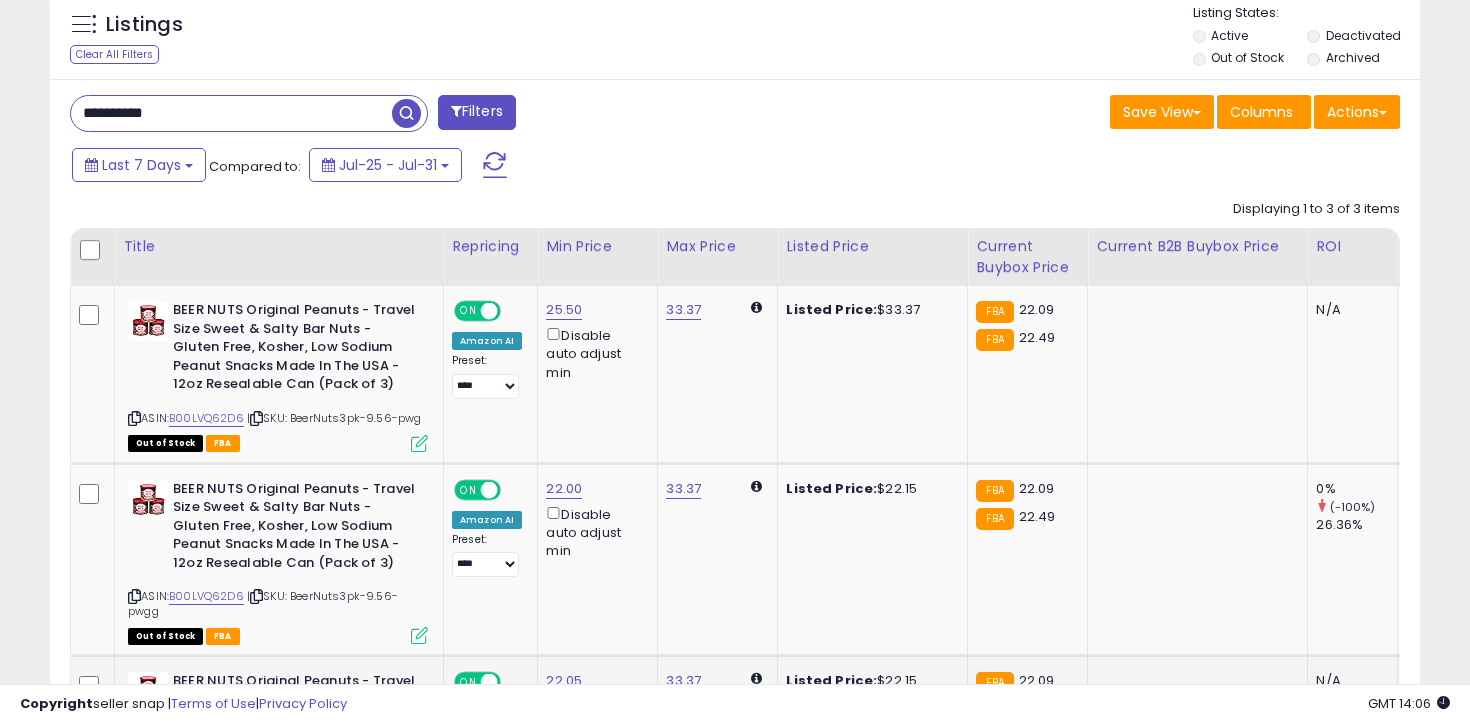 click on "Compared to:" at bounding box center [255, 166] 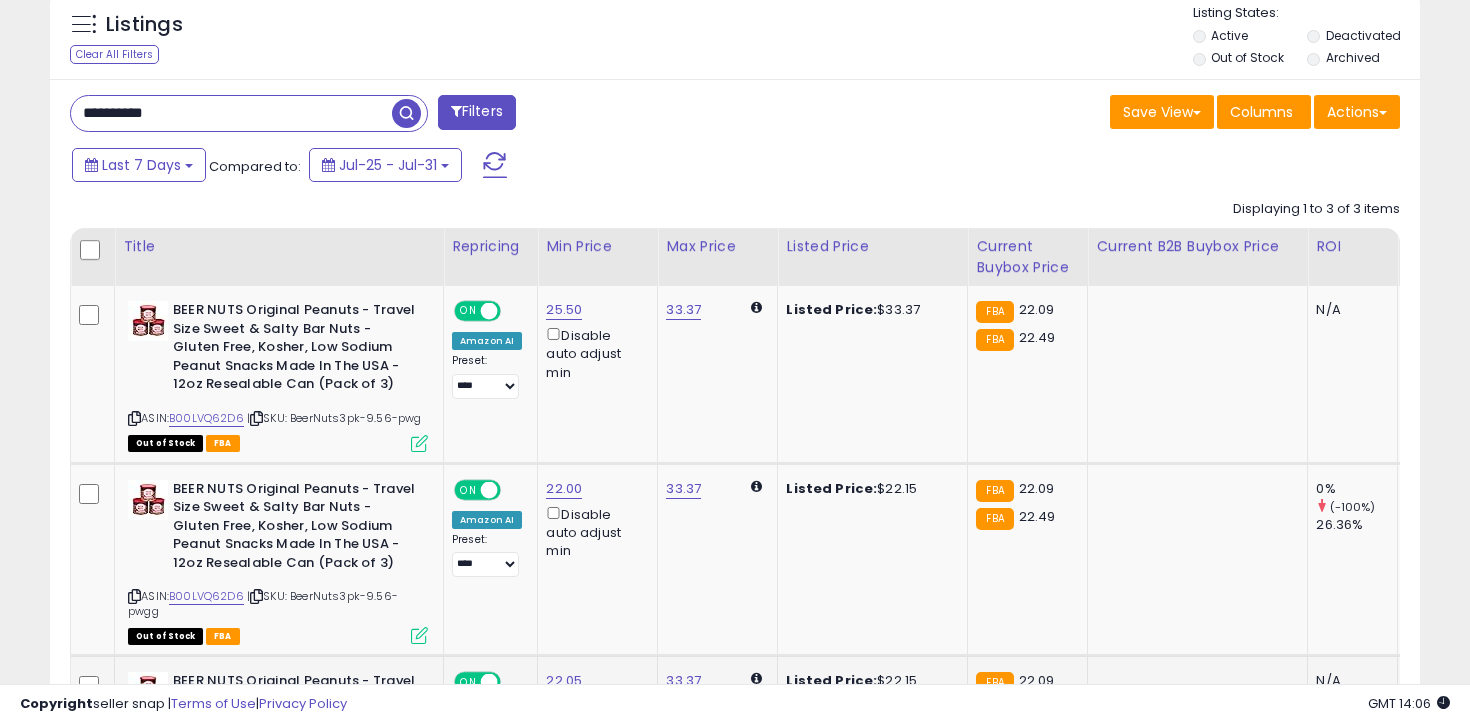 click on "**********" at bounding box center [231, 113] 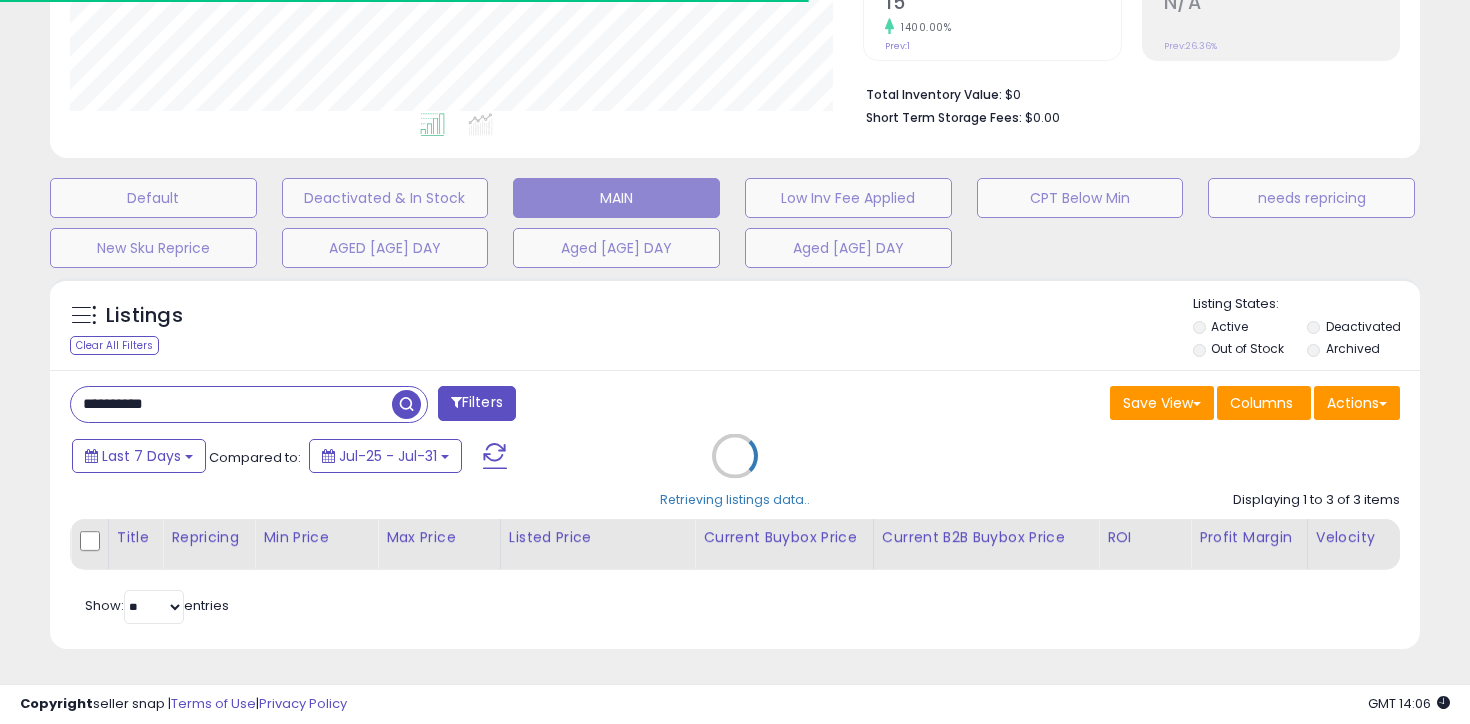 scroll, scrollTop: 583, scrollLeft: 0, axis: vertical 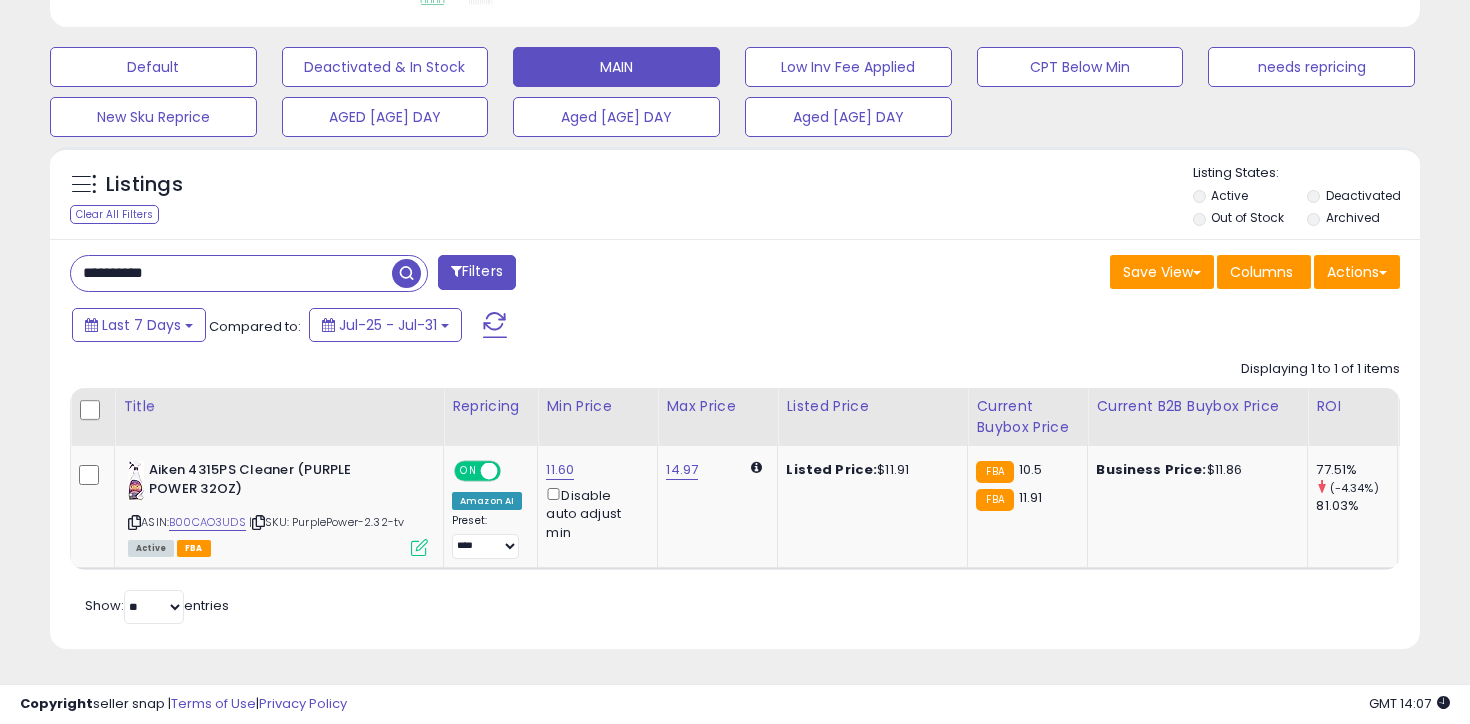 click on "**********" at bounding box center [231, 273] 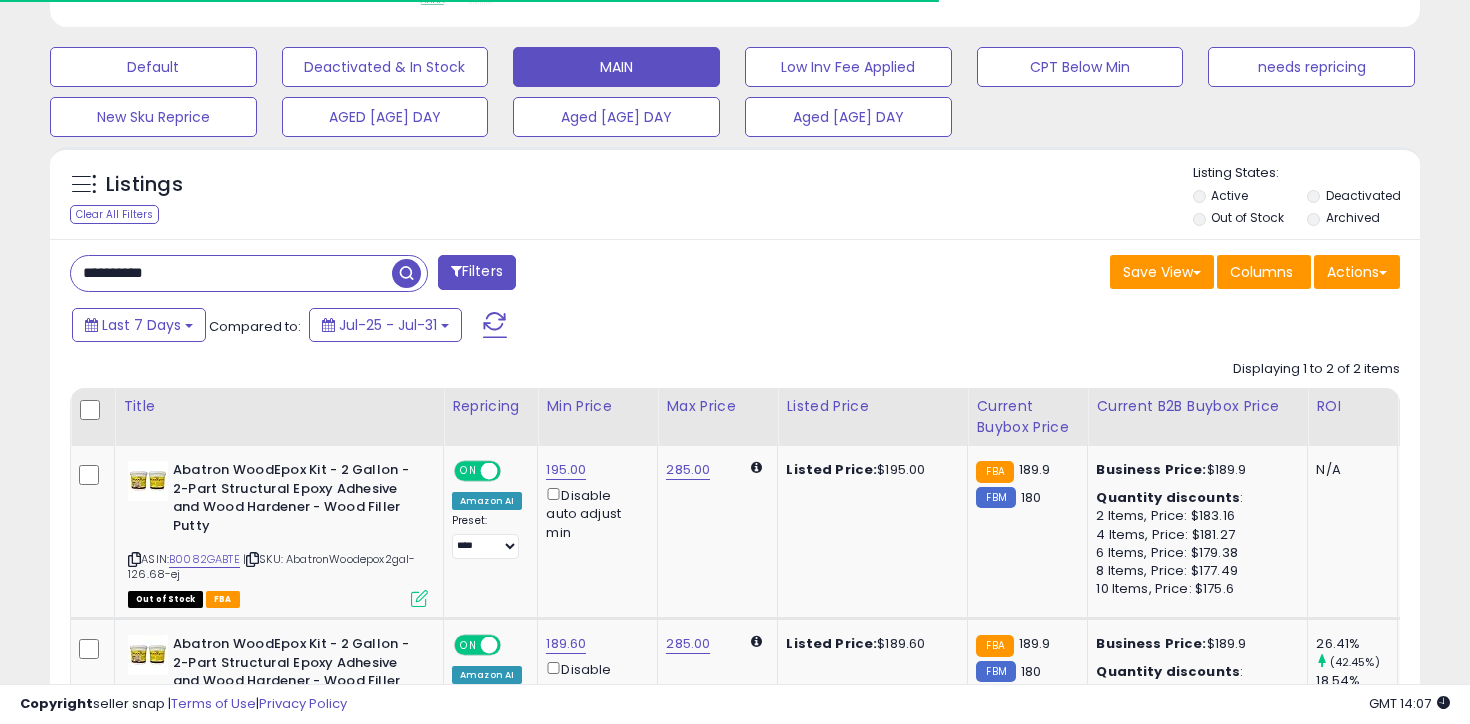 scroll, scrollTop: 808, scrollLeft: 0, axis: vertical 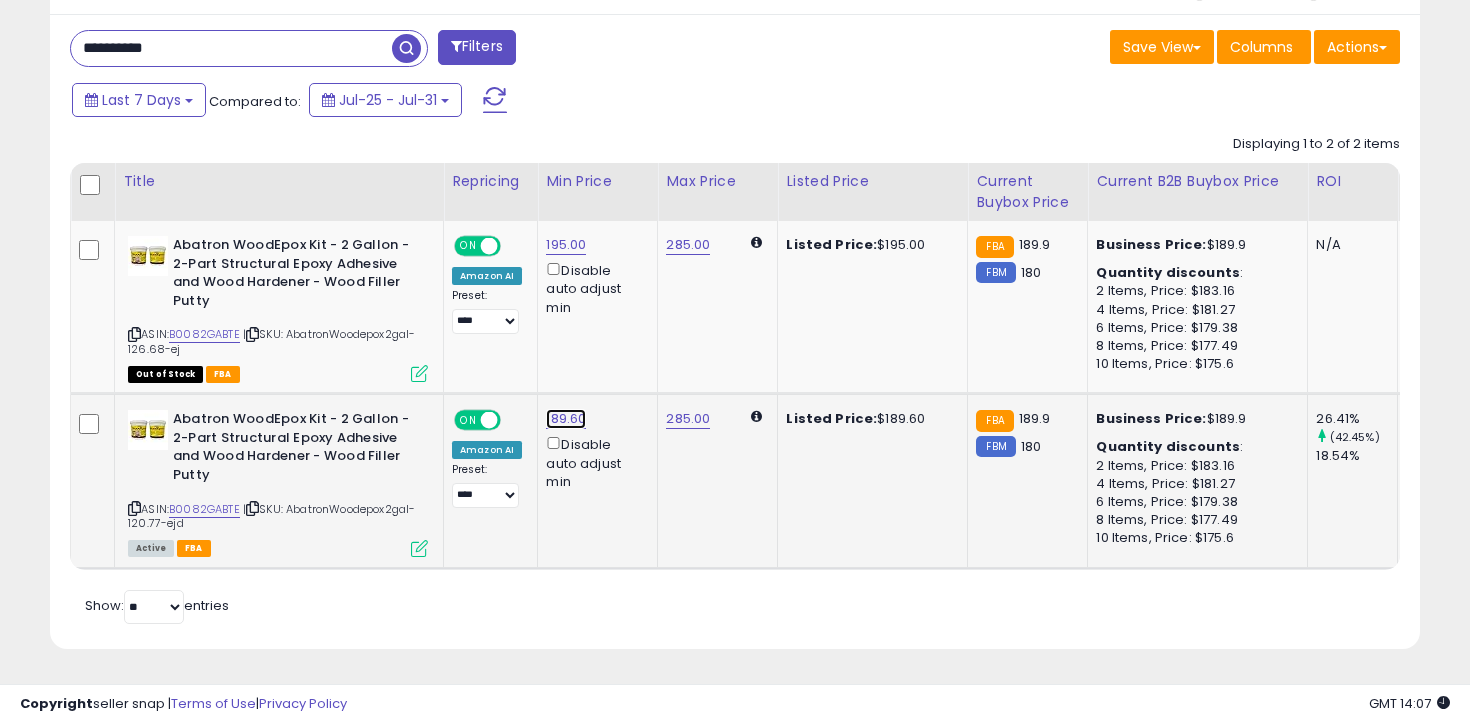 click on "189.60" at bounding box center (566, 245) 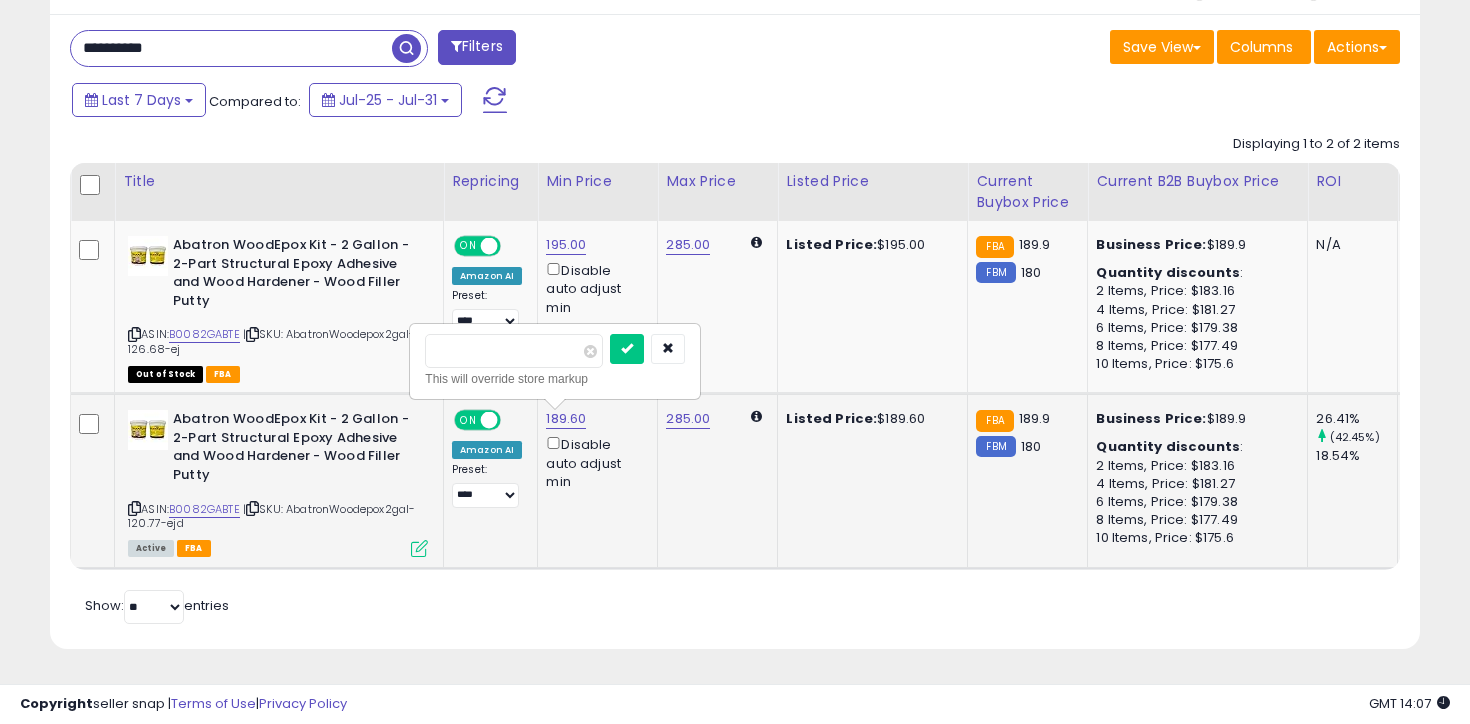 click on "******" at bounding box center [514, 351] 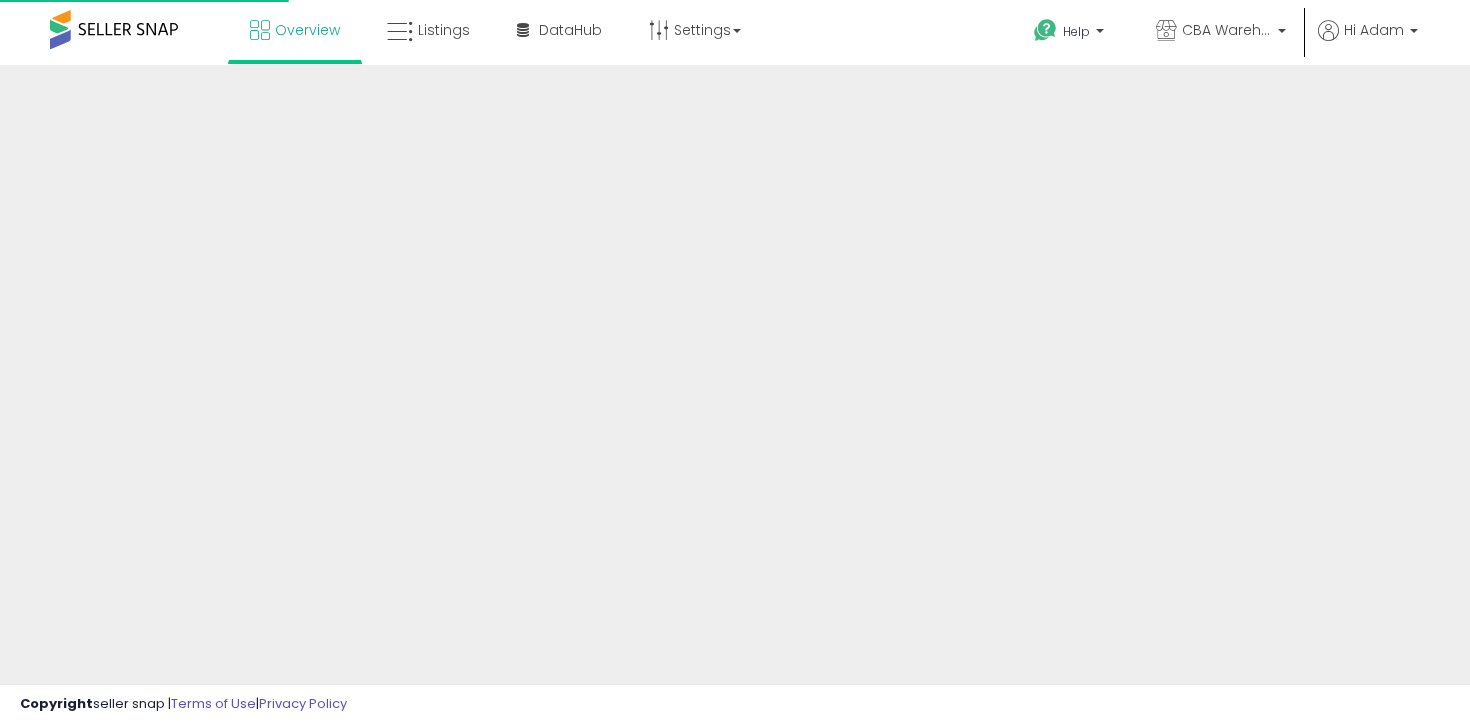 scroll, scrollTop: 0, scrollLeft: 0, axis: both 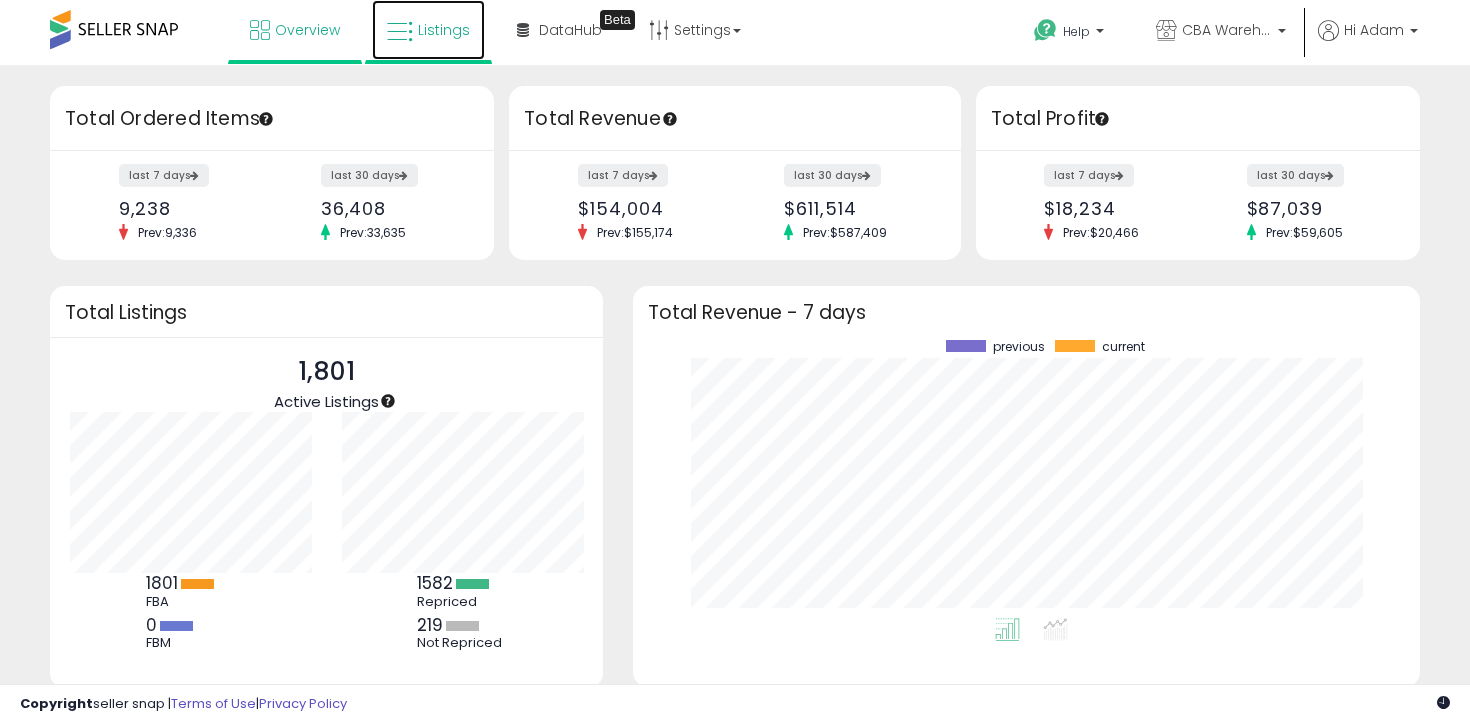 click on "Listings" at bounding box center [444, 30] 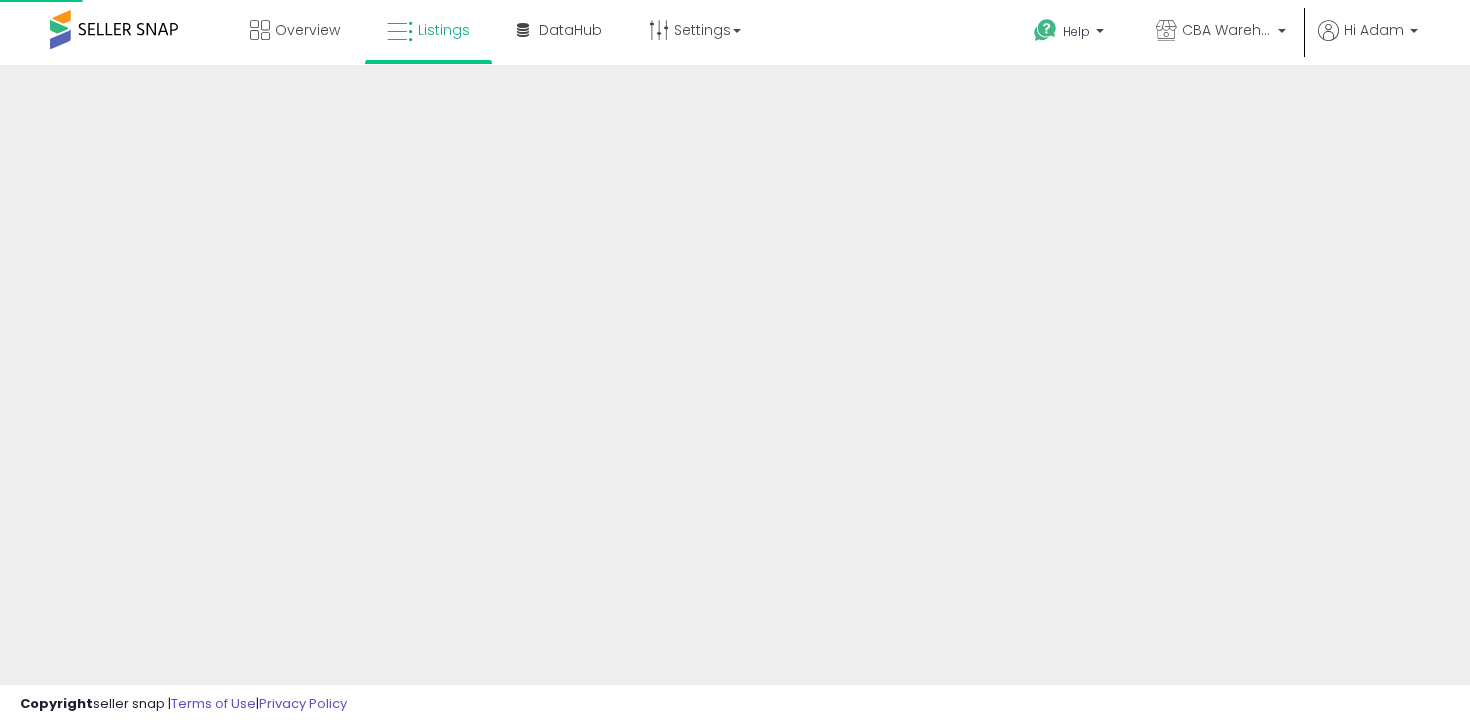 scroll, scrollTop: 0, scrollLeft: 0, axis: both 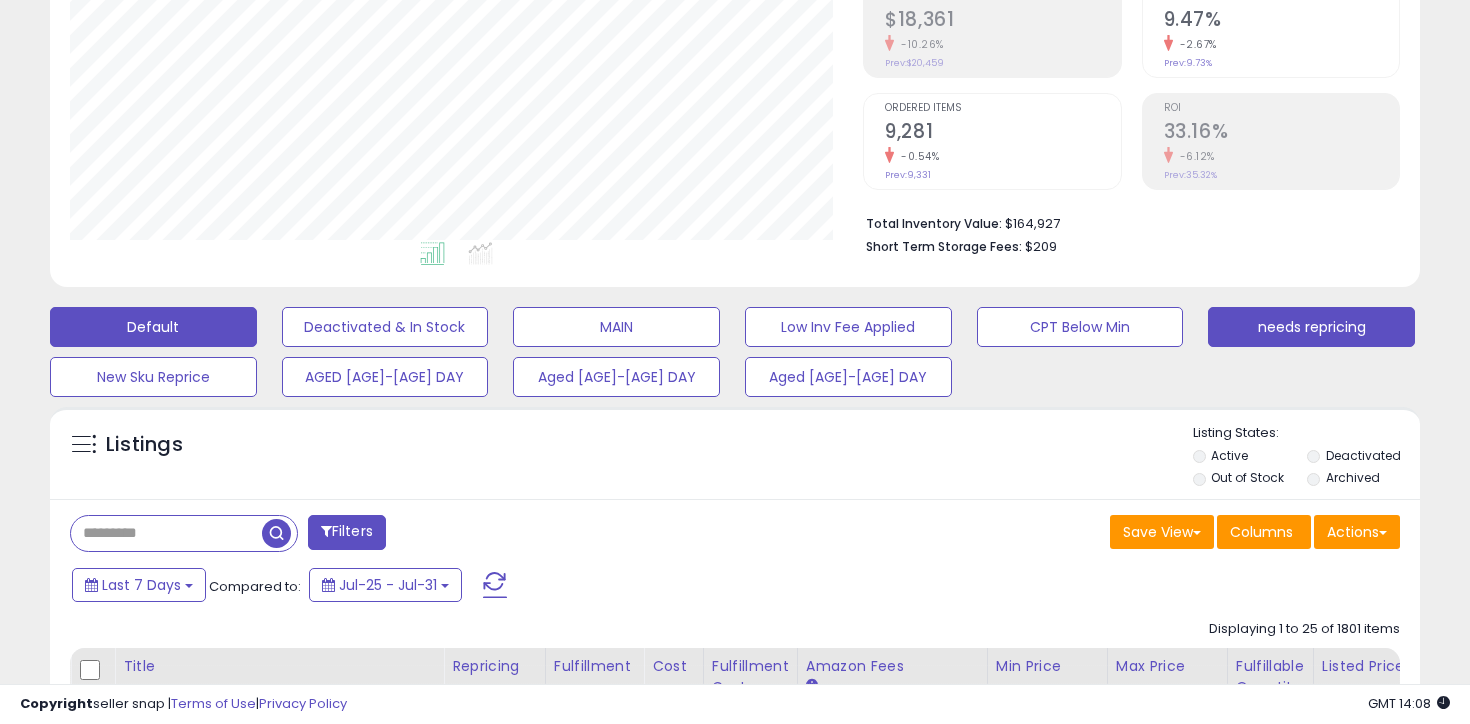 click on "needs repricing" at bounding box center (385, 327) 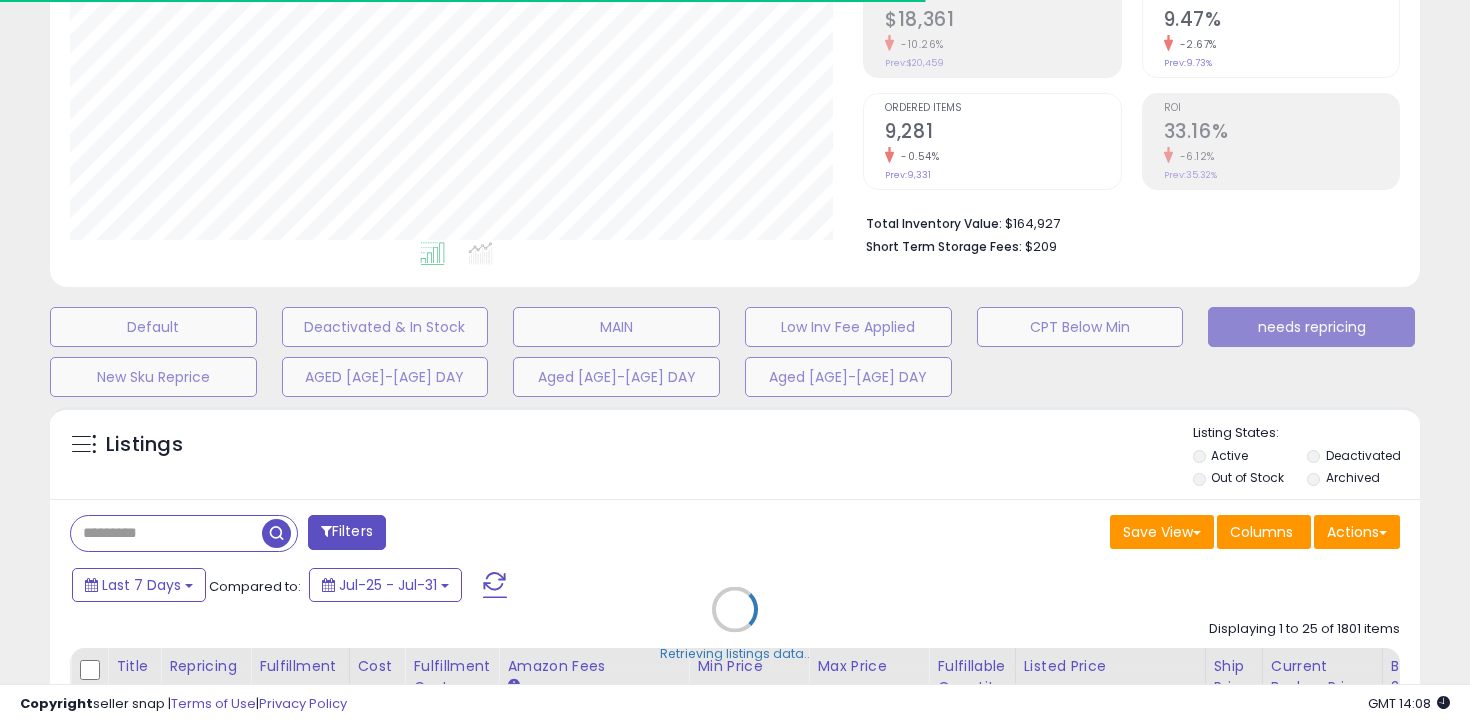 select on "**" 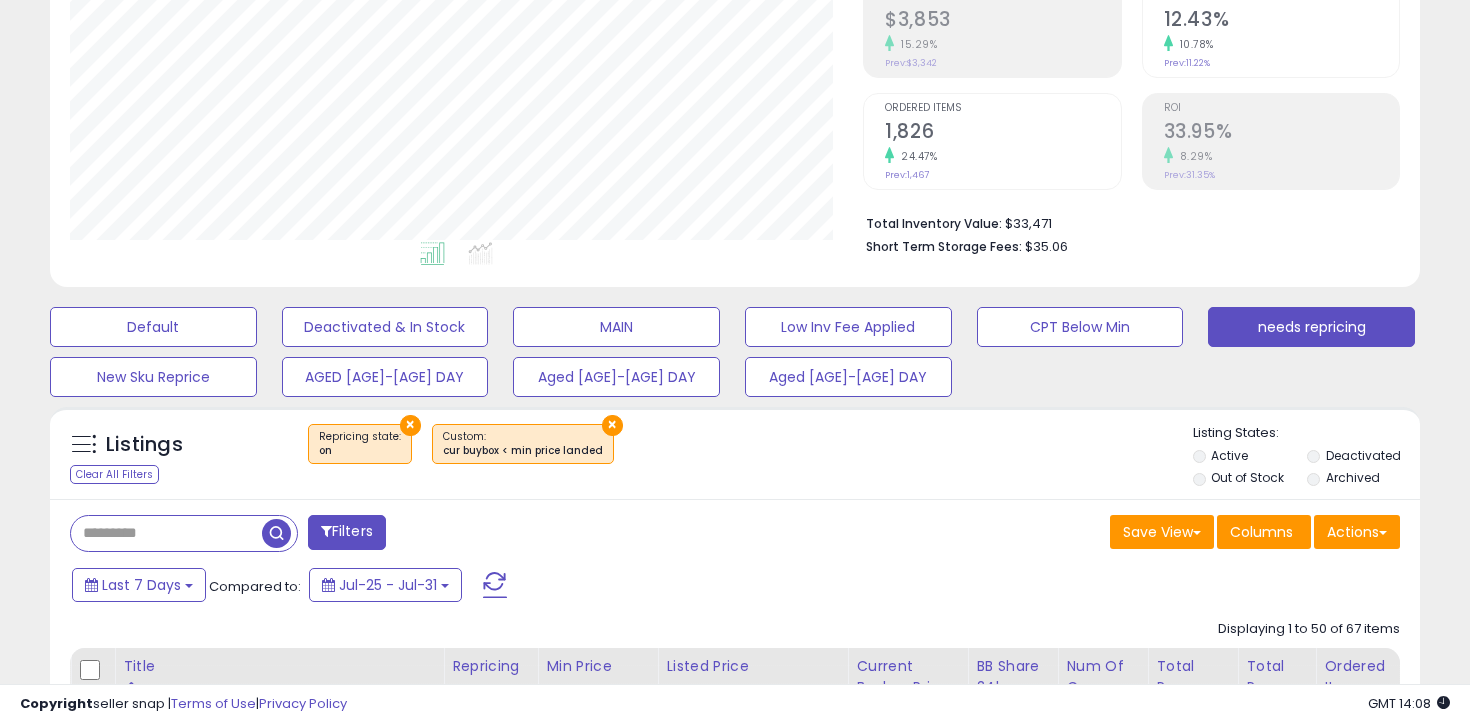 scroll, scrollTop: 999590, scrollLeft: 999206, axis: both 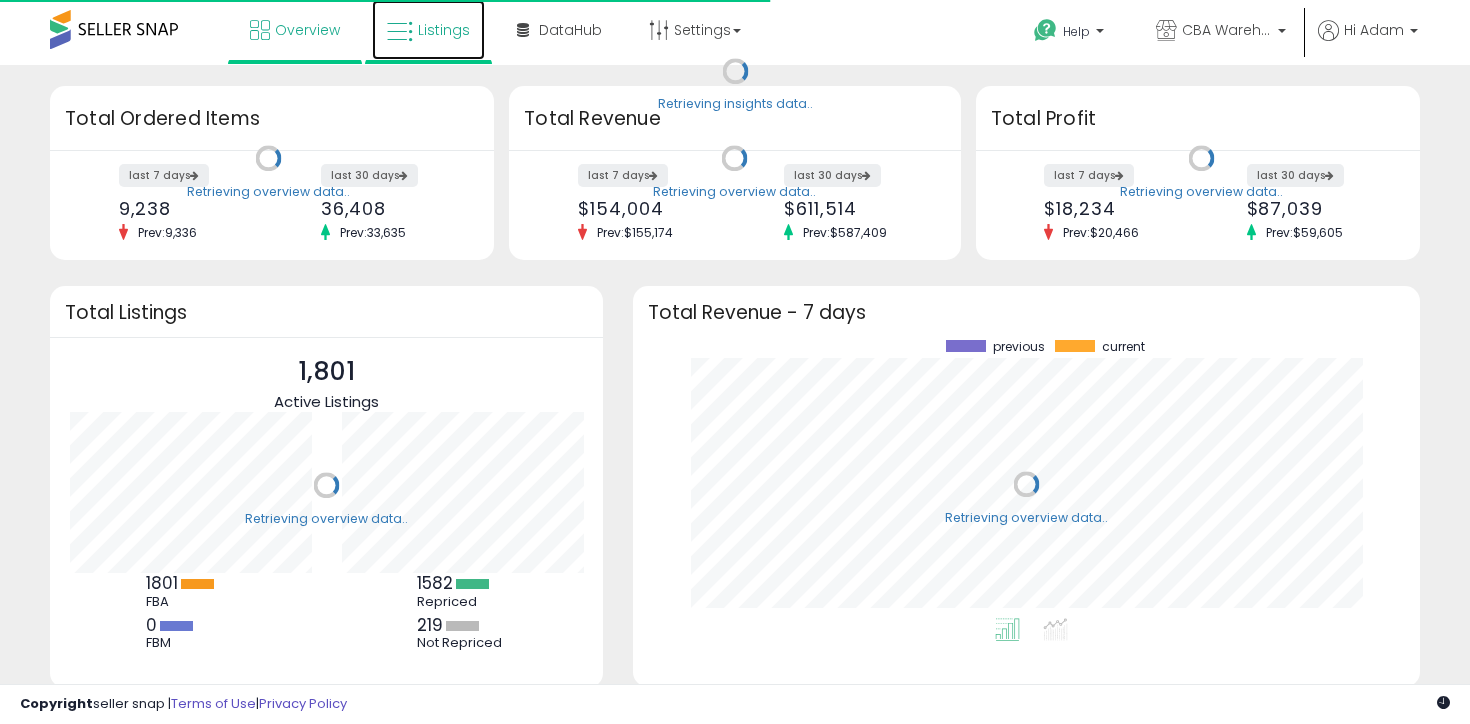 click on "Listings" at bounding box center (428, 30) 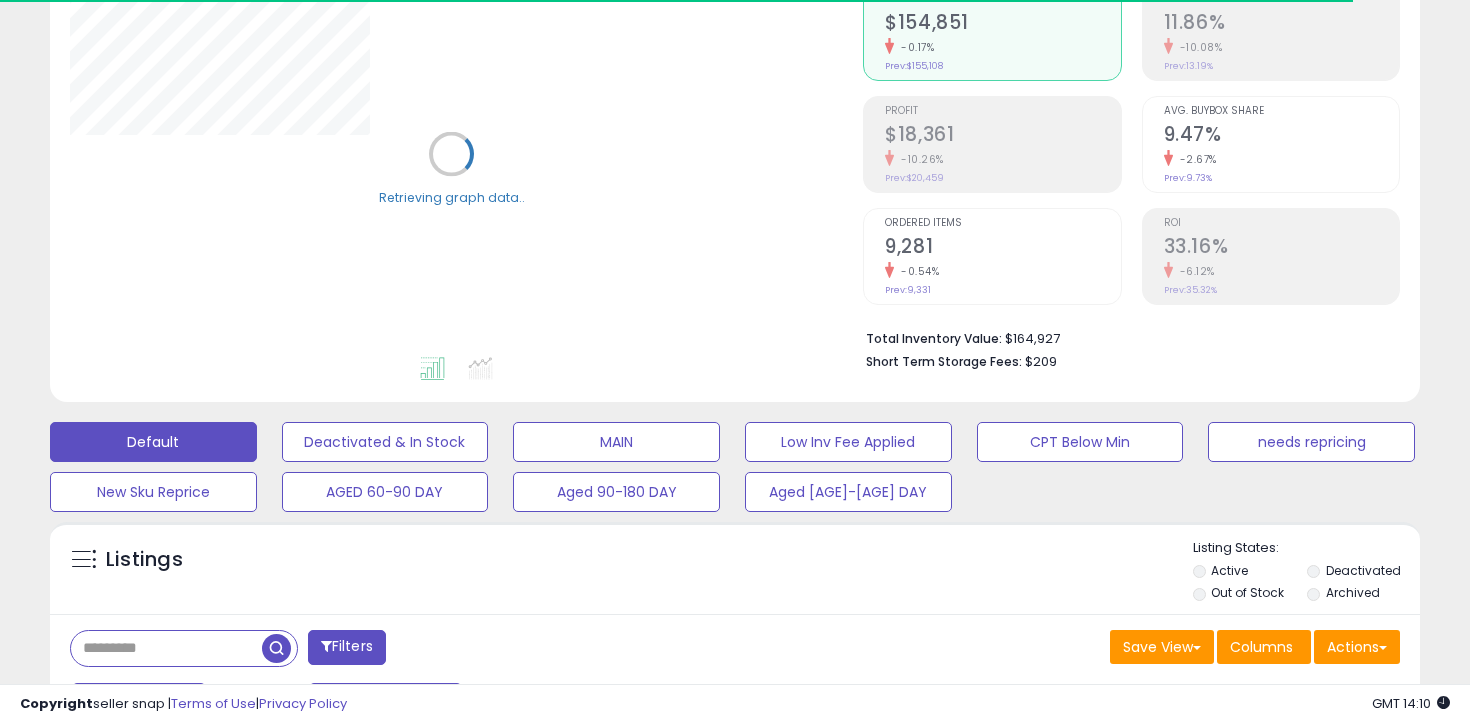 scroll, scrollTop: 246, scrollLeft: 0, axis: vertical 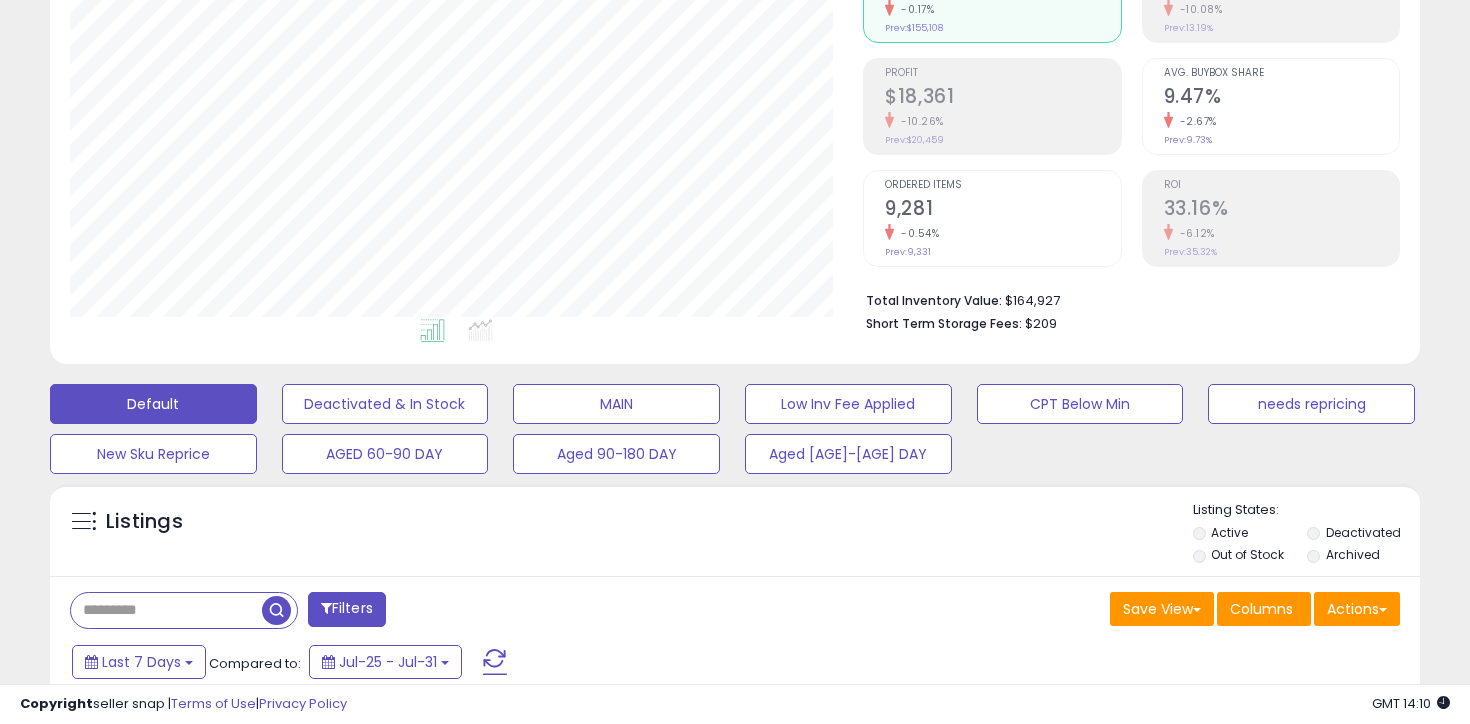 click on "Default
Deactivated & In Stock
MAIN
Low Inv Fee Applied
CPT Below Min
needs repricing
New Sku Reprice
AGED 60-90 DAY
Aged 90-180 DAY
Aged 190-270 DAY" at bounding box center (735, 424) 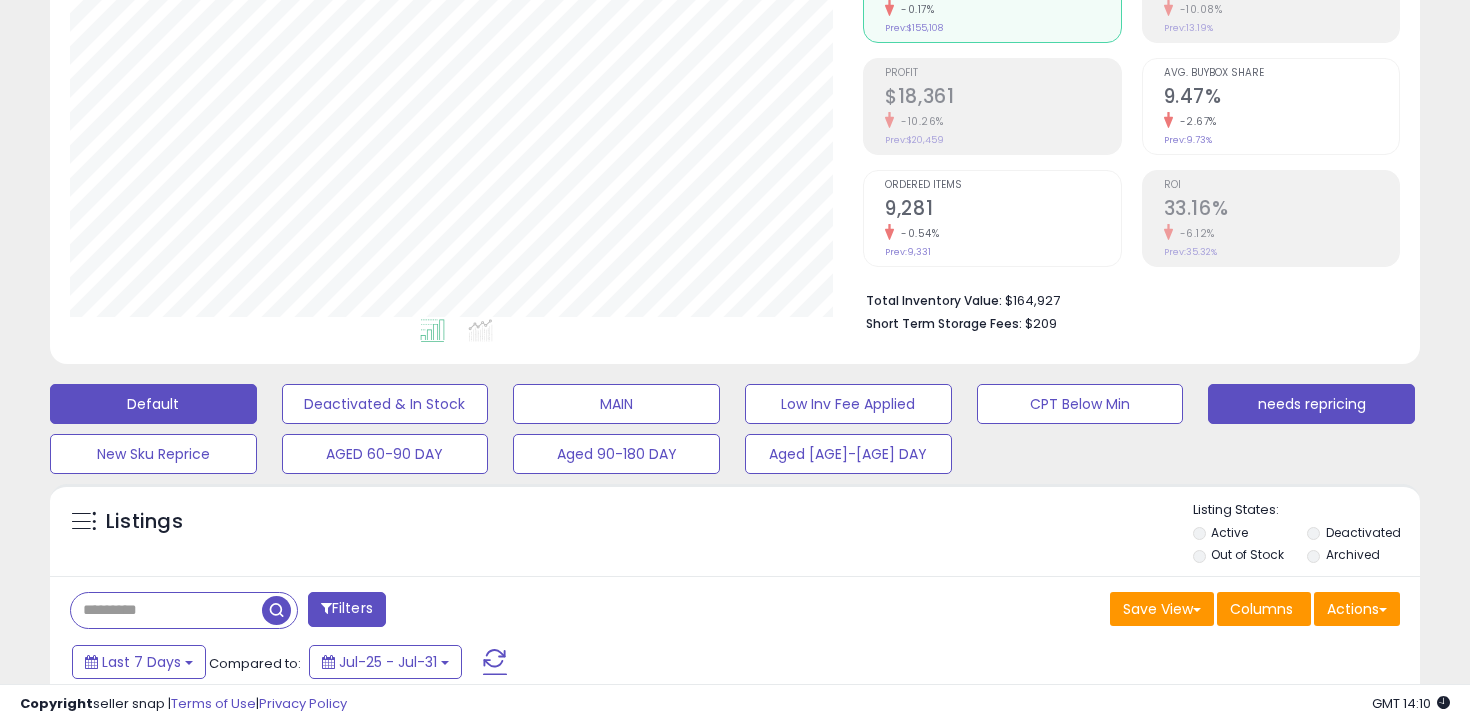 click on "needs repricing" at bounding box center (385, 404) 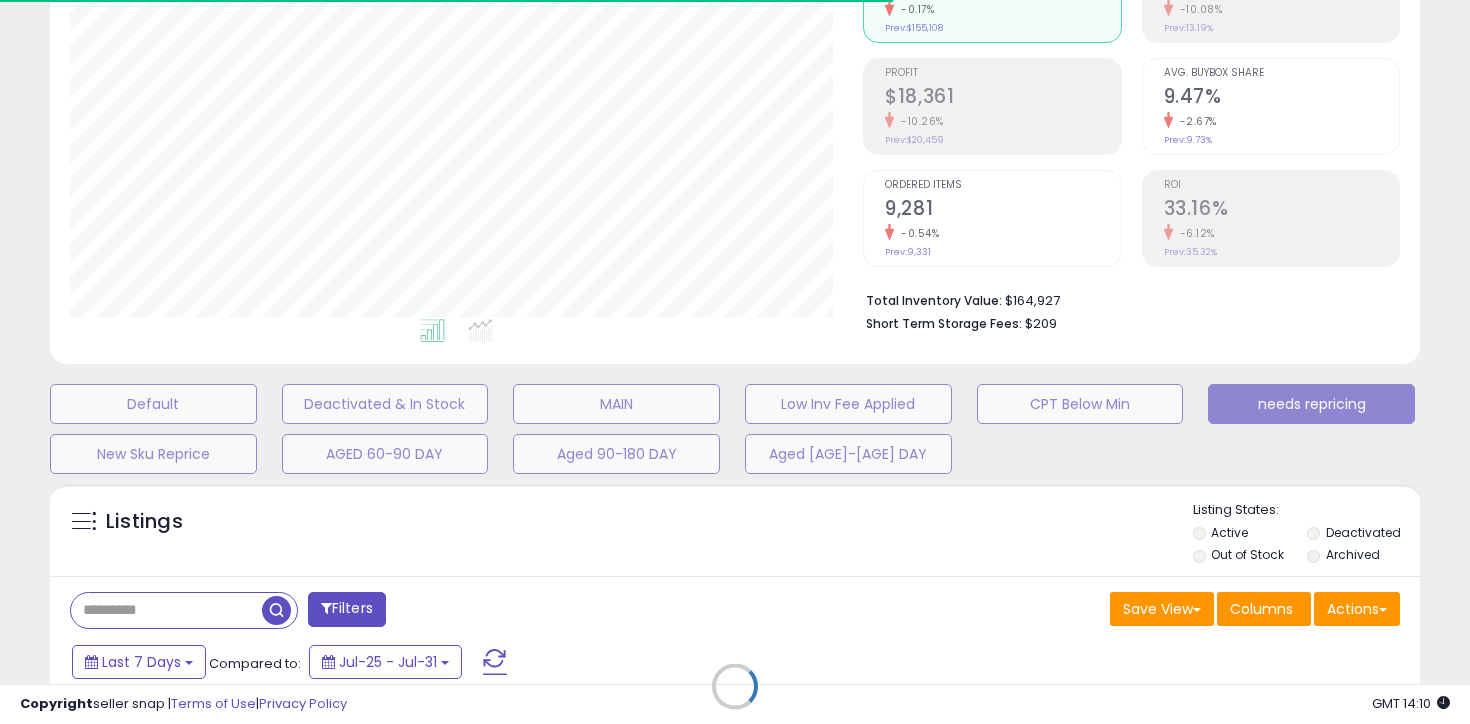 select on "**" 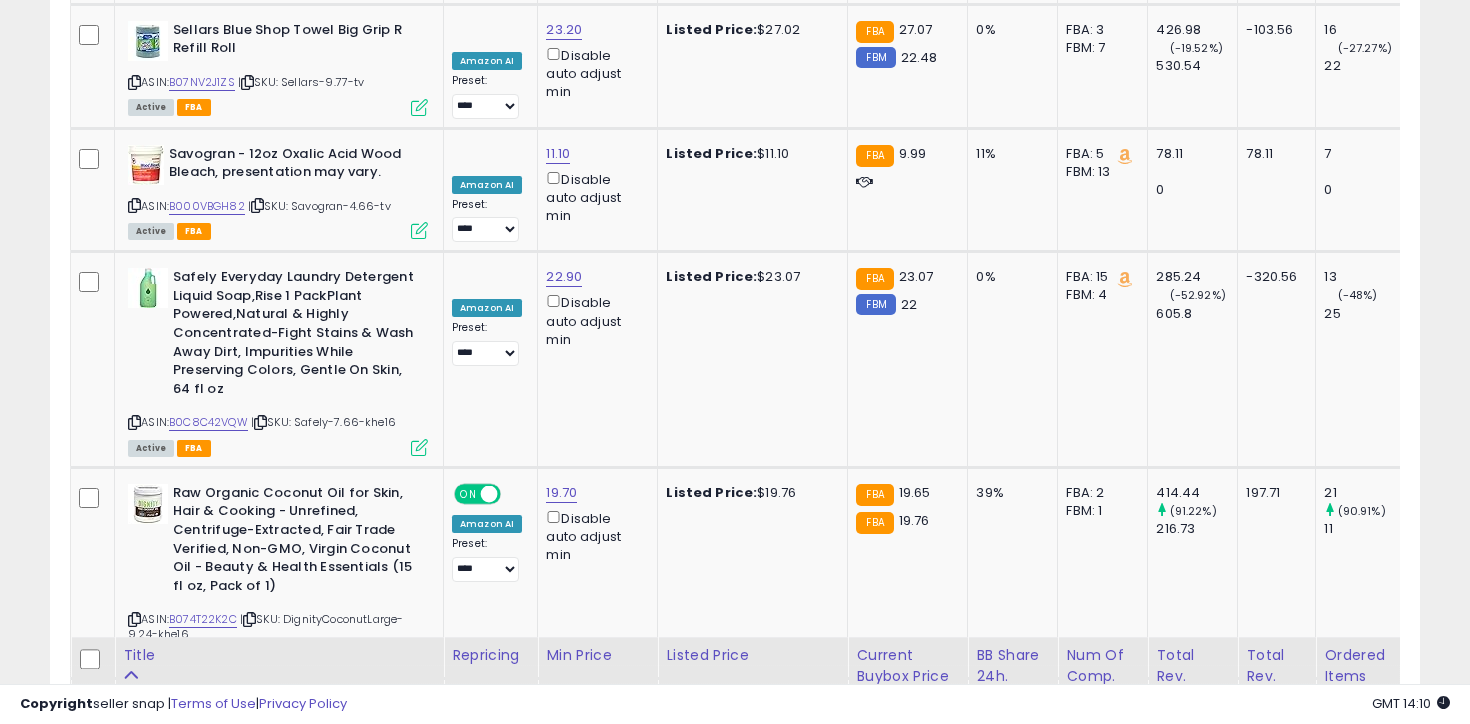 scroll, scrollTop: 4179, scrollLeft: 0, axis: vertical 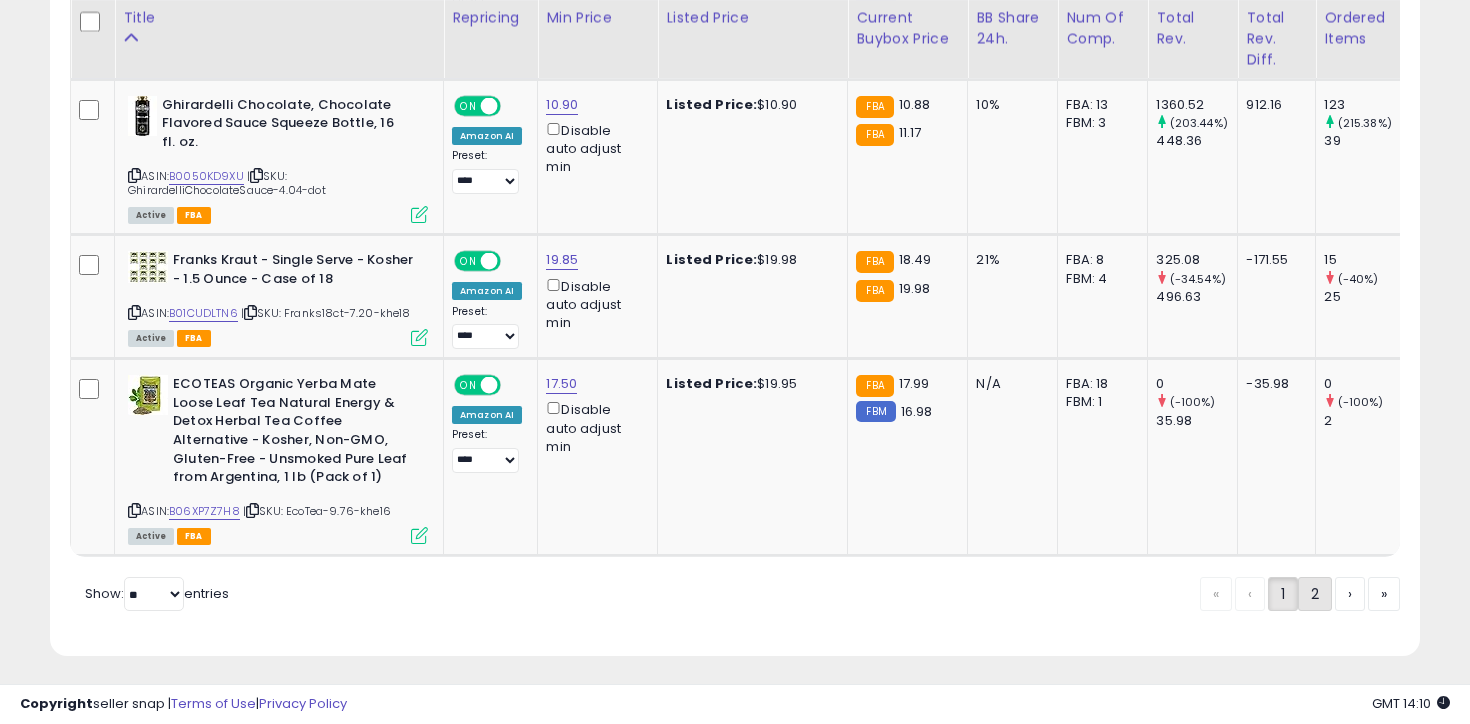 click on "2" 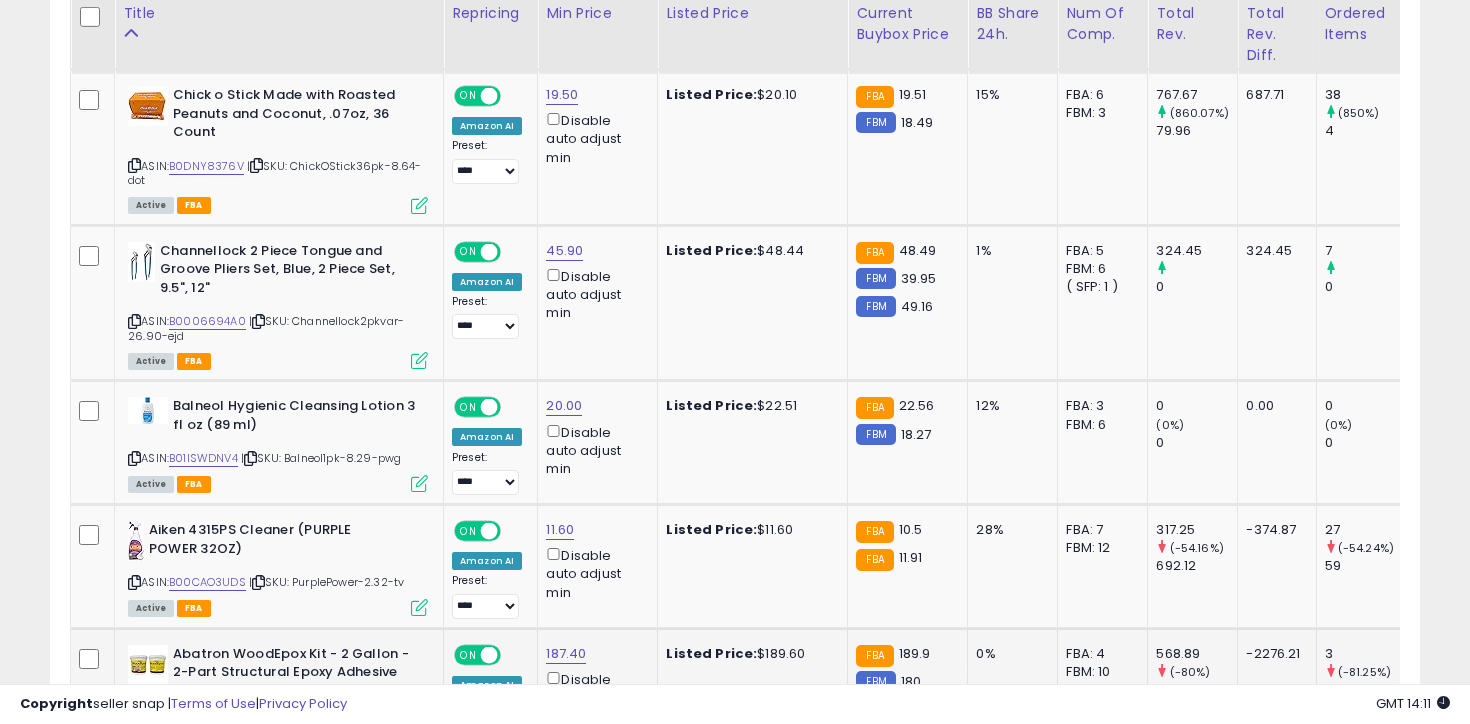 scroll, scrollTop: 2637, scrollLeft: 0, axis: vertical 